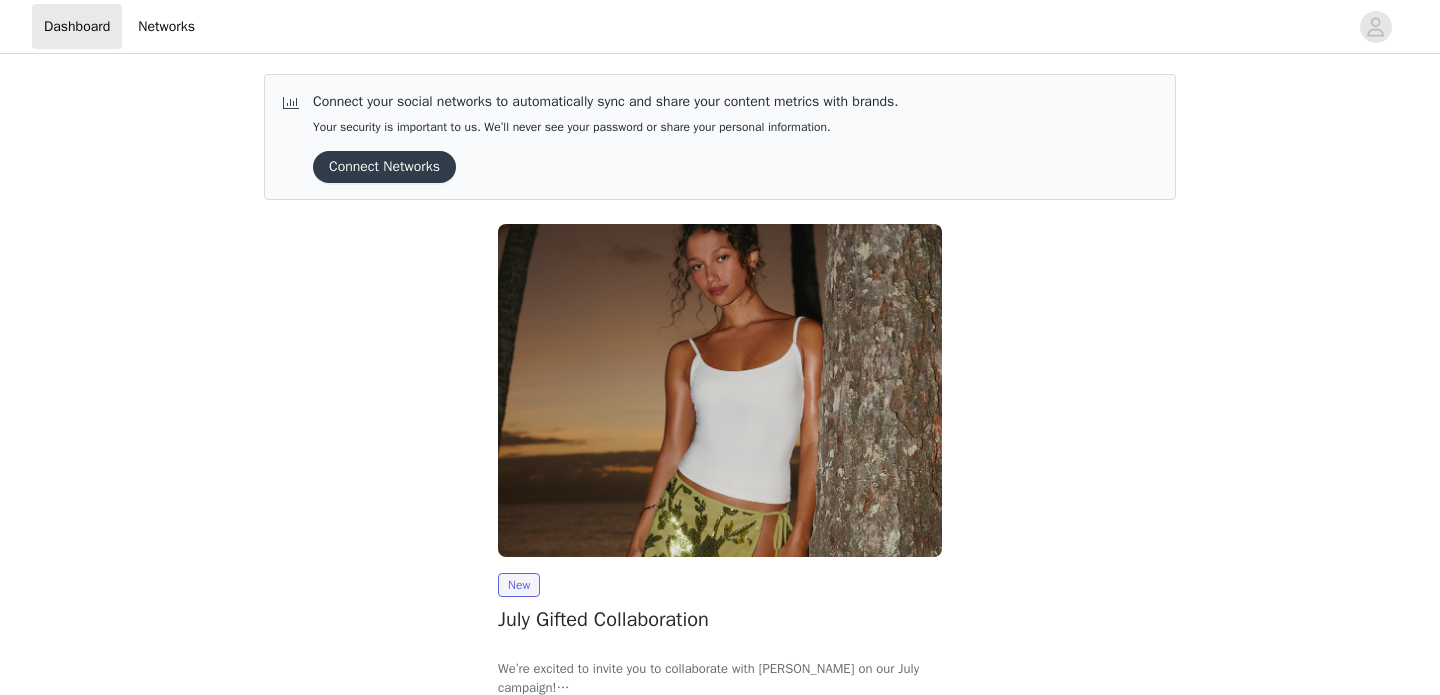 scroll, scrollTop: 0, scrollLeft: 0, axis: both 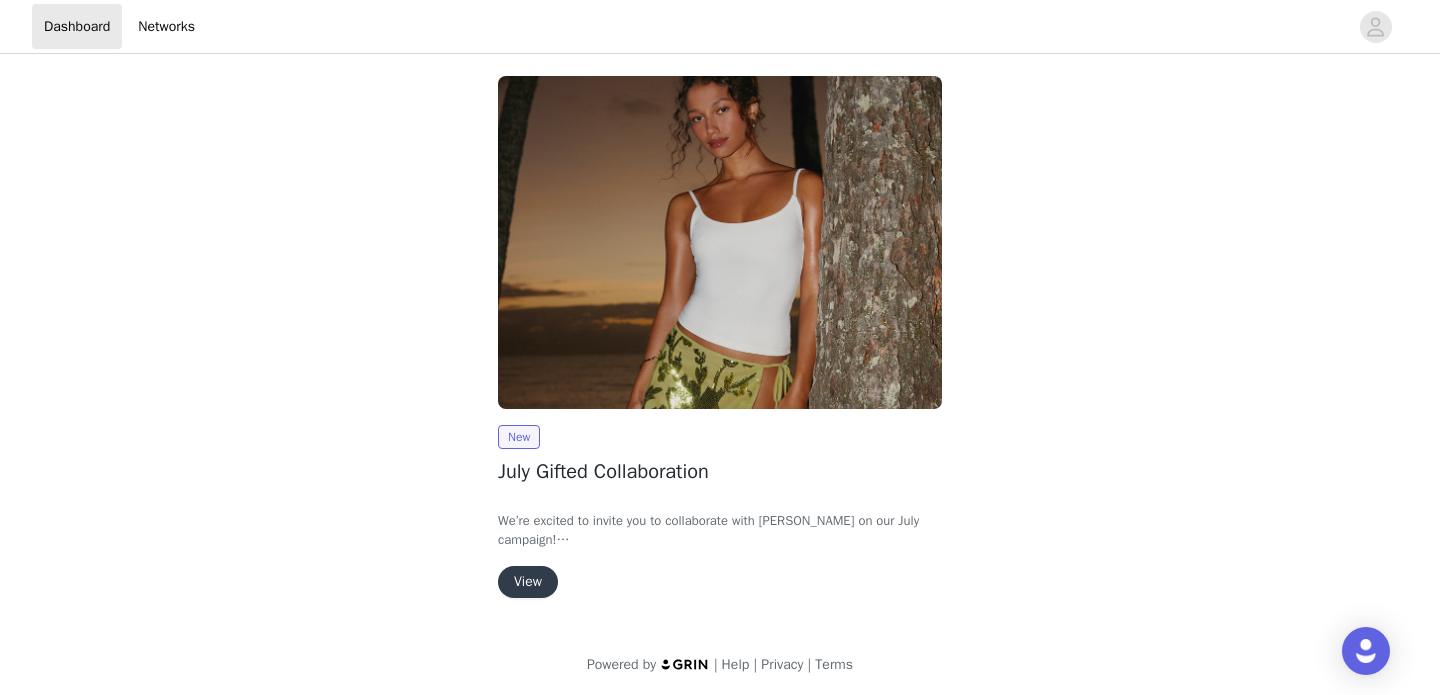 click on "View" at bounding box center [528, 582] 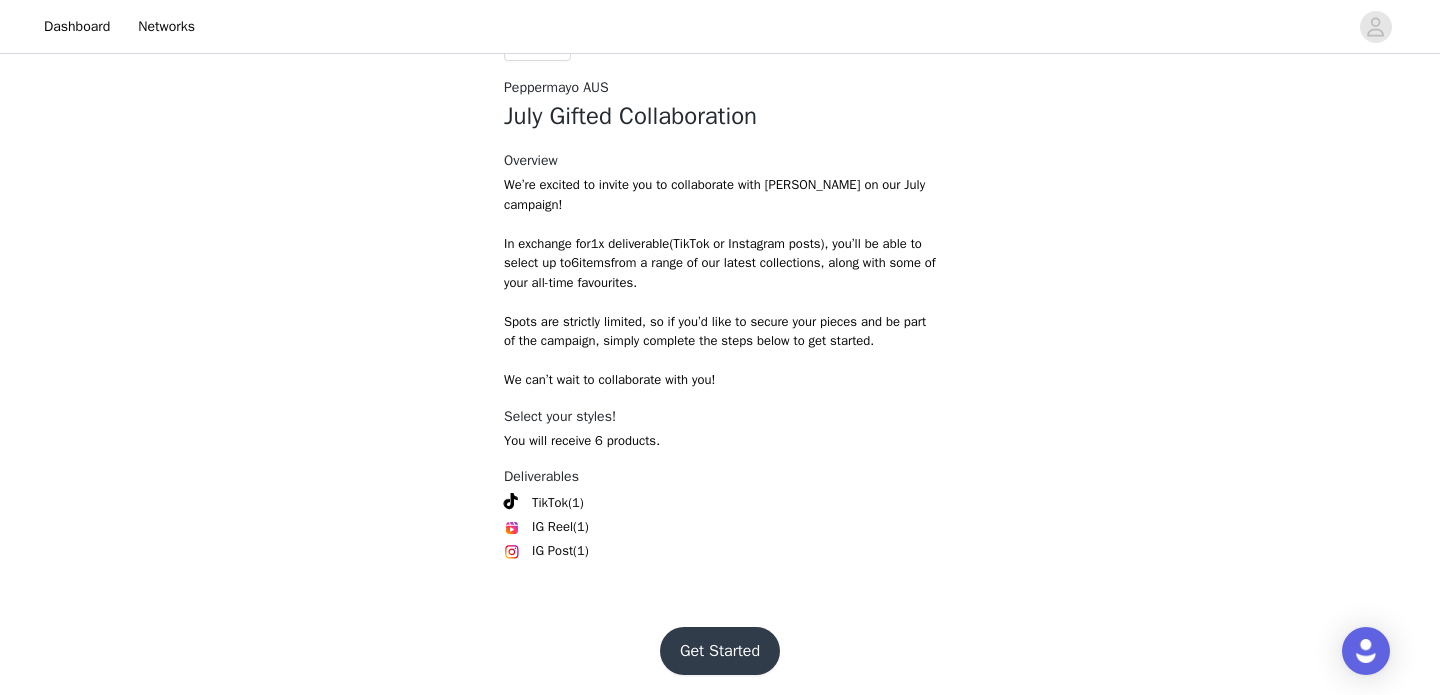 scroll, scrollTop: 755, scrollLeft: 0, axis: vertical 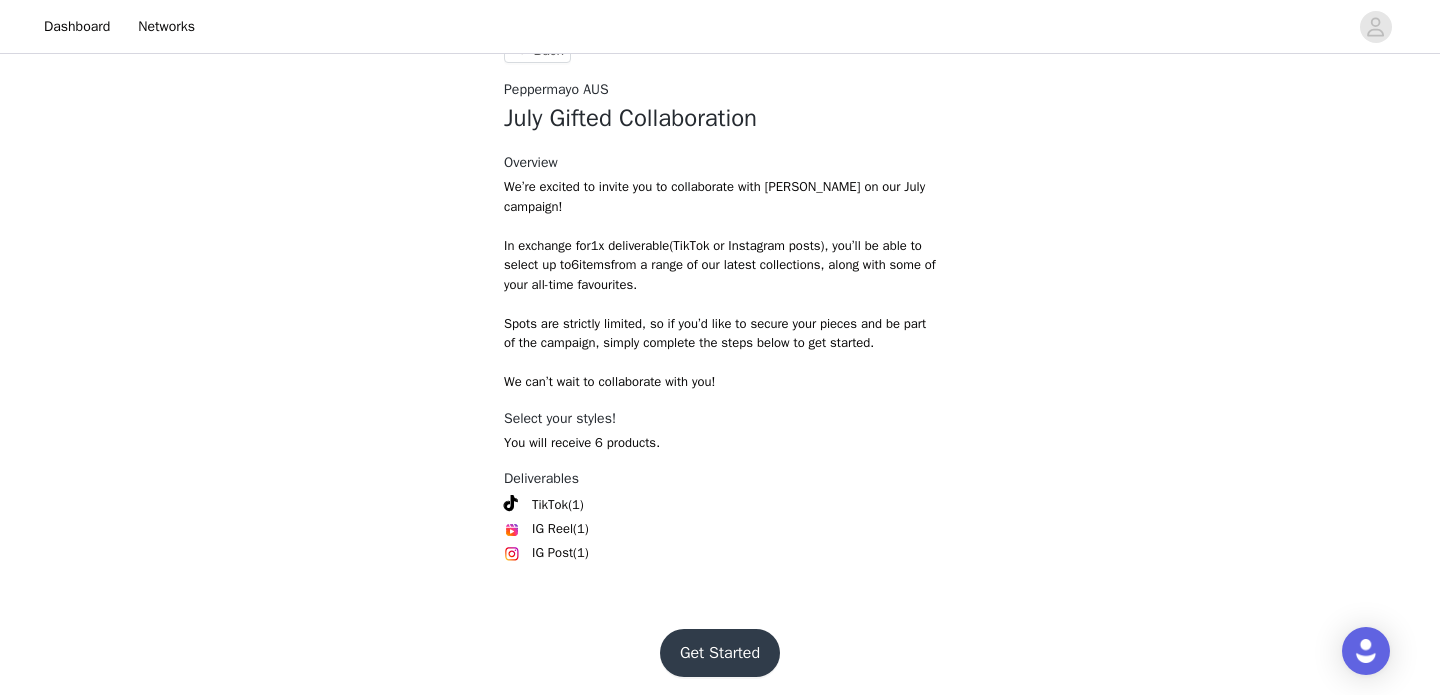 click on "Get Started" at bounding box center [720, 653] 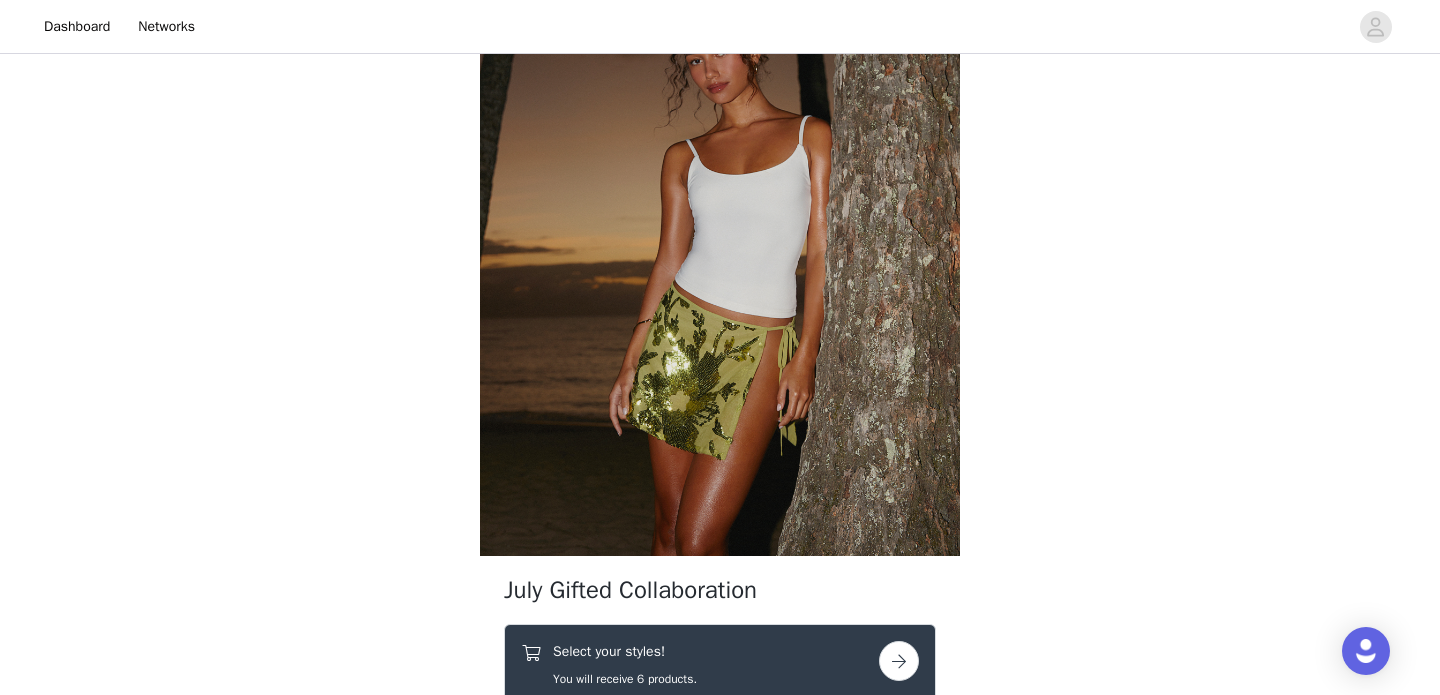 scroll, scrollTop: 603, scrollLeft: 0, axis: vertical 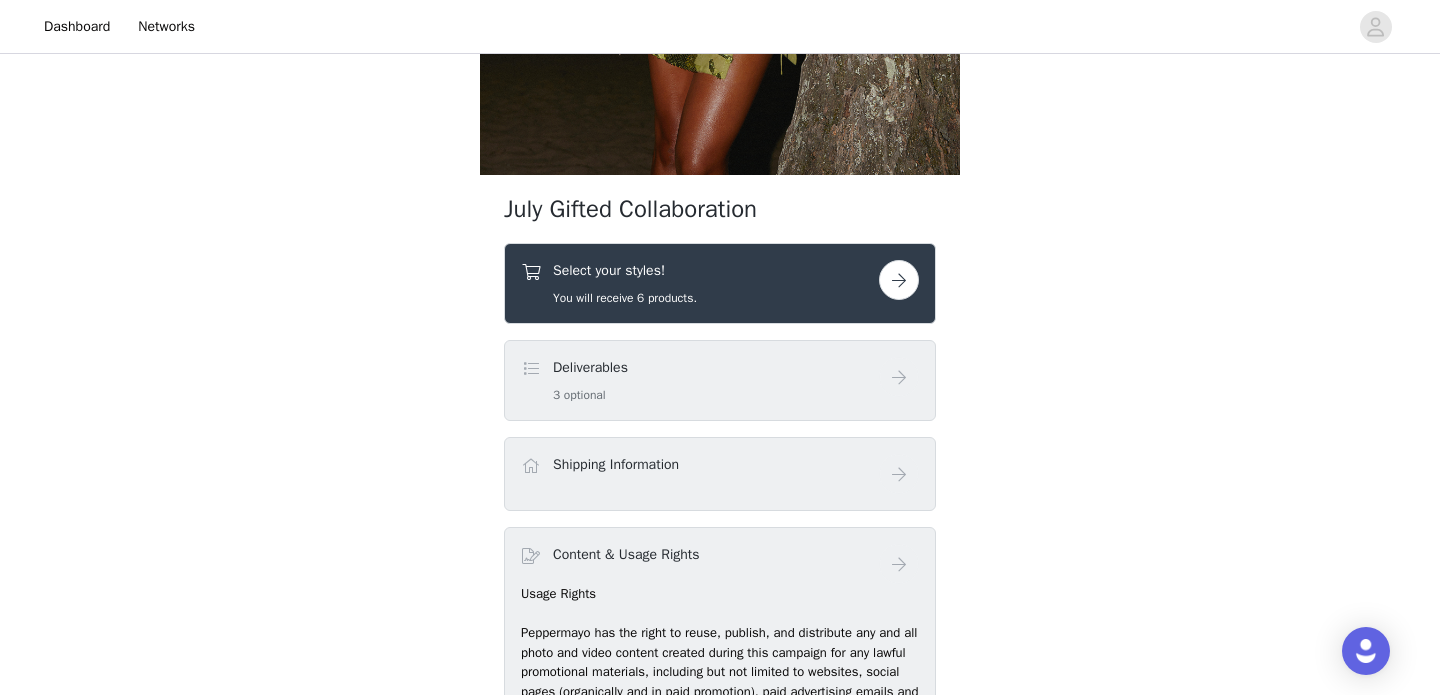click at bounding box center (899, 280) 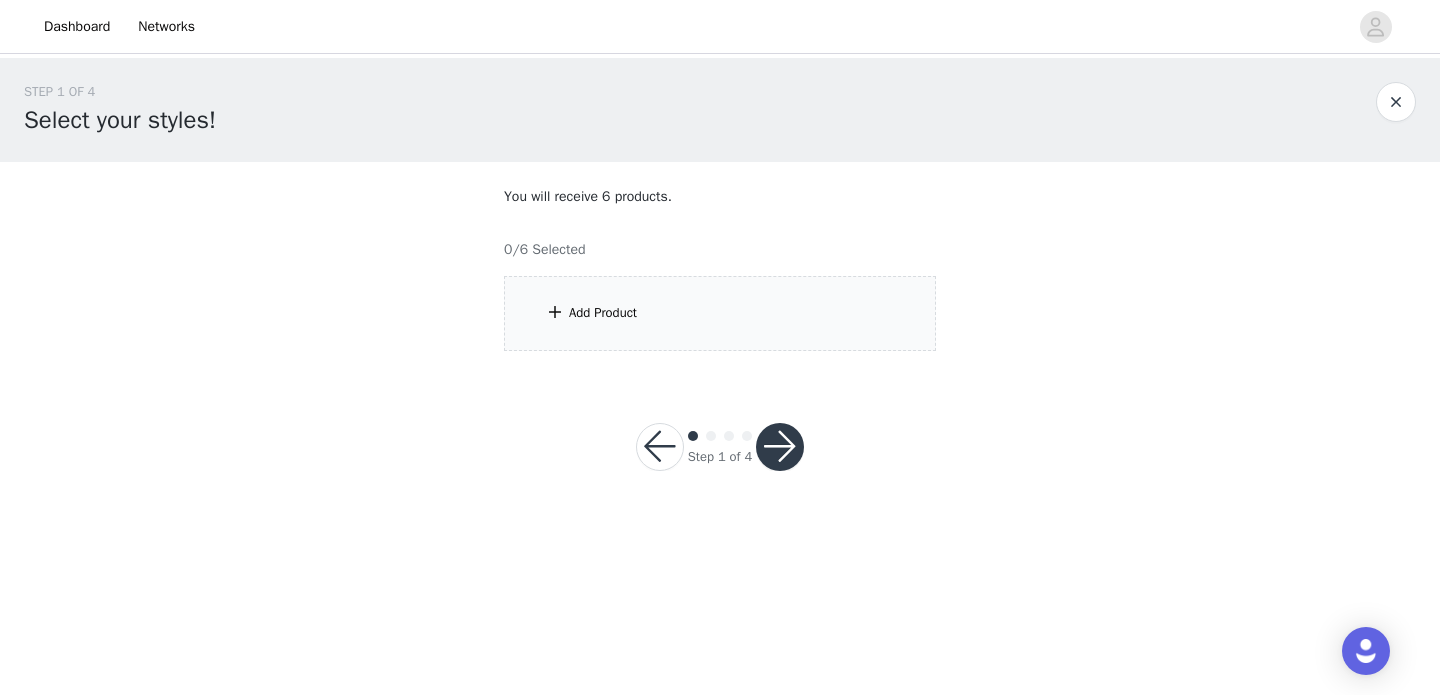 click on "Add Product" at bounding box center [720, 313] 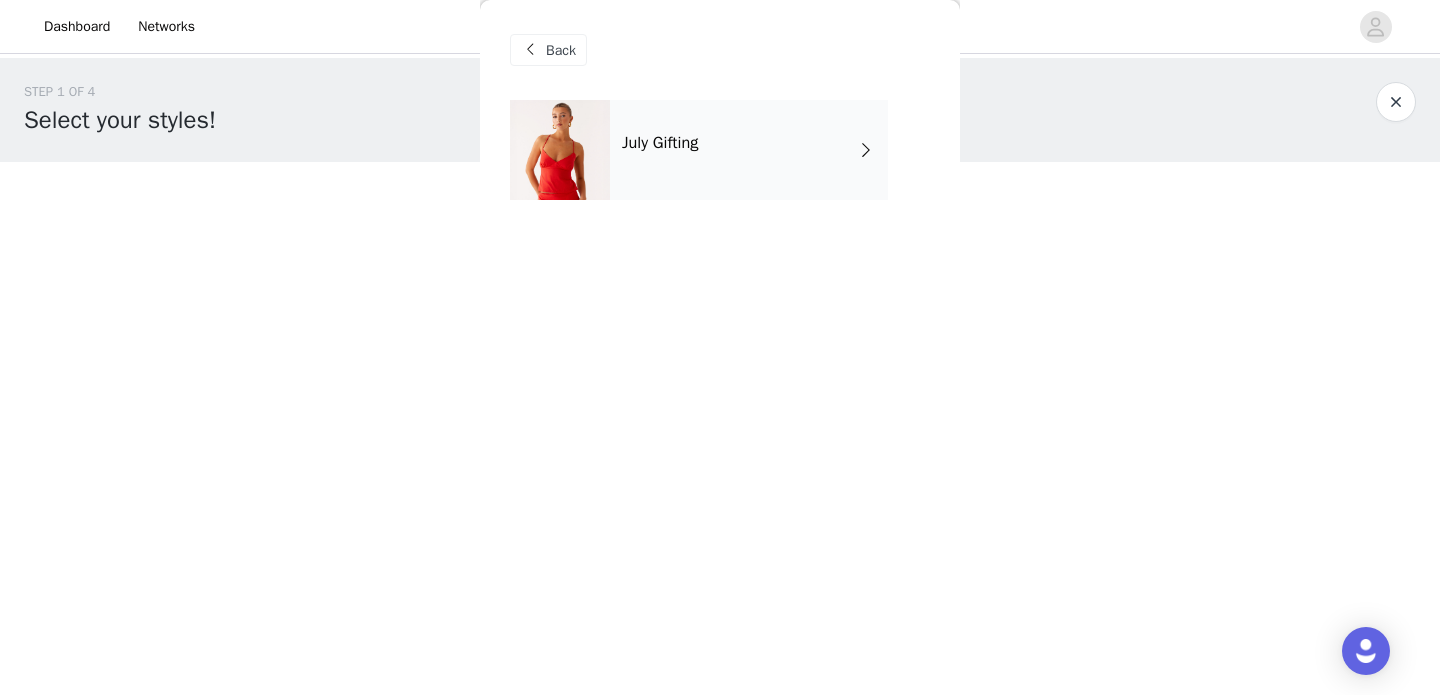 click on "July Gifting" at bounding box center (749, 150) 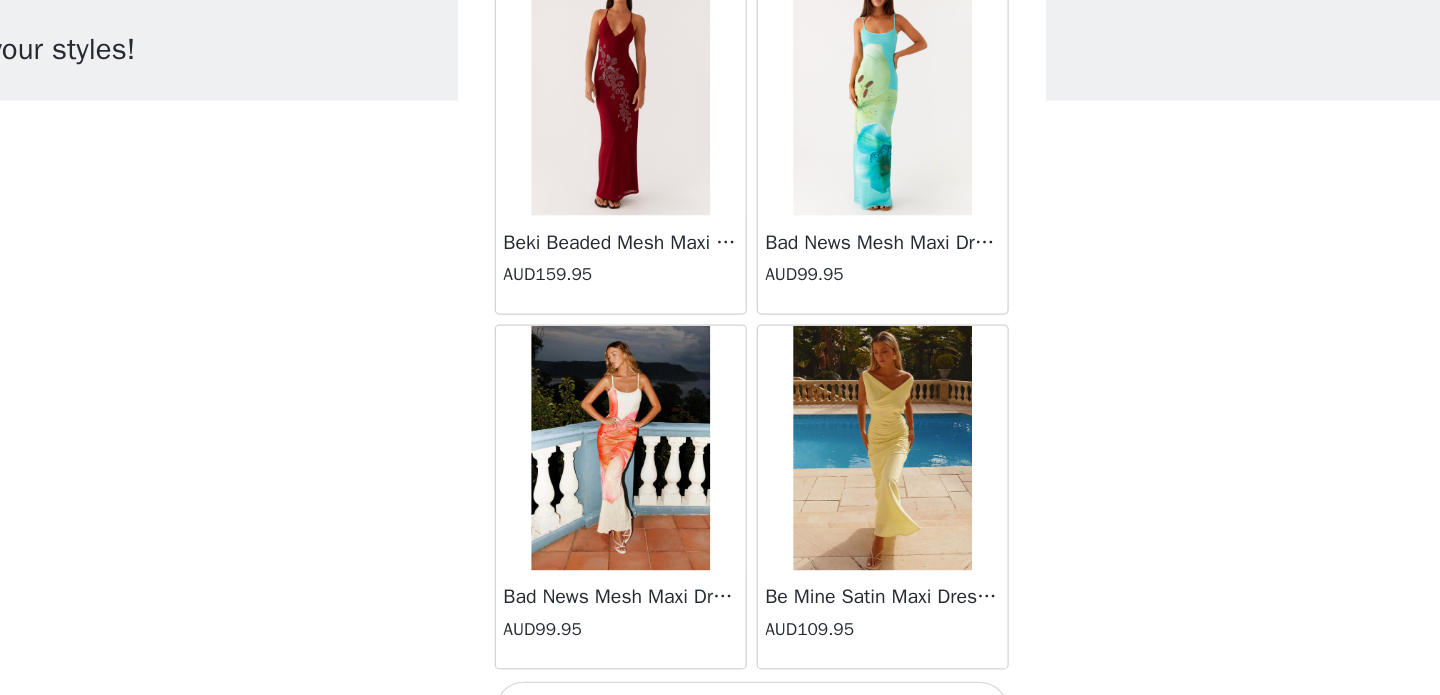 scroll, scrollTop: 2365, scrollLeft: 0, axis: vertical 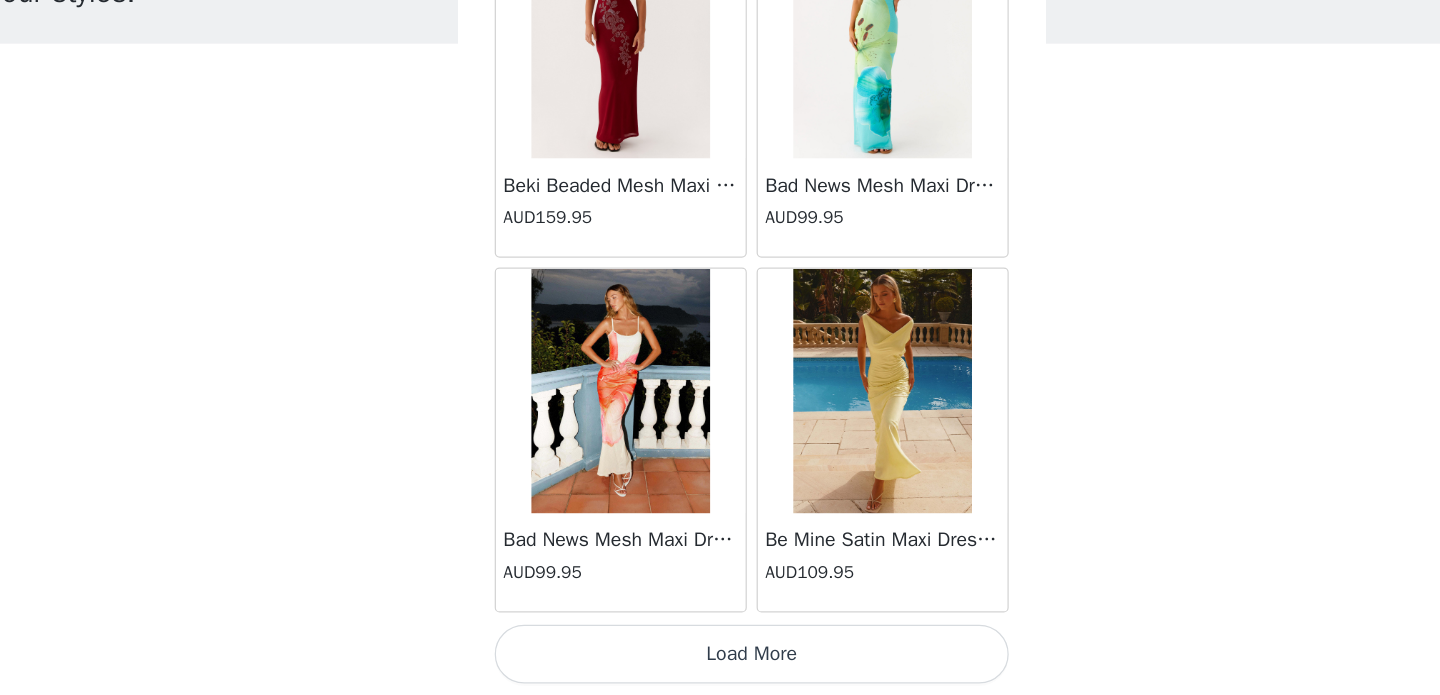 click on "Load More" at bounding box center (720, 661) 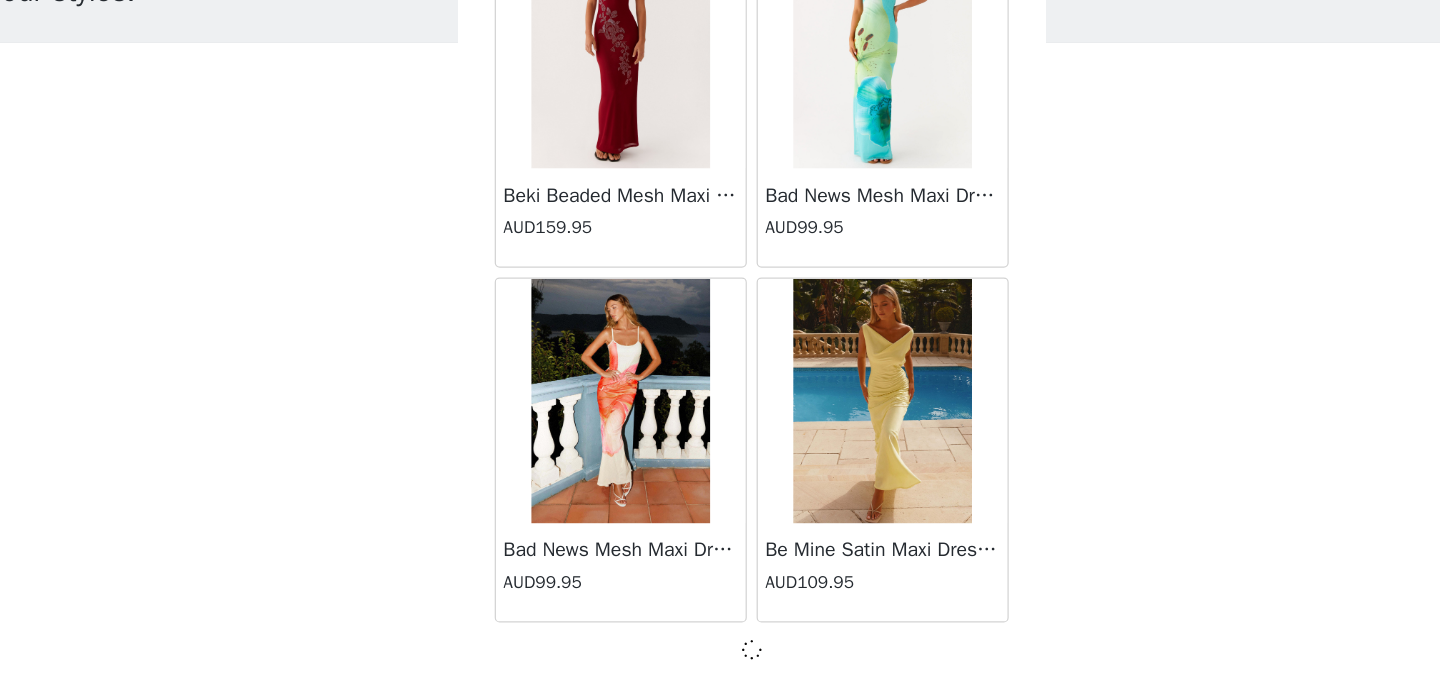 scroll, scrollTop: 0, scrollLeft: 0, axis: both 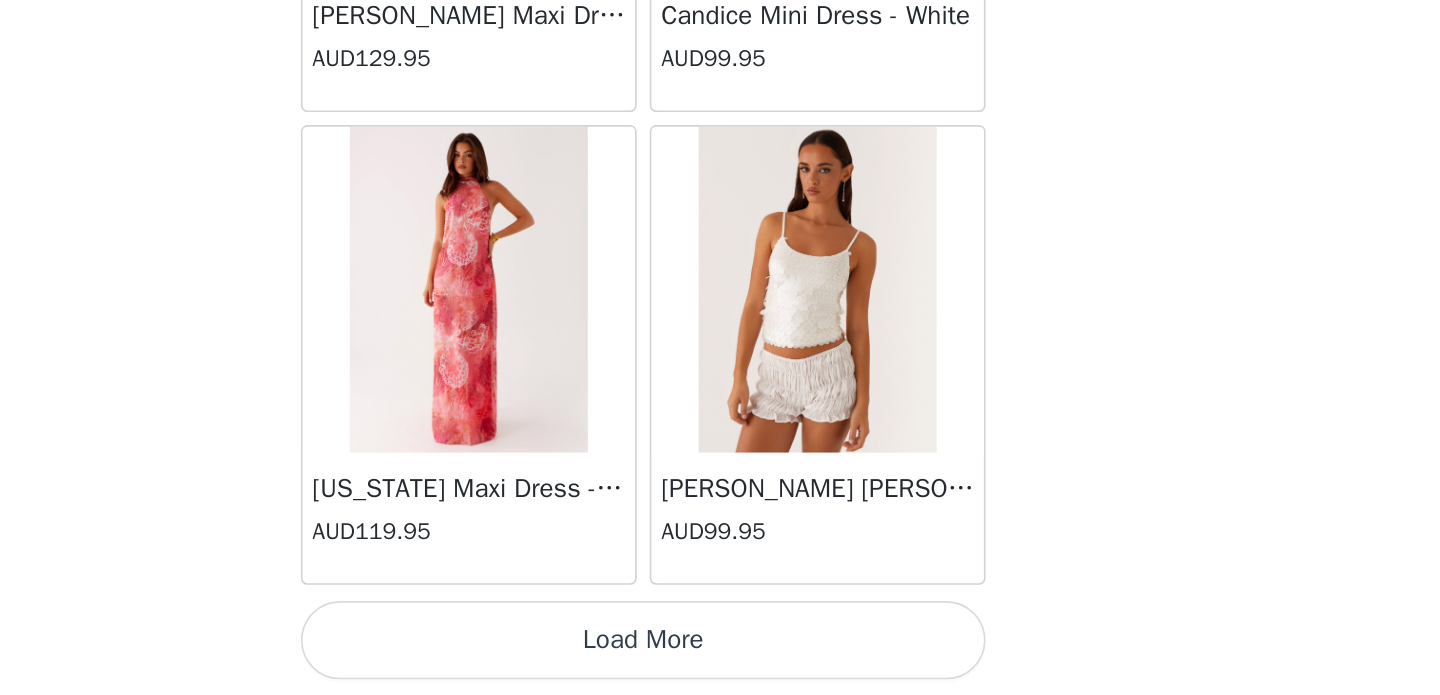 click on "Load More" at bounding box center (720, 661) 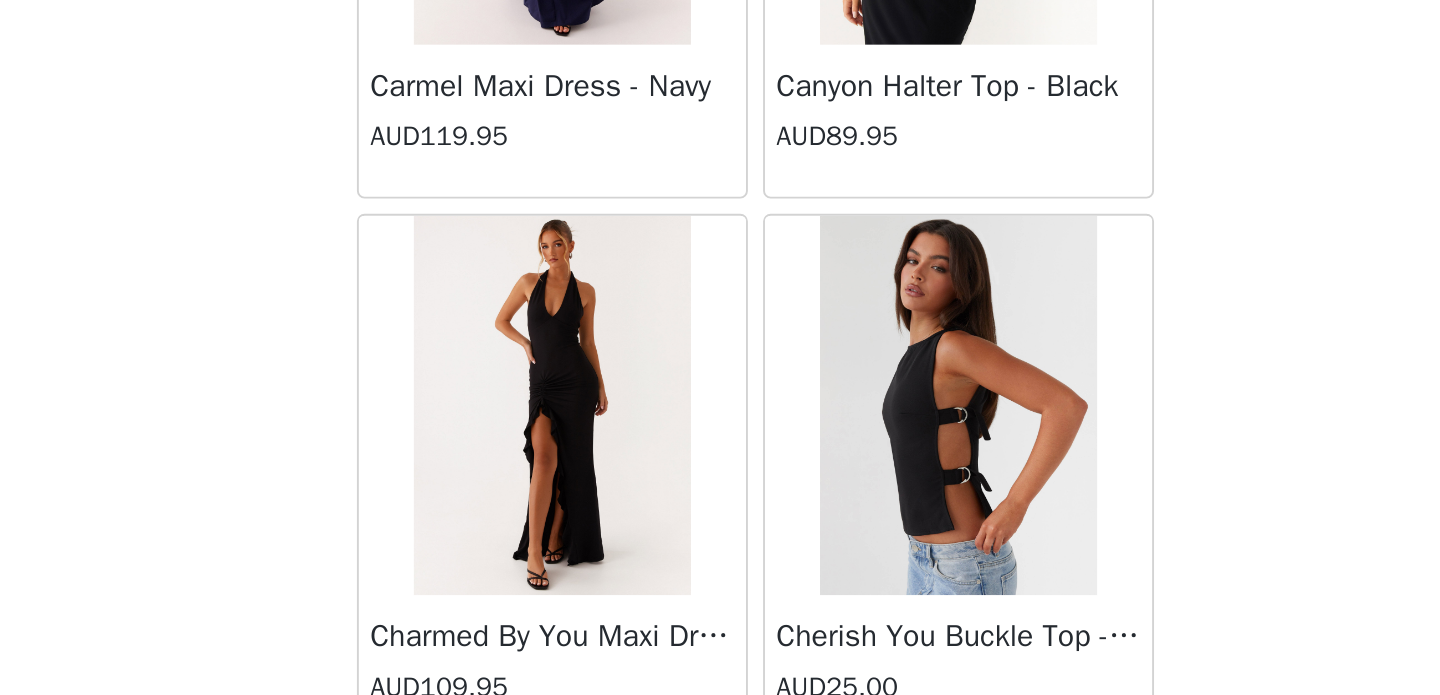 scroll, scrollTop: 8165, scrollLeft: 0, axis: vertical 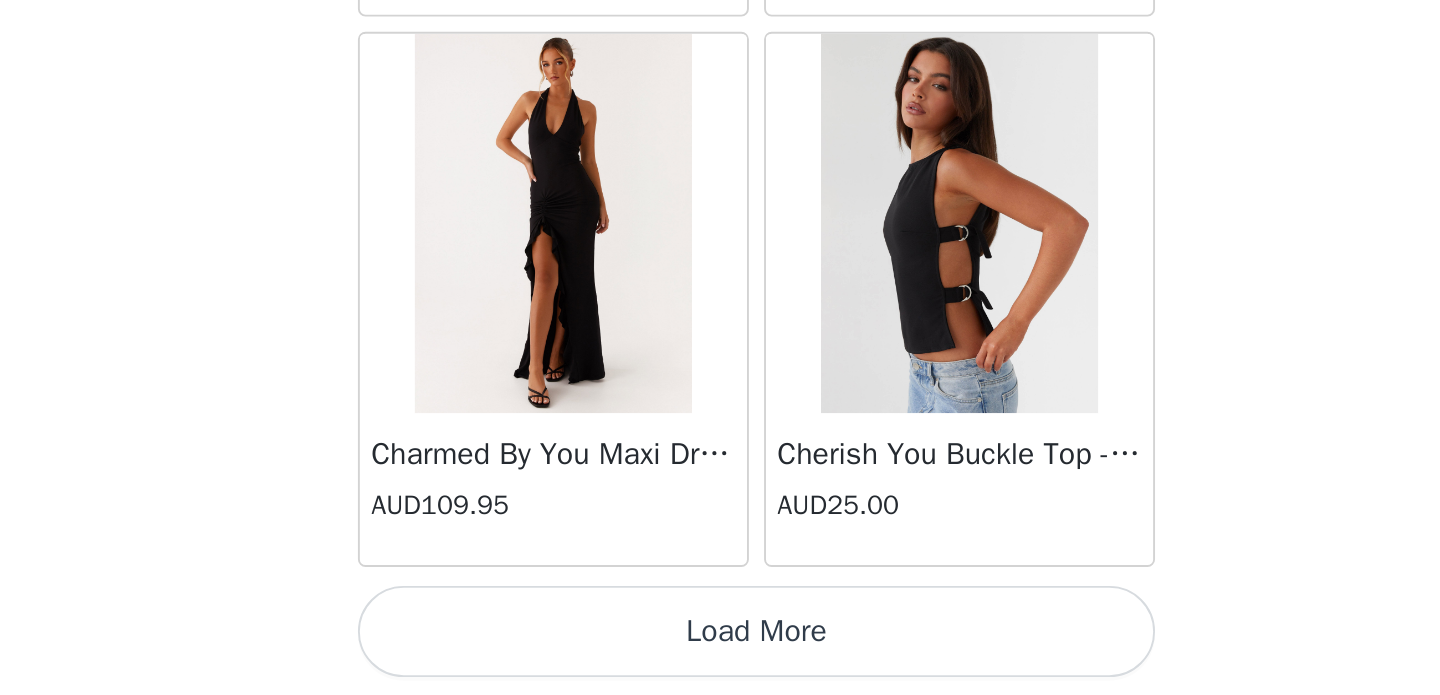 click on "Load More" at bounding box center (720, 661) 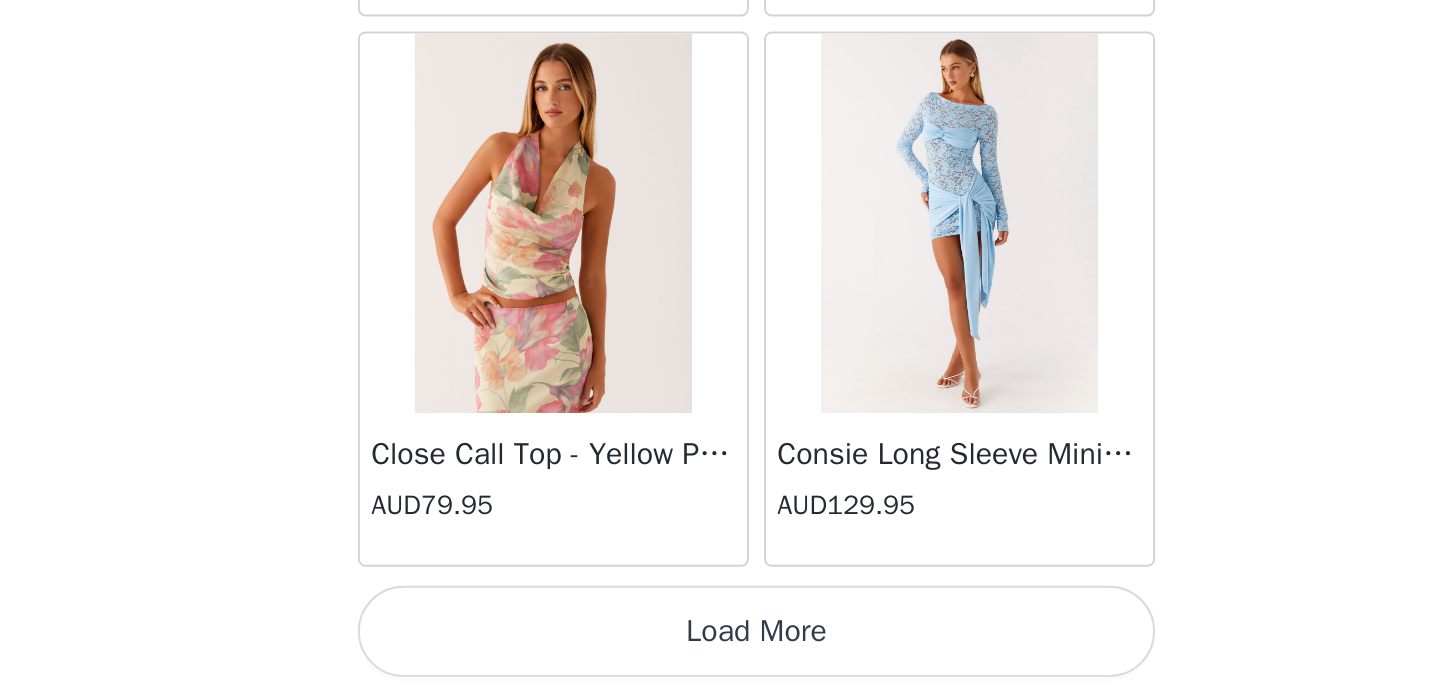 scroll, scrollTop: 11065, scrollLeft: 0, axis: vertical 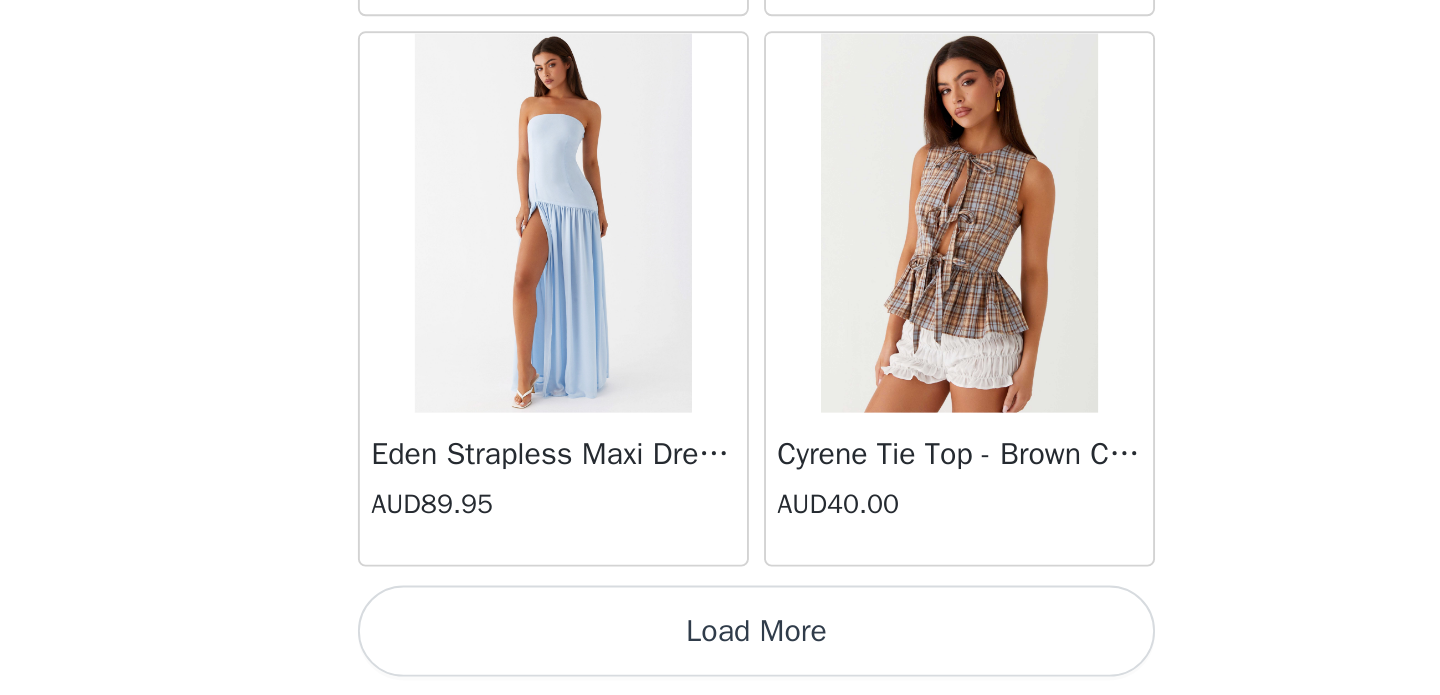 click on "Load More" at bounding box center [720, 661] 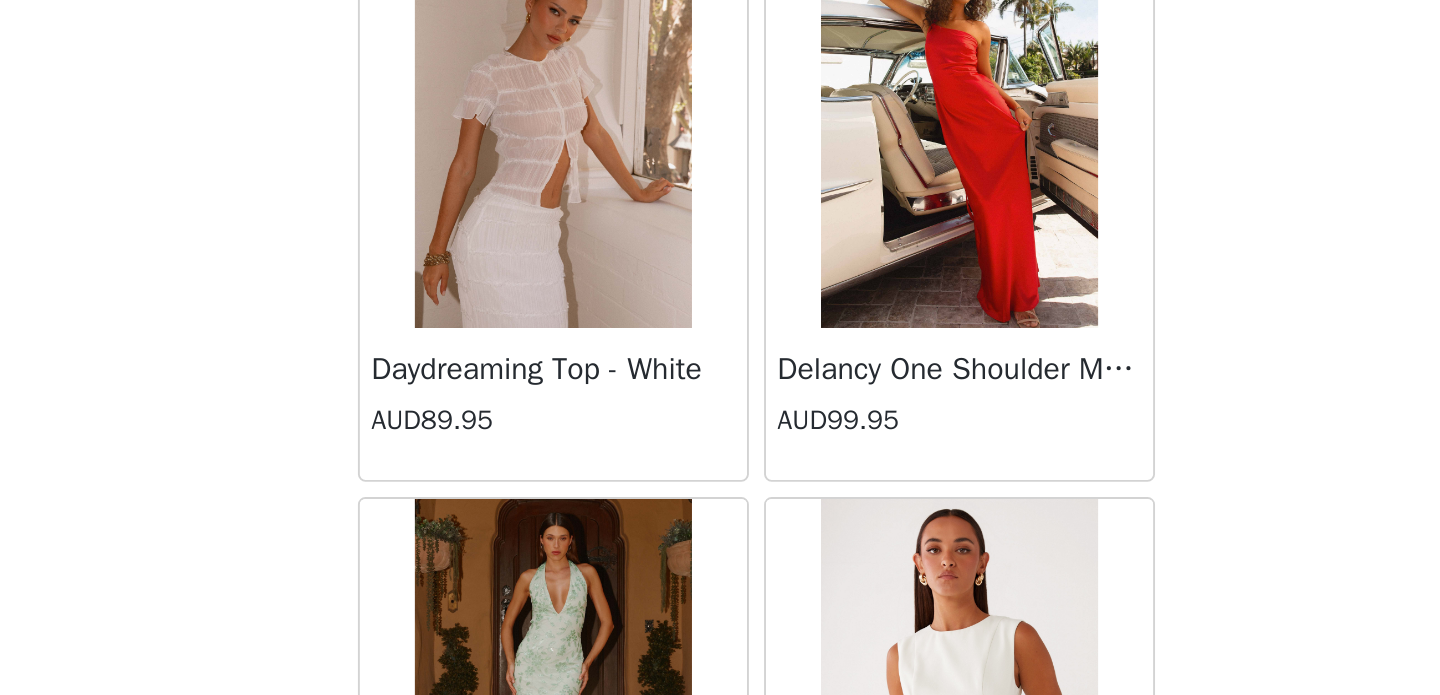 scroll, scrollTop: 16029, scrollLeft: 0, axis: vertical 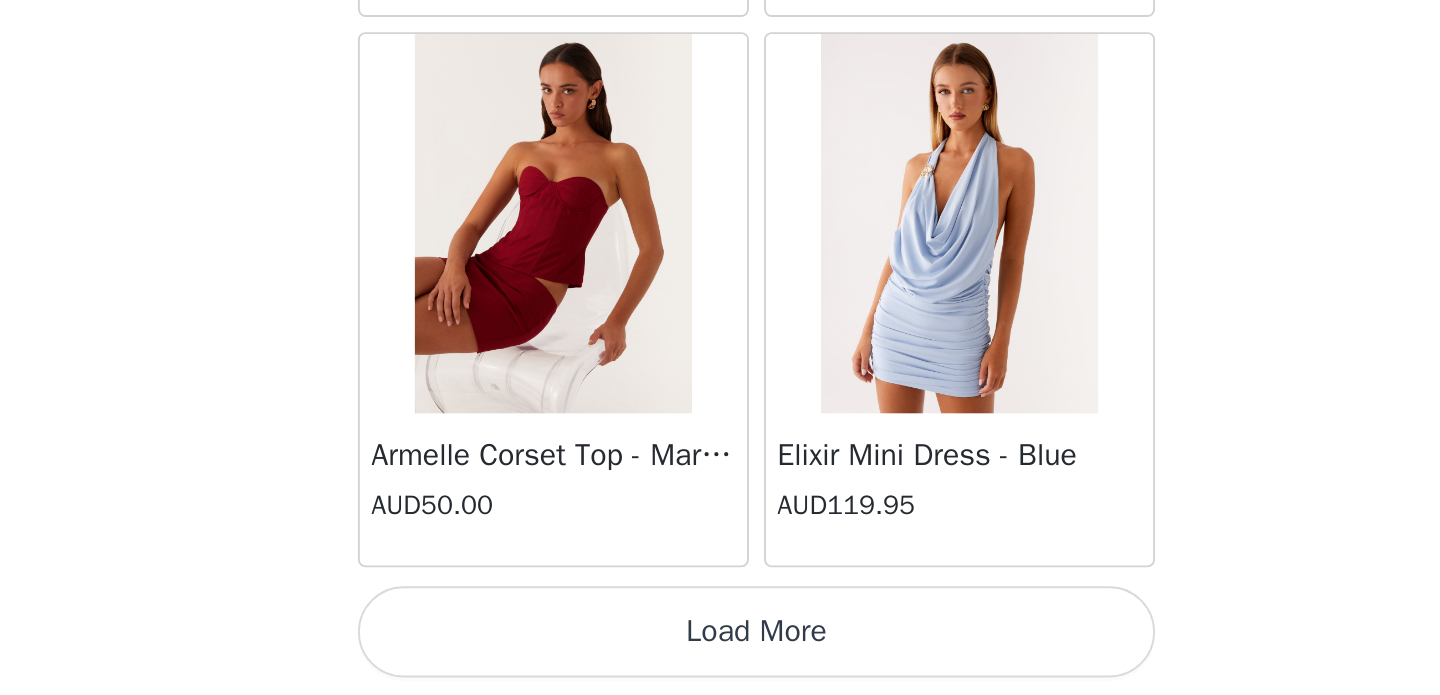 click on "Load More" at bounding box center (720, 661) 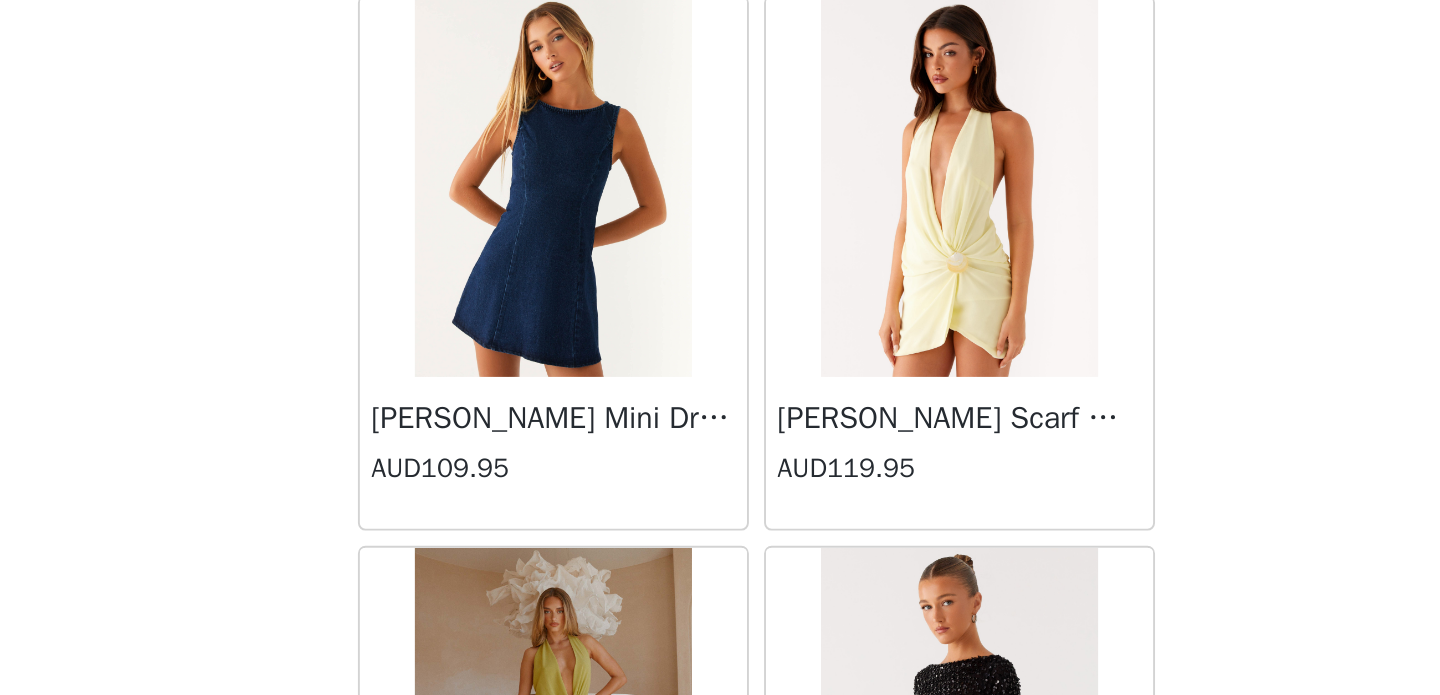 scroll, scrollTop: 18632, scrollLeft: 0, axis: vertical 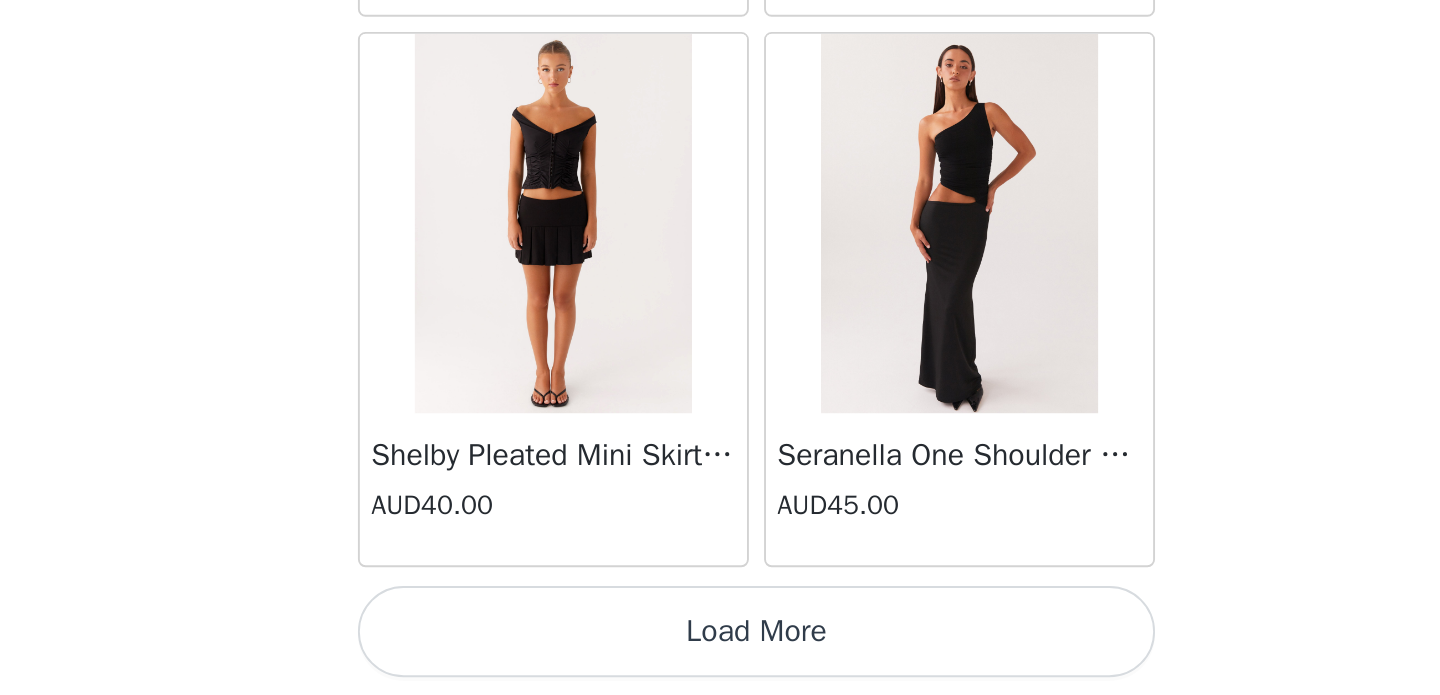 click on "Load More" at bounding box center [720, 661] 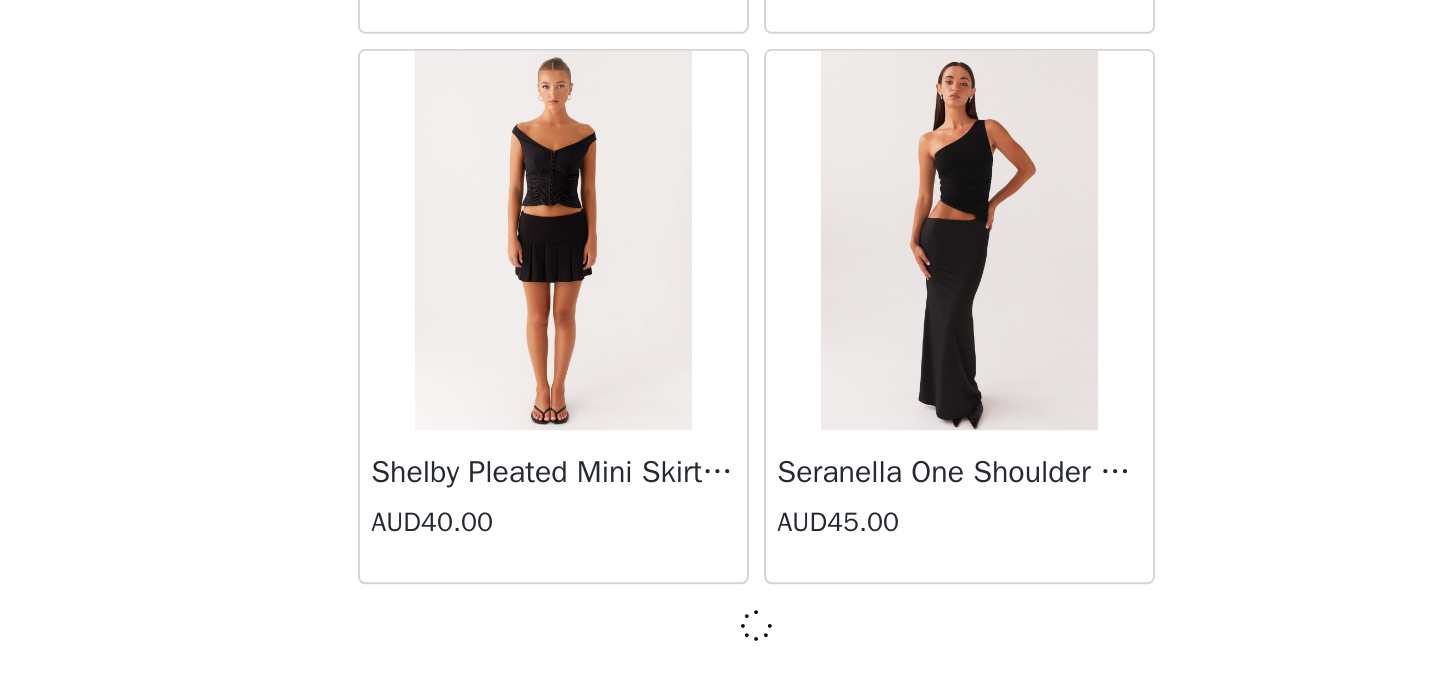scroll, scrollTop: 19756, scrollLeft: 0, axis: vertical 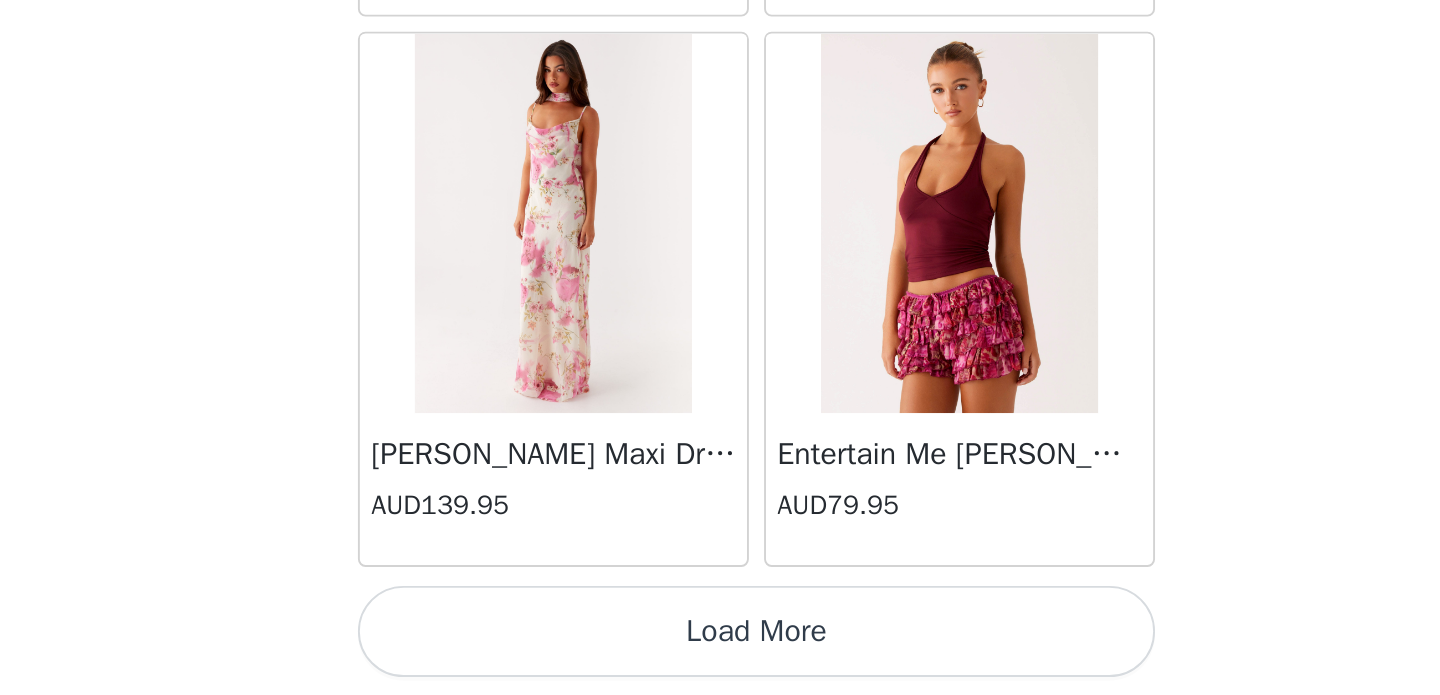 click on "Load More" at bounding box center [720, 661] 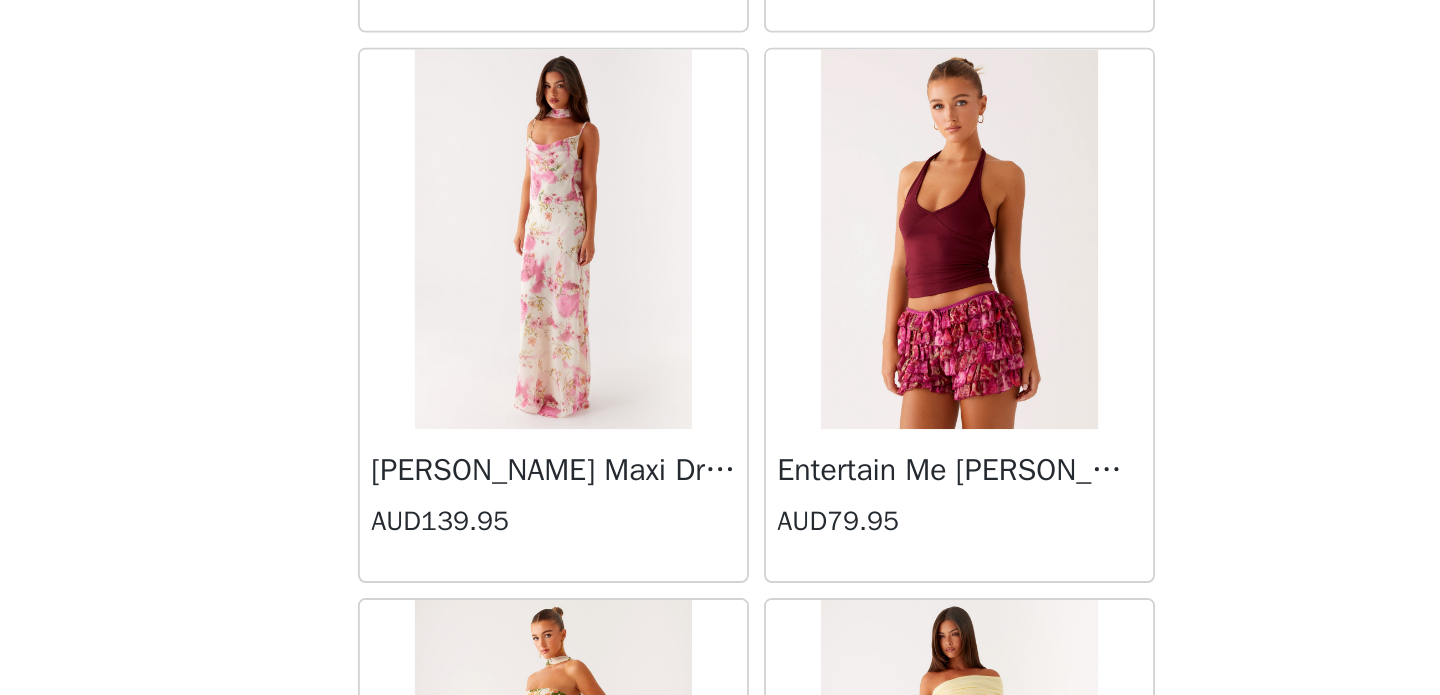 scroll, scrollTop: 0, scrollLeft: 0, axis: both 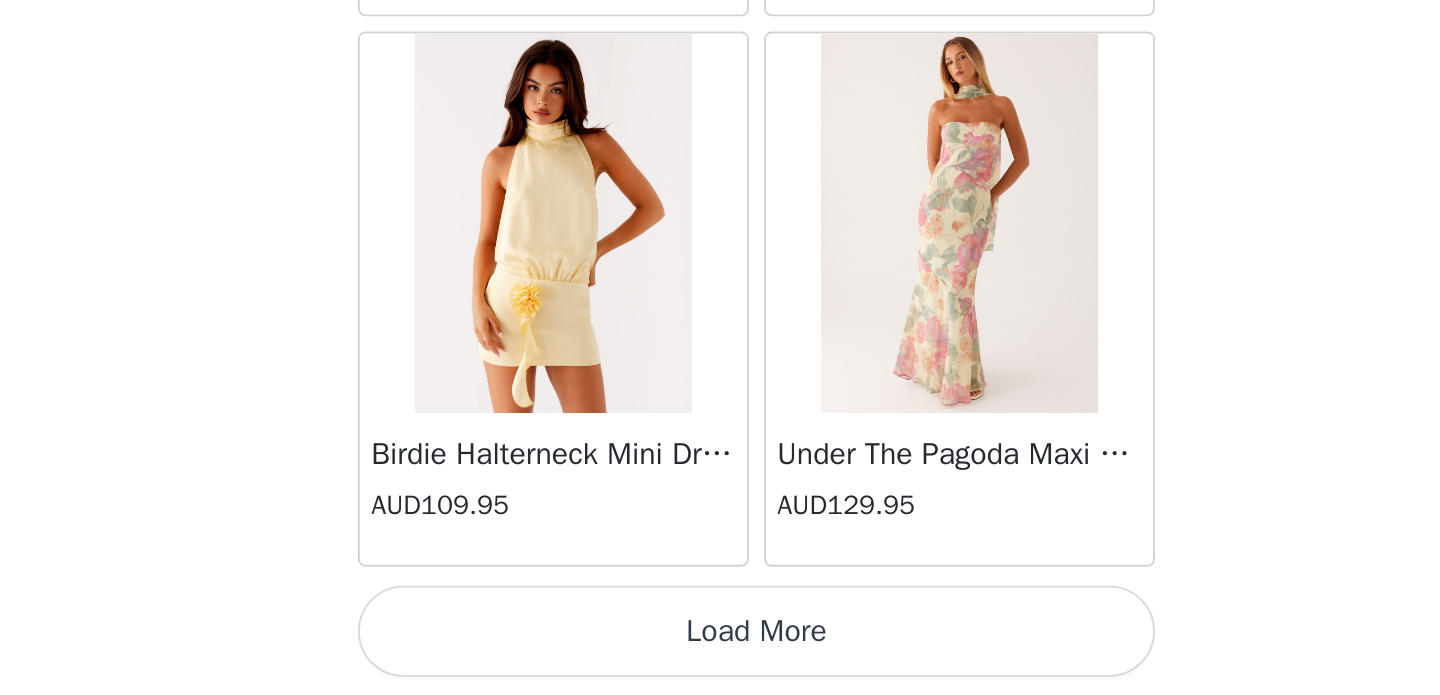click on "Load More" at bounding box center [720, 661] 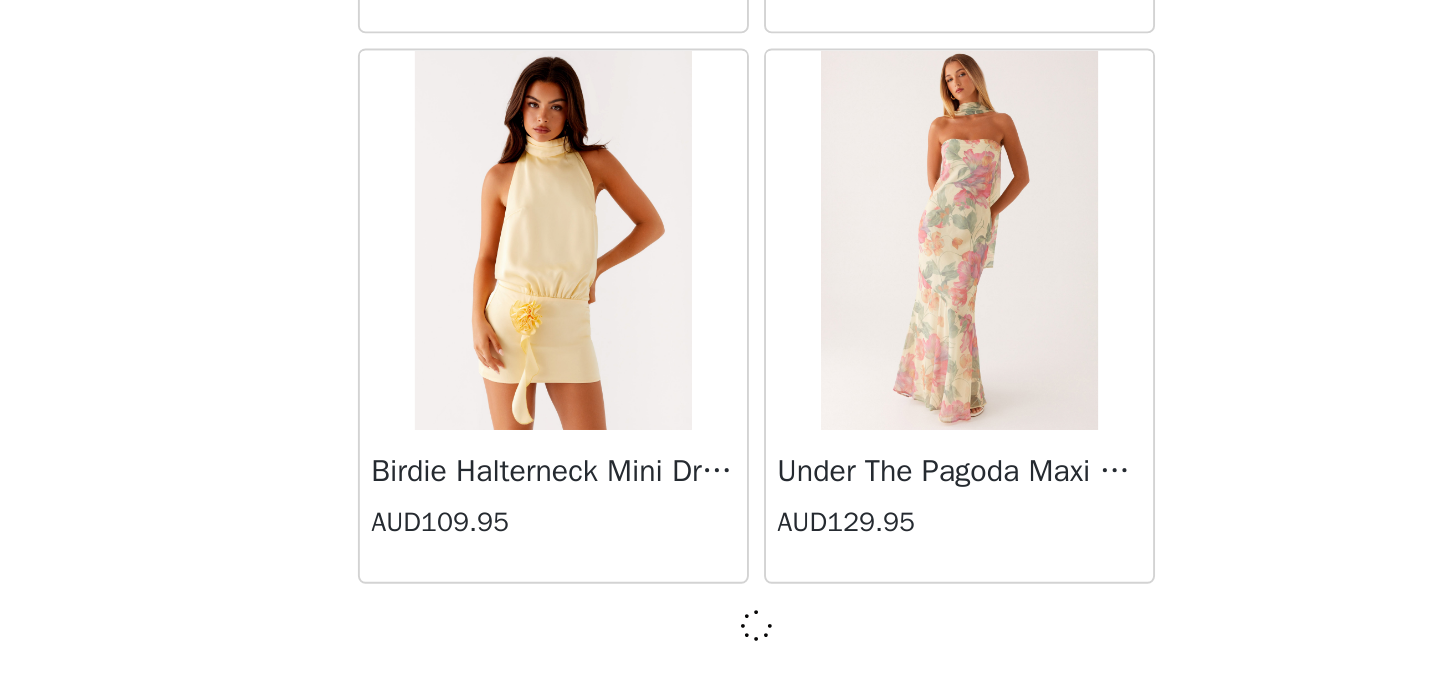 scroll, scrollTop: 25556, scrollLeft: 0, axis: vertical 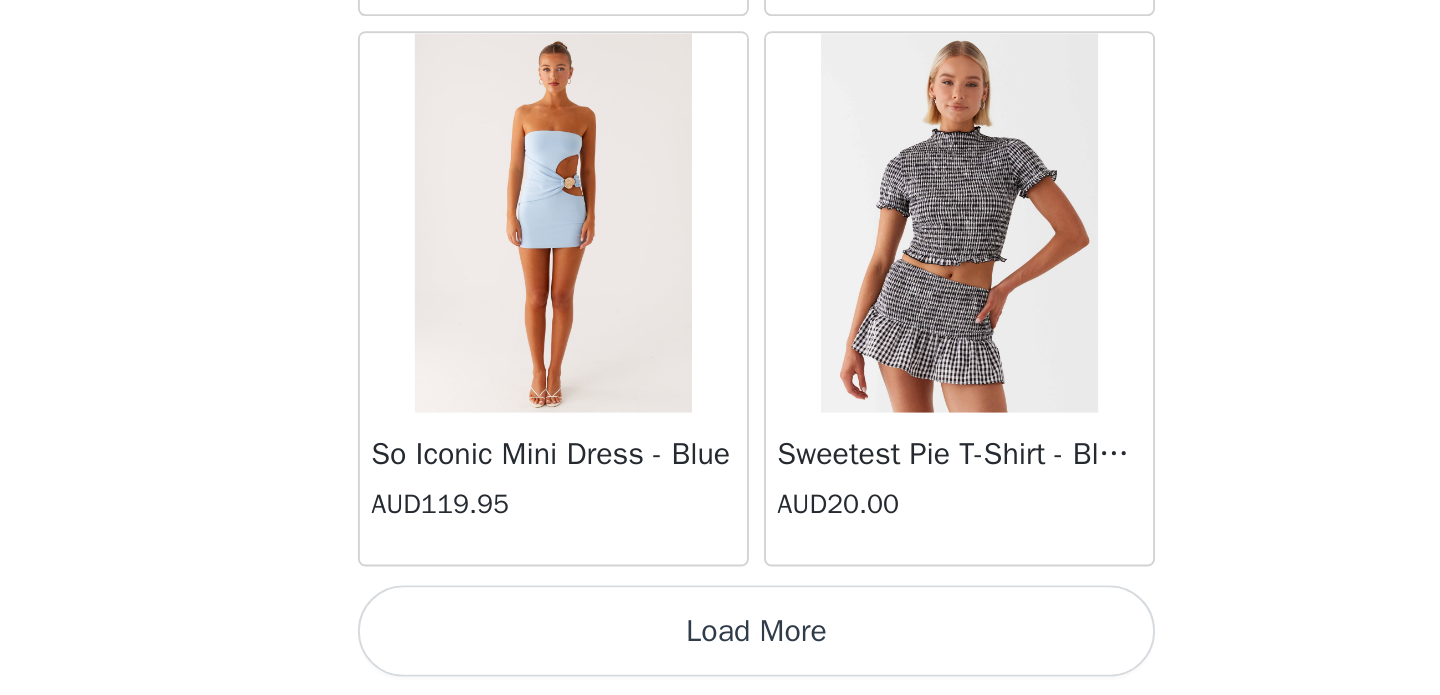 click on "Load More" at bounding box center [720, 661] 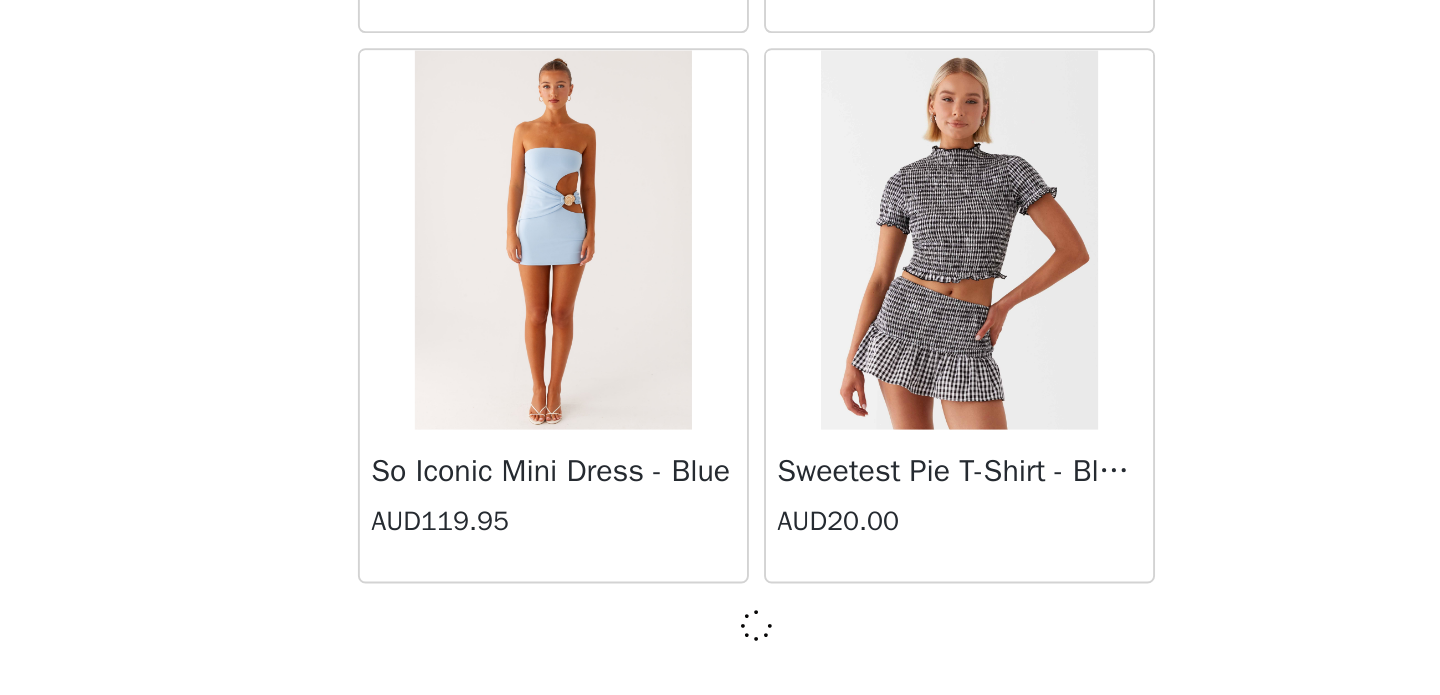 scroll, scrollTop: 0, scrollLeft: 0, axis: both 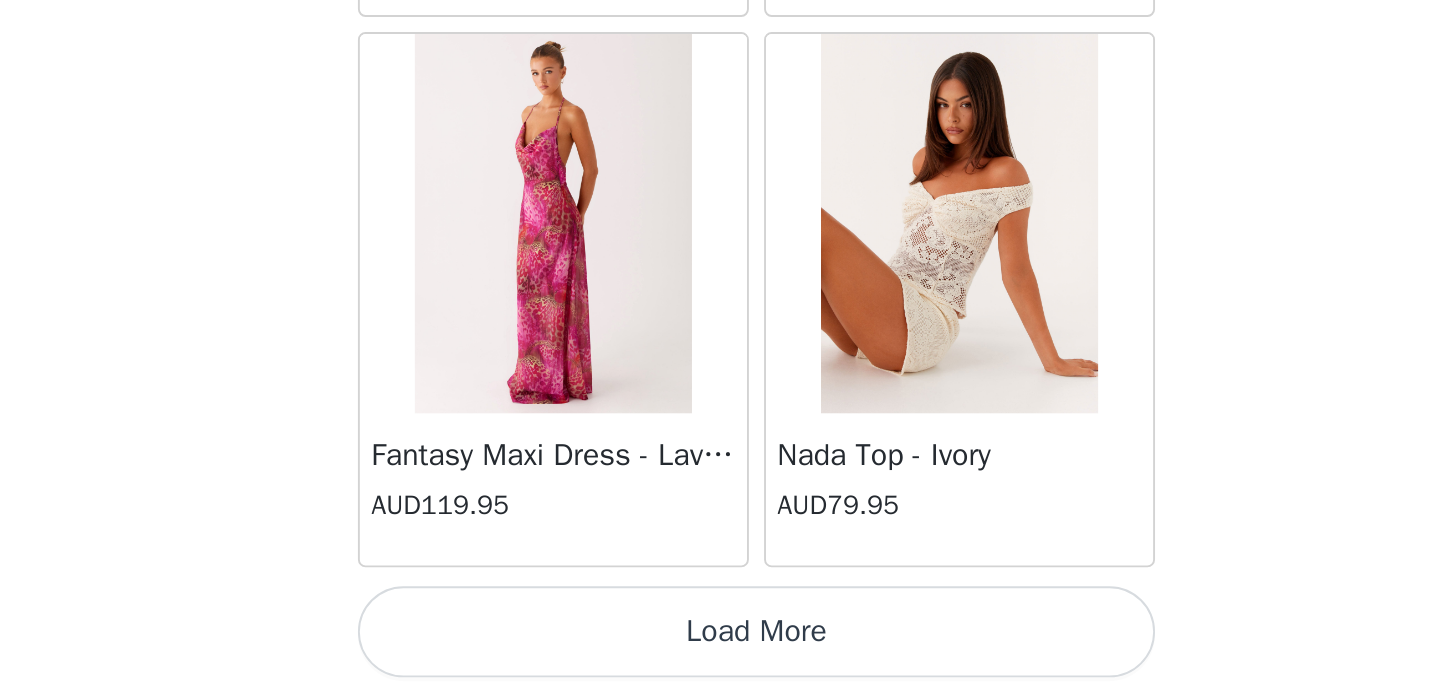 click on "Load More" at bounding box center [720, 661] 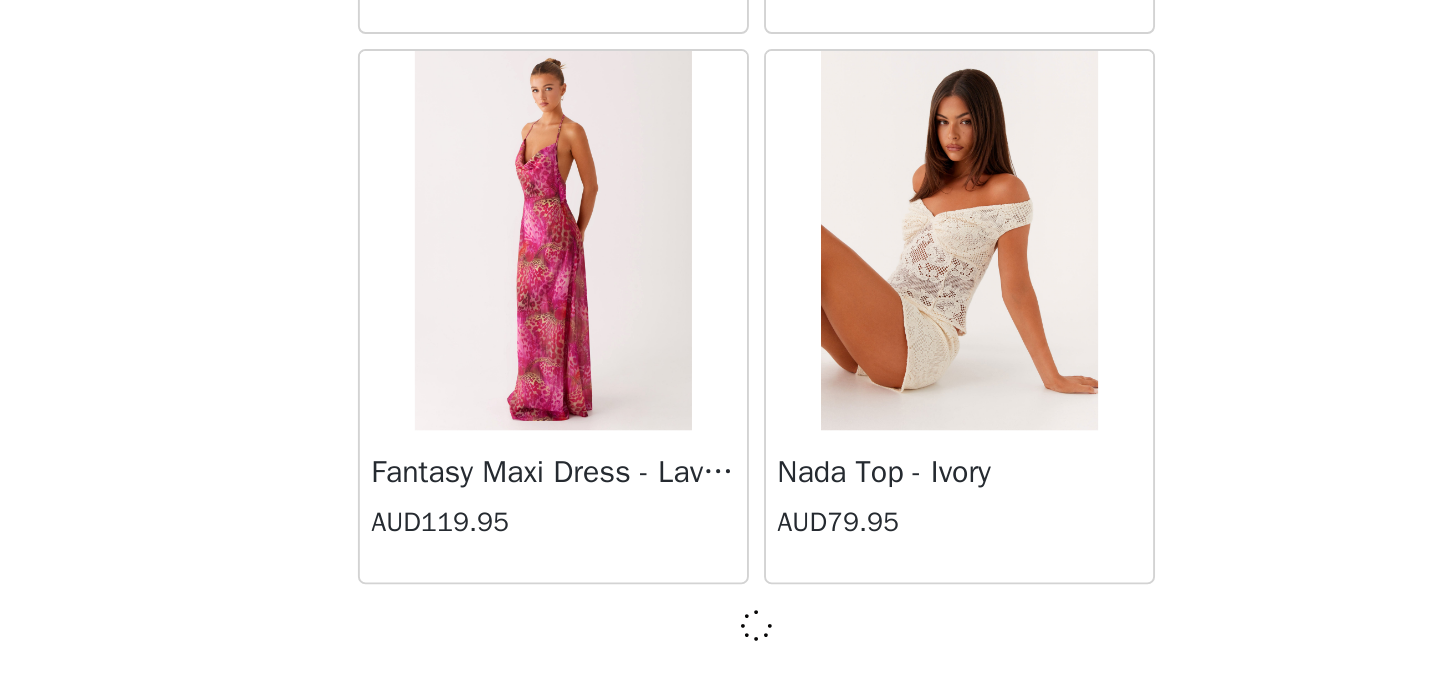 scroll, scrollTop: 31356, scrollLeft: 0, axis: vertical 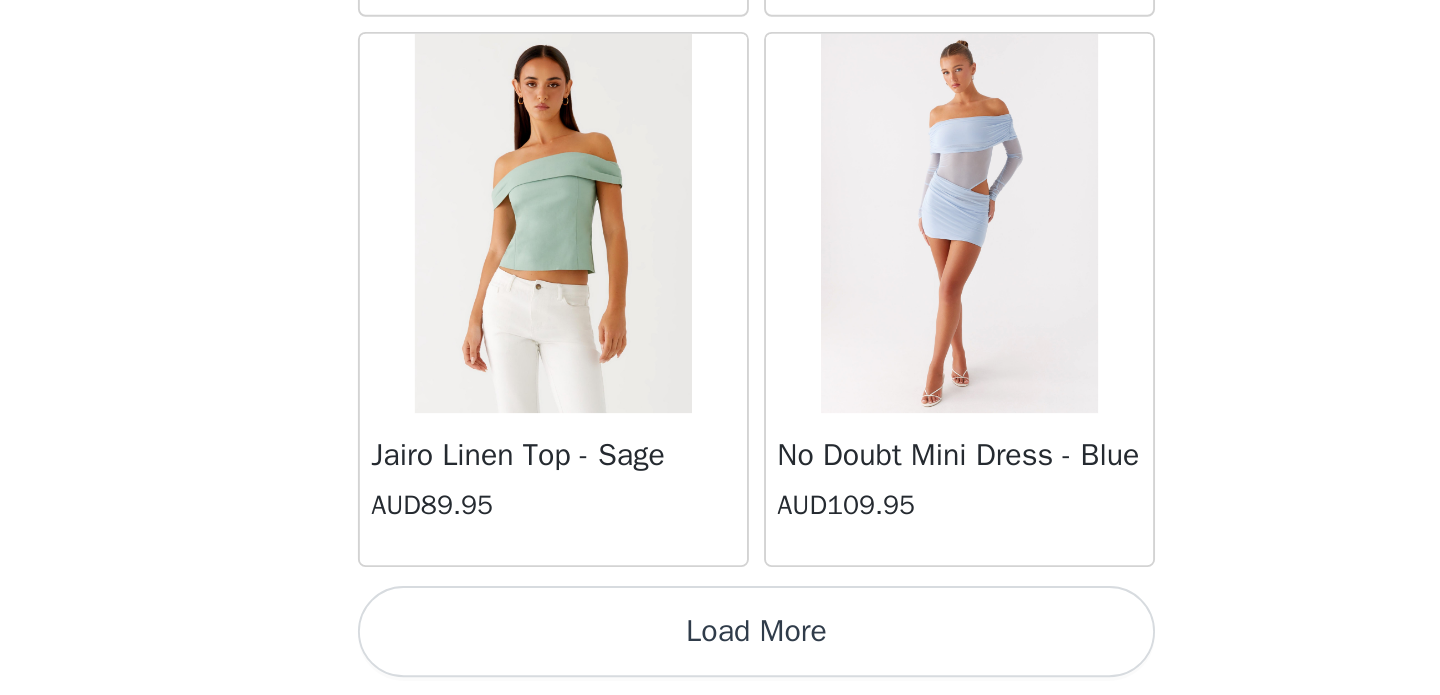 click on "Load More" at bounding box center (720, 661) 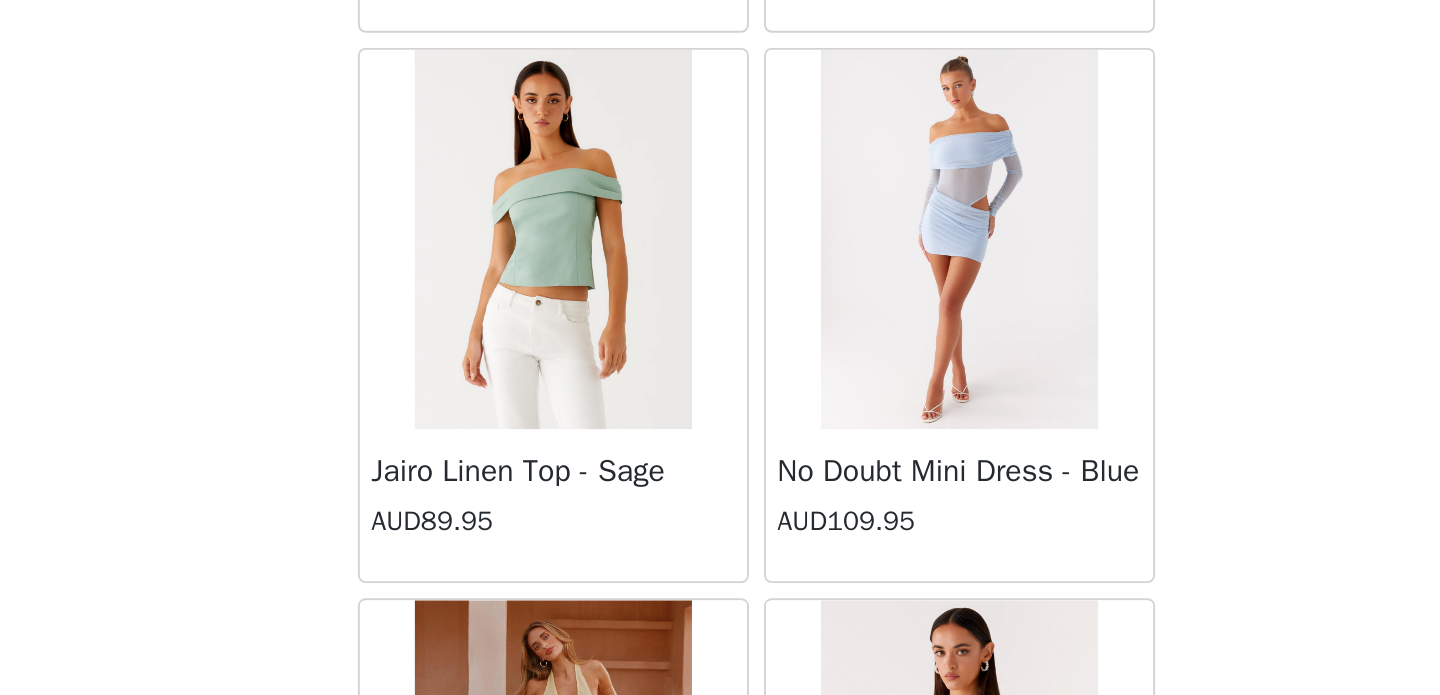 scroll, scrollTop: 0, scrollLeft: 0, axis: both 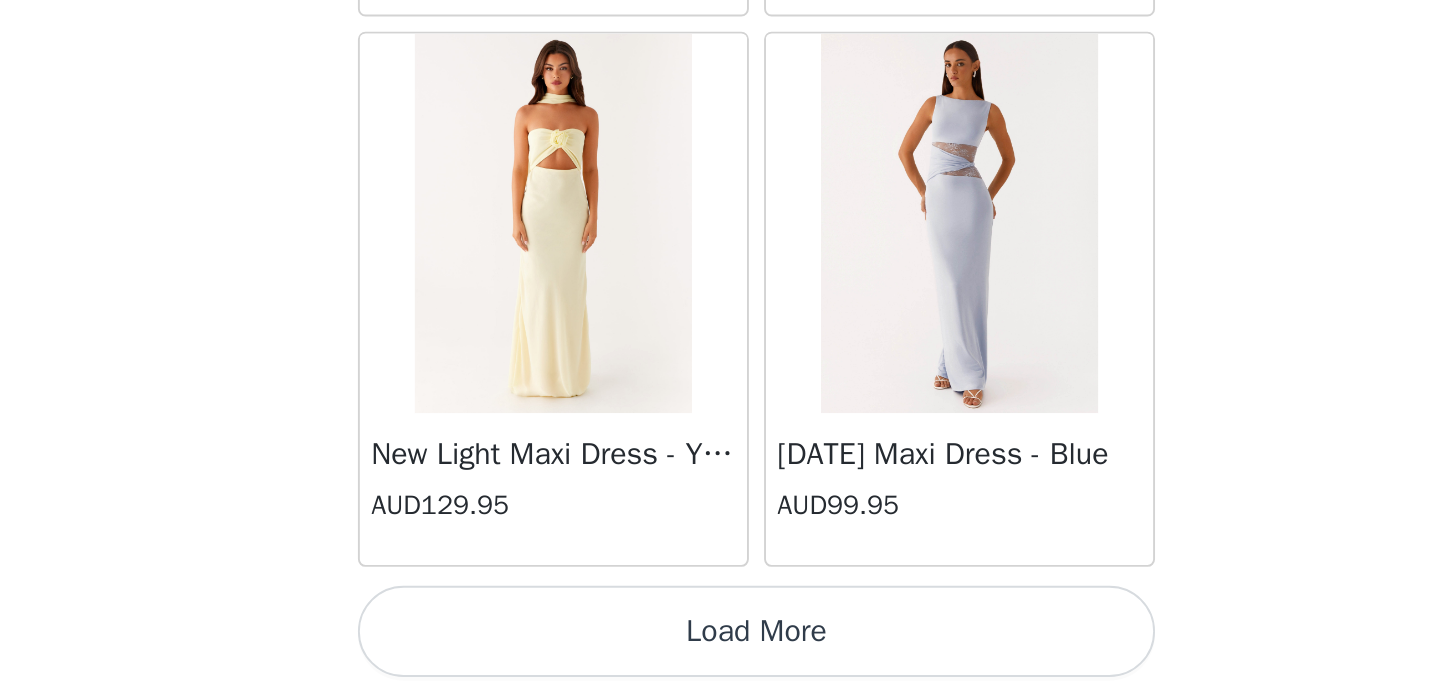 click on "Load More" at bounding box center (720, 661) 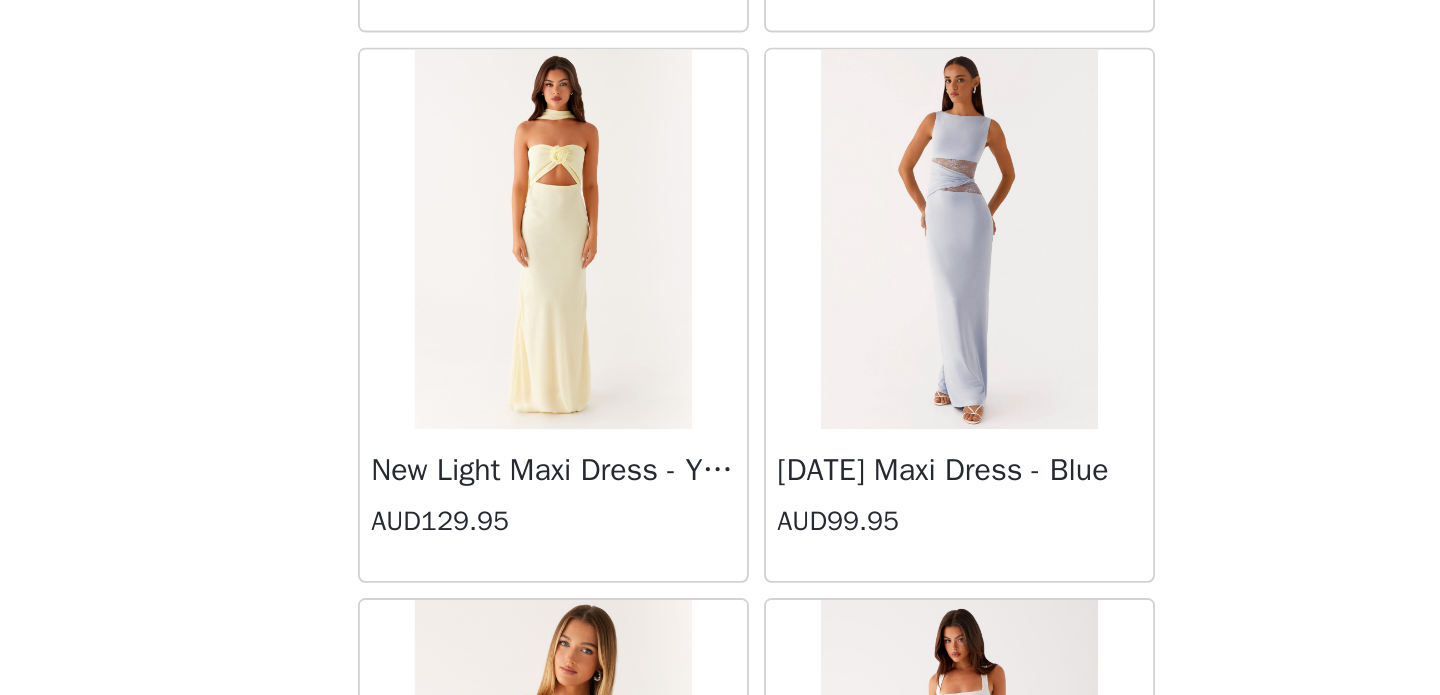 scroll, scrollTop: 0, scrollLeft: 0, axis: both 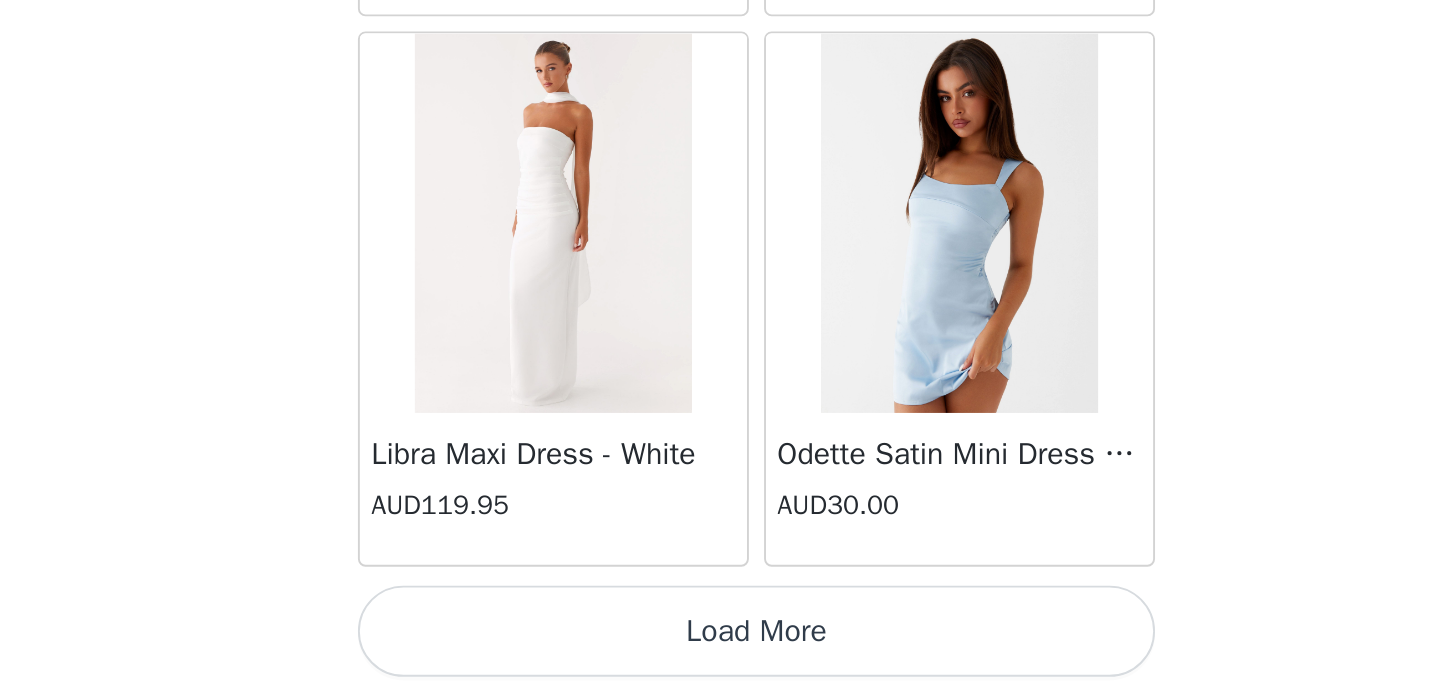 click on "Load More" at bounding box center (720, 661) 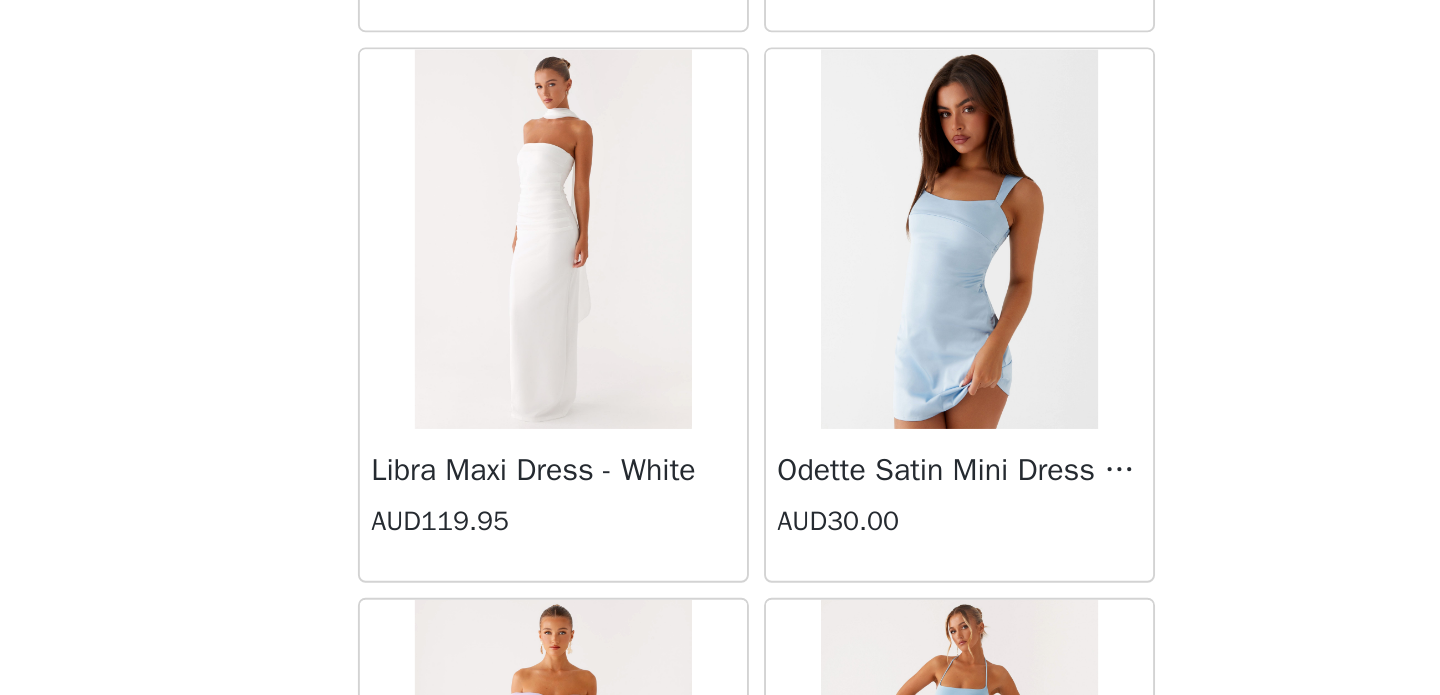 scroll, scrollTop: 0, scrollLeft: 0, axis: both 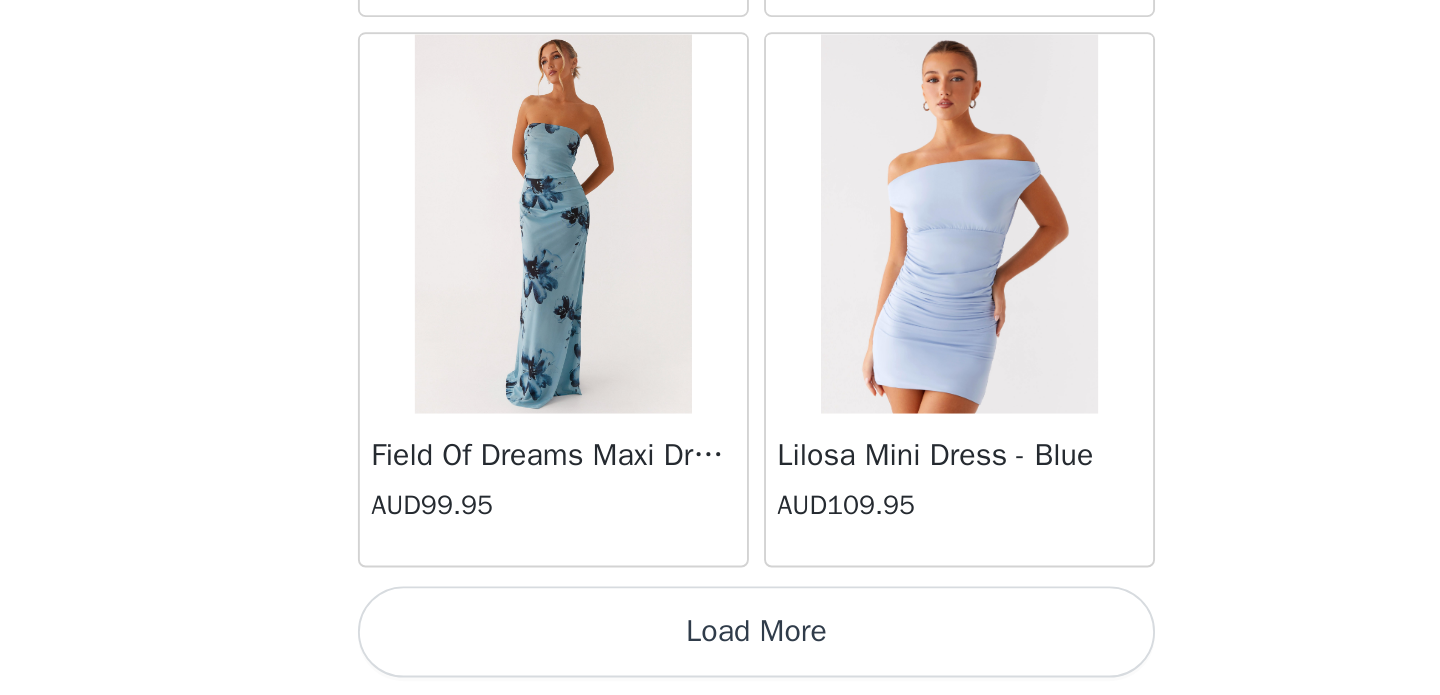 click on "Load More" at bounding box center (720, 661) 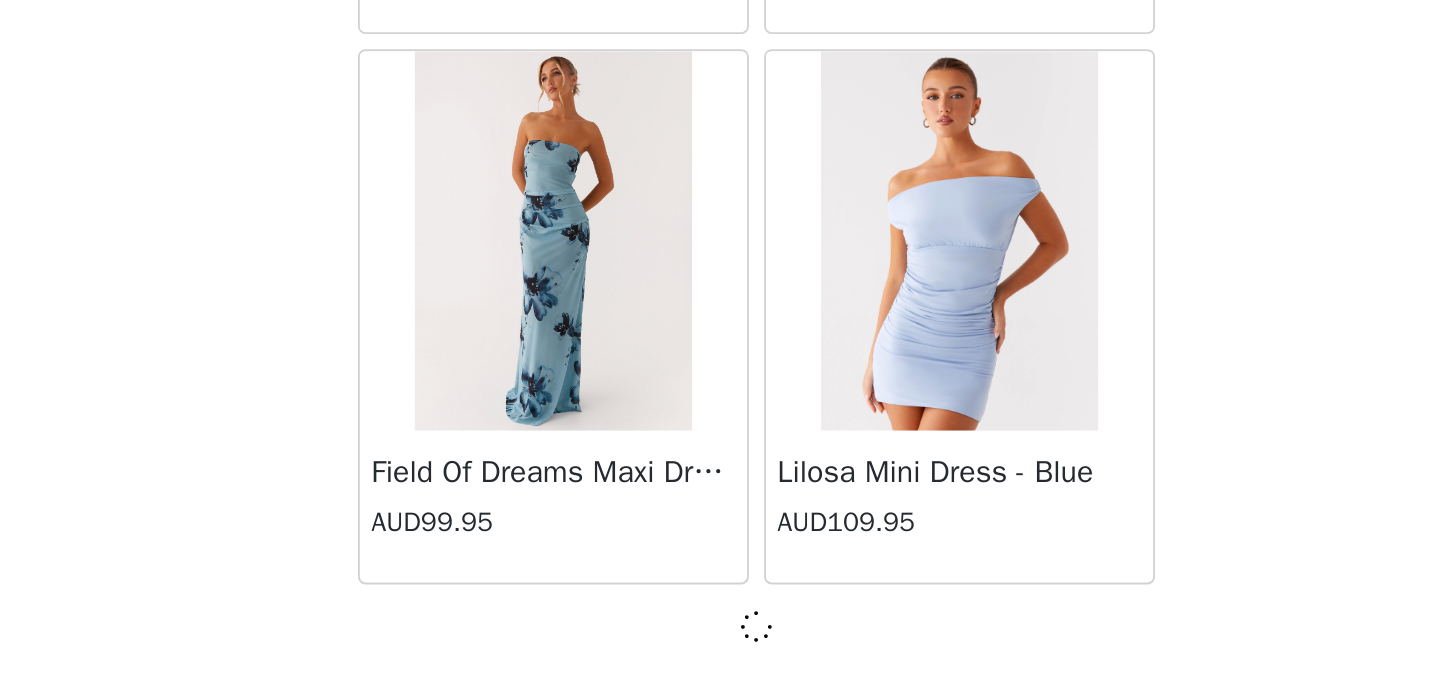 scroll, scrollTop: 42956, scrollLeft: 0, axis: vertical 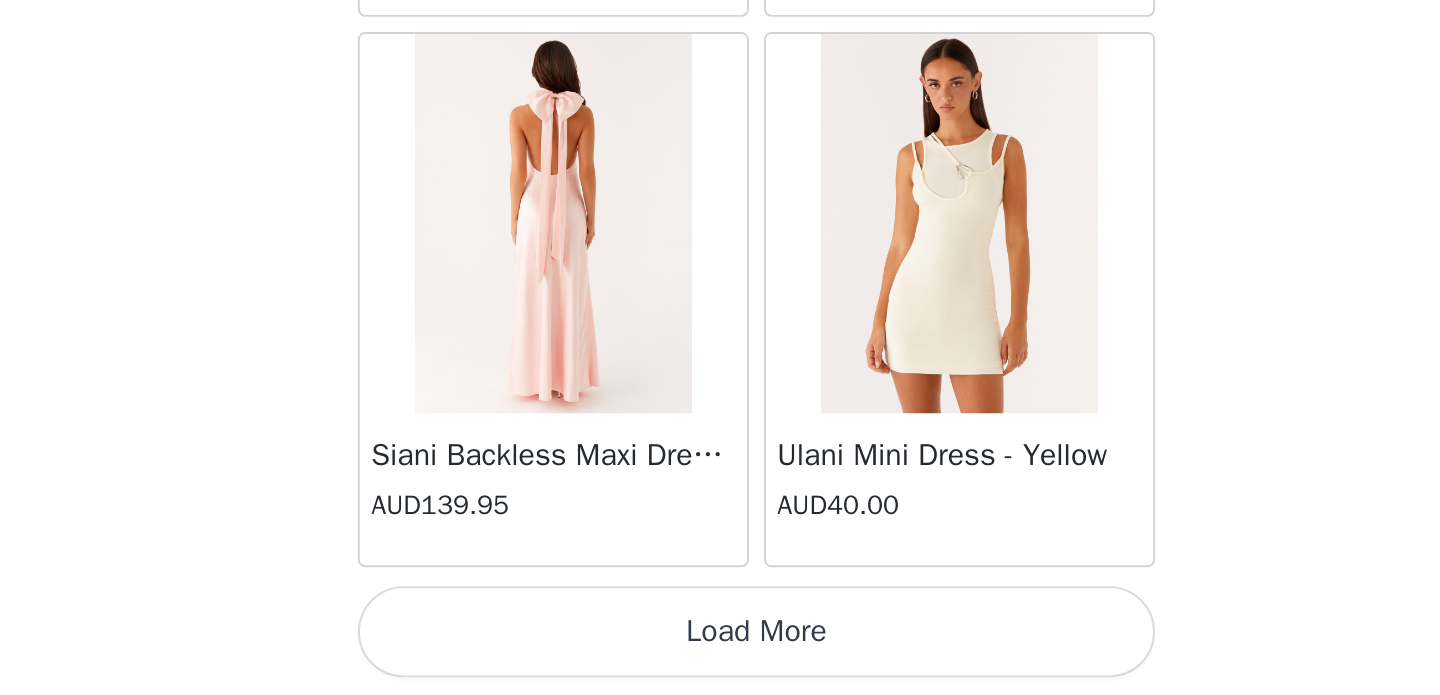 click on "Load More" at bounding box center [720, 661] 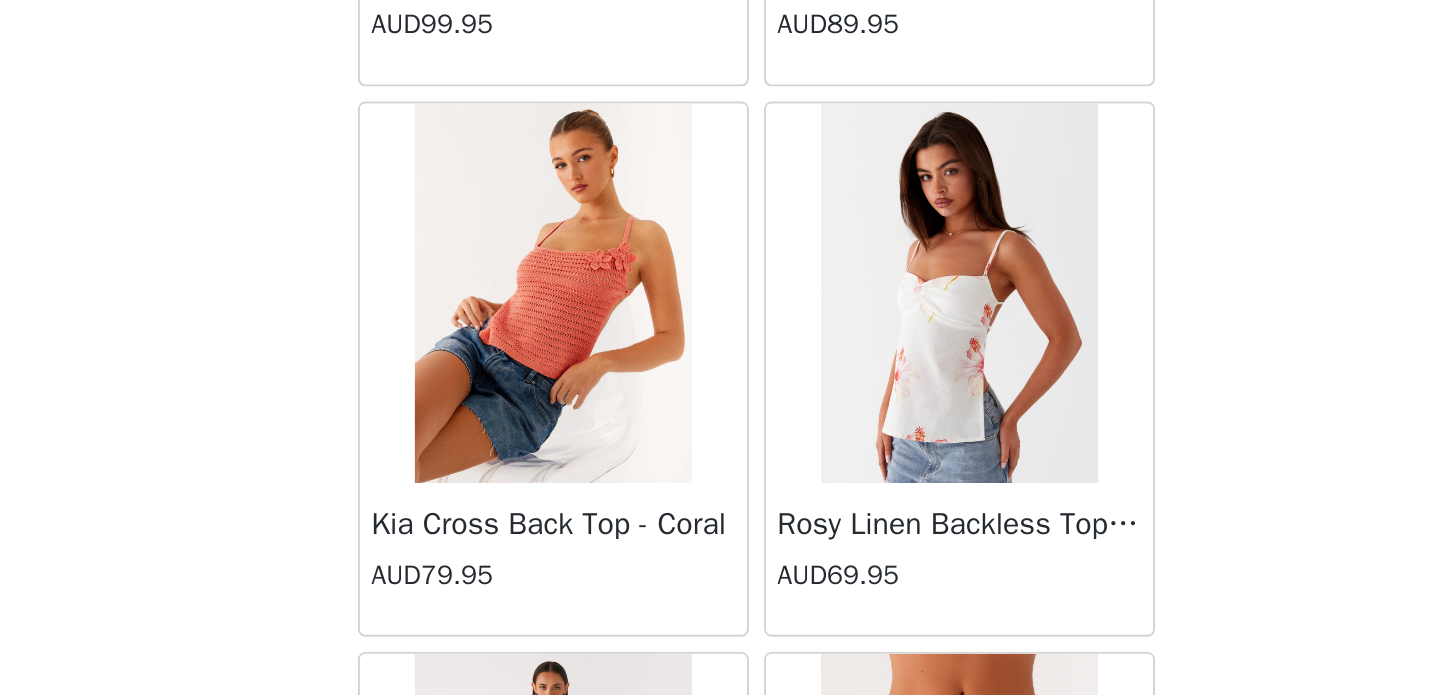 scroll, scrollTop: 47296, scrollLeft: 0, axis: vertical 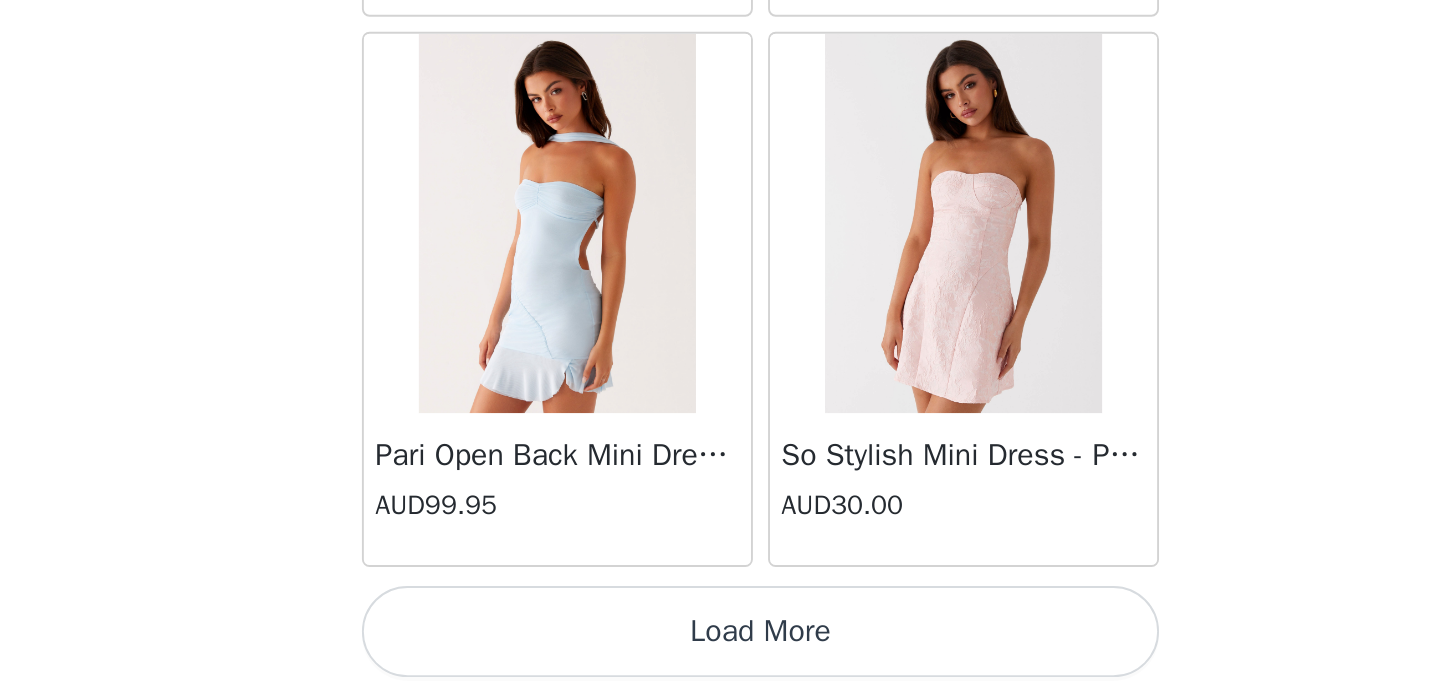 click on "Load More" at bounding box center (720, 661) 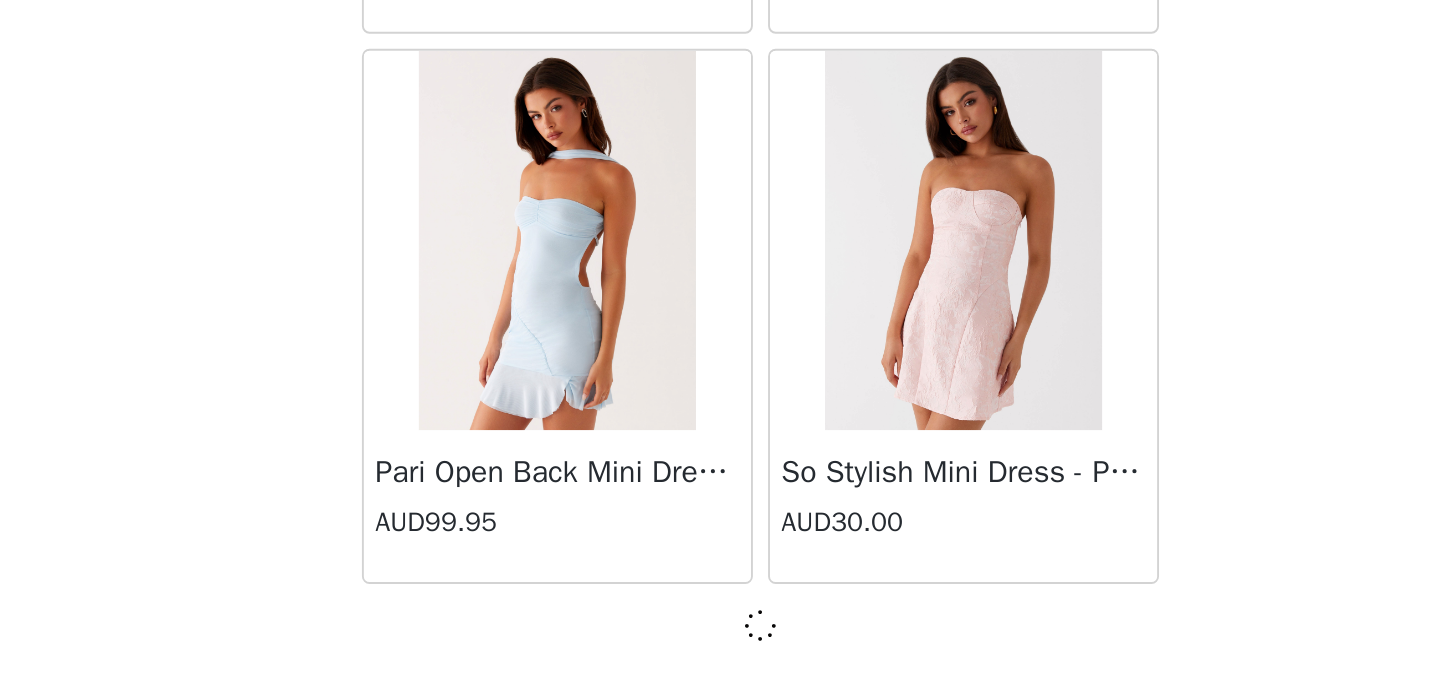 scroll, scrollTop: 48756, scrollLeft: 0, axis: vertical 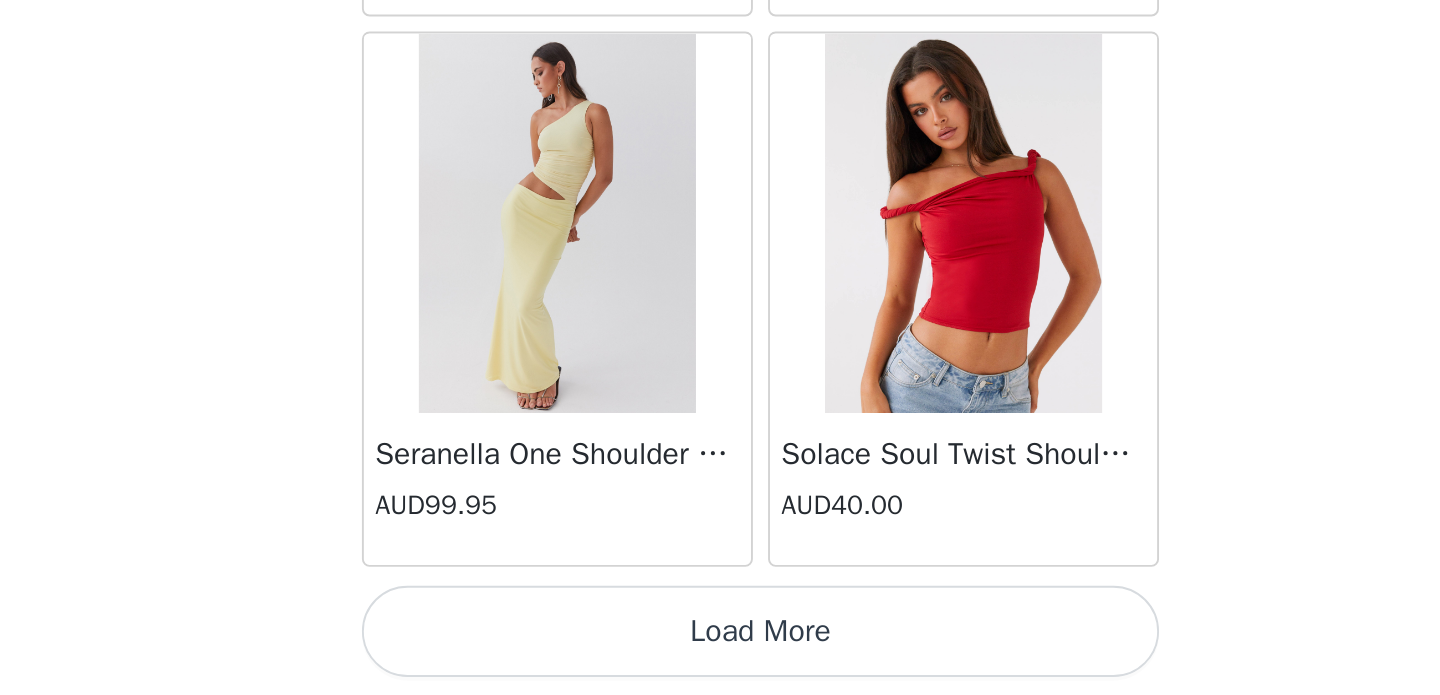 click on "Load More" at bounding box center (720, 661) 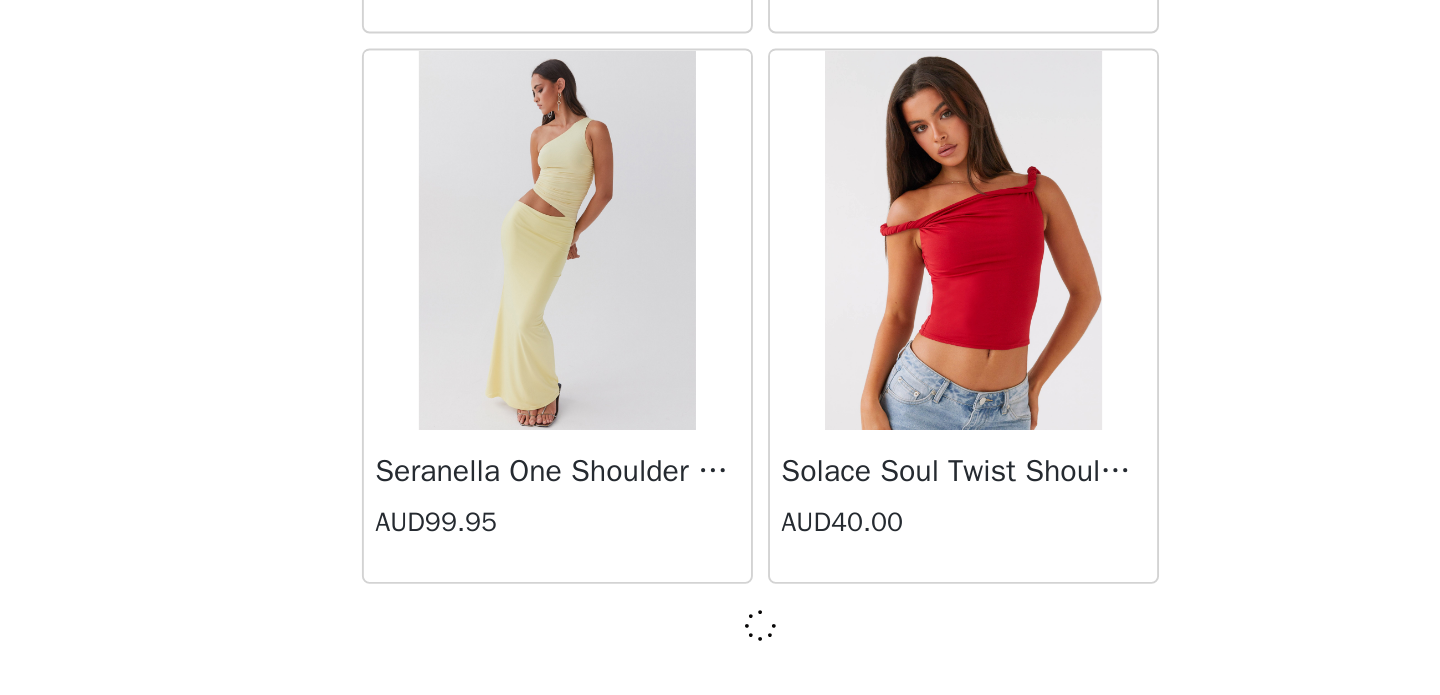 scroll, scrollTop: 51656, scrollLeft: 0, axis: vertical 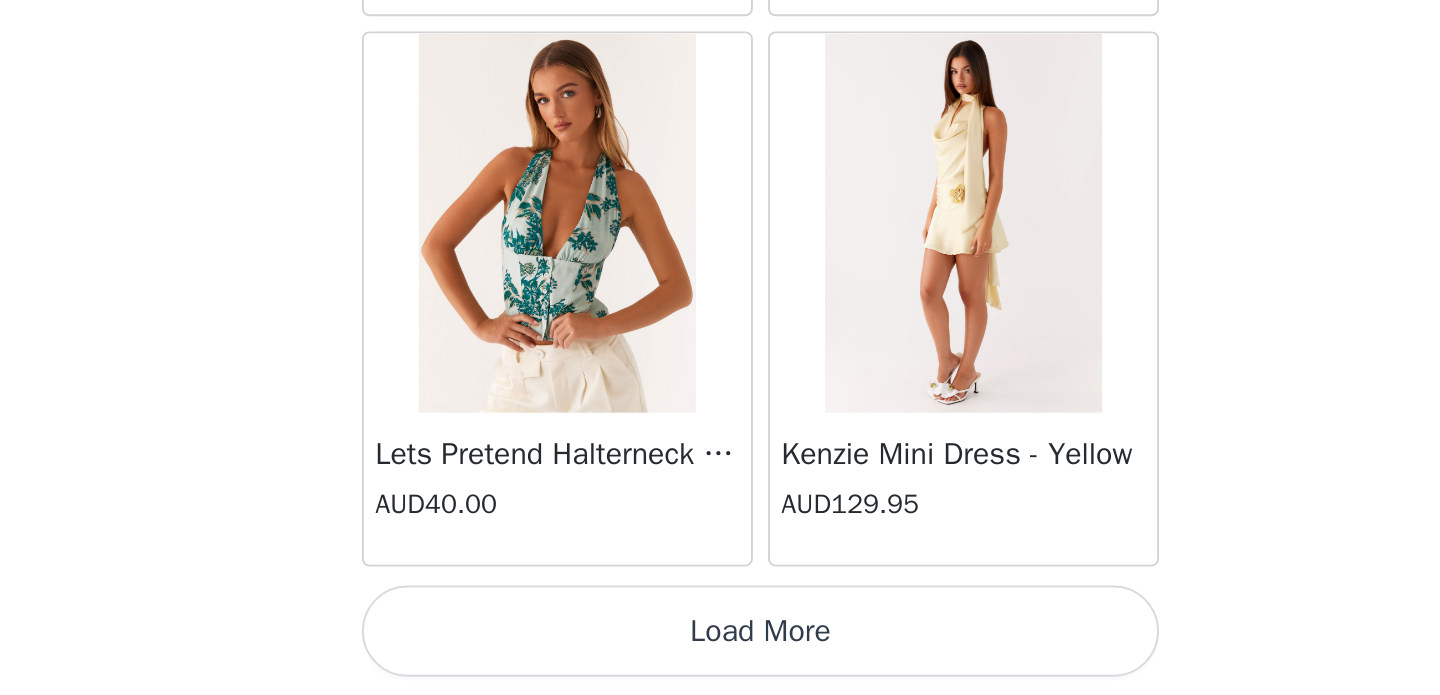 click on "Load More" at bounding box center [720, 661] 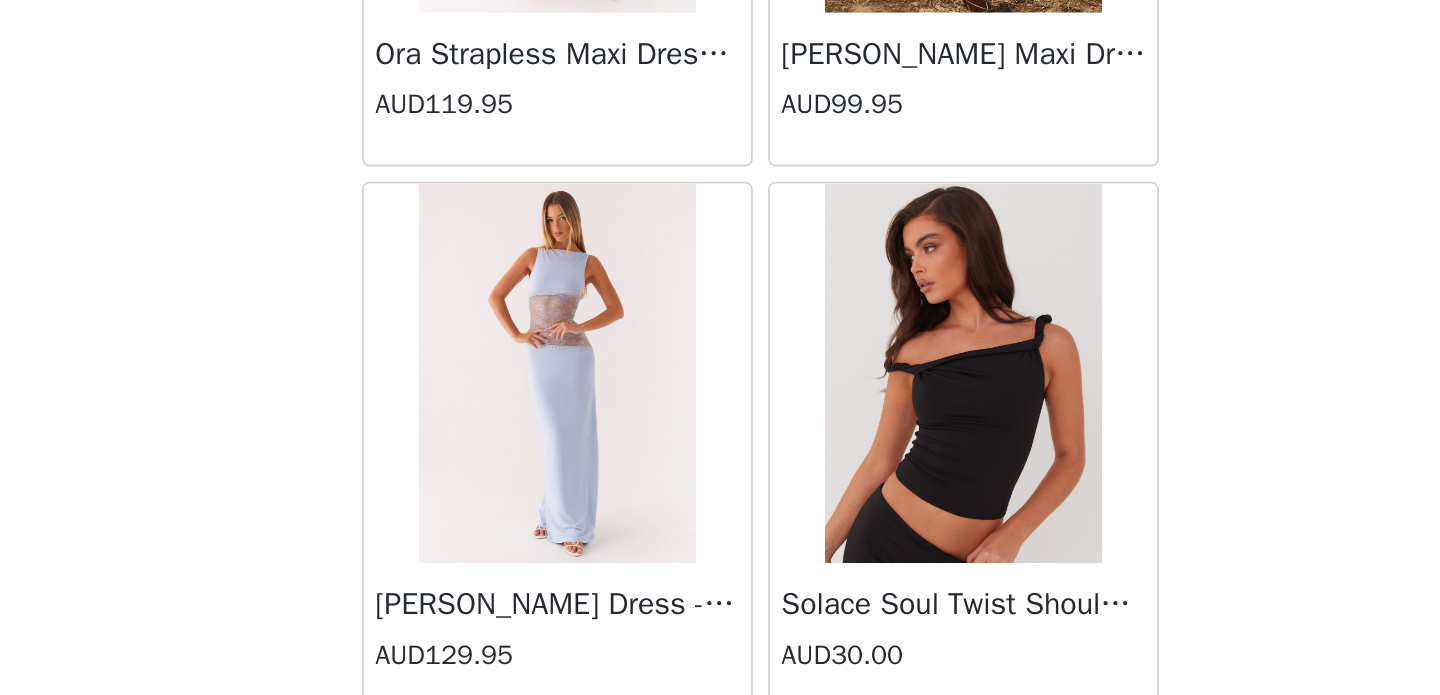 scroll, scrollTop: 56751, scrollLeft: 0, axis: vertical 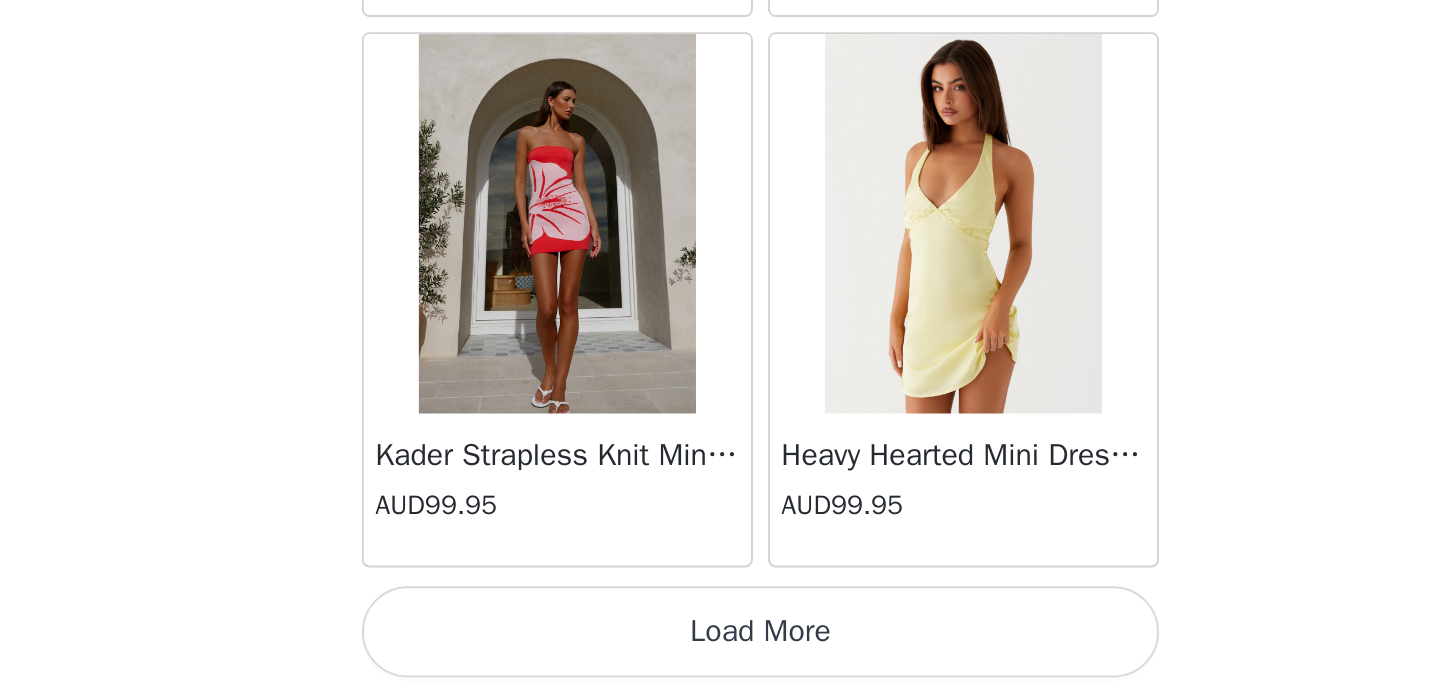 click on "Load More" at bounding box center (720, 661) 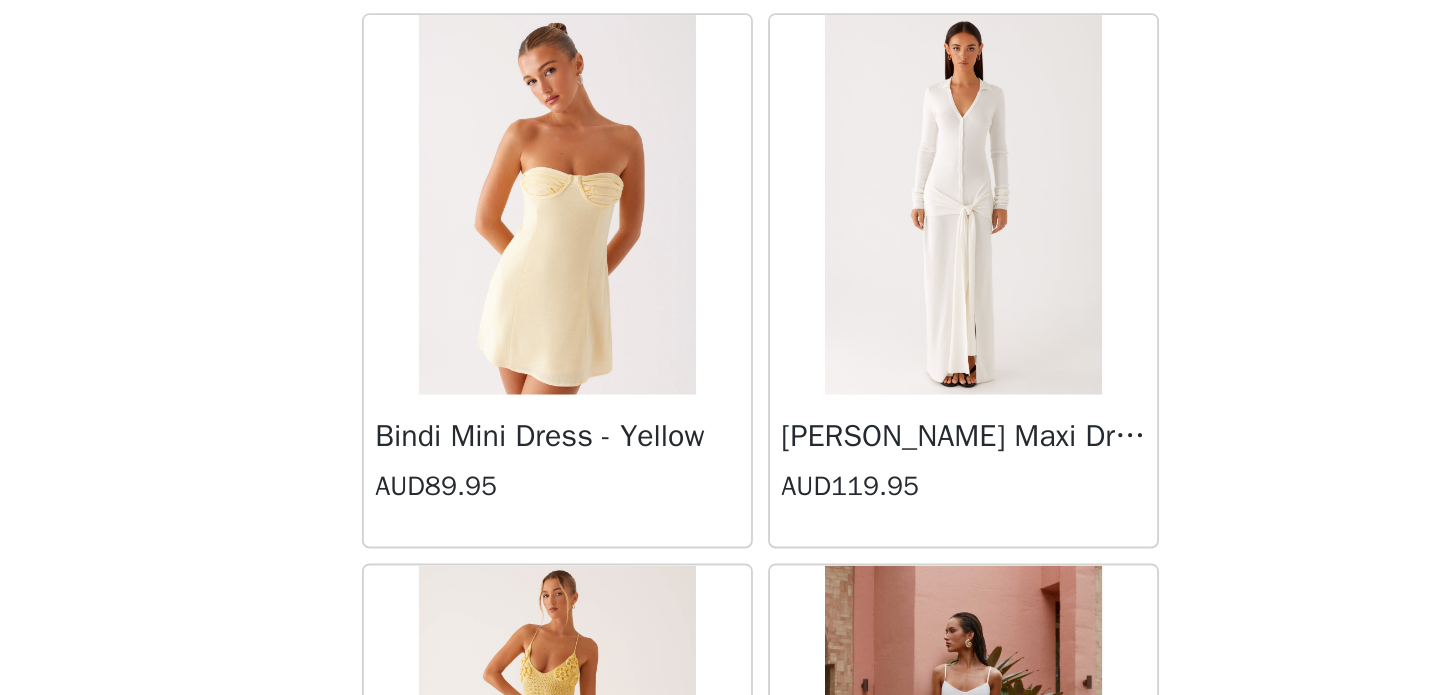 scroll, scrollTop: 60058, scrollLeft: 0, axis: vertical 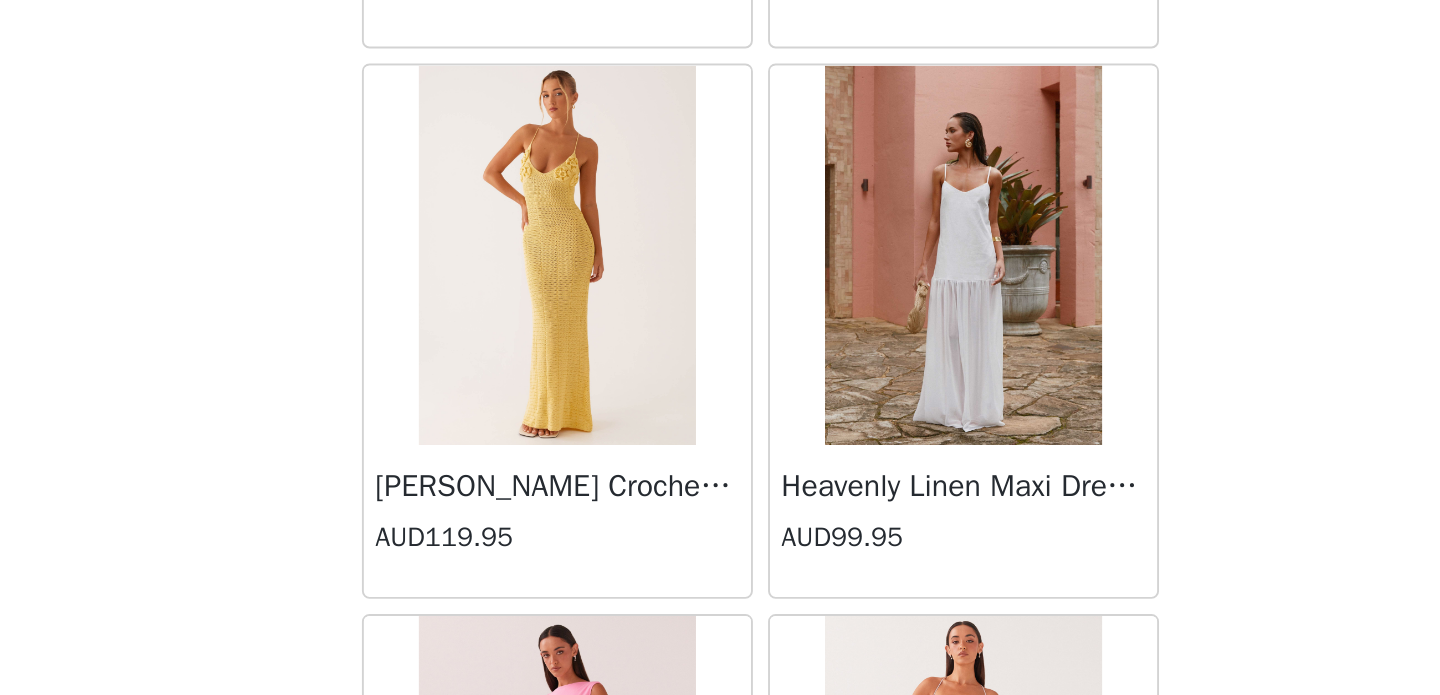 click on "STEP 1 OF 4
Select your styles!
You will receive 6 products.       0/6 Selected           Add Product       Back       Ayanna Strapless Mini Dress - Yellow   AUD45.00       Aster Bloom Maxi Dress - Orange Blue Floral   AUD109.95       Avenue Mini Dress - Plum   AUD109.95       Aullie Maxi Dress - Yellow   AUD109.95       Aullie Maxi Dress - Ivory   AUD109.95       Aullie Mini Dress - Black   AUD99.95       Avalia Backless Scarf Mini Dress - White Polka Dot   AUD89.95       Aullie Maxi Dress - Blue   AUD109.95       Aster Bloom Maxi Dress - Bloom Wave Print   AUD119.95       Athens One Shoulder Top - Floral   AUD79.95       Aullie Mini Dress - Blue   AUD50.00       Aullie Maxi Dress - Black   AUD109.95       Ayanna Strapless Mini Dress - Cobalt   AUD30.00       Atlantic Midi Dress - Yellow   AUD70.00       Aullie Maxi Dress - Pink   AUD109.95       Azura Halter Top - Yellow   AUD69.95         AUD159.95" at bounding box center (720, 288) 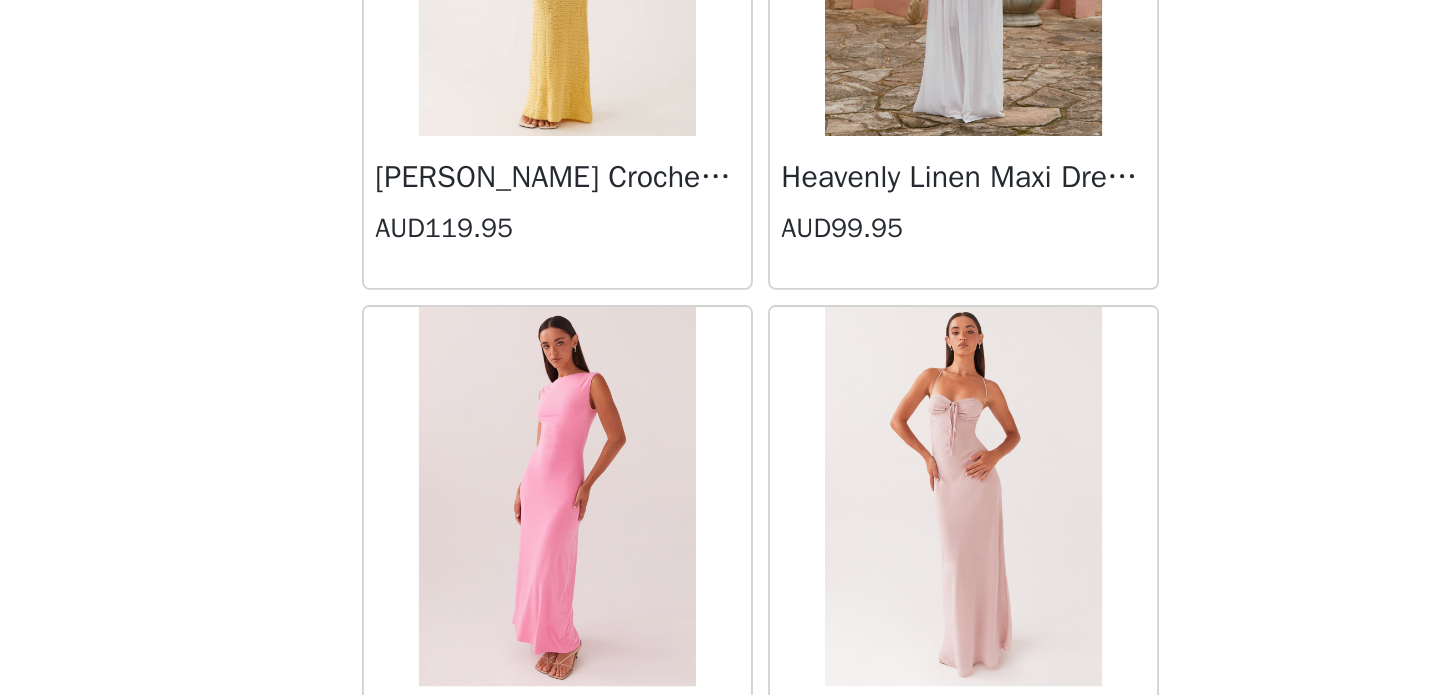 scroll, scrollTop: 60274, scrollLeft: 0, axis: vertical 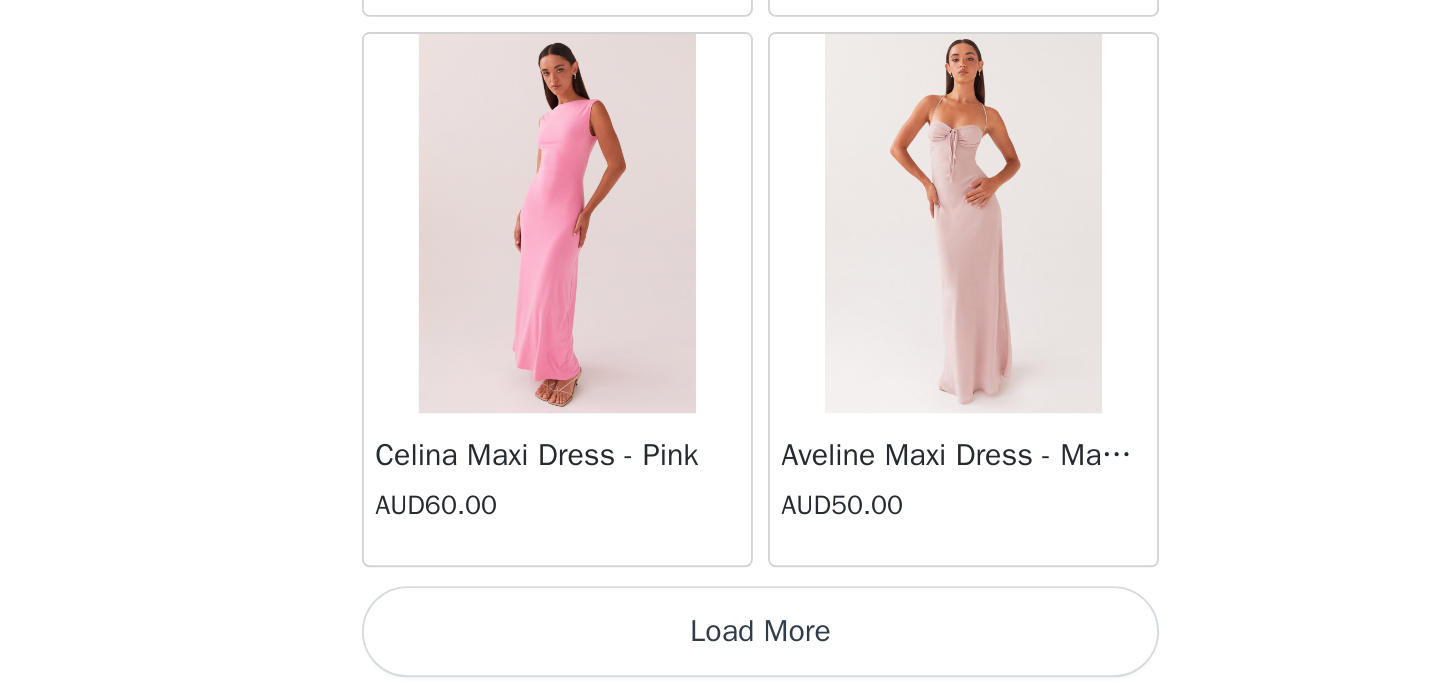 click on "Load More" at bounding box center [720, 661] 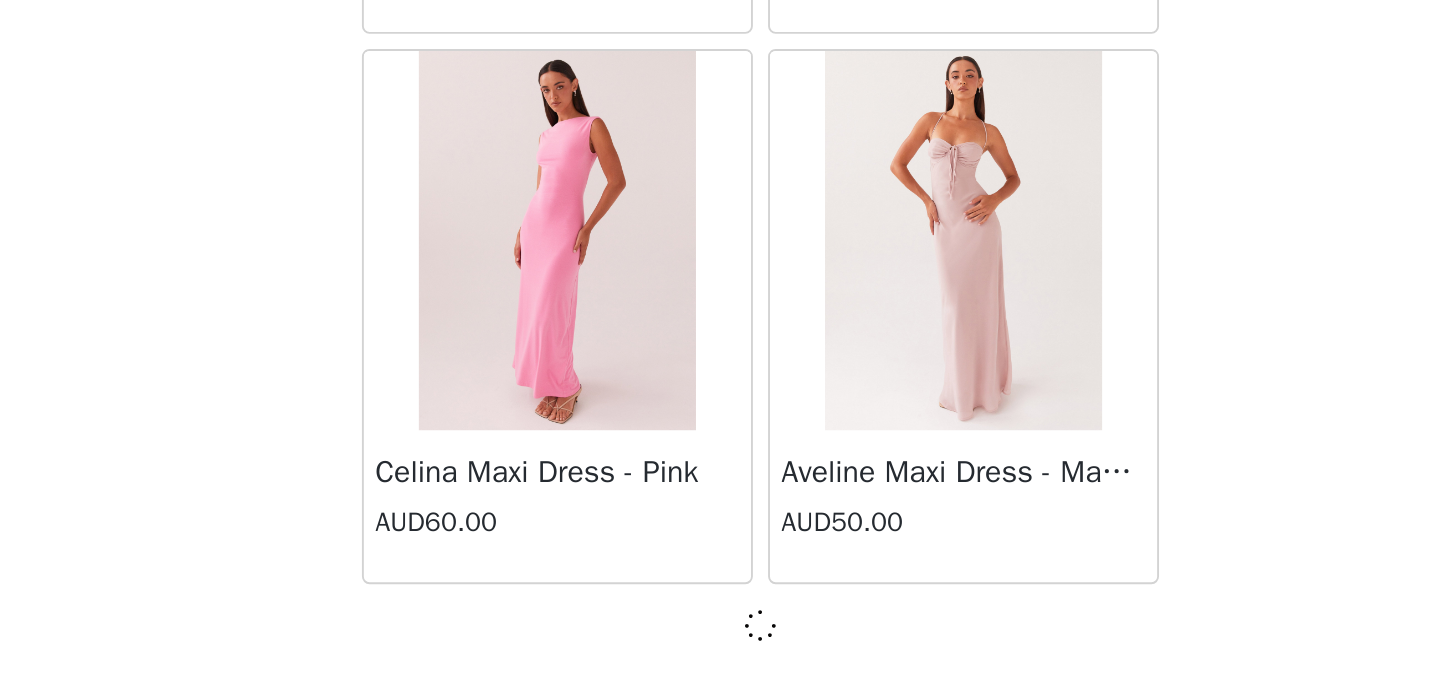 scroll, scrollTop: 60356, scrollLeft: 0, axis: vertical 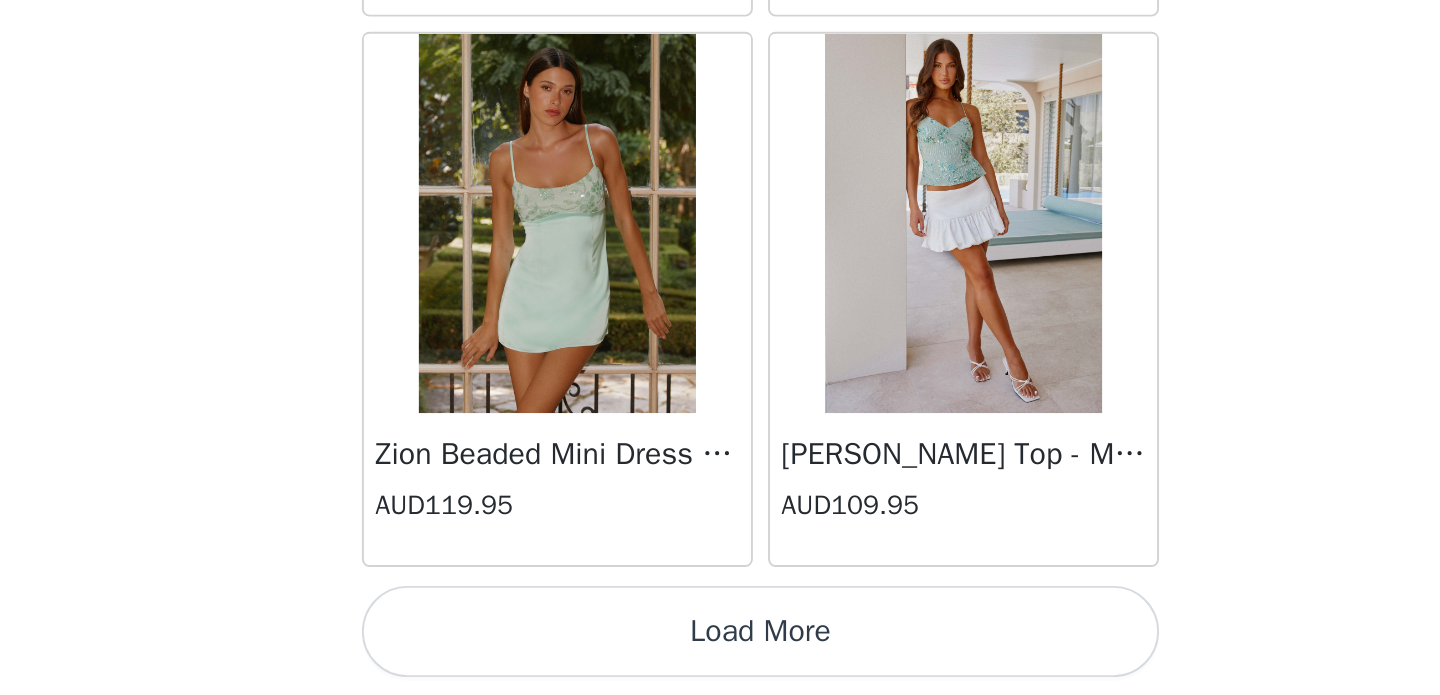 click on "Load More" at bounding box center [720, 661] 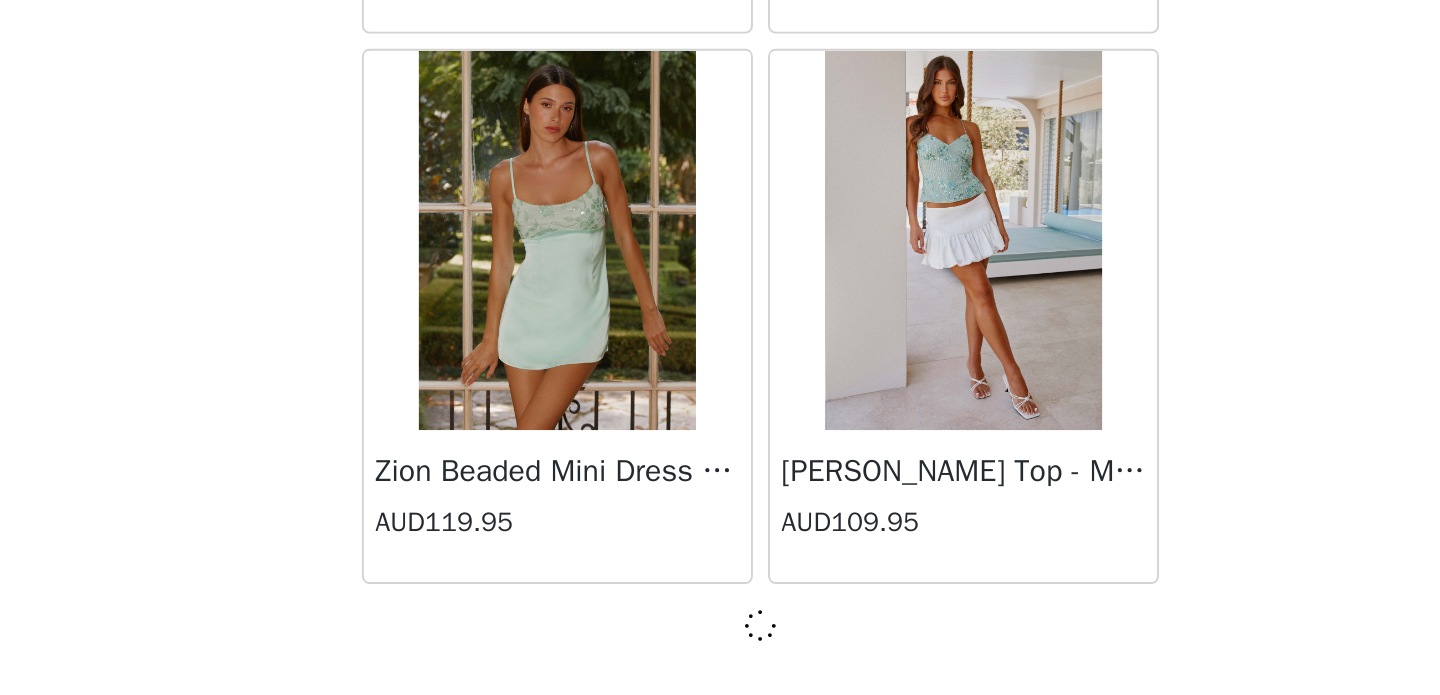 scroll, scrollTop: 63256, scrollLeft: 0, axis: vertical 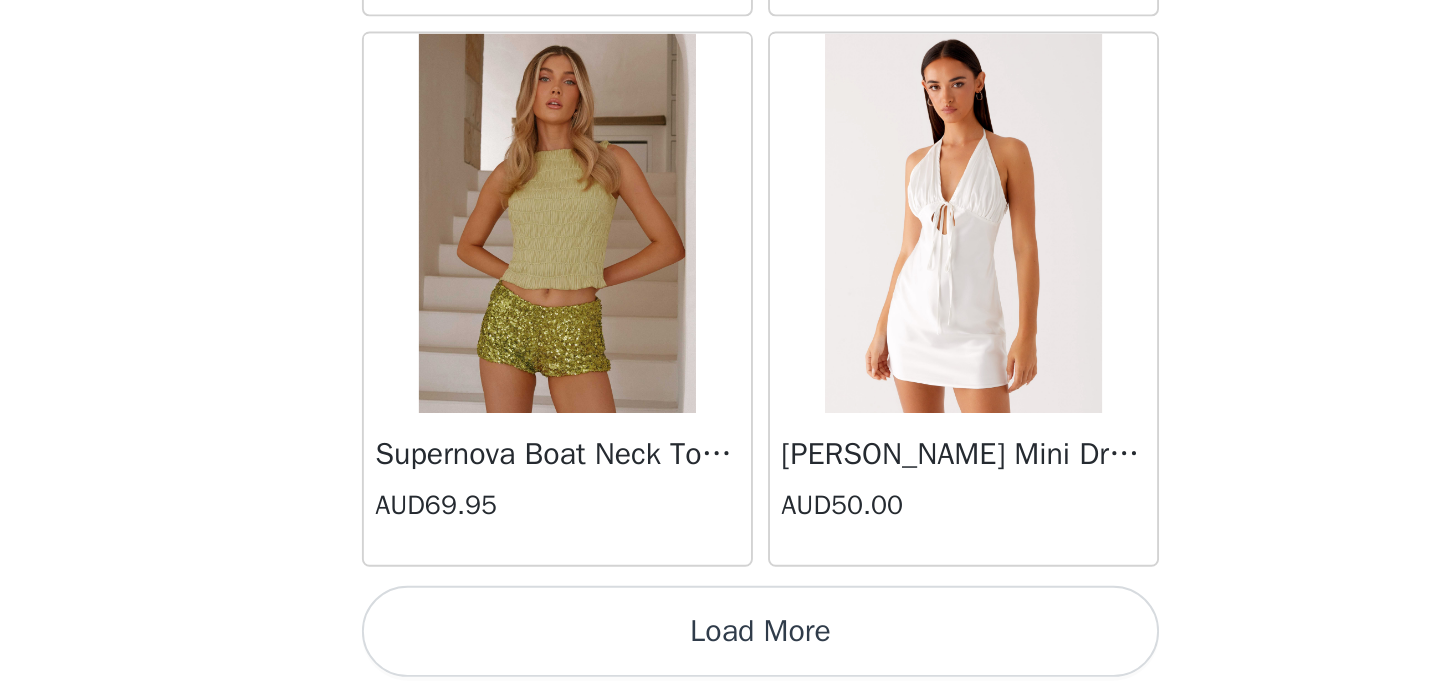 click on "Load More" at bounding box center [720, 661] 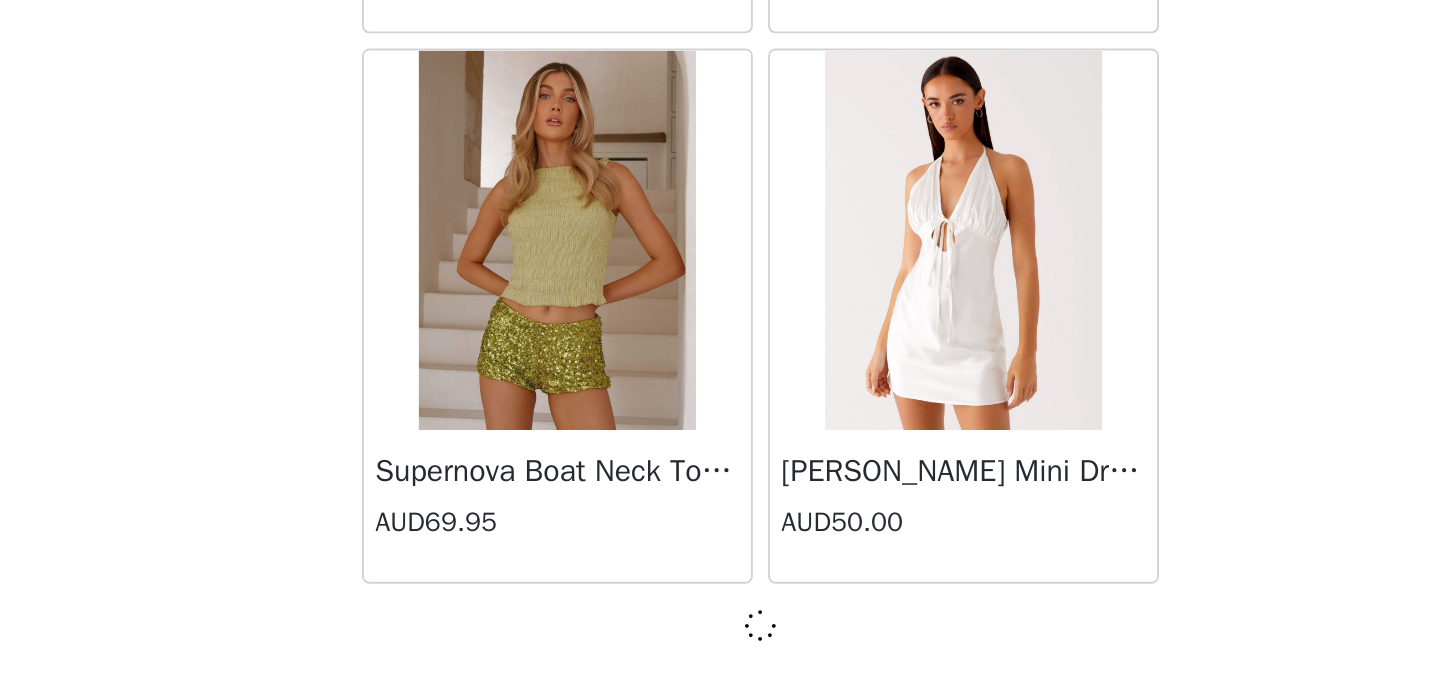 scroll, scrollTop: 66156, scrollLeft: 0, axis: vertical 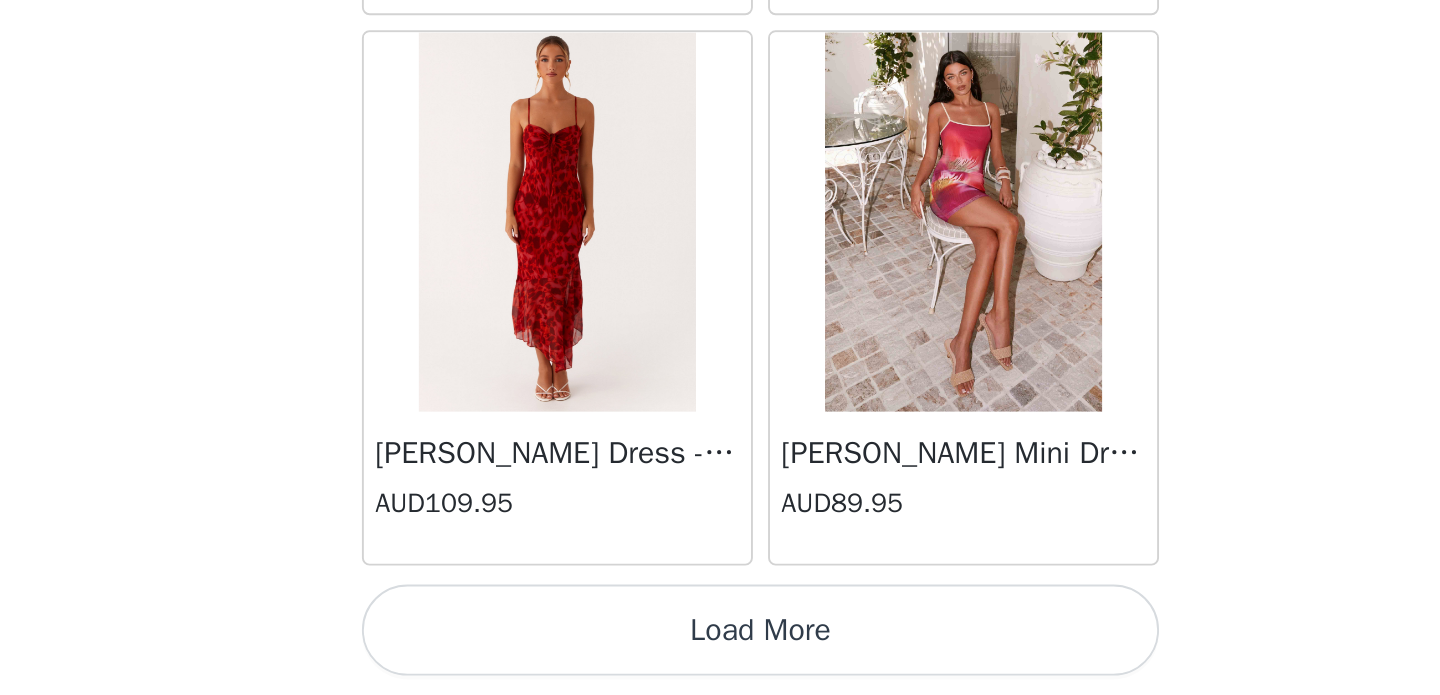 click on "Load More" at bounding box center (720, 661) 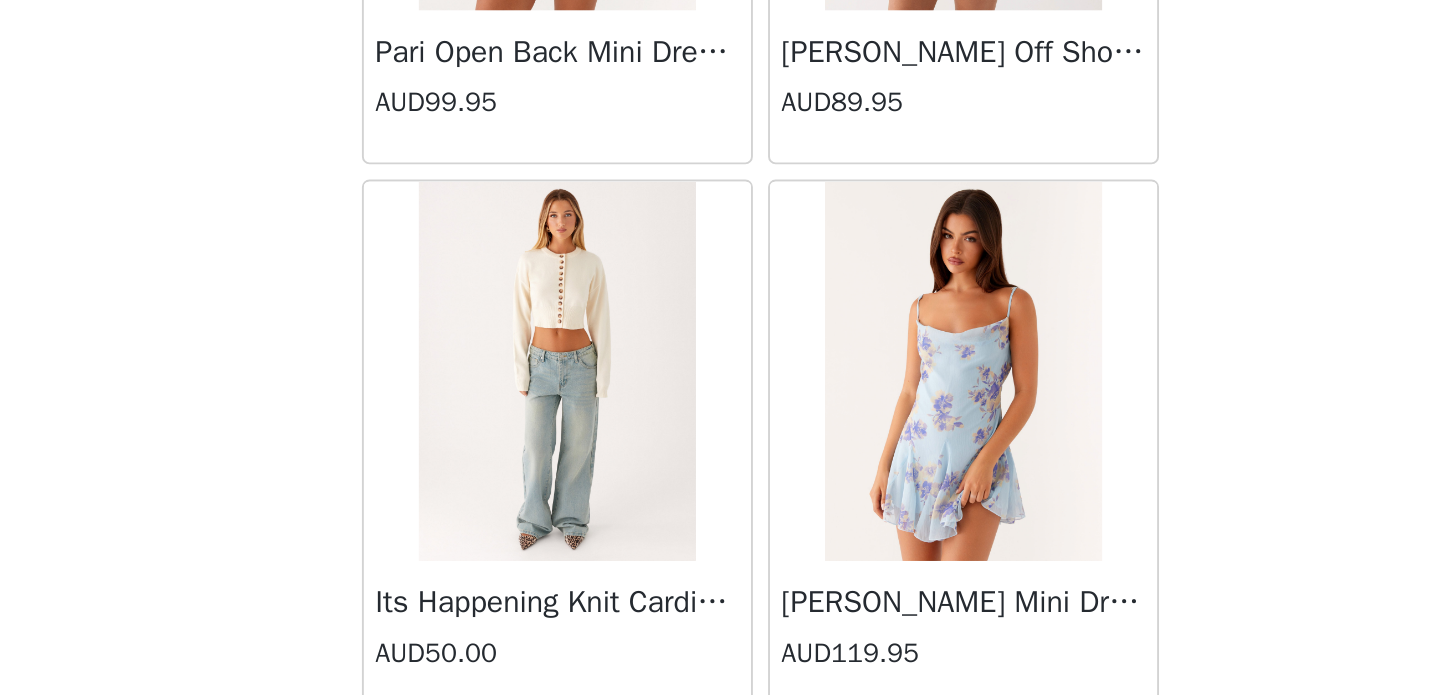 scroll, scrollTop: 70165, scrollLeft: 0, axis: vertical 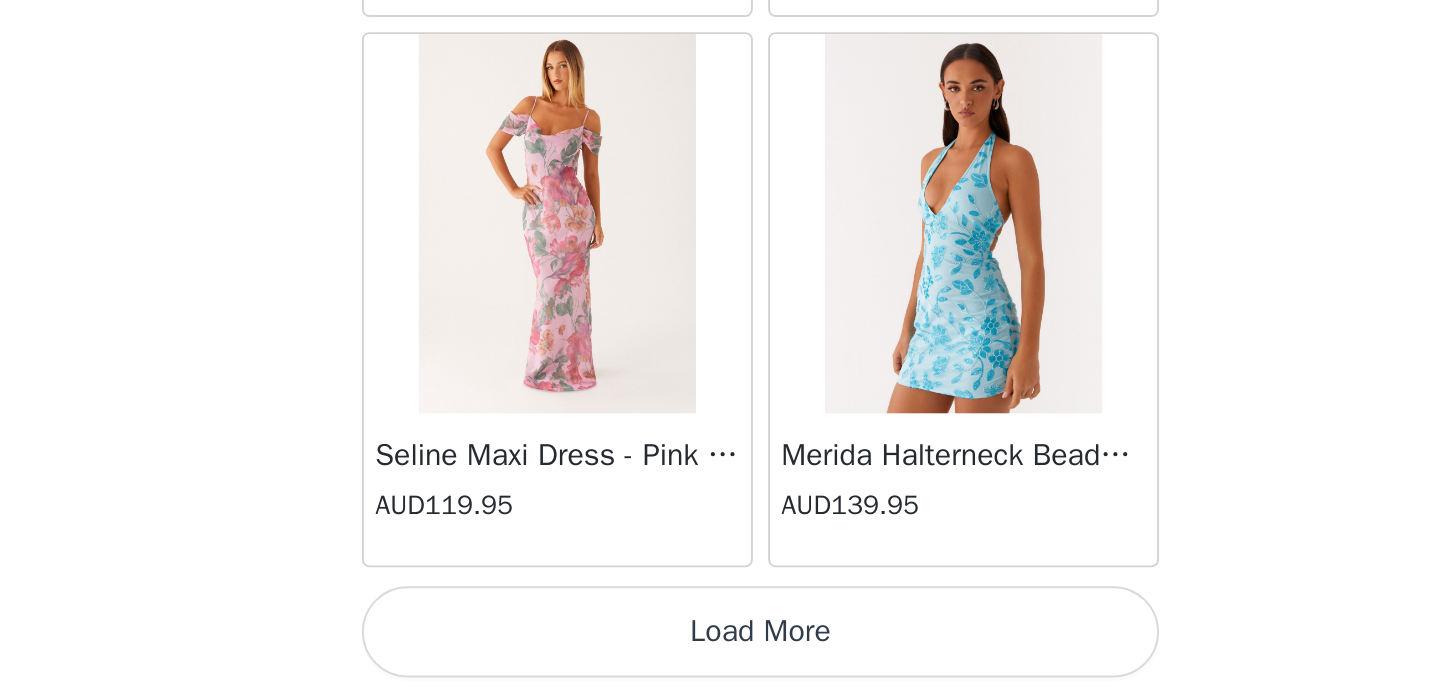 click on "Load More" at bounding box center (720, 661) 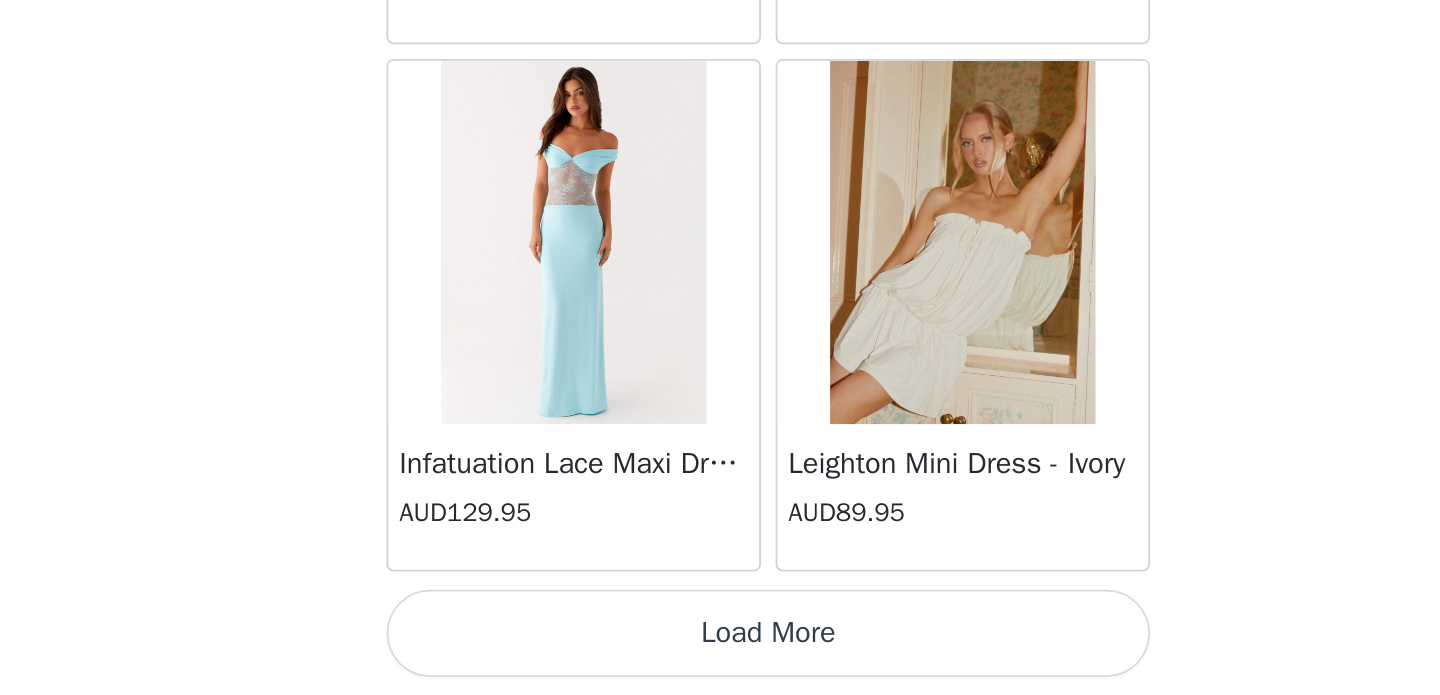 click on "Load More" at bounding box center (720, 661) 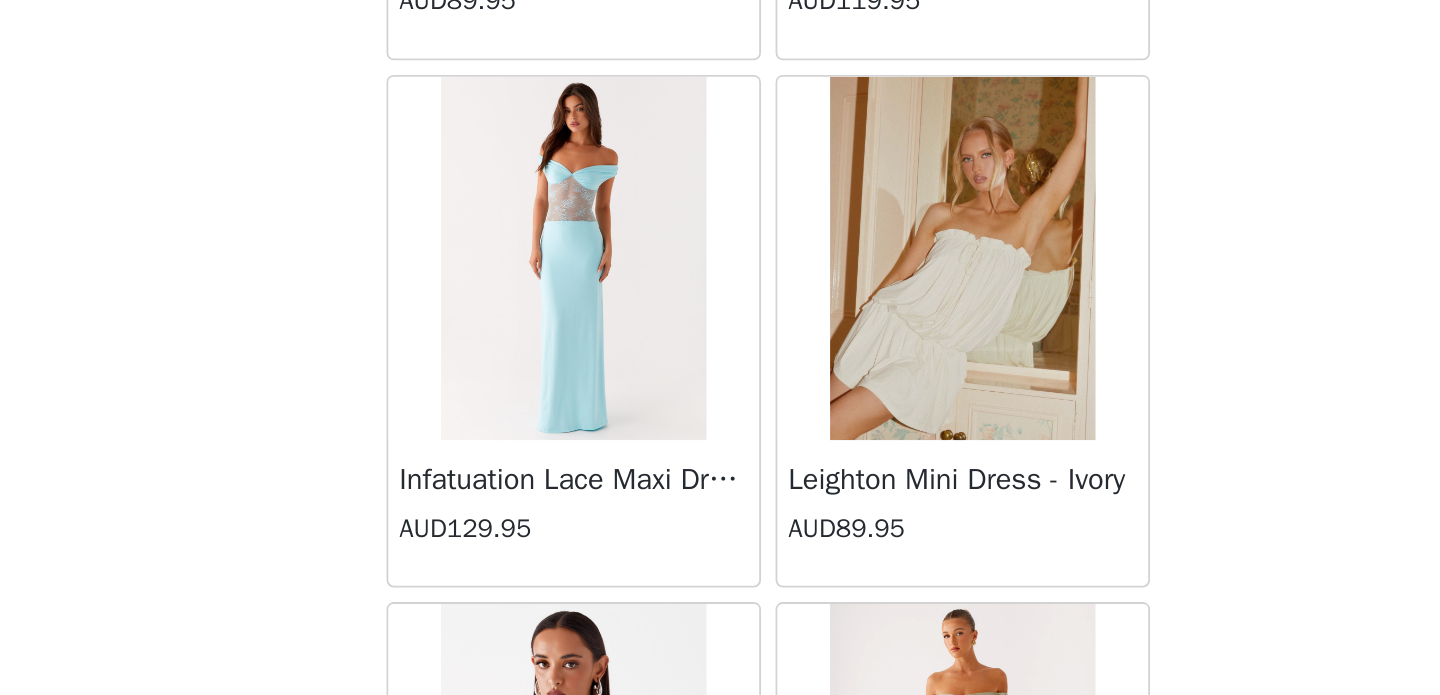 scroll, scrollTop: 0, scrollLeft: 0, axis: both 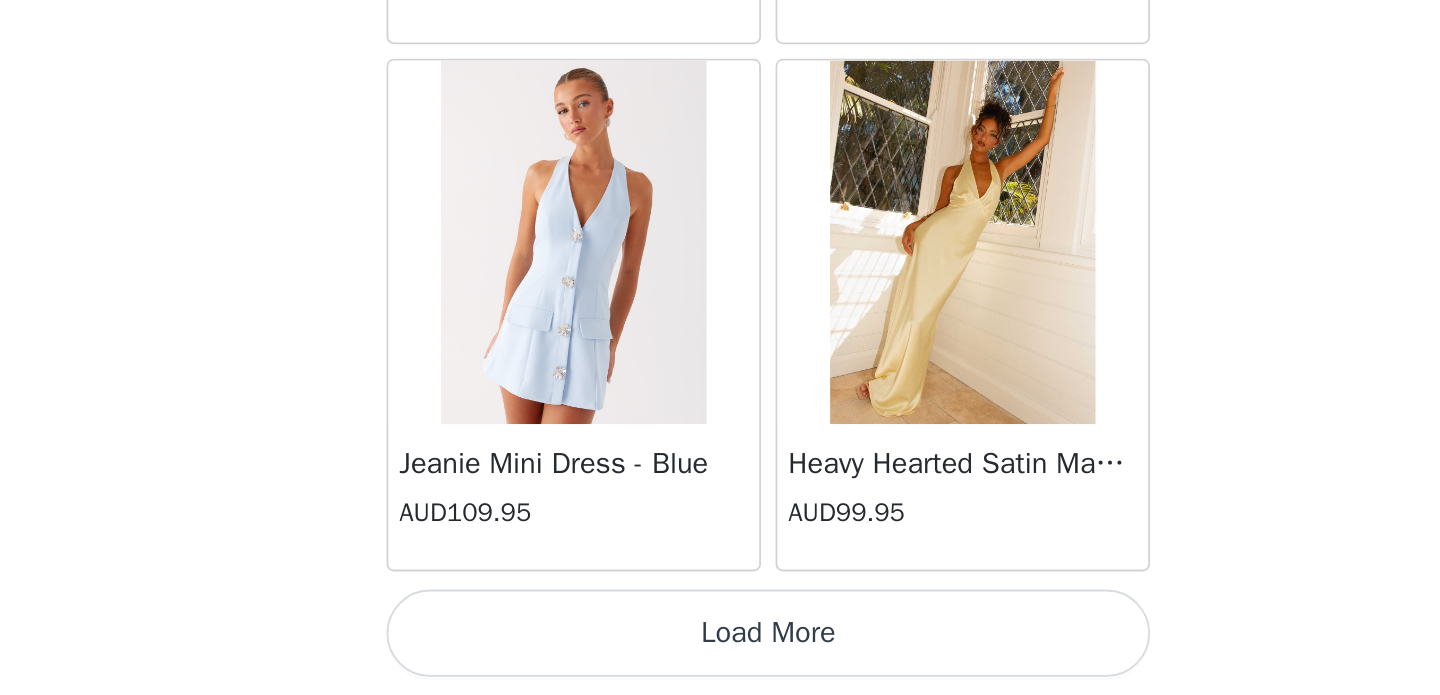 click on "Load More" at bounding box center [720, 661] 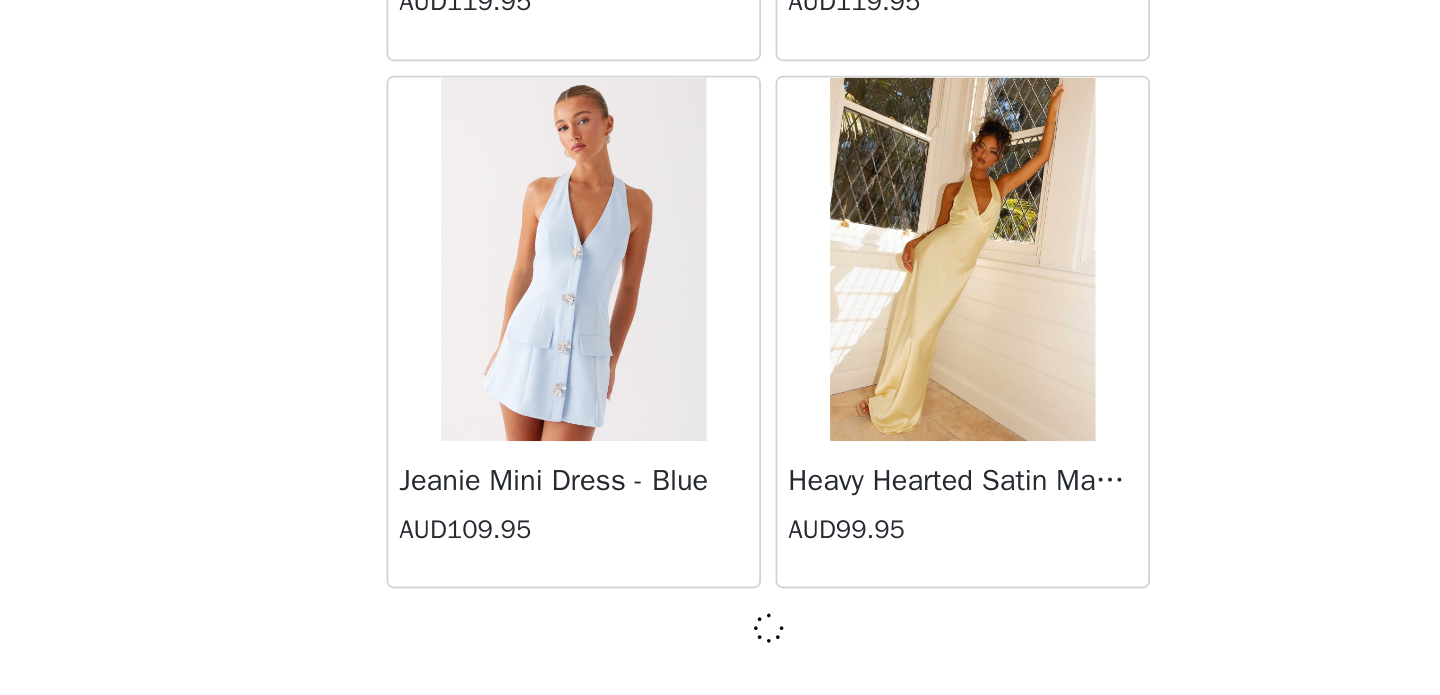scroll, scrollTop: 77756, scrollLeft: 0, axis: vertical 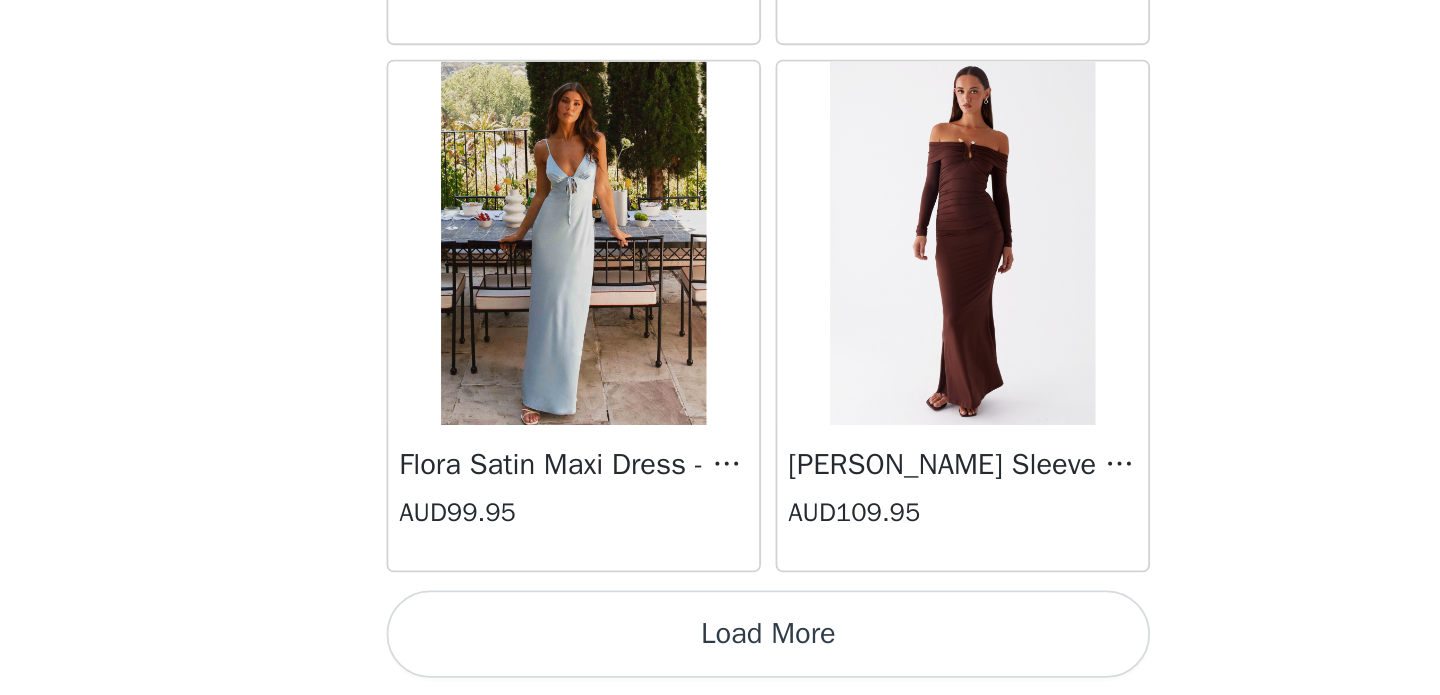 click on "Load More" at bounding box center (720, 661) 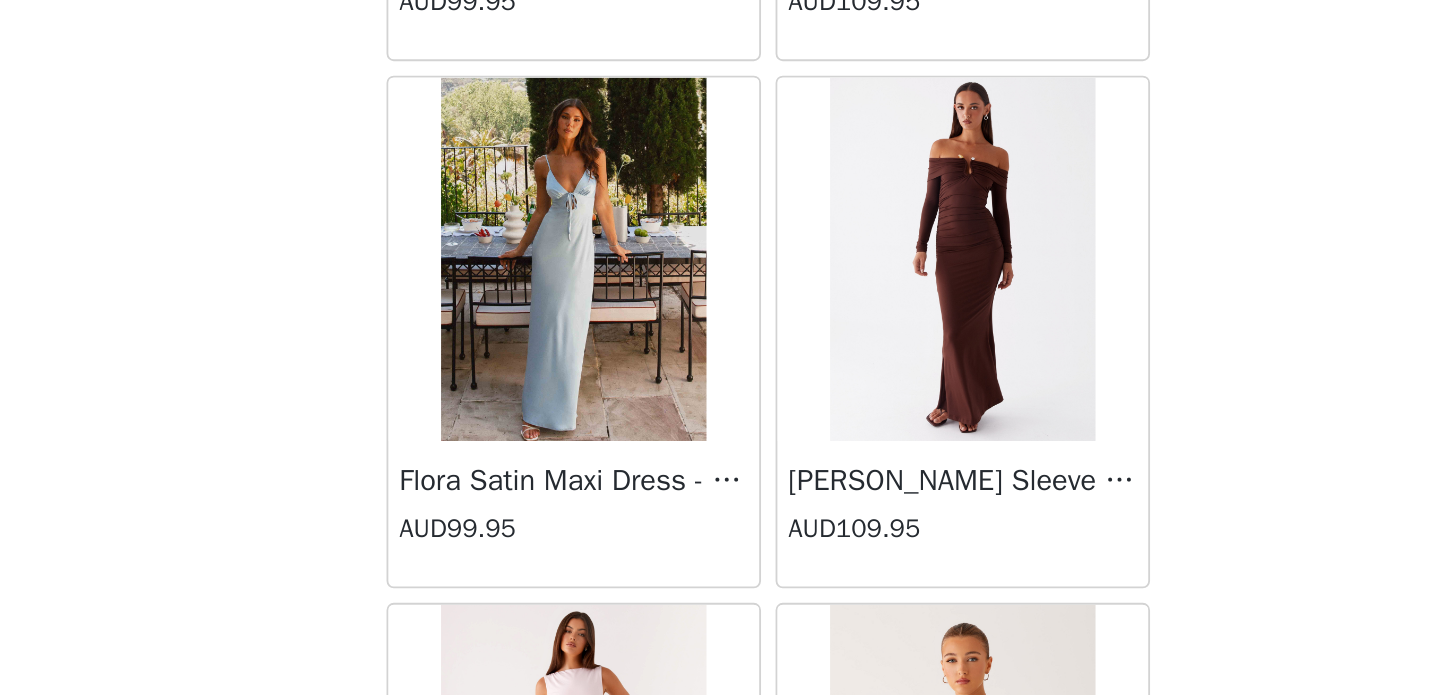 scroll, scrollTop: 80911, scrollLeft: 0, axis: vertical 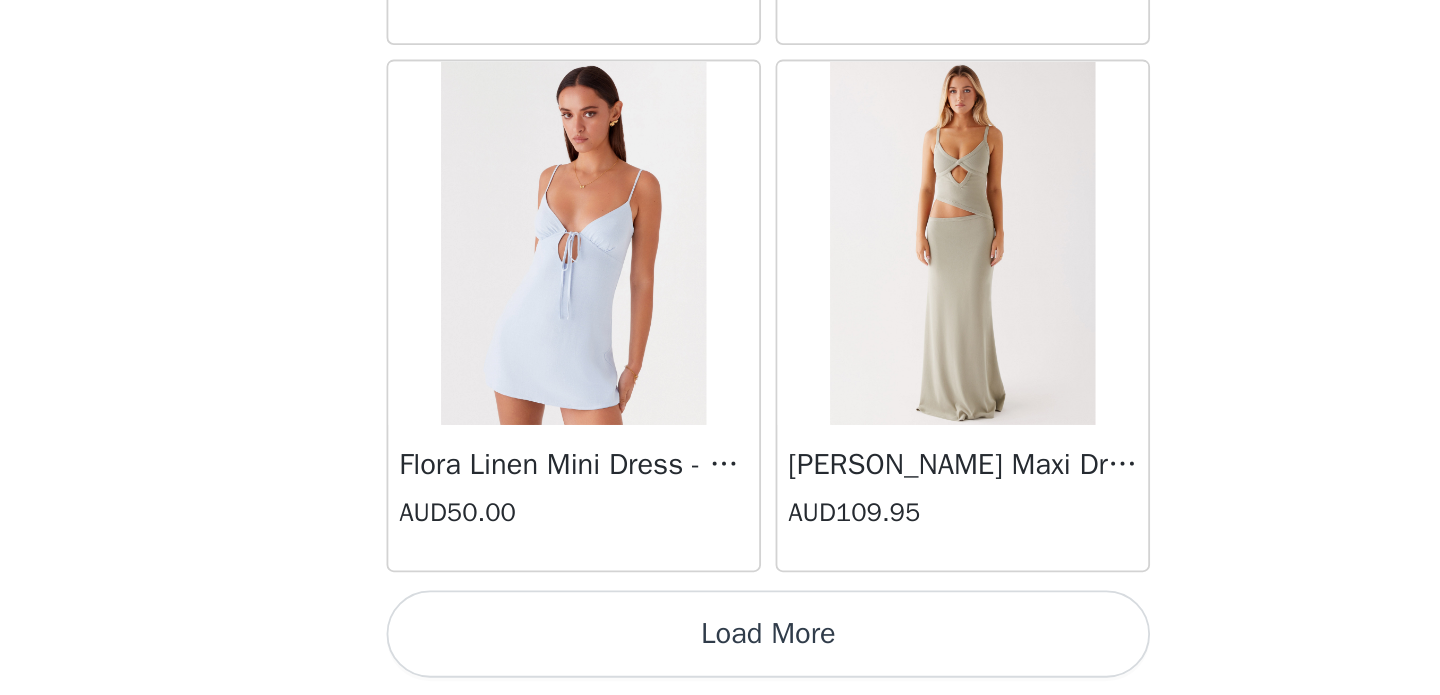 click on "Load More" at bounding box center [720, 661] 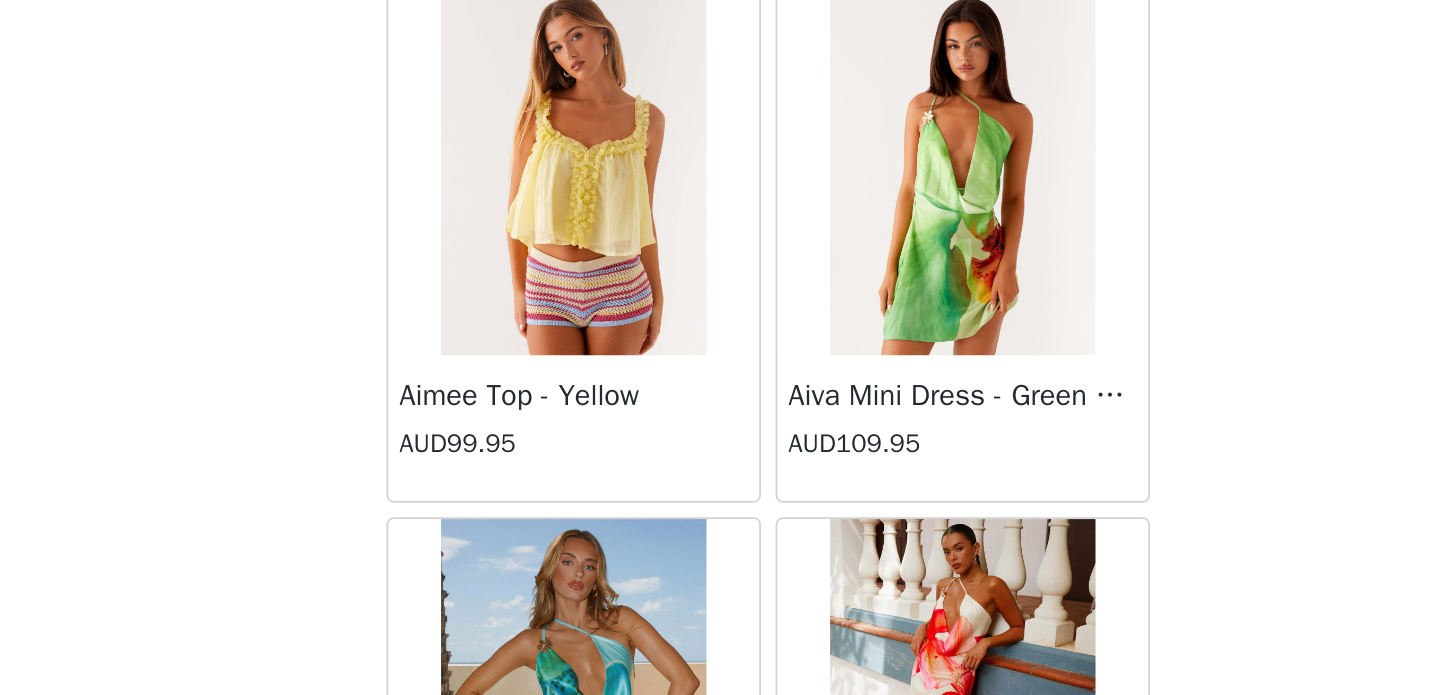 scroll, scrollTop: 85924, scrollLeft: 0, axis: vertical 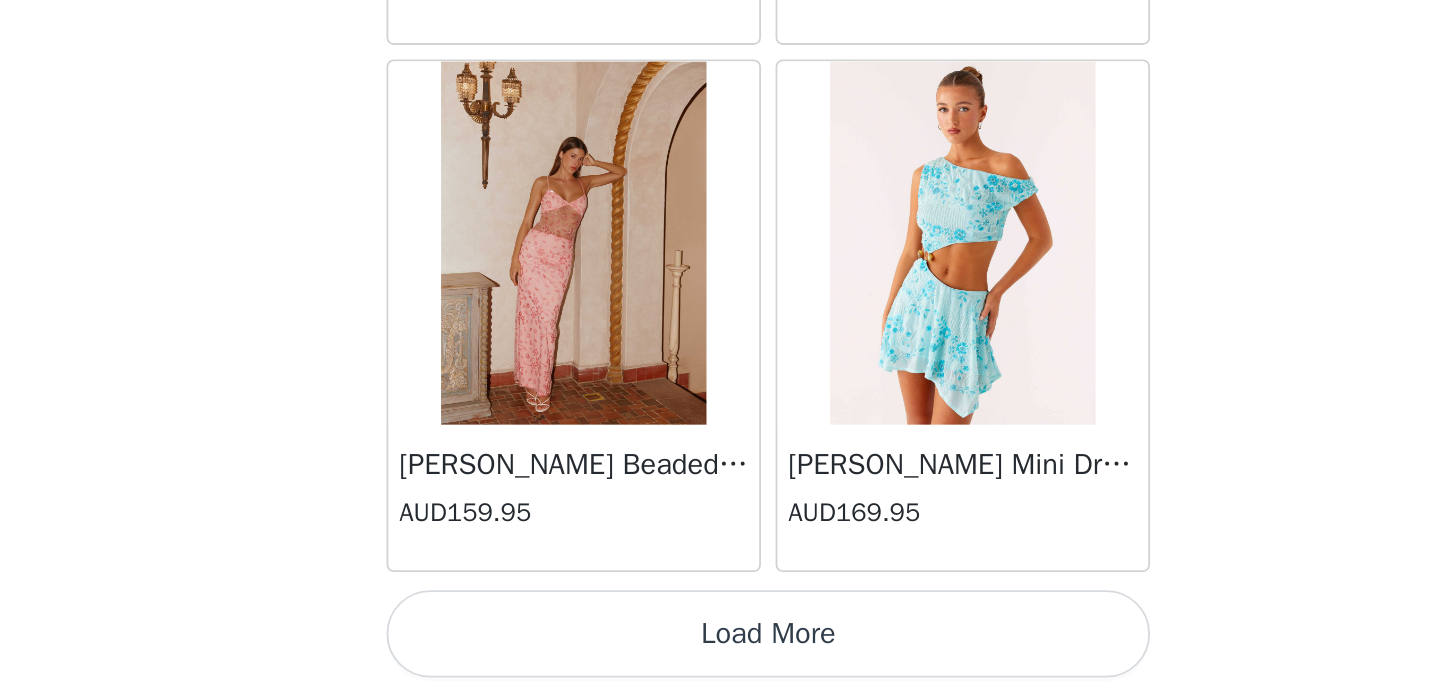 click on "Load More" at bounding box center (720, 661) 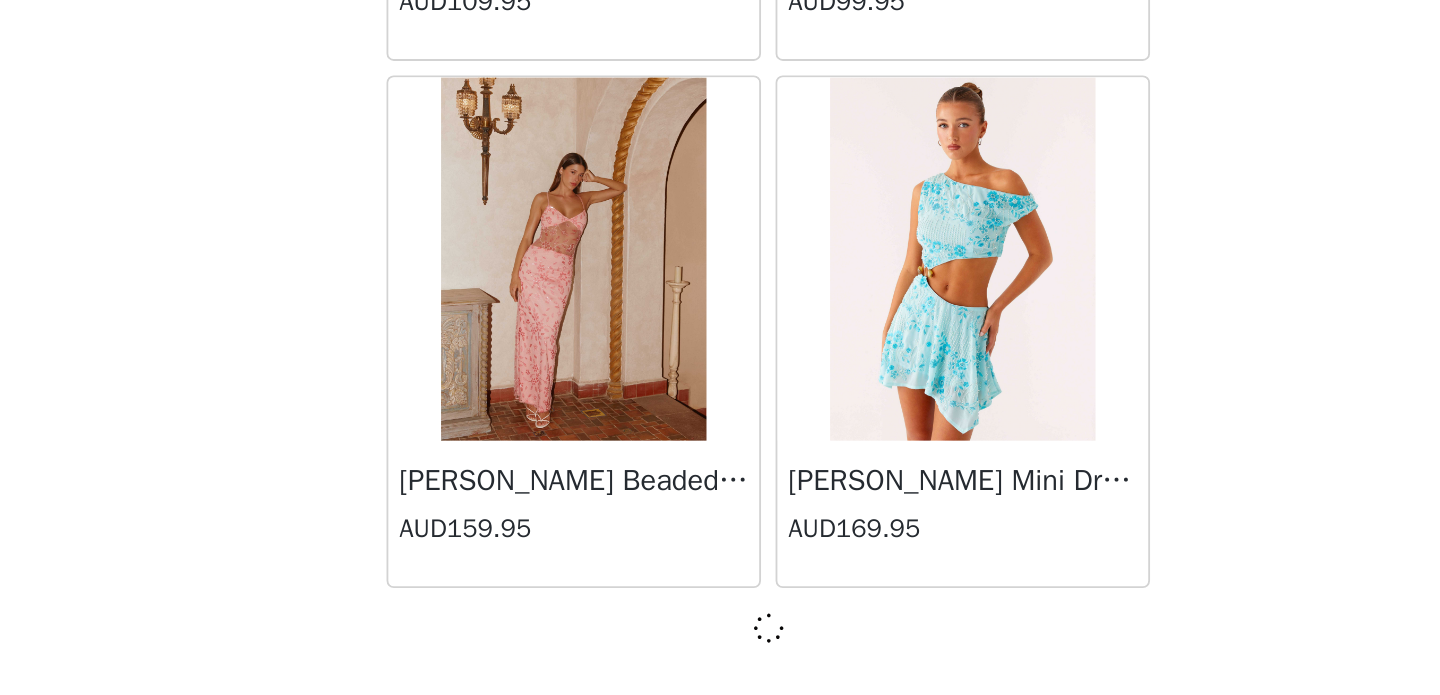 scroll, scrollTop: 86456, scrollLeft: 0, axis: vertical 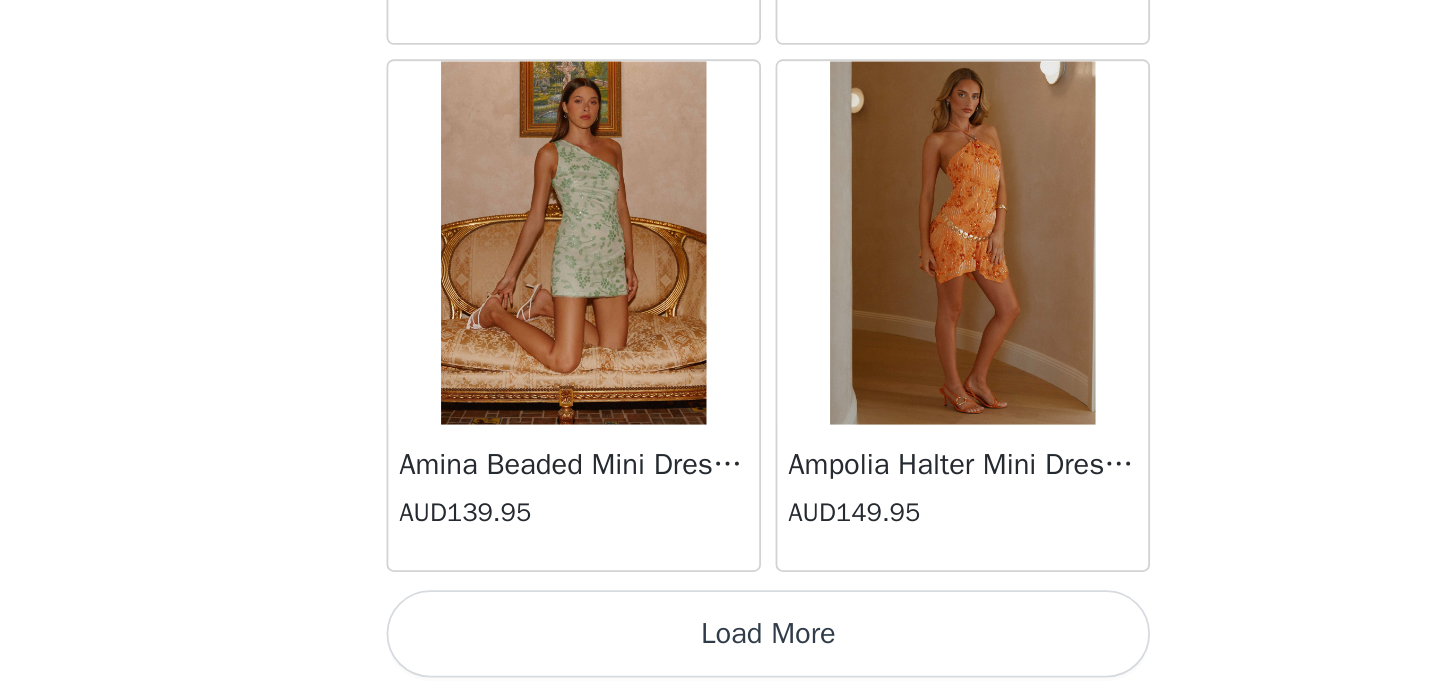click on "Load More" at bounding box center (720, 661) 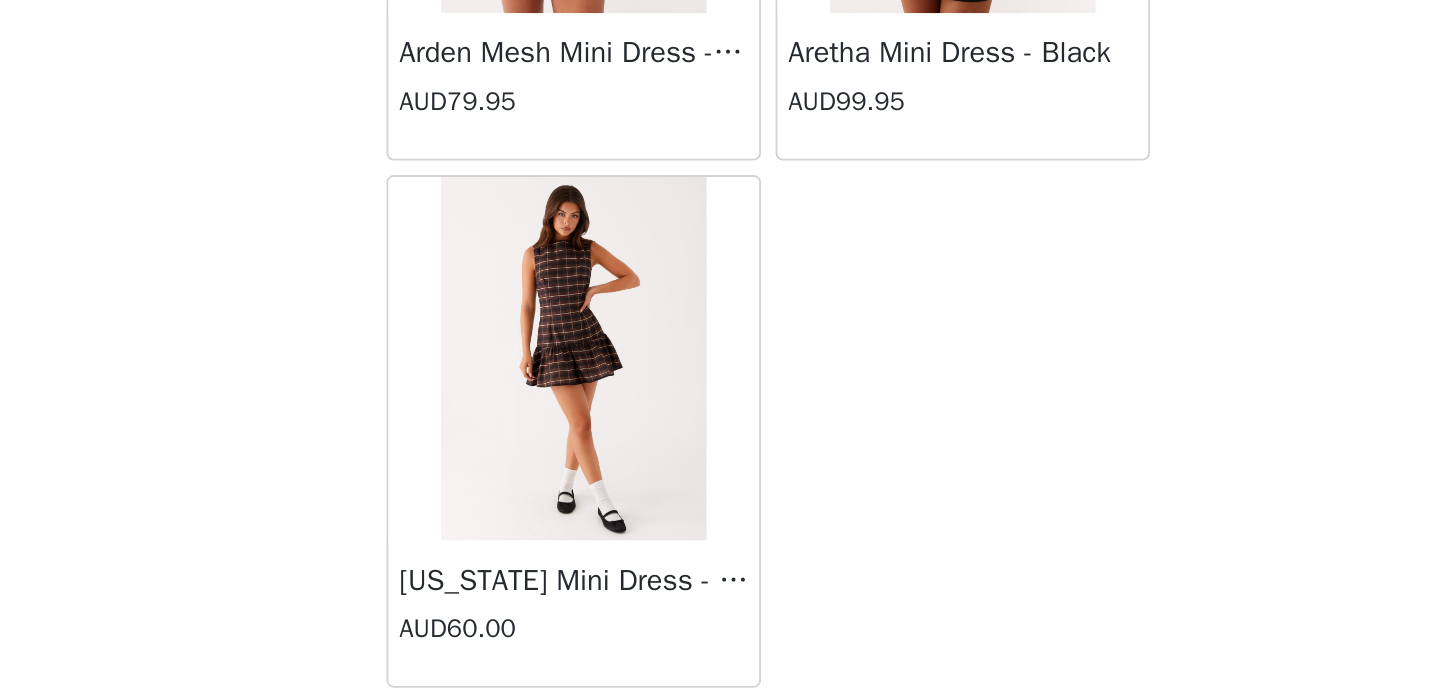 scroll, scrollTop: 91911, scrollLeft: 0, axis: vertical 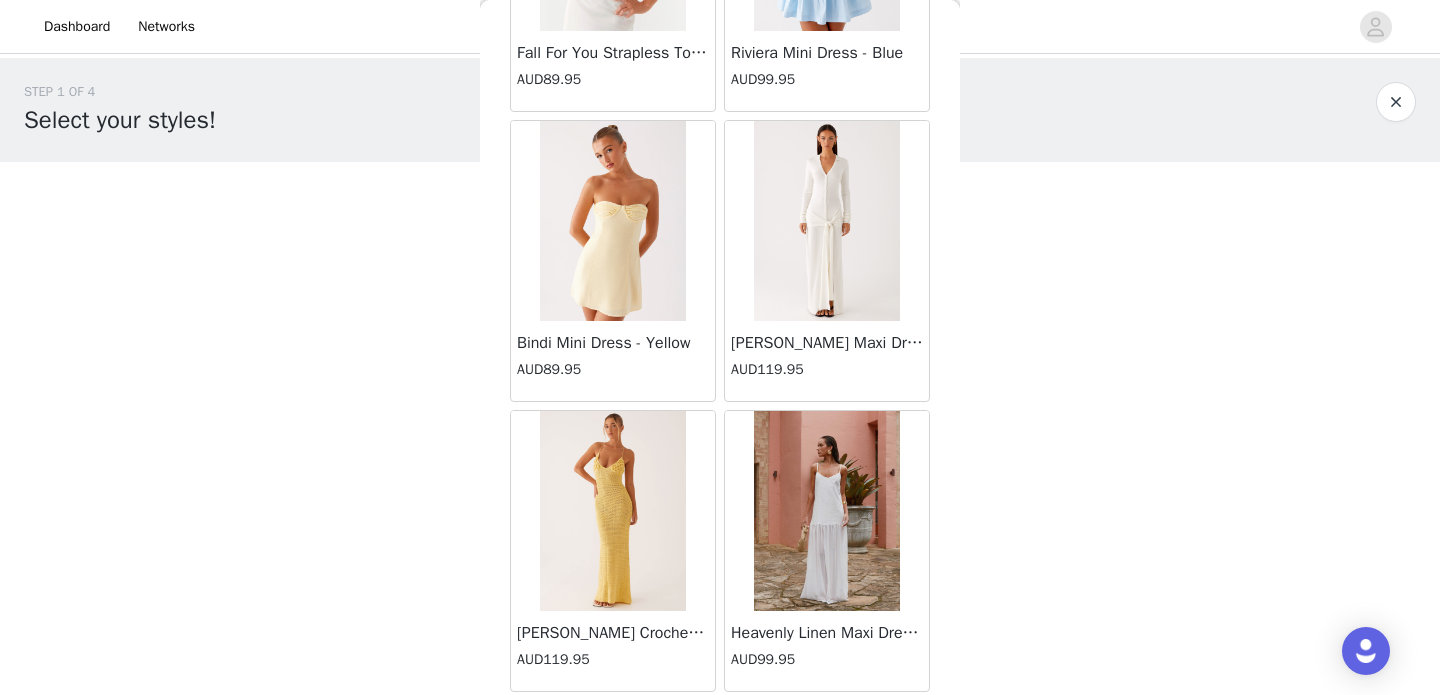click at bounding box center [826, 221] 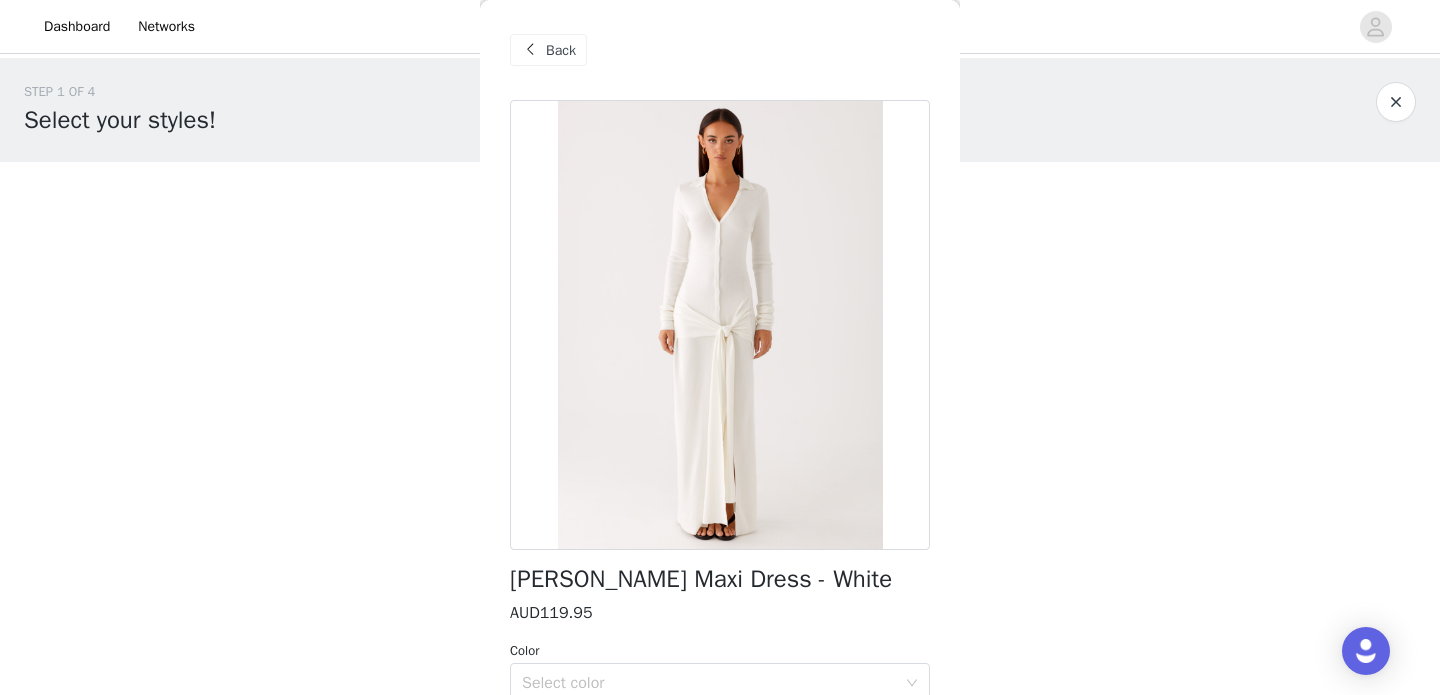 scroll, scrollTop: 144, scrollLeft: 0, axis: vertical 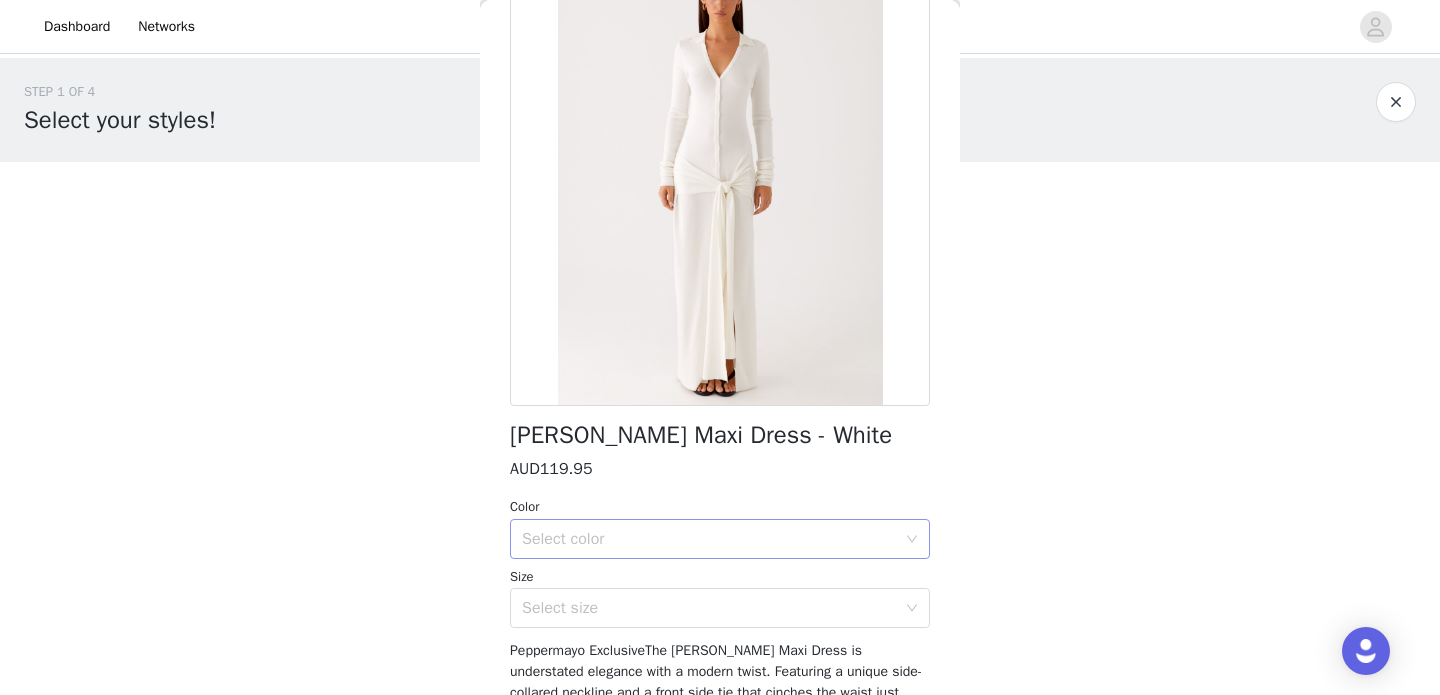 click on "Select color" at bounding box center (709, 539) 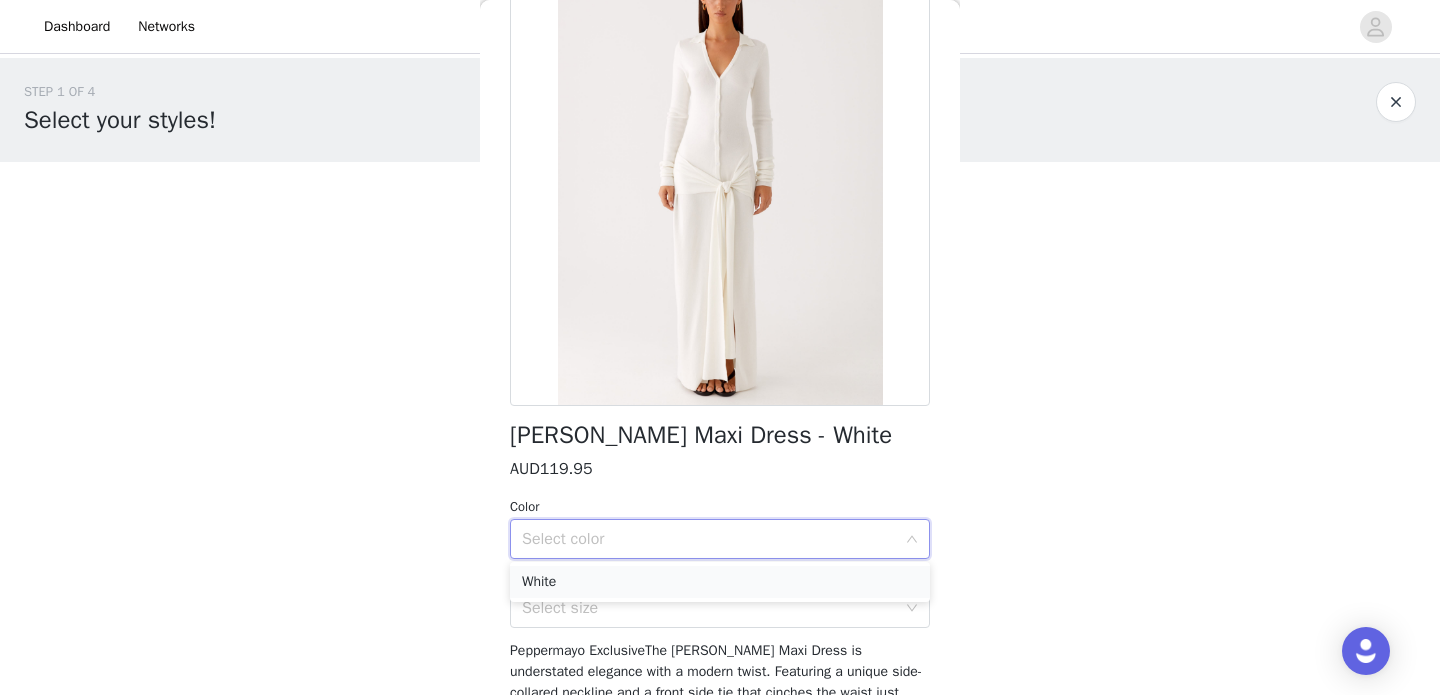 click on "White" at bounding box center [720, 582] 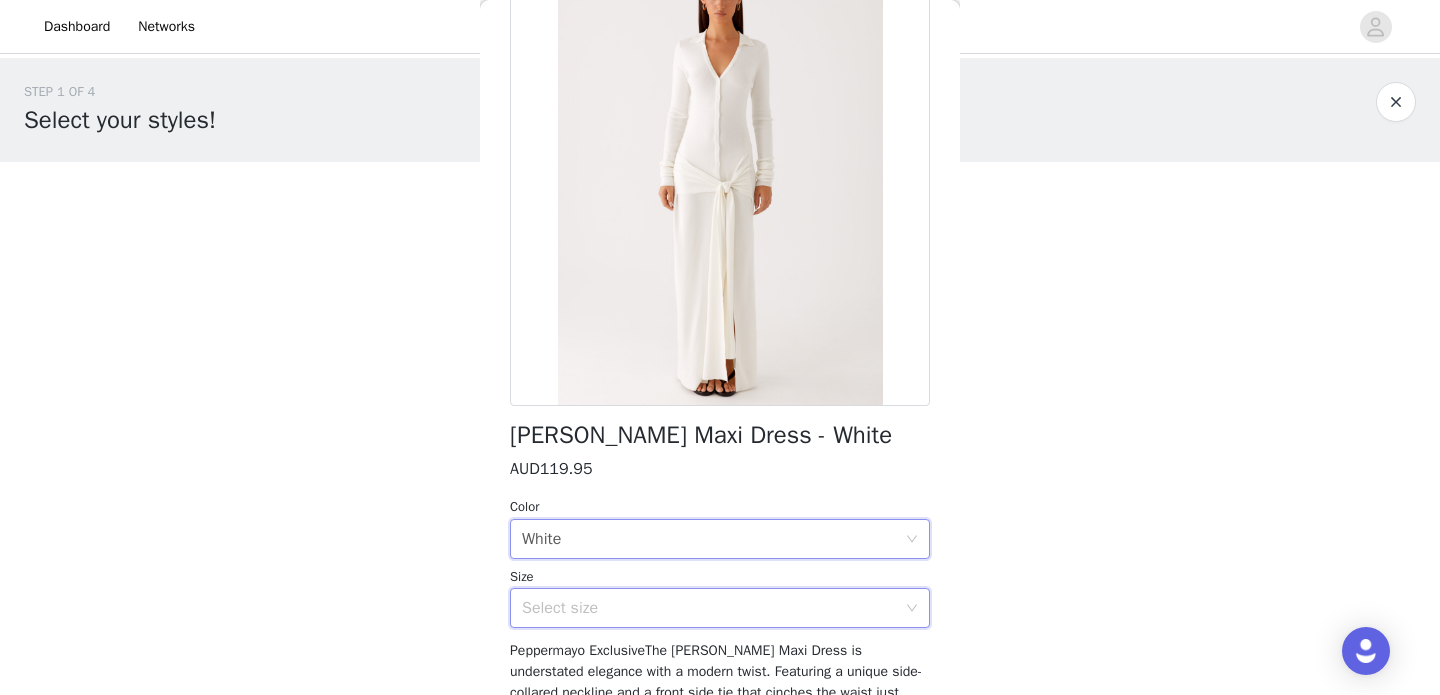 click on "Select size" at bounding box center (713, 608) 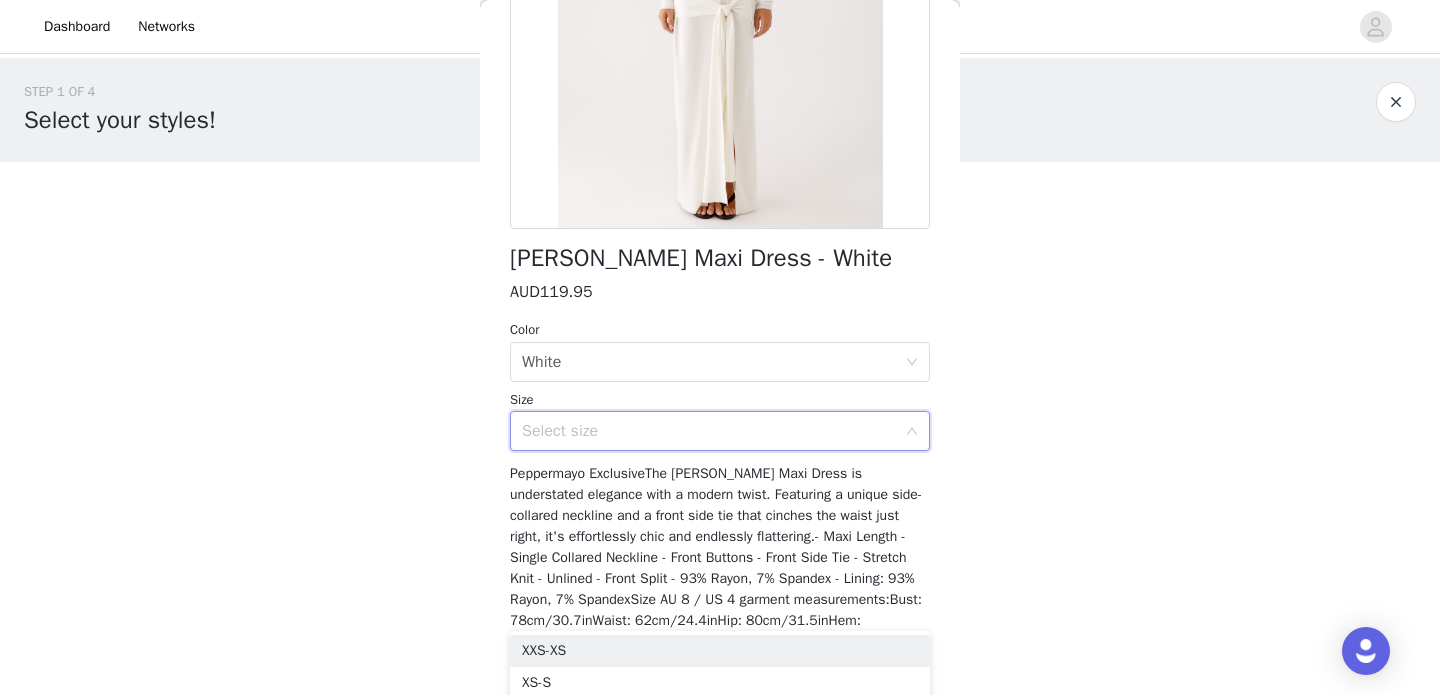 scroll, scrollTop: 331, scrollLeft: 0, axis: vertical 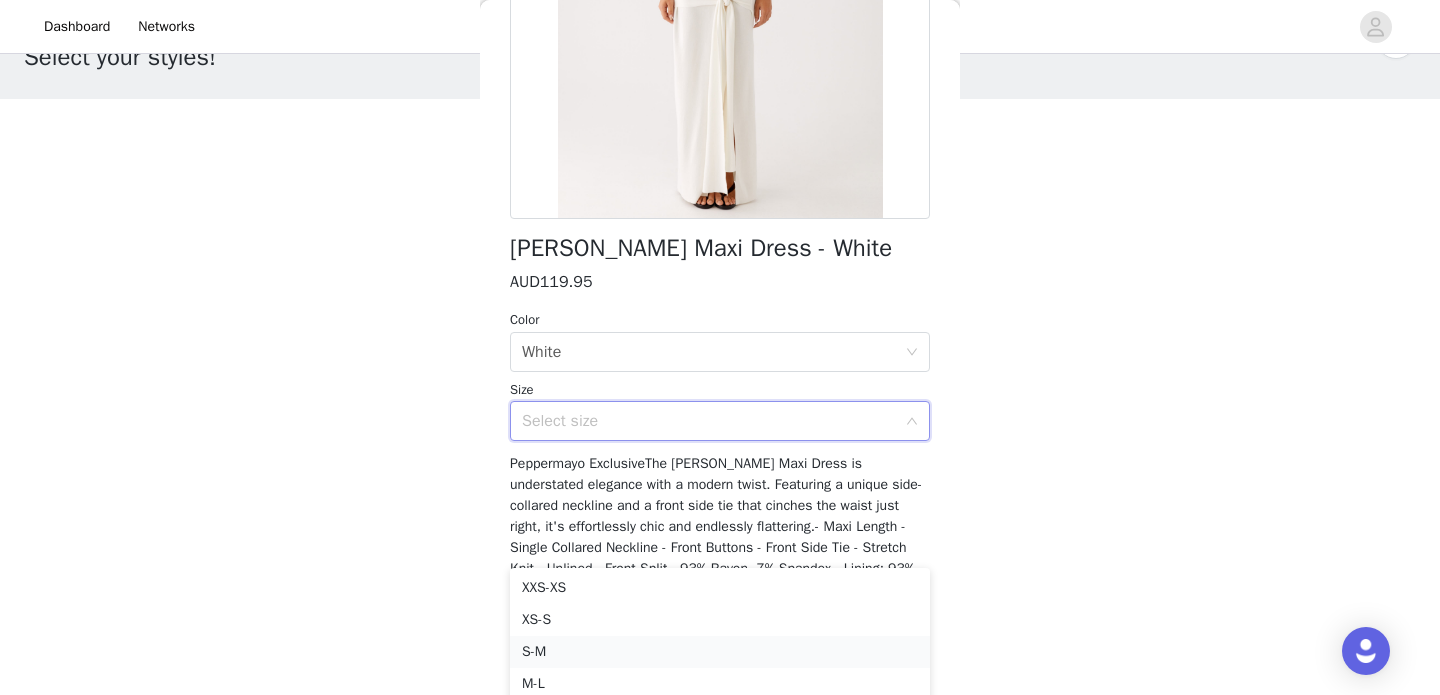 click on "S-M" at bounding box center (720, 652) 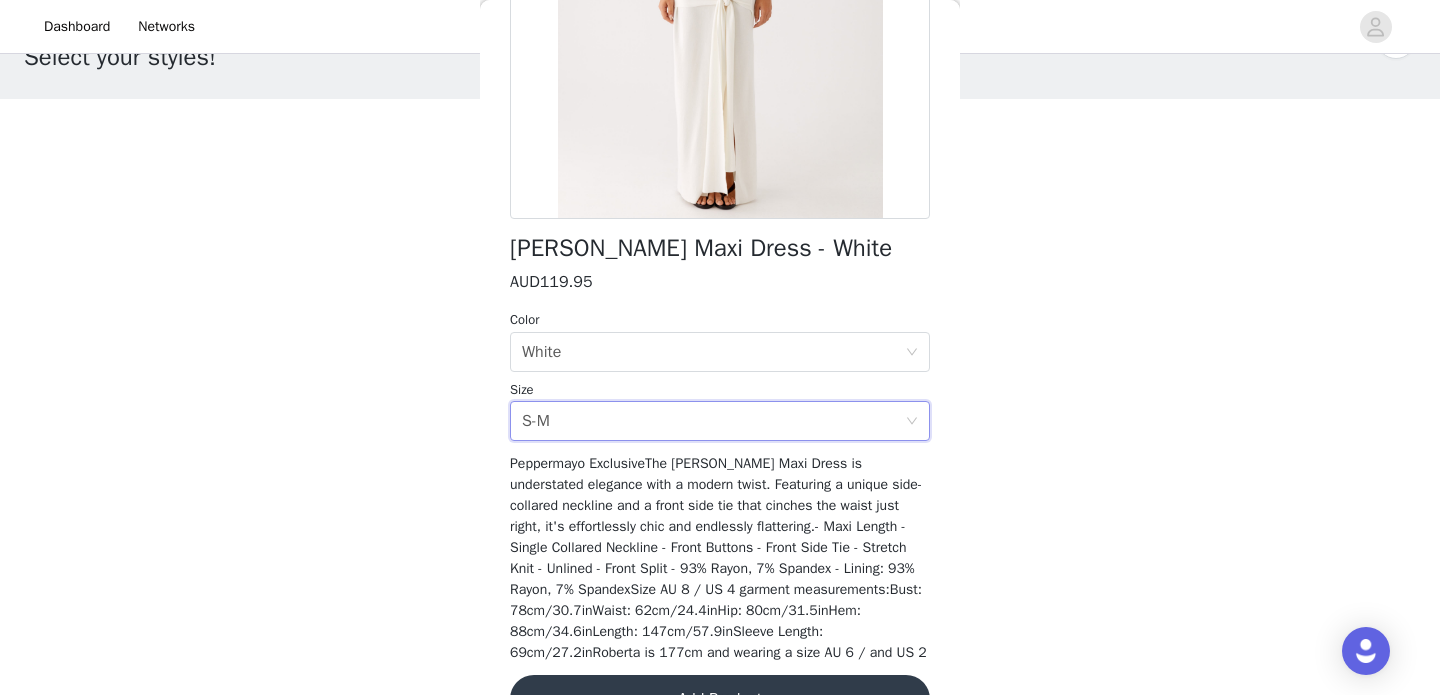 scroll, scrollTop: 0, scrollLeft: 0, axis: both 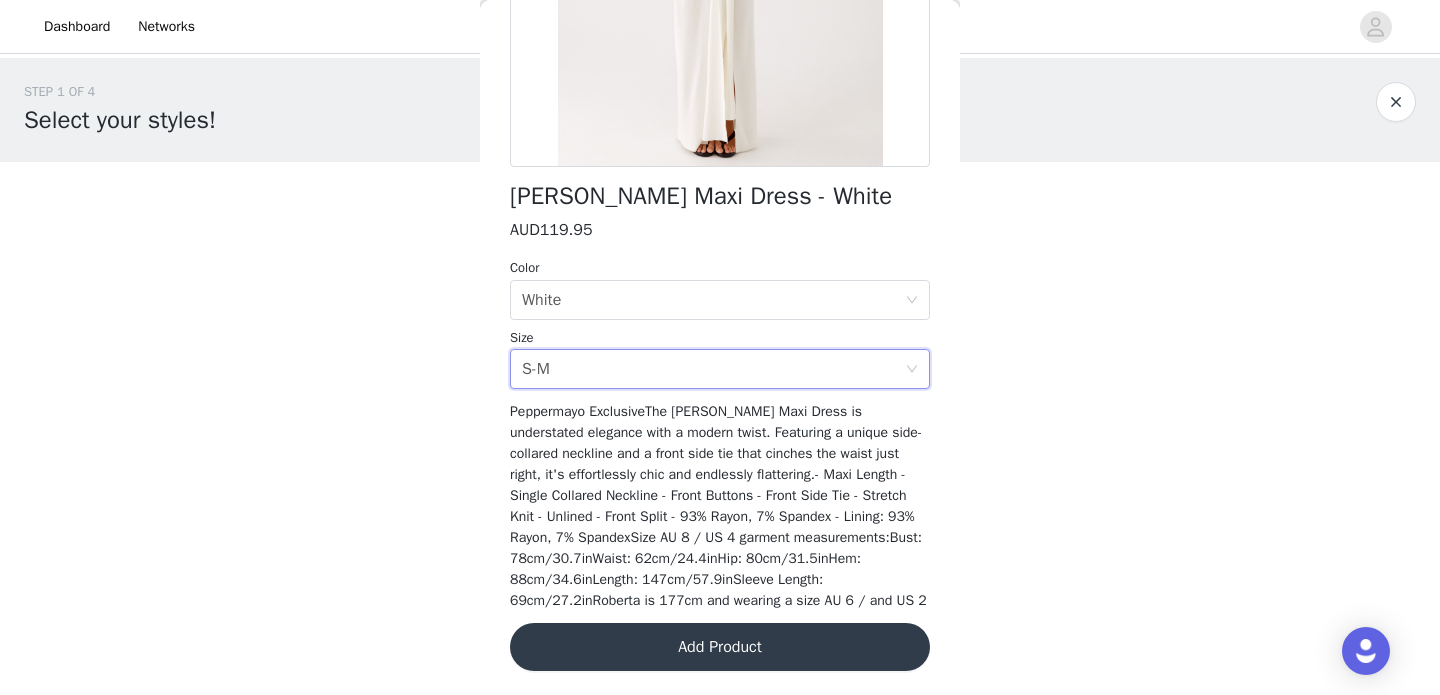 click on "Add Product" at bounding box center [720, 647] 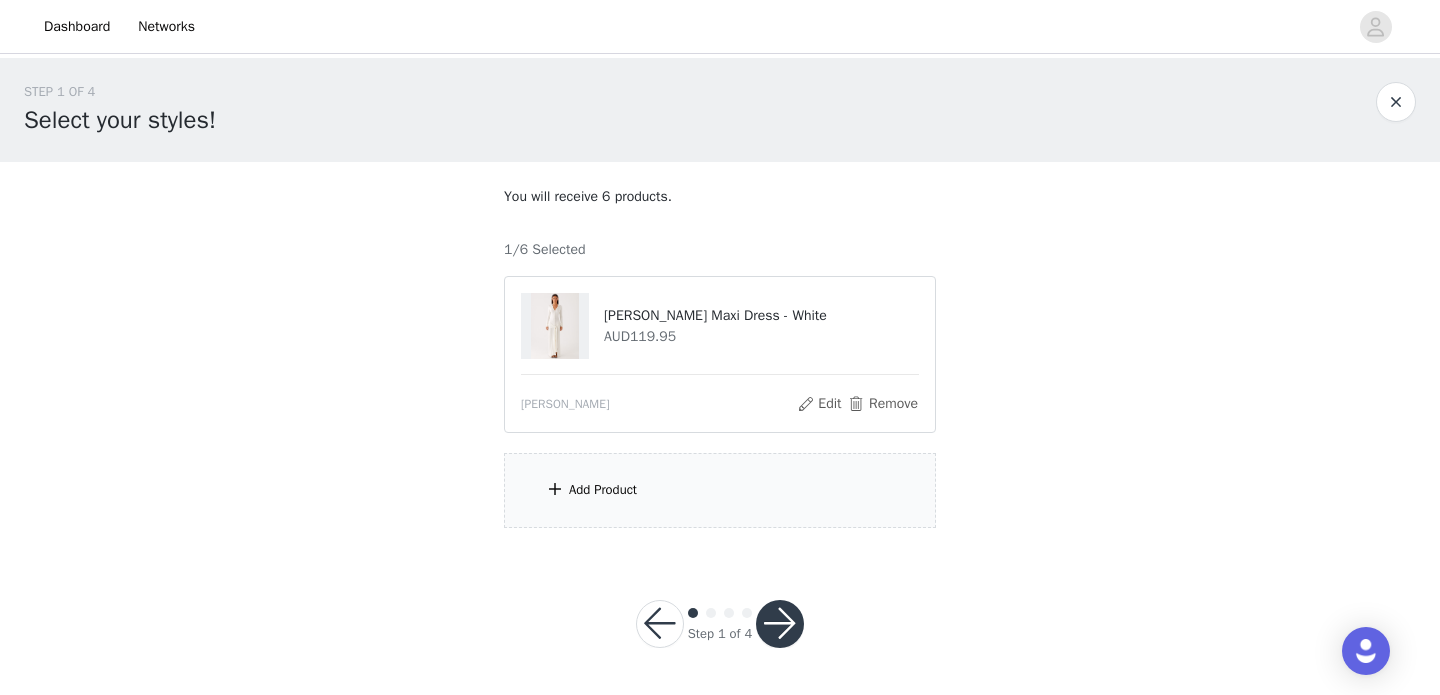 click on "Add Product" at bounding box center (720, 490) 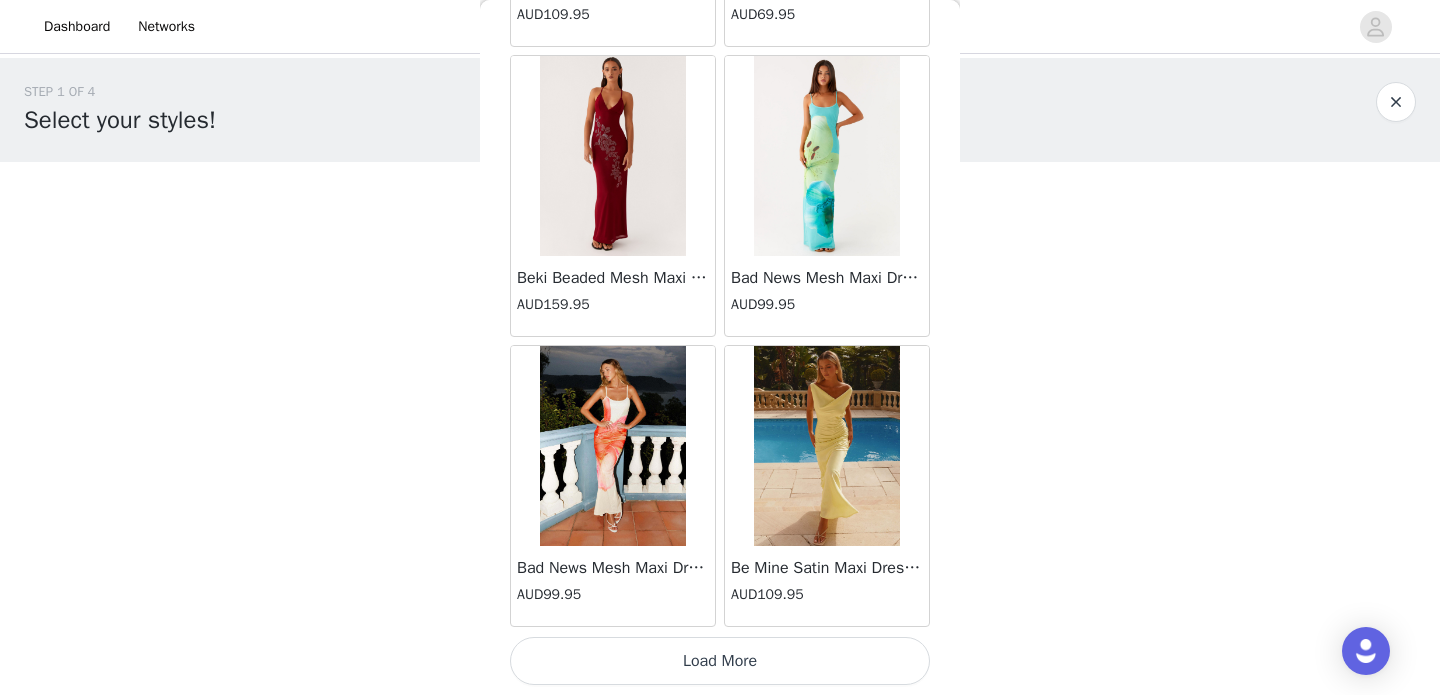 click on "Load More" at bounding box center (720, 661) 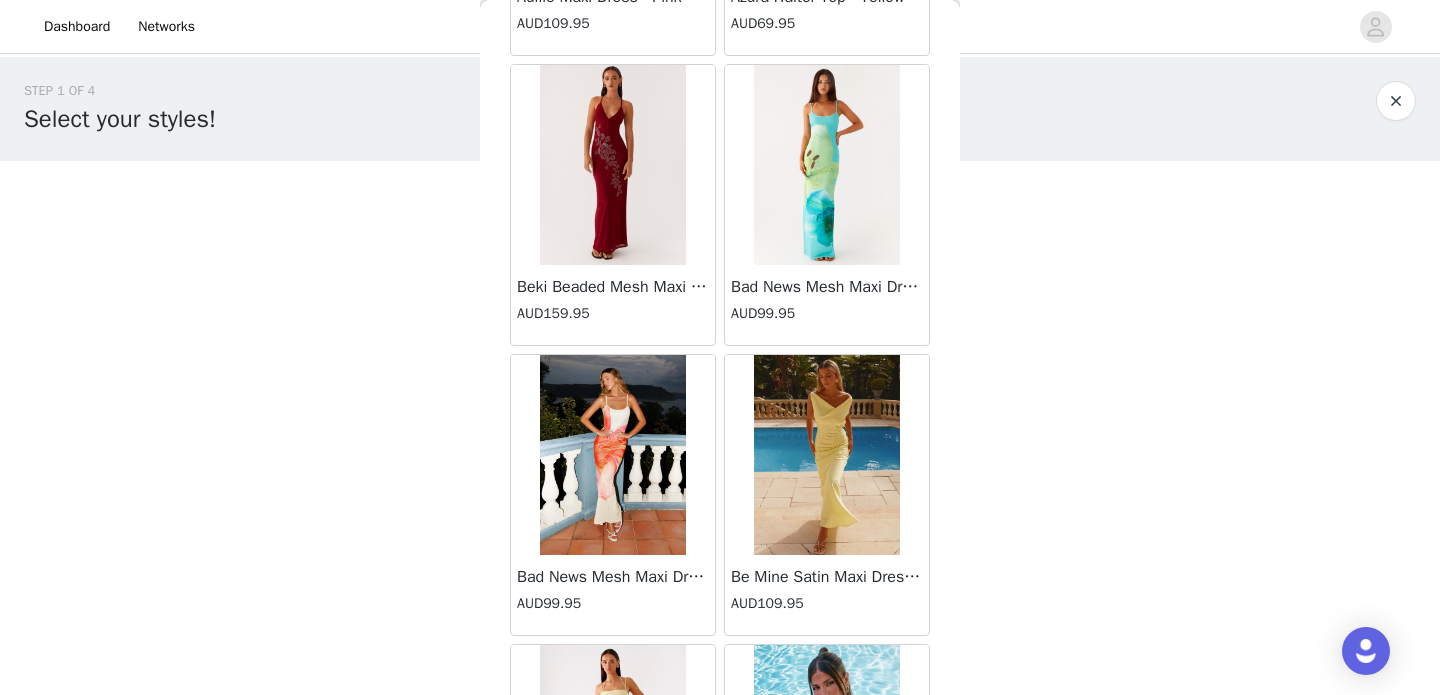 scroll, scrollTop: 0, scrollLeft: 0, axis: both 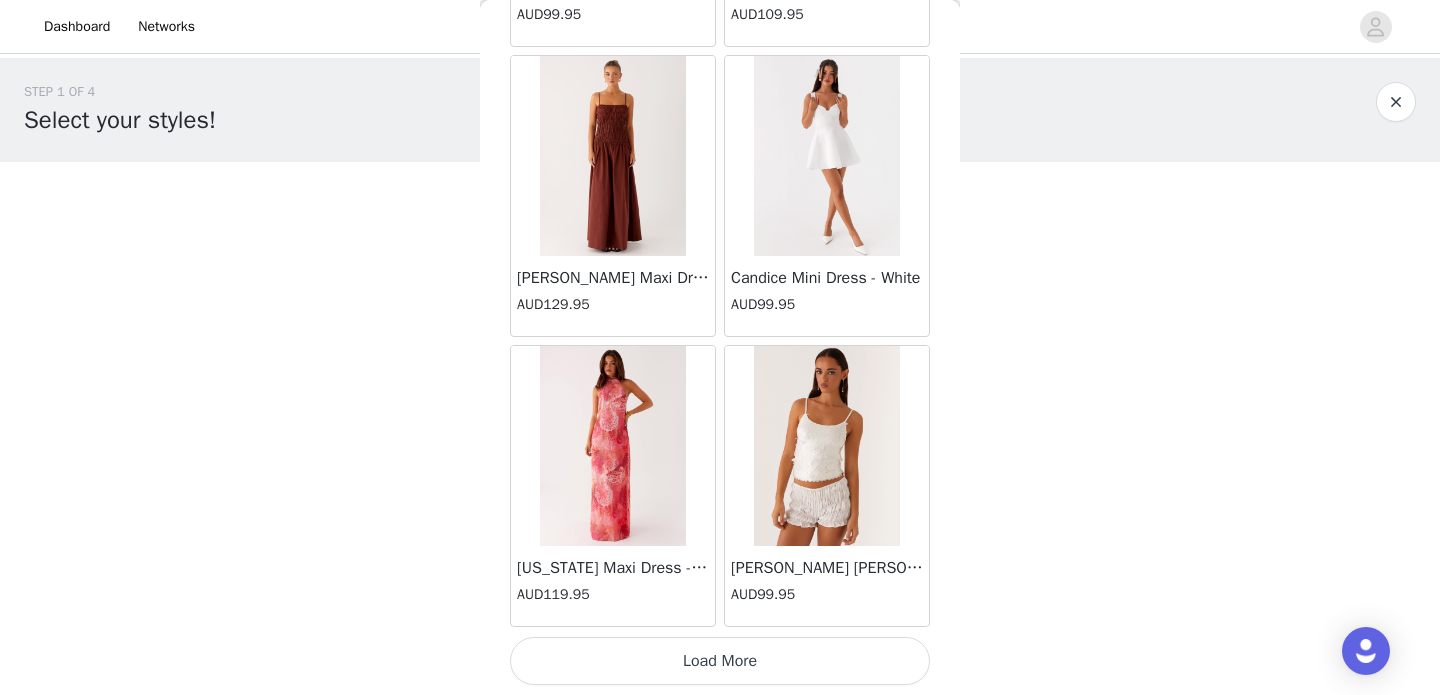 click on "Load More" at bounding box center [720, 661] 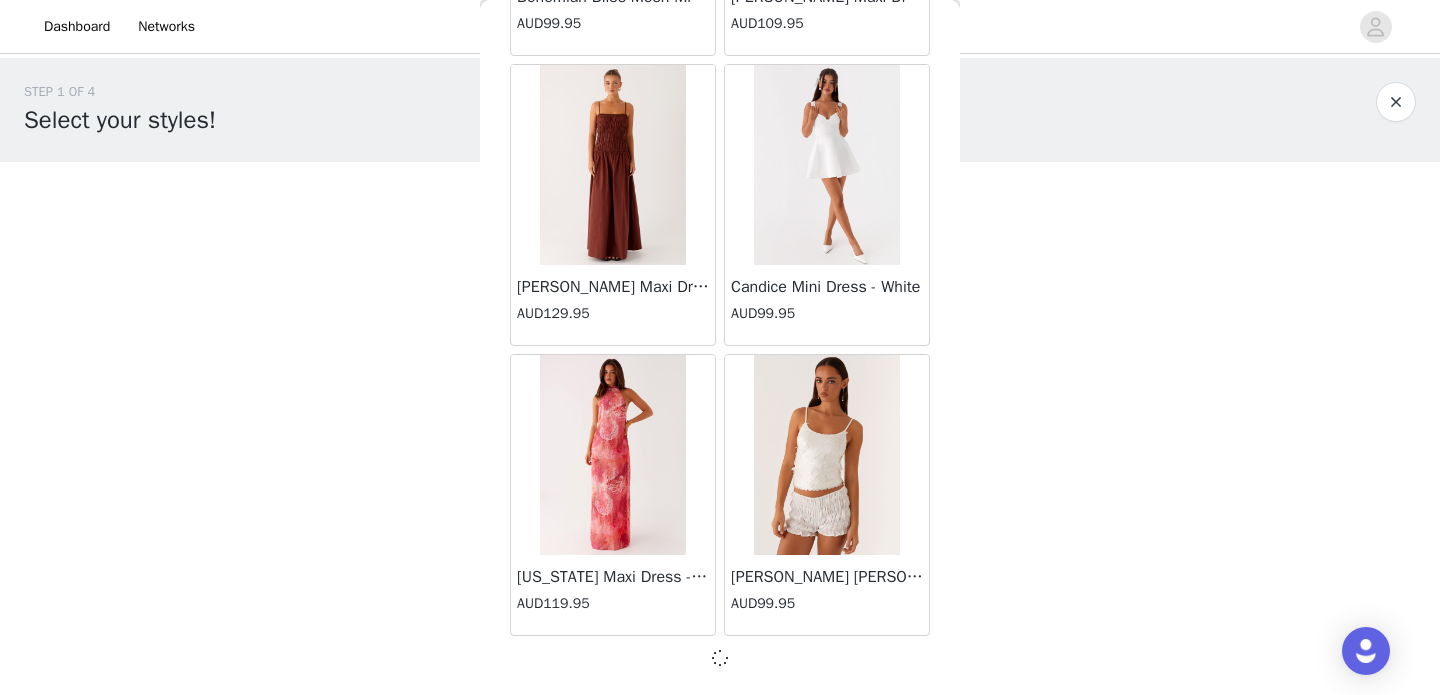 scroll, scrollTop: 5256, scrollLeft: 0, axis: vertical 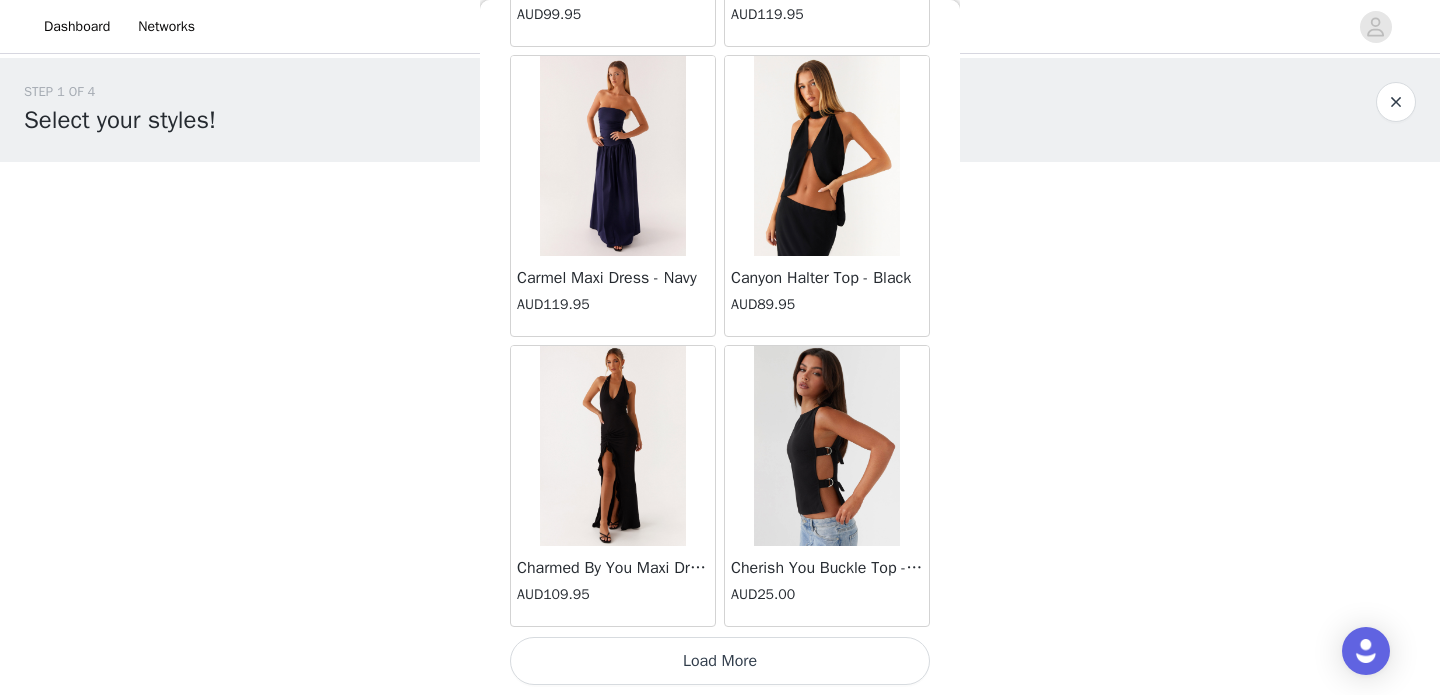 click on "Load More" at bounding box center [720, 661] 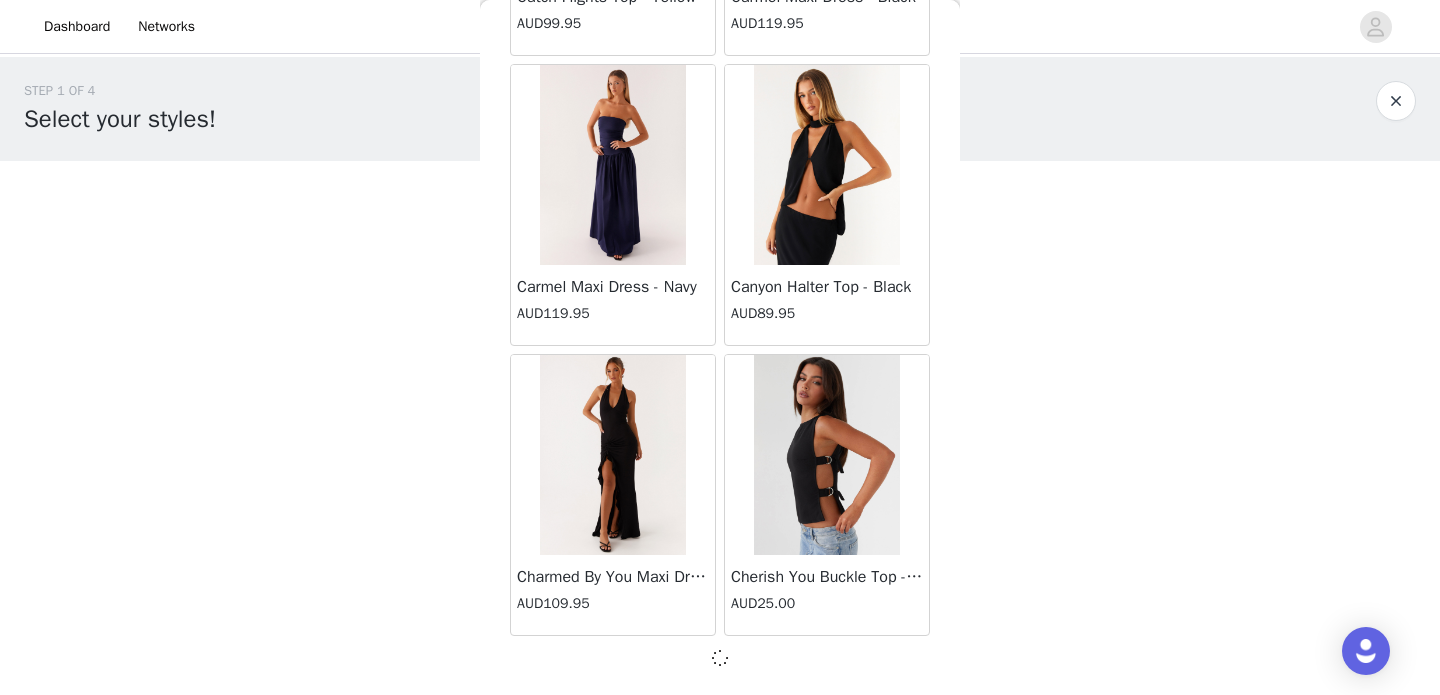 scroll, scrollTop: 0, scrollLeft: 0, axis: both 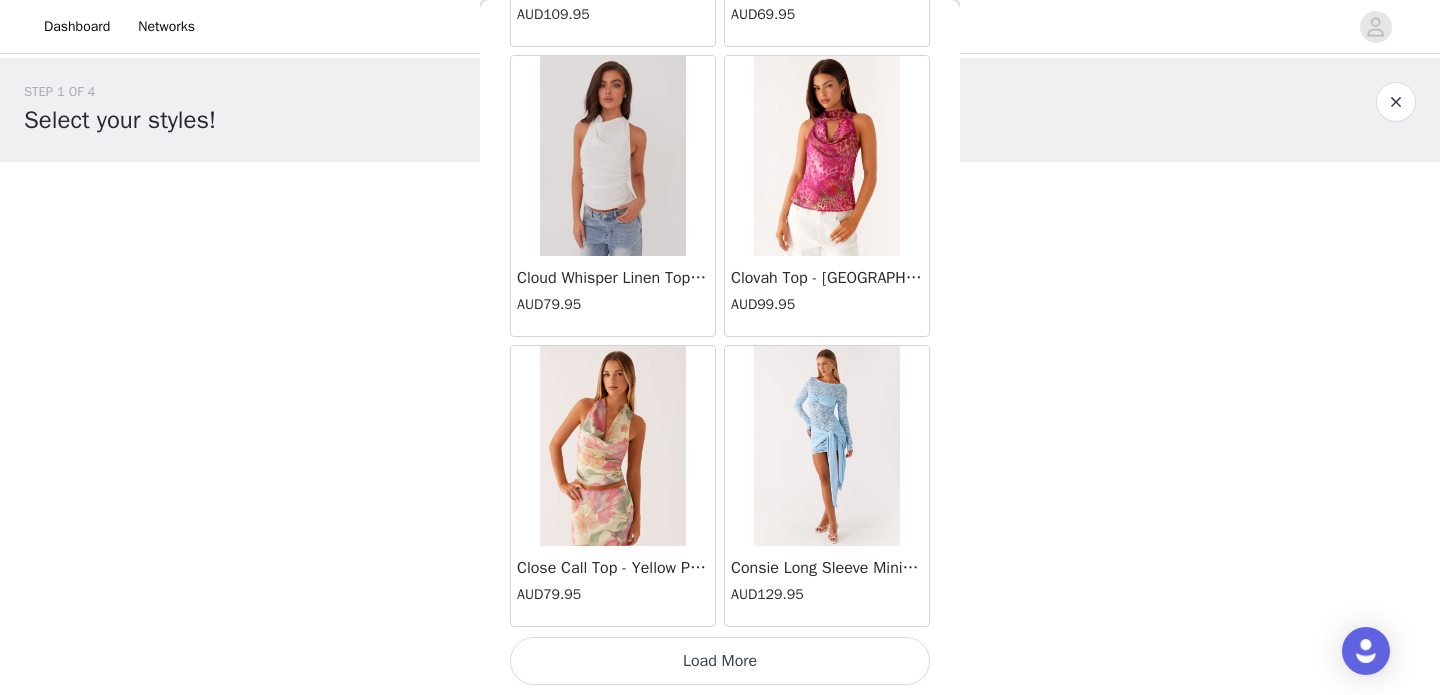 click on "Load More" at bounding box center (720, 661) 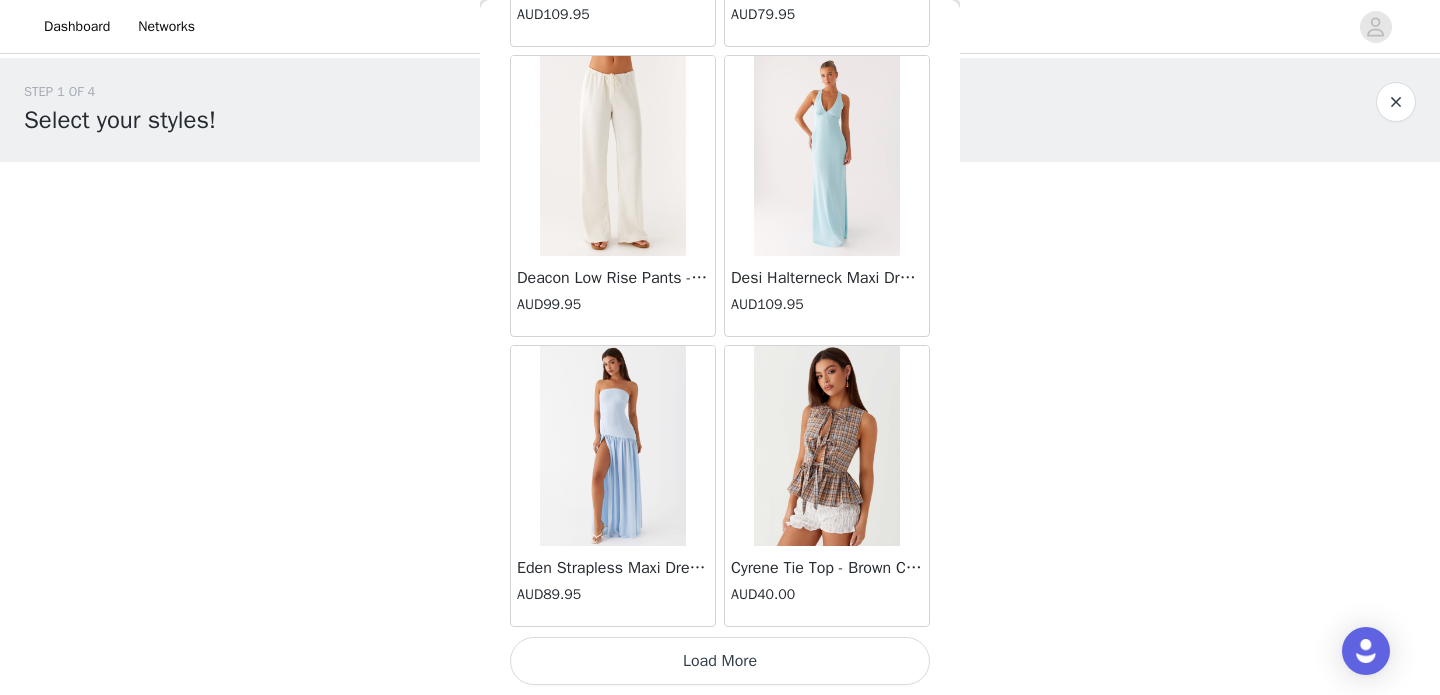 scroll, scrollTop: 13965, scrollLeft: 0, axis: vertical 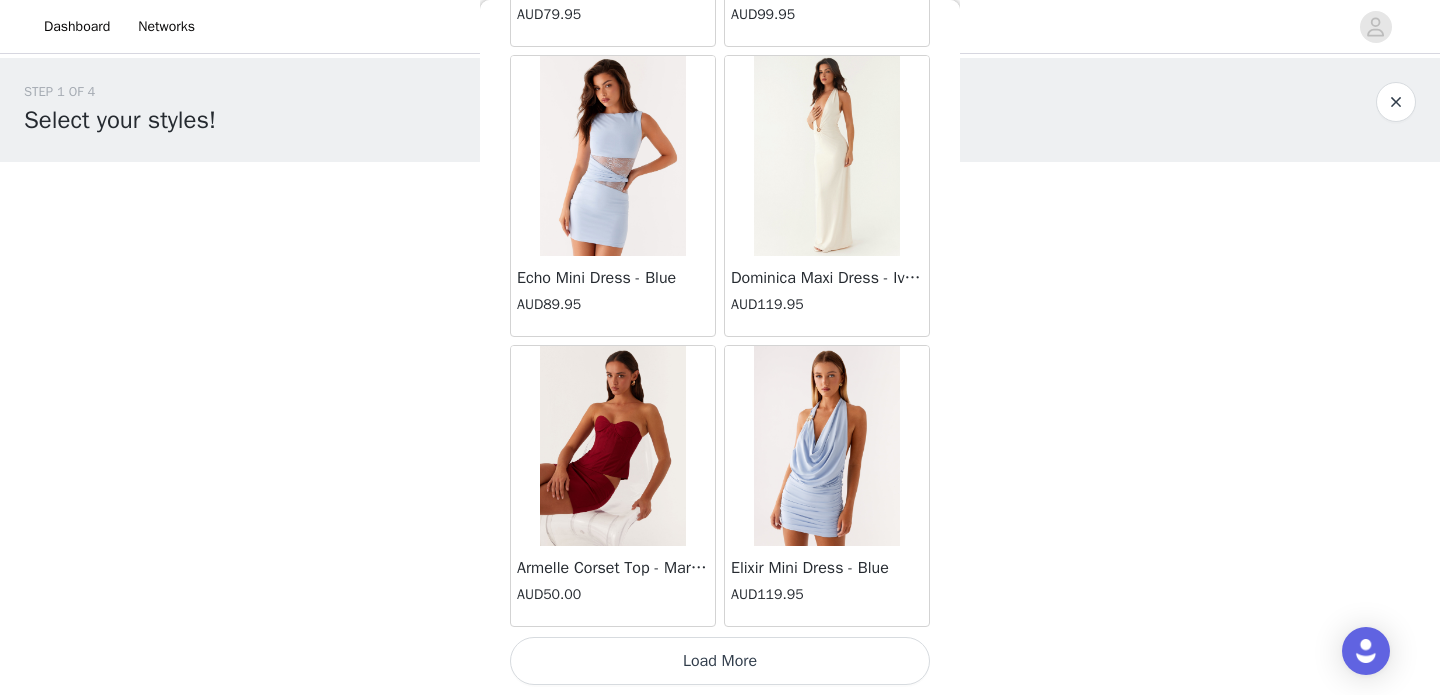 click on "Load More" at bounding box center [720, 661] 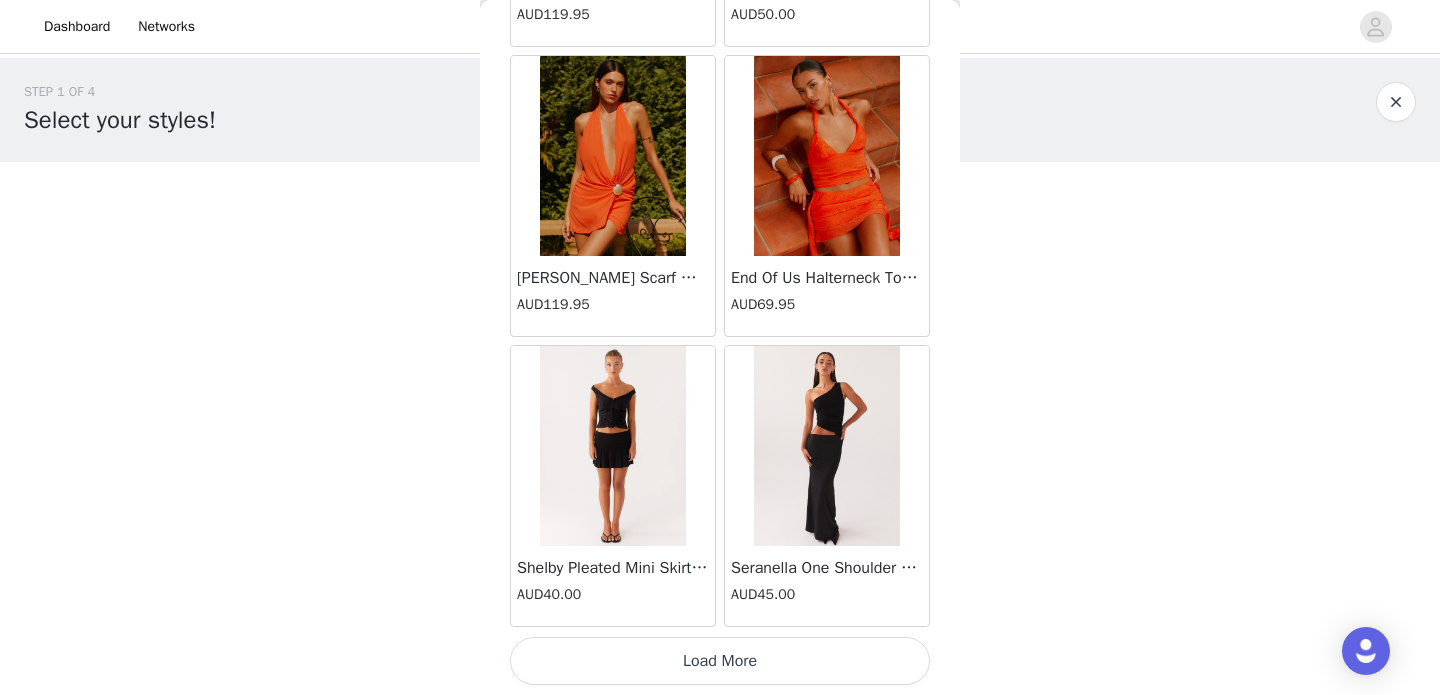 click on "Load More" at bounding box center [720, 661] 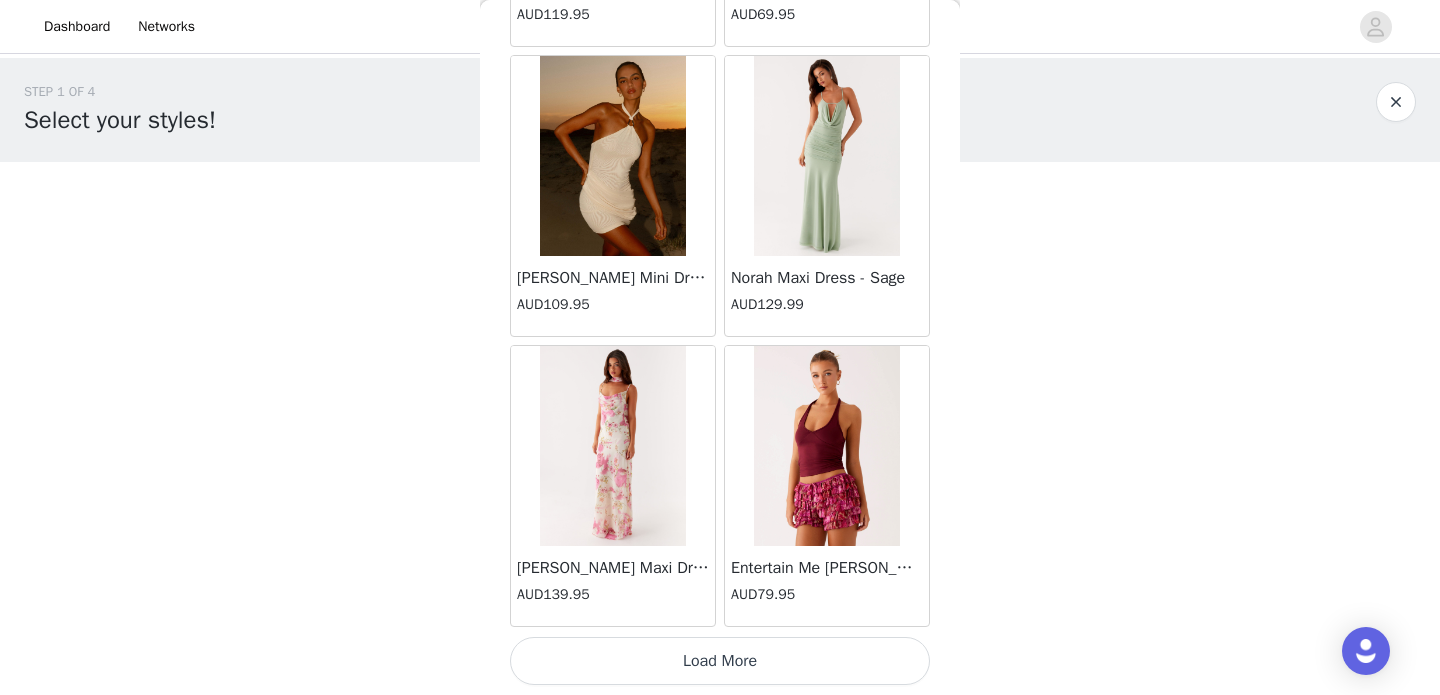 click on "Load More" at bounding box center (720, 661) 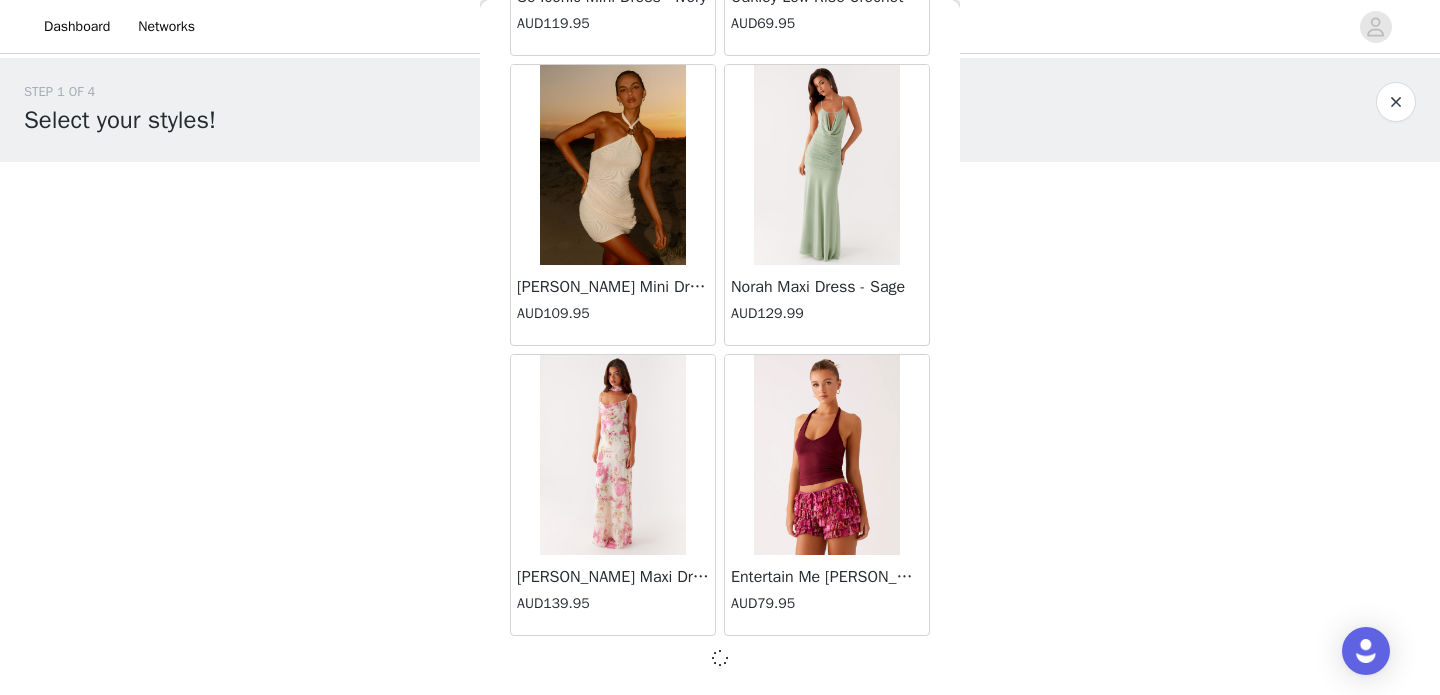 scroll, scrollTop: 1, scrollLeft: 0, axis: vertical 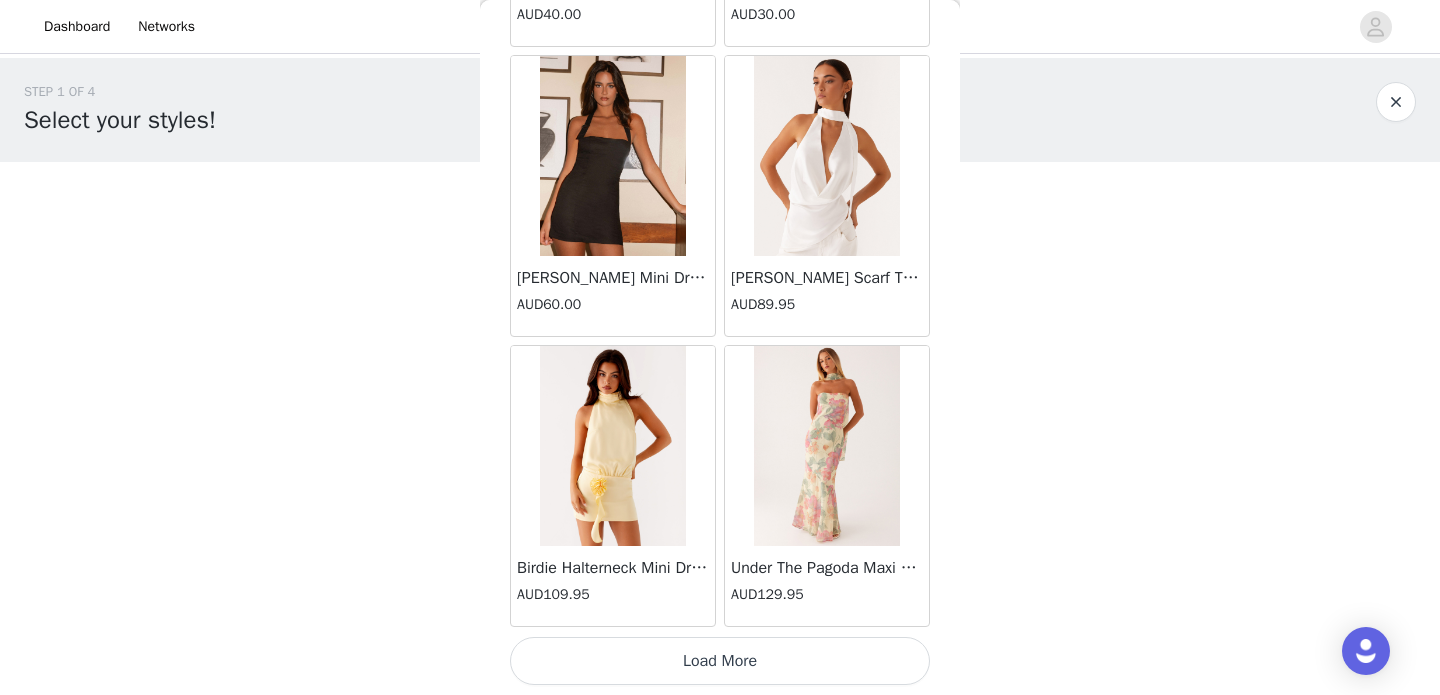 click on "Load More" at bounding box center (720, 661) 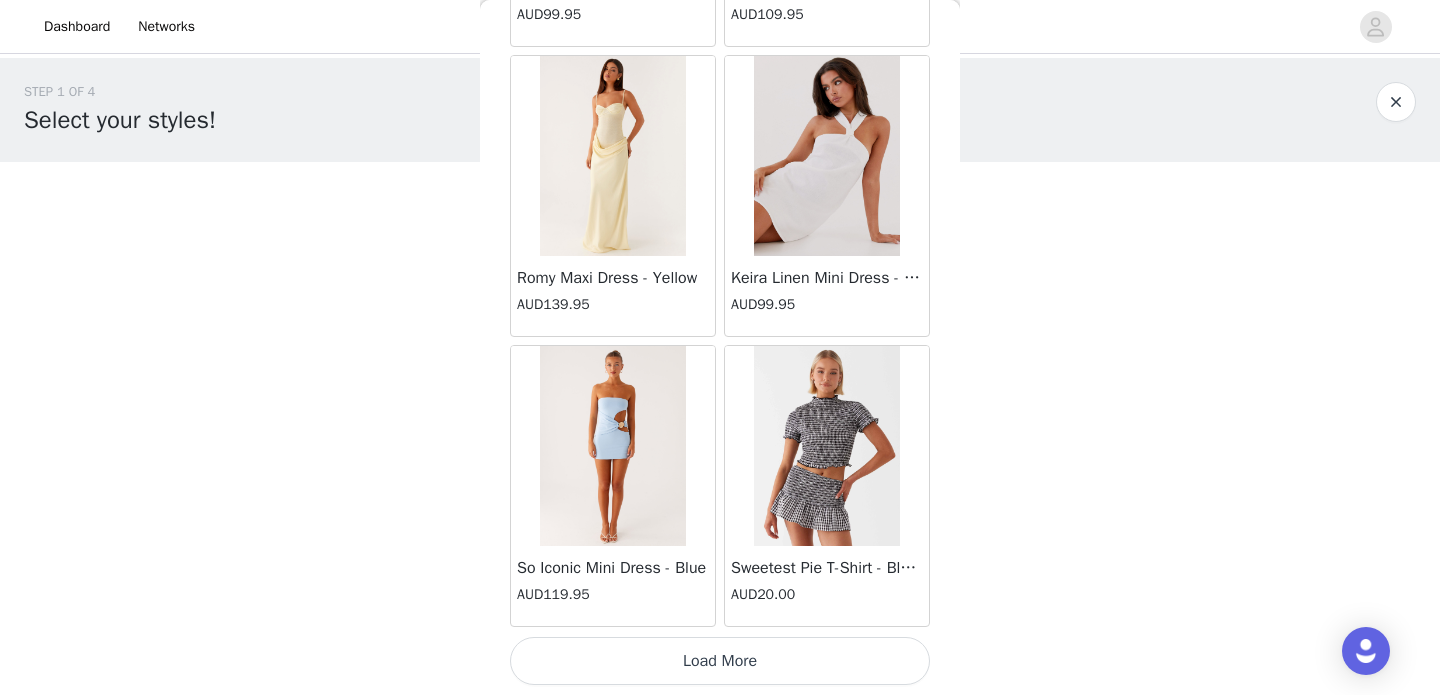 click on "Load More" at bounding box center (720, 661) 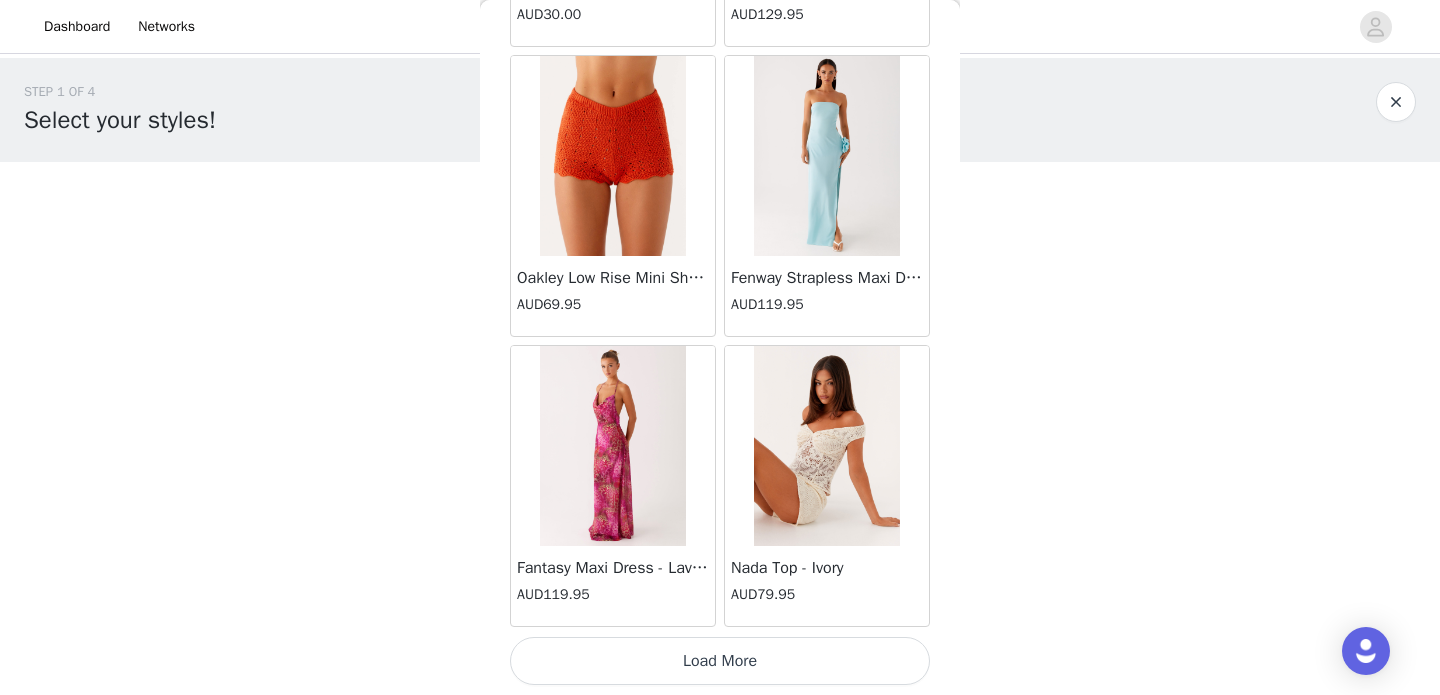 click on "Load More" at bounding box center [720, 661] 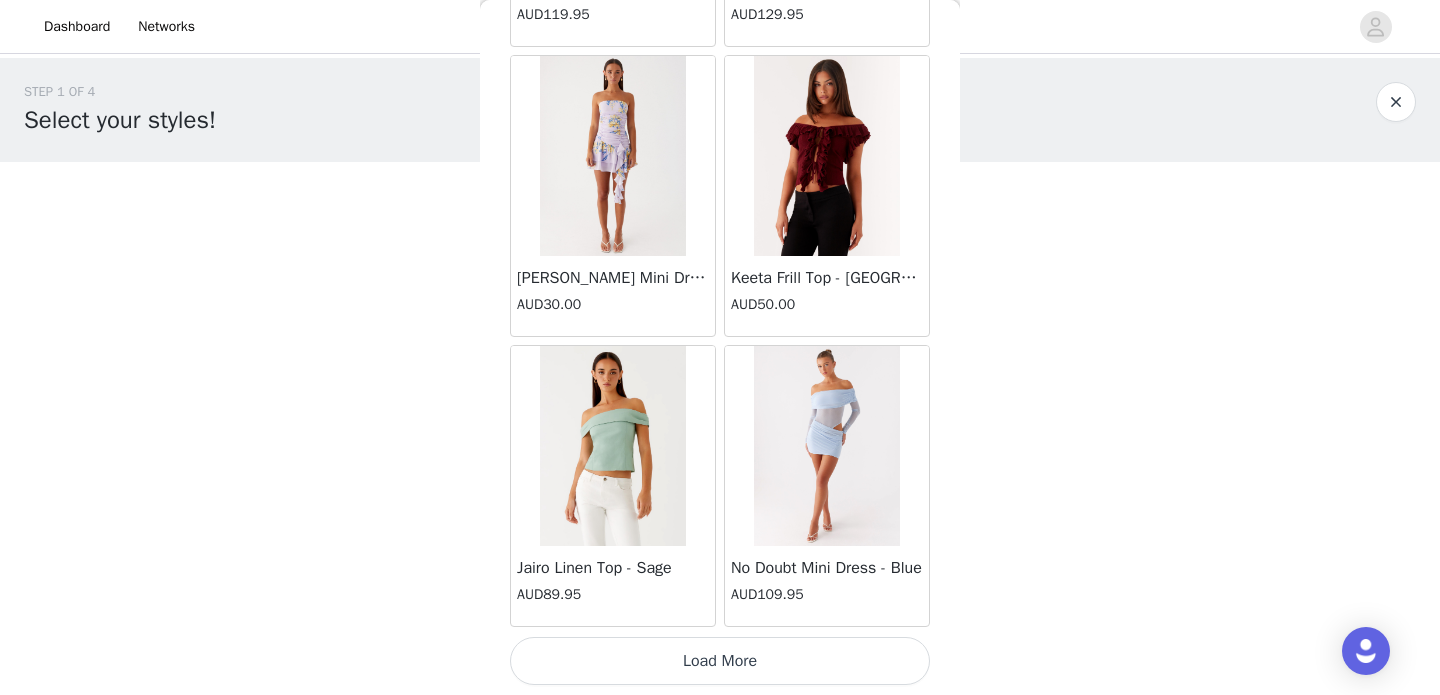 scroll, scrollTop: 34265, scrollLeft: 0, axis: vertical 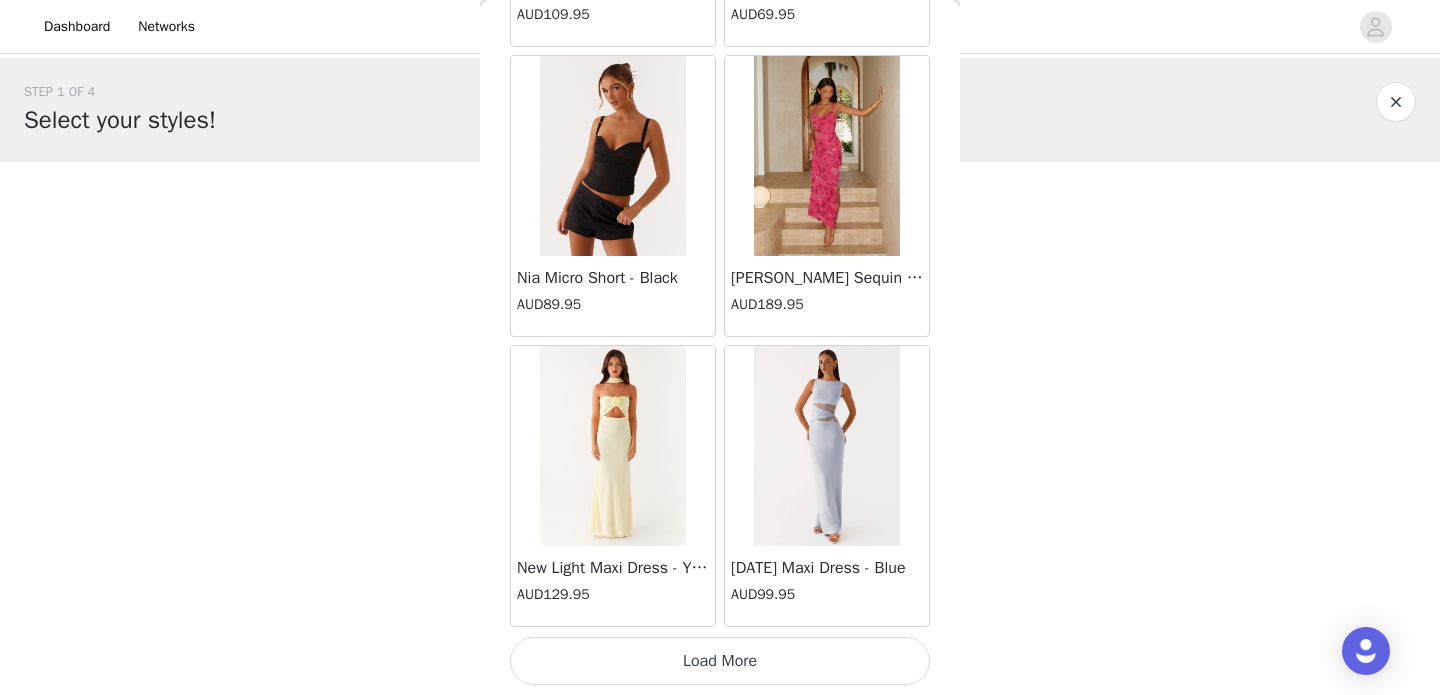 click on "Load More" at bounding box center (720, 661) 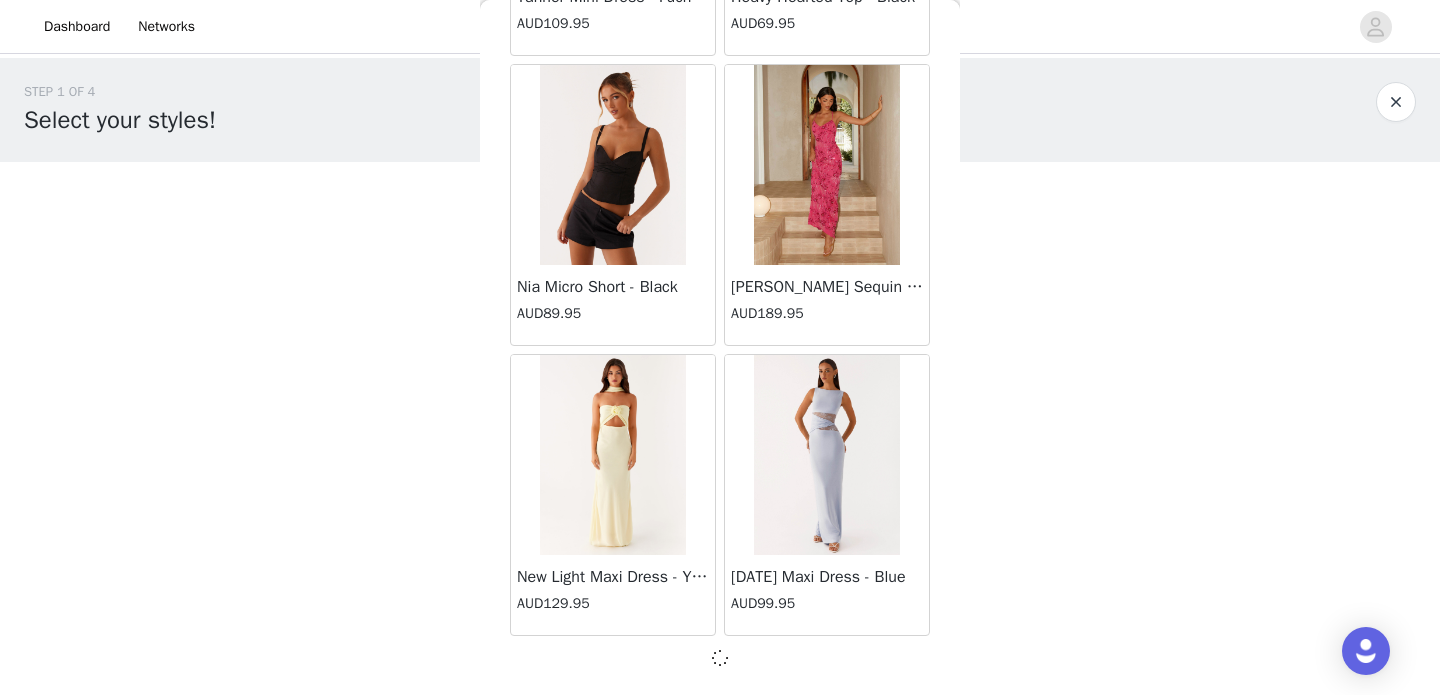 scroll, scrollTop: 37156, scrollLeft: 0, axis: vertical 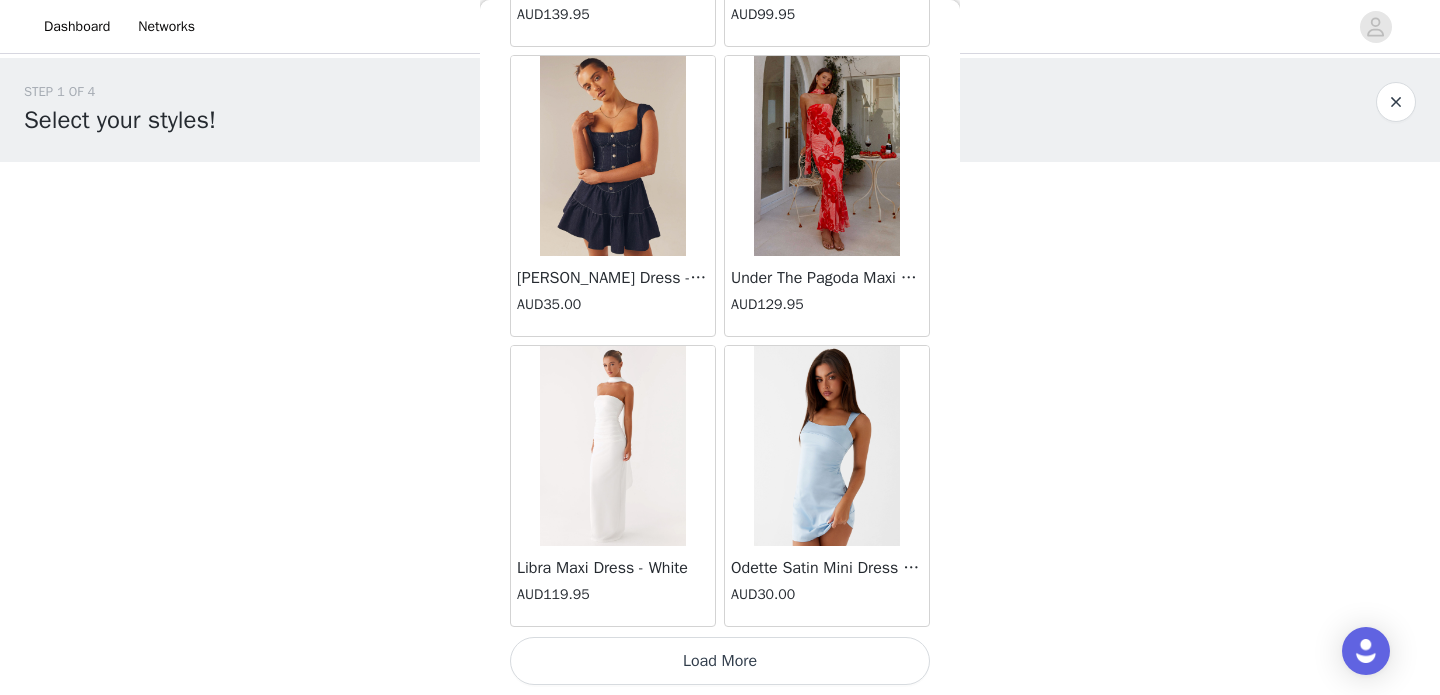 click on "Load More" at bounding box center [720, 661] 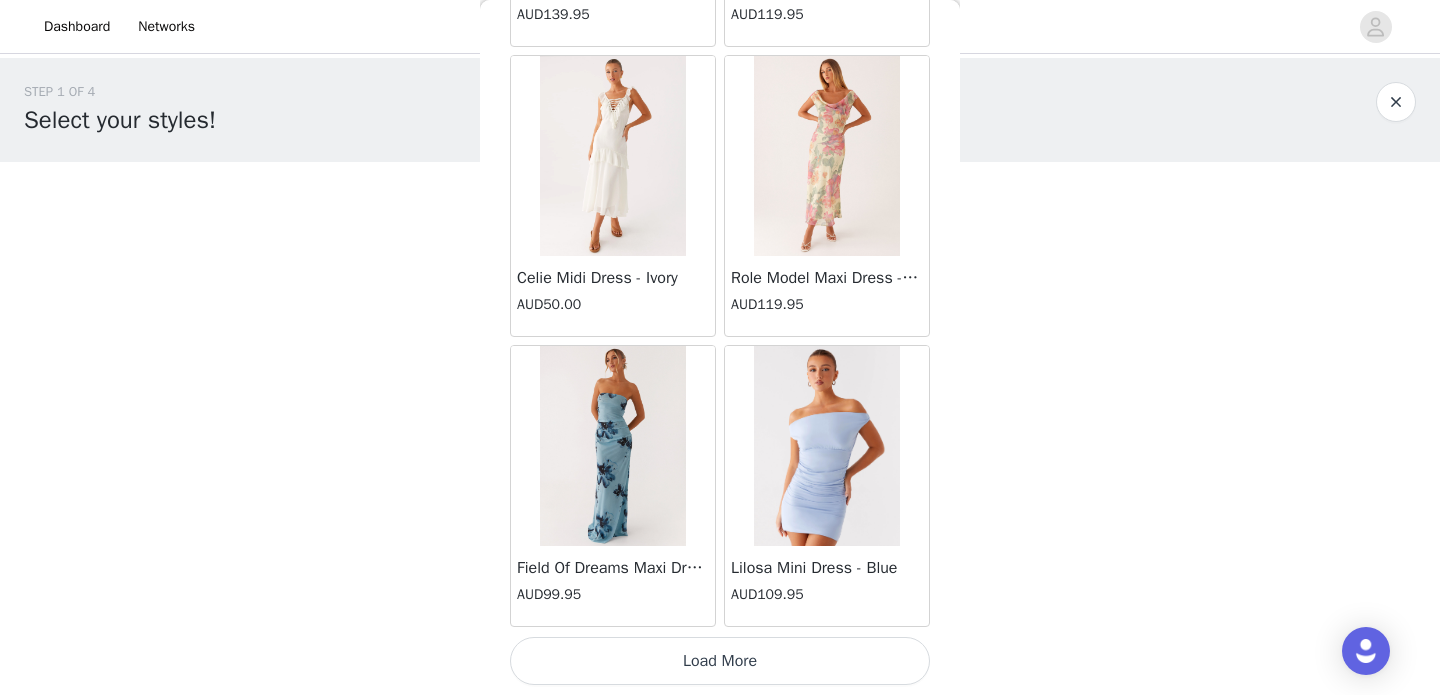 click on "Load More" at bounding box center [720, 661] 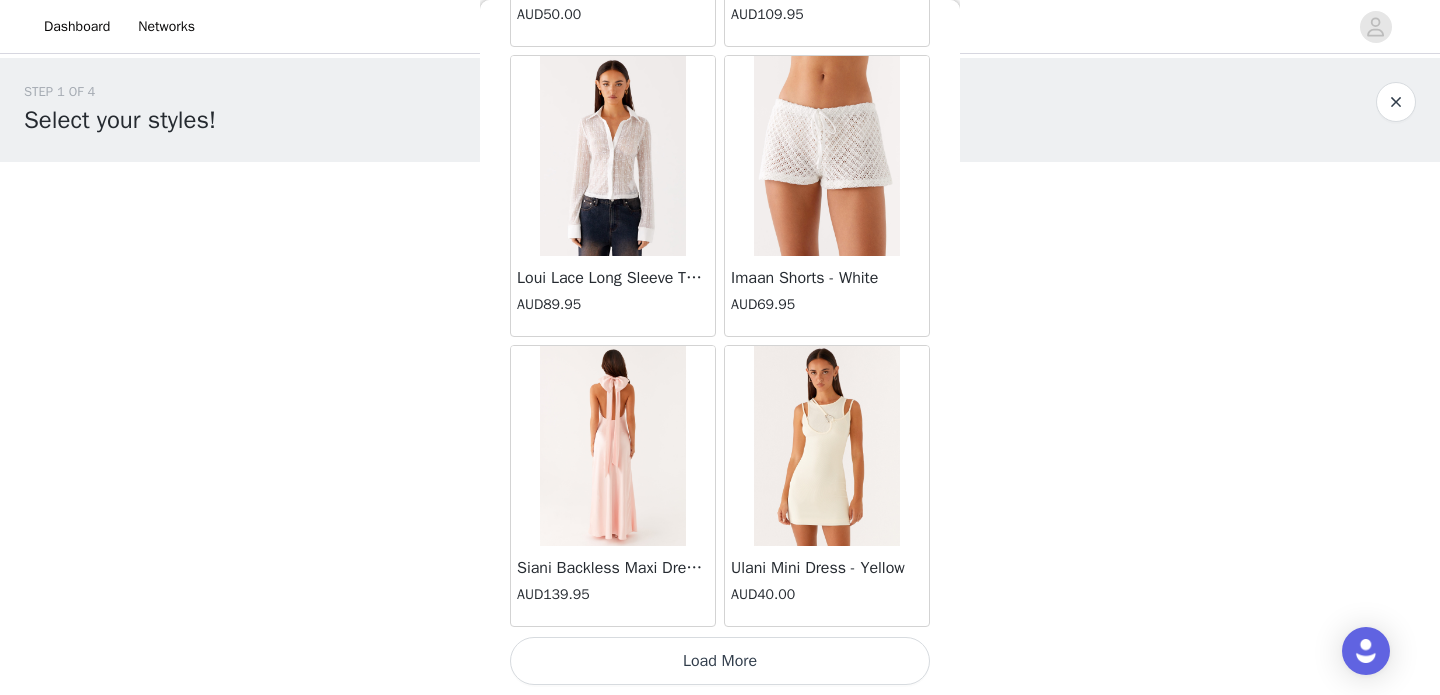 click on "Load More" at bounding box center (720, 661) 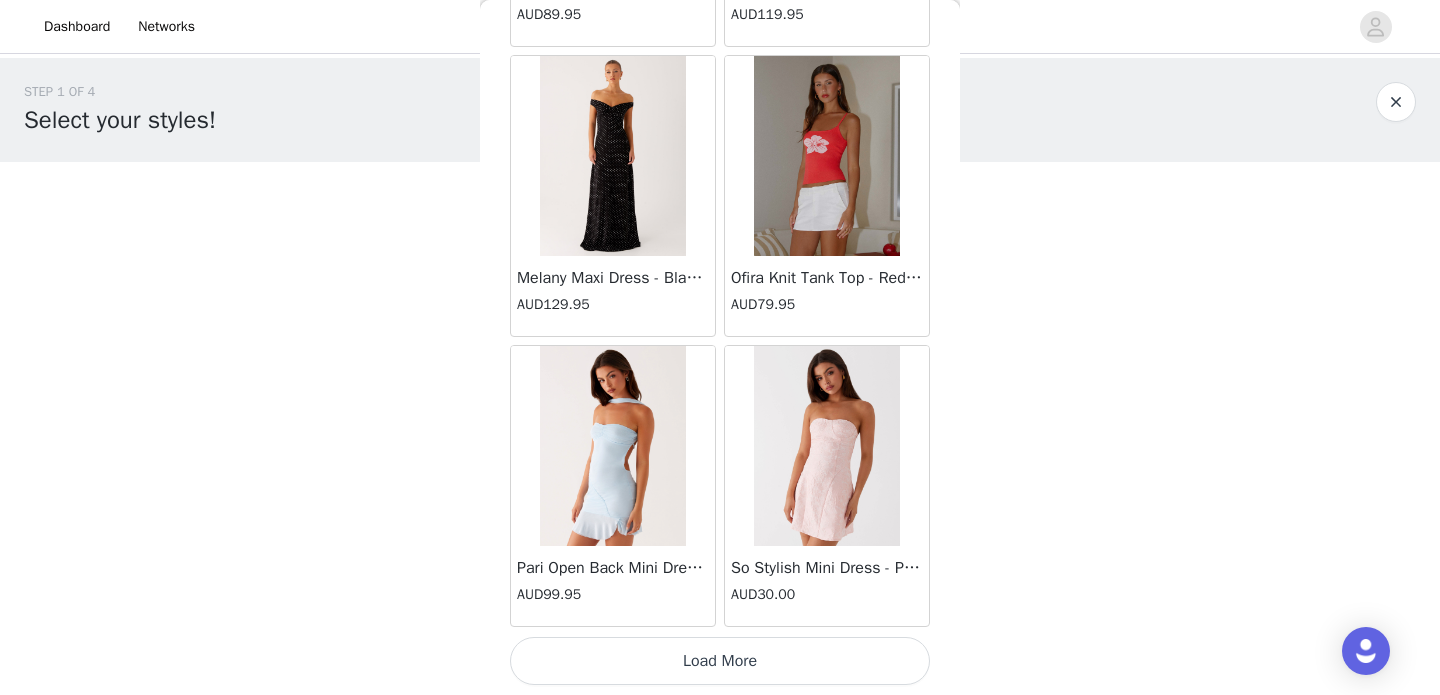 click on "Load More" at bounding box center [720, 661] 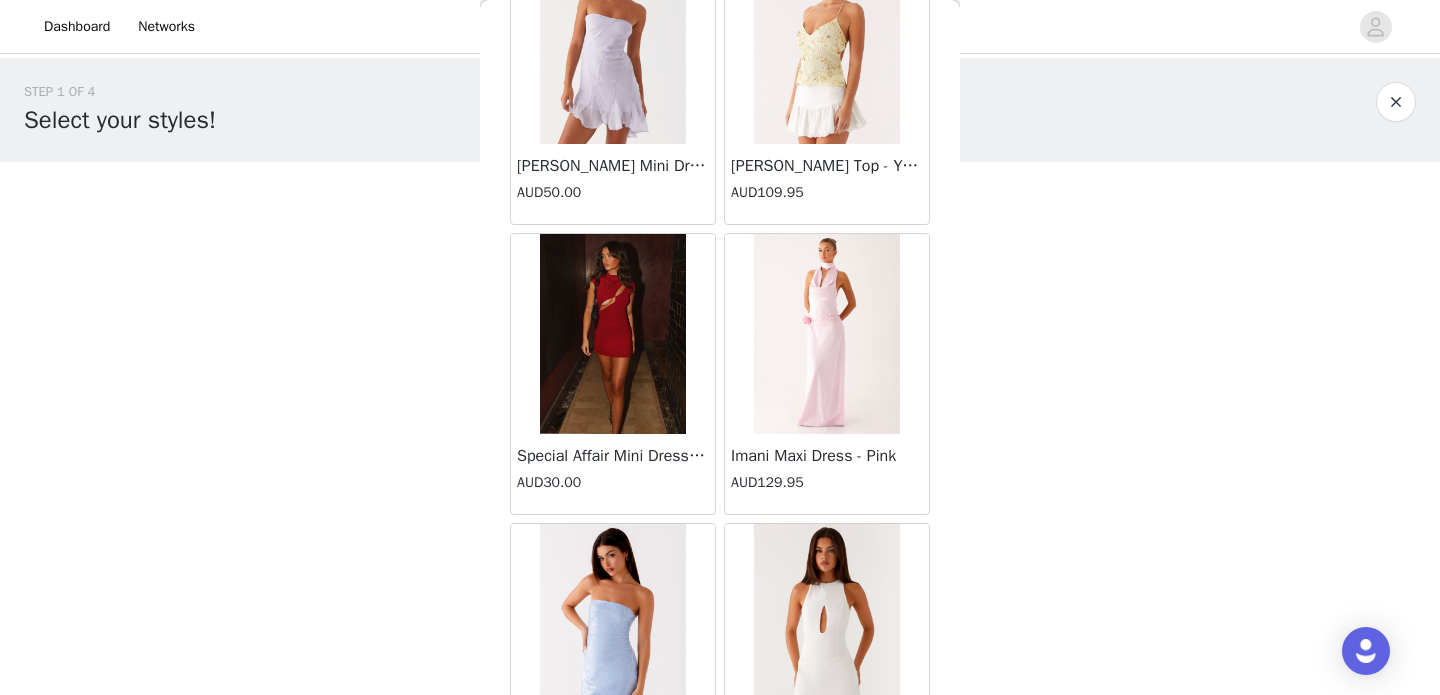 click at bounding box center (826, 334) 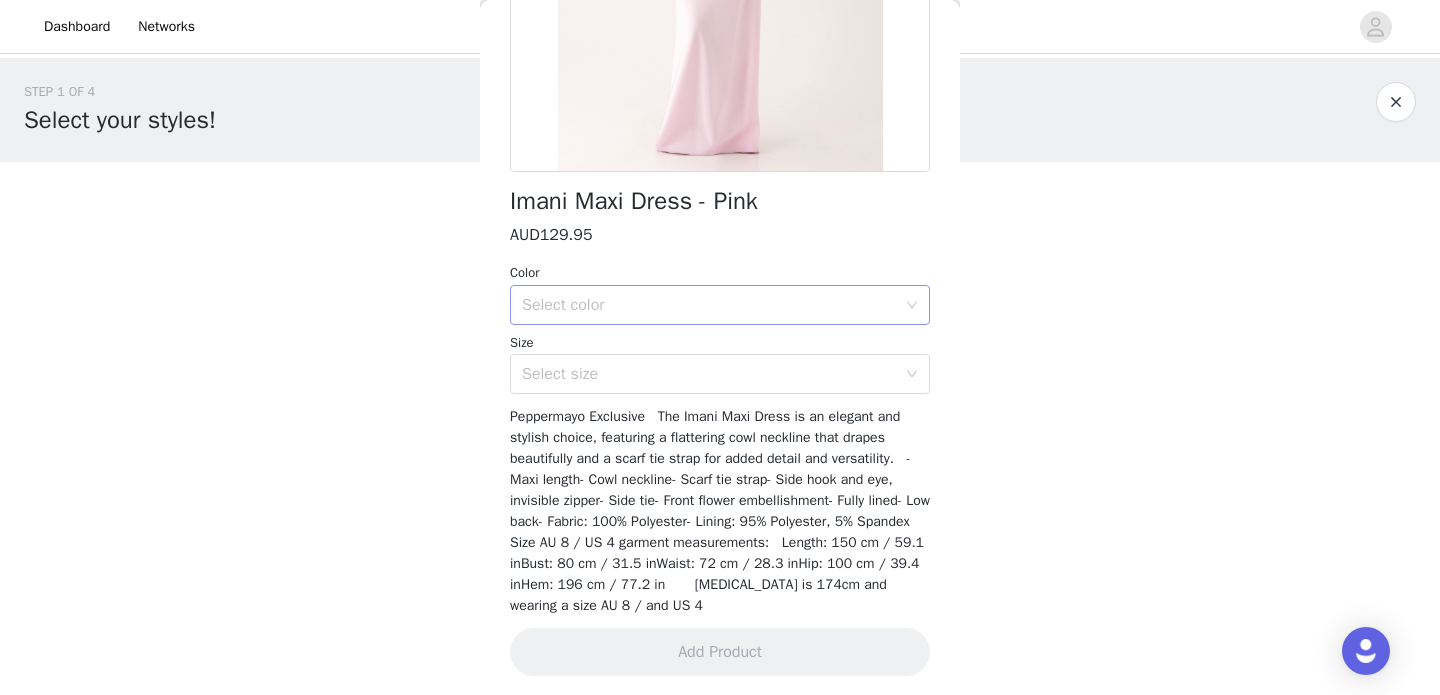 click on "Select color" at bounding box center (709, 305) 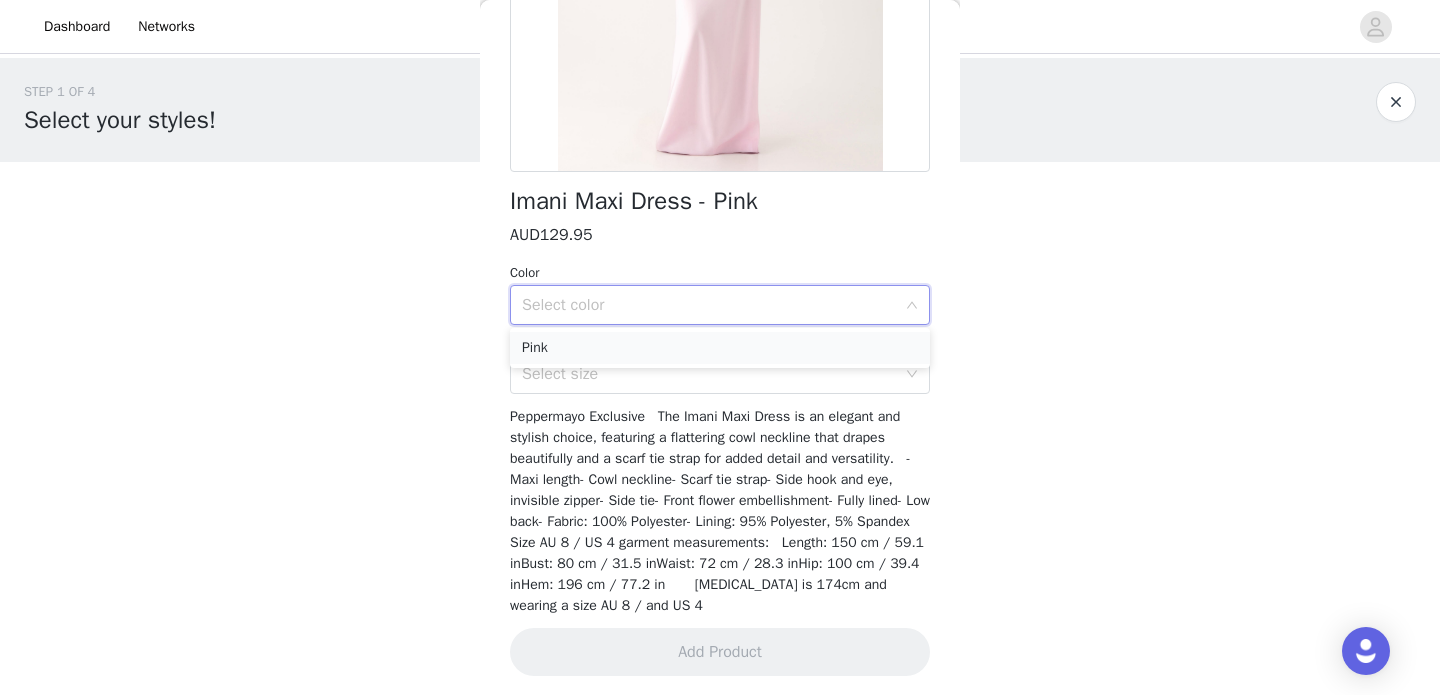 click on "Pink" at bounding box center [720, 348] 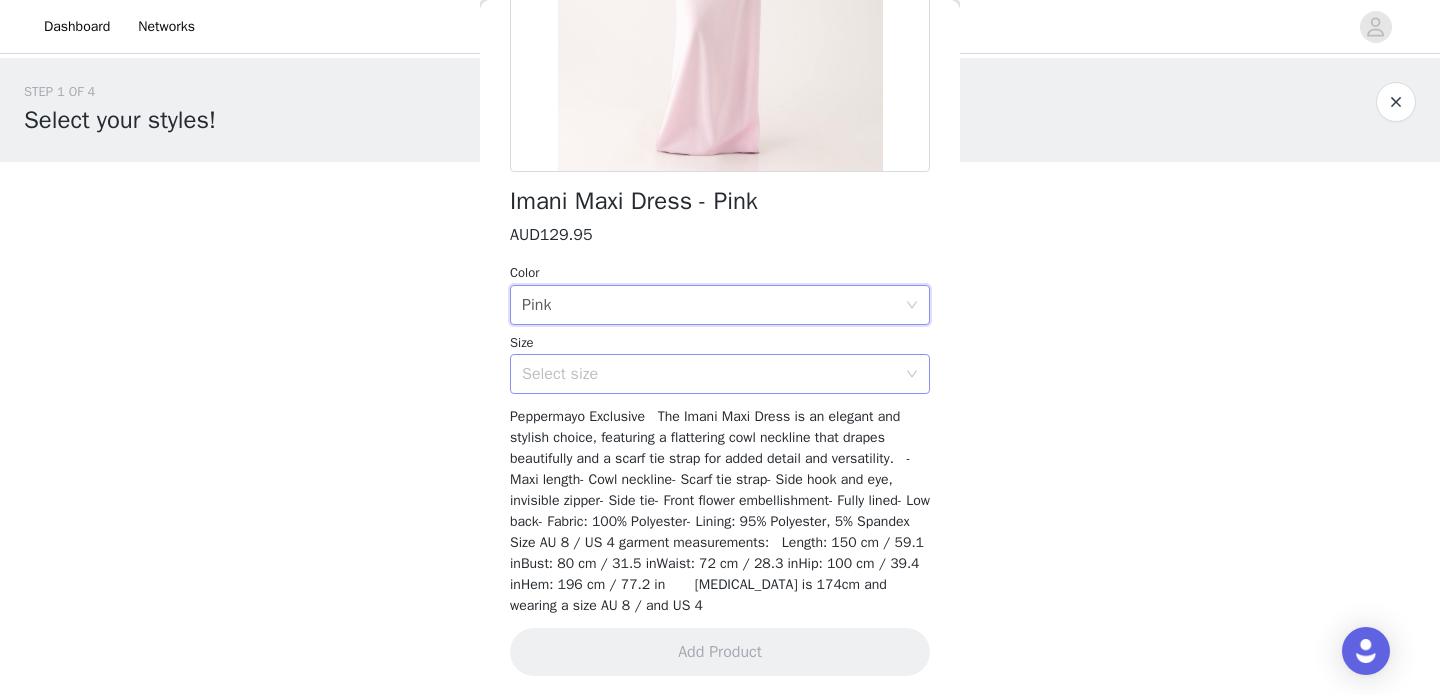 click on "Select size" at bounding box center [709, 374] 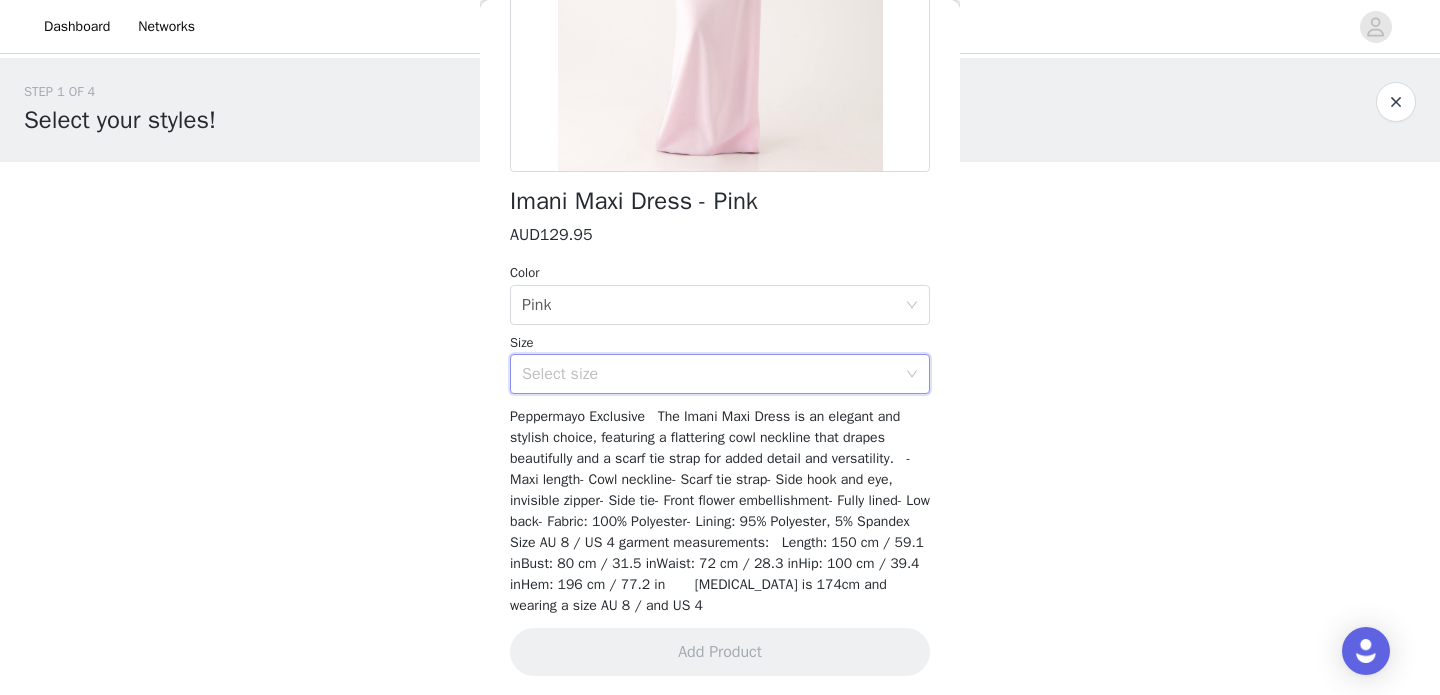 click on "Select size" at bounding box center (713, 374) 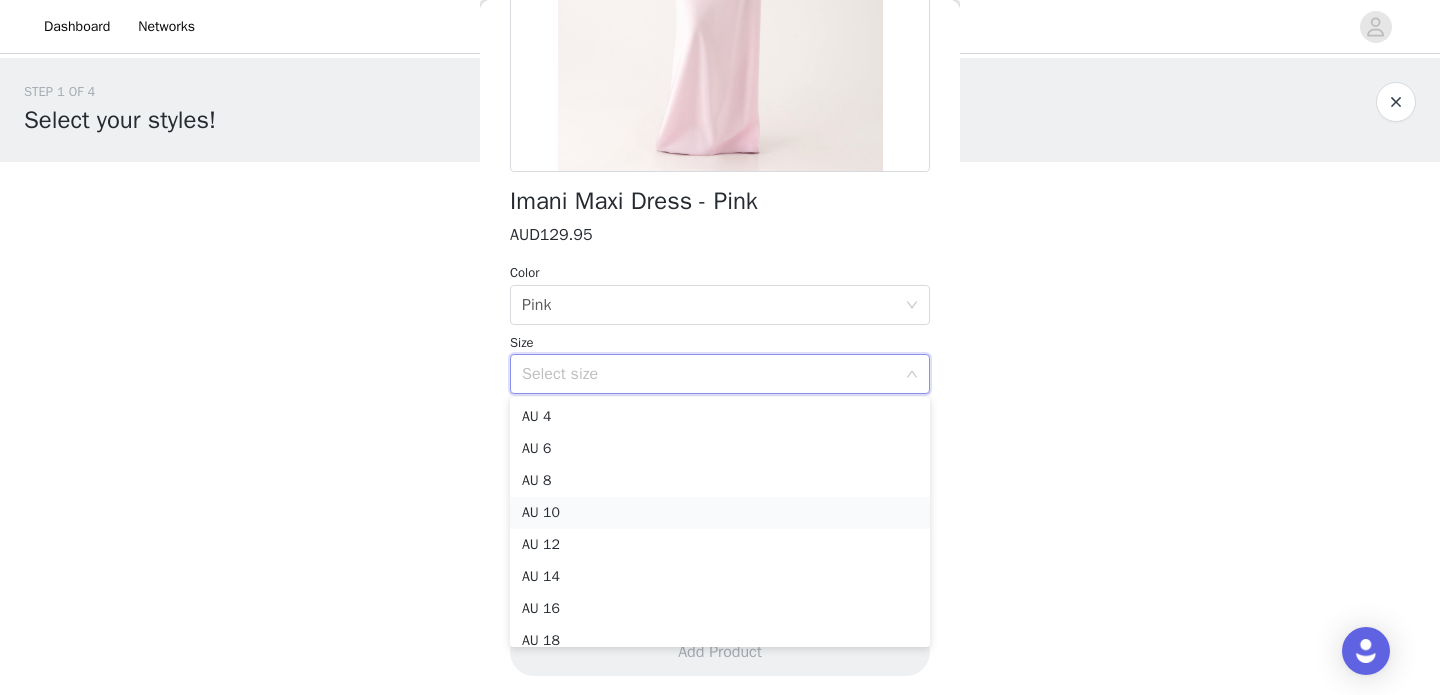 click on "AU 10" at bounding box center [720, 513] 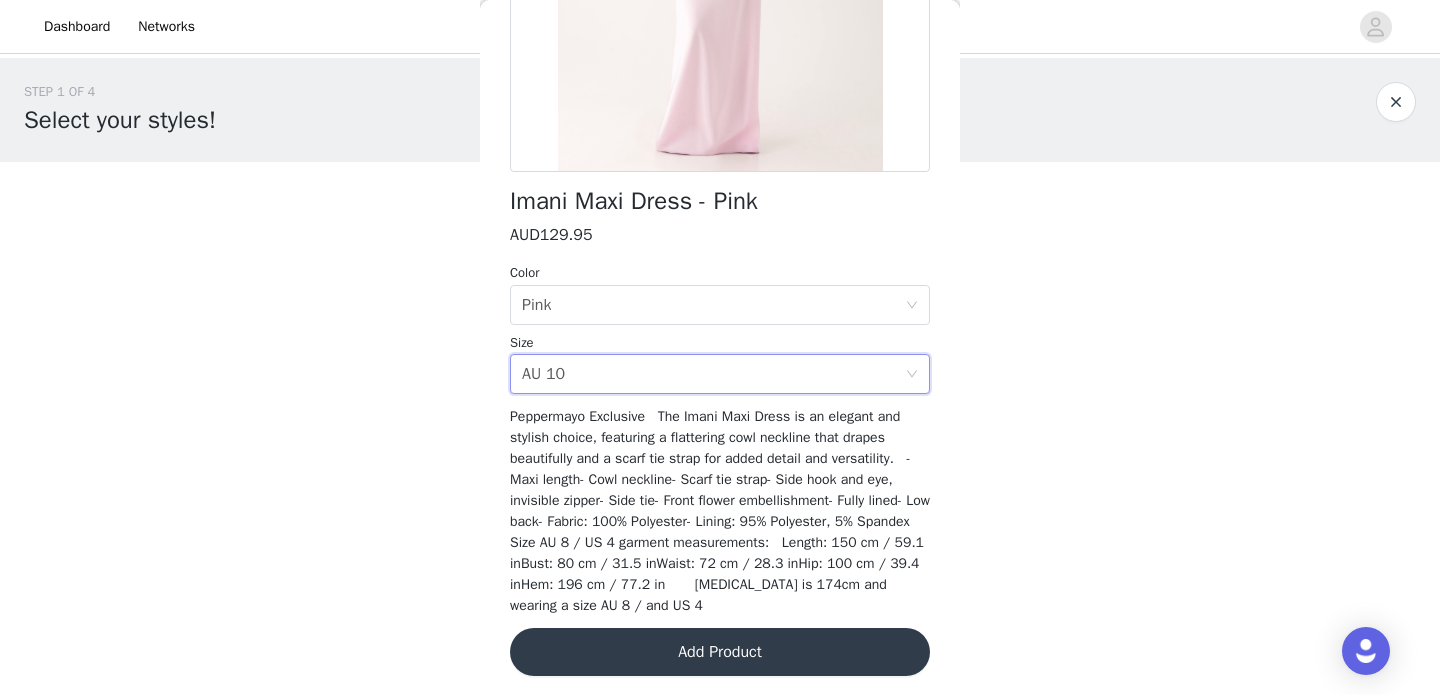 click on "Add Product" at bounding box center (720, 652) 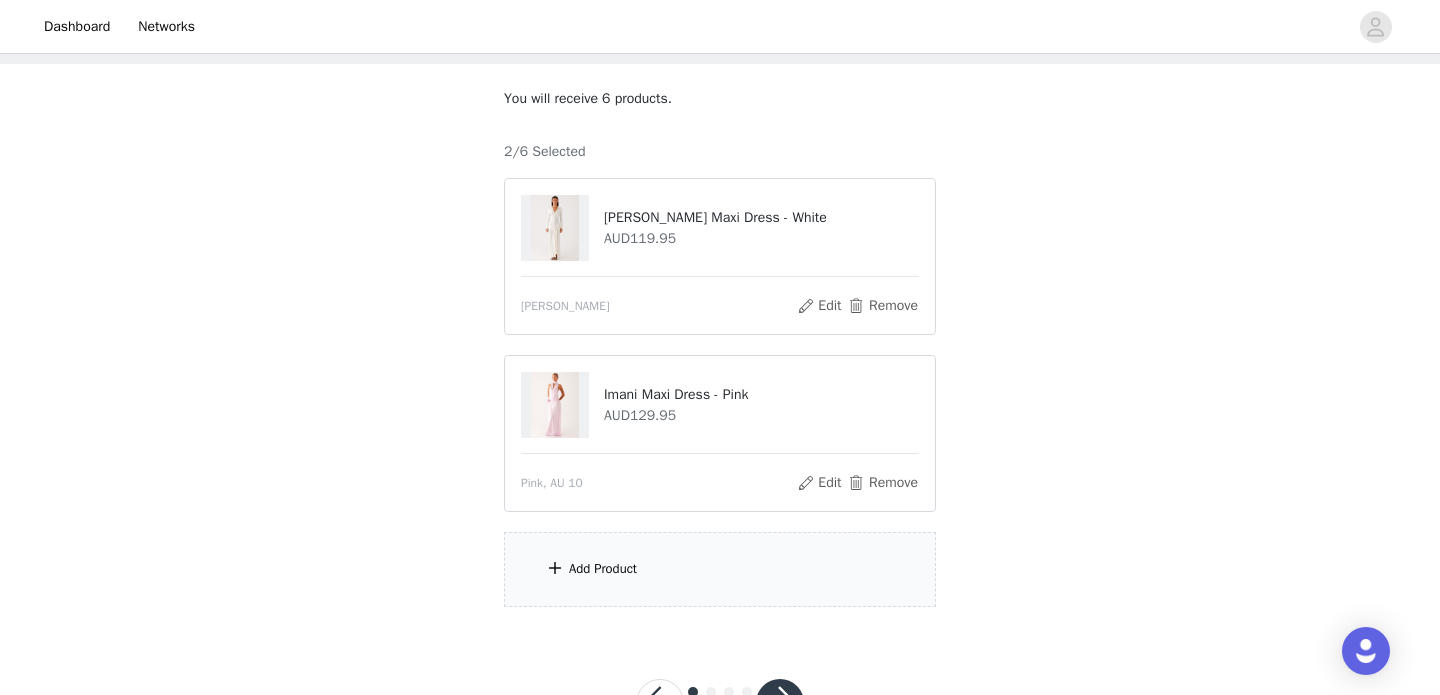 click on "Add Product" at bounding box center [720, 569] 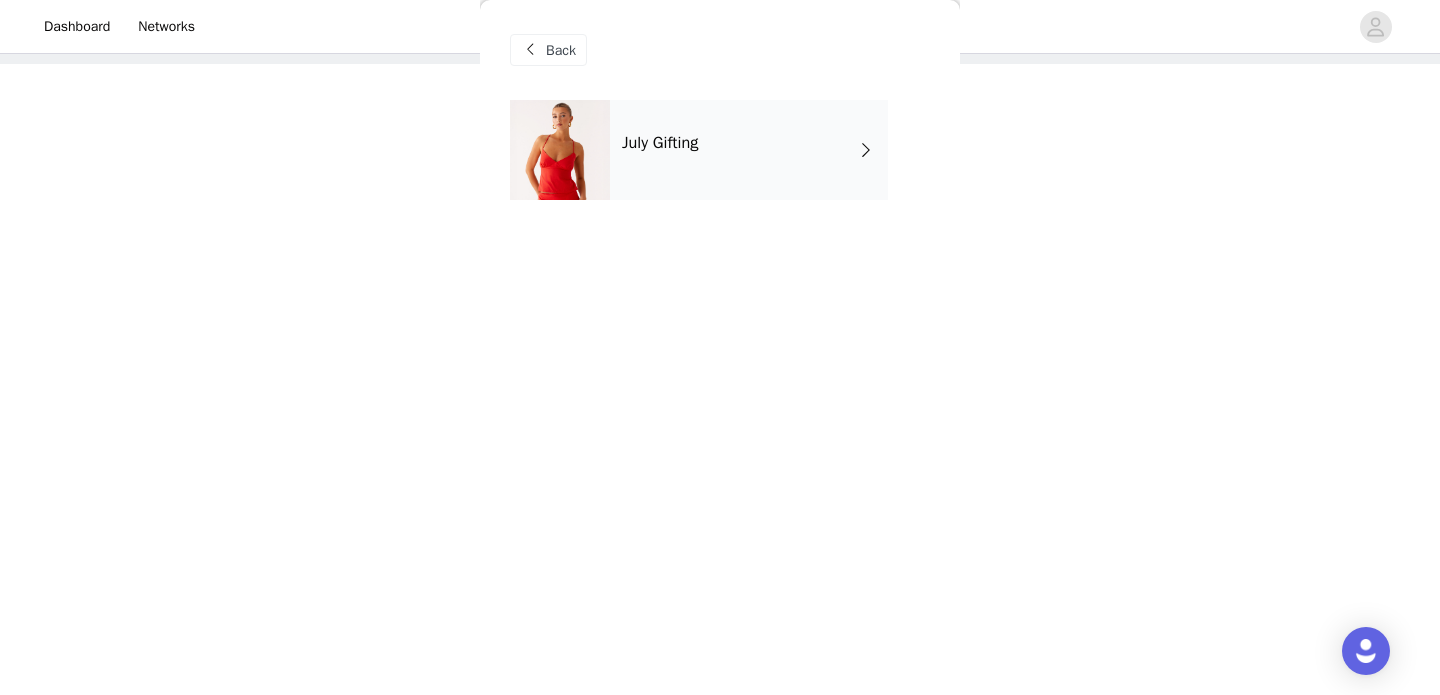 scroll, scrollTop: 0, scrollLeft: 0, axis: both 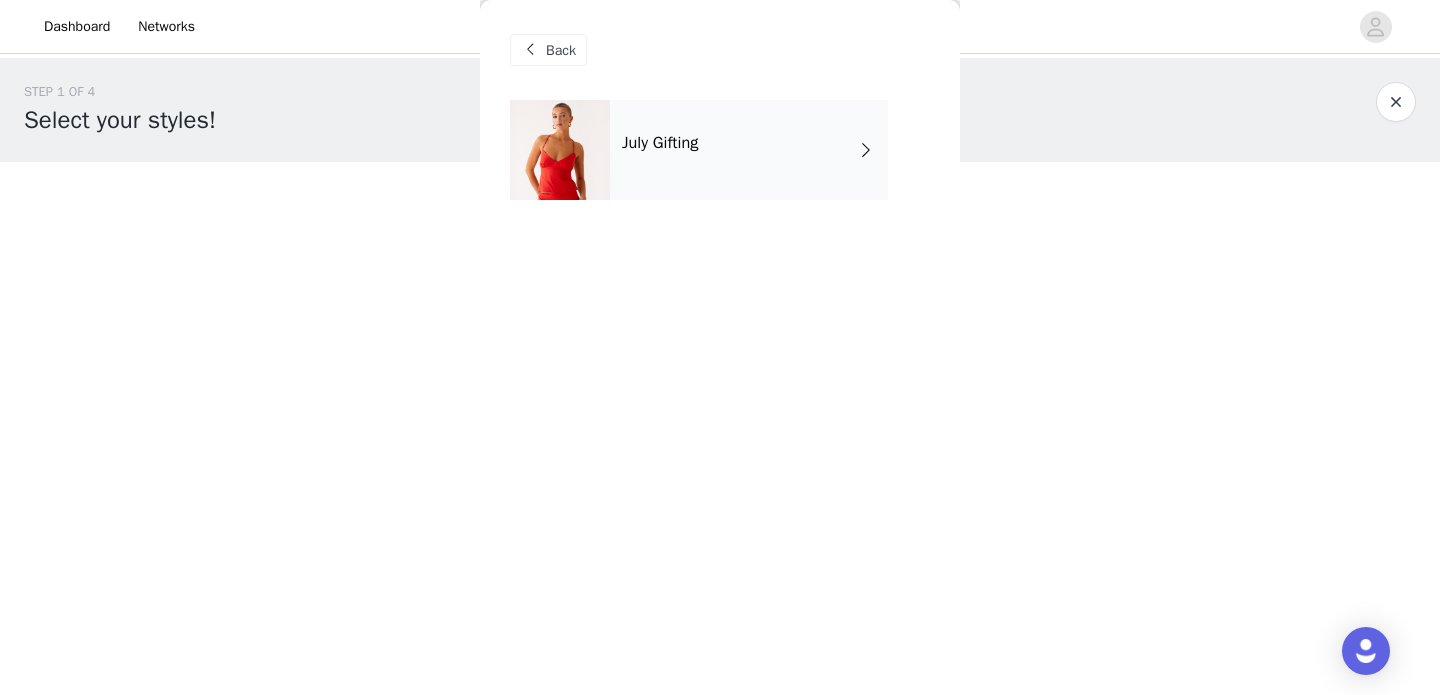 click on "July Gifting" at bounding box center (749, 150) 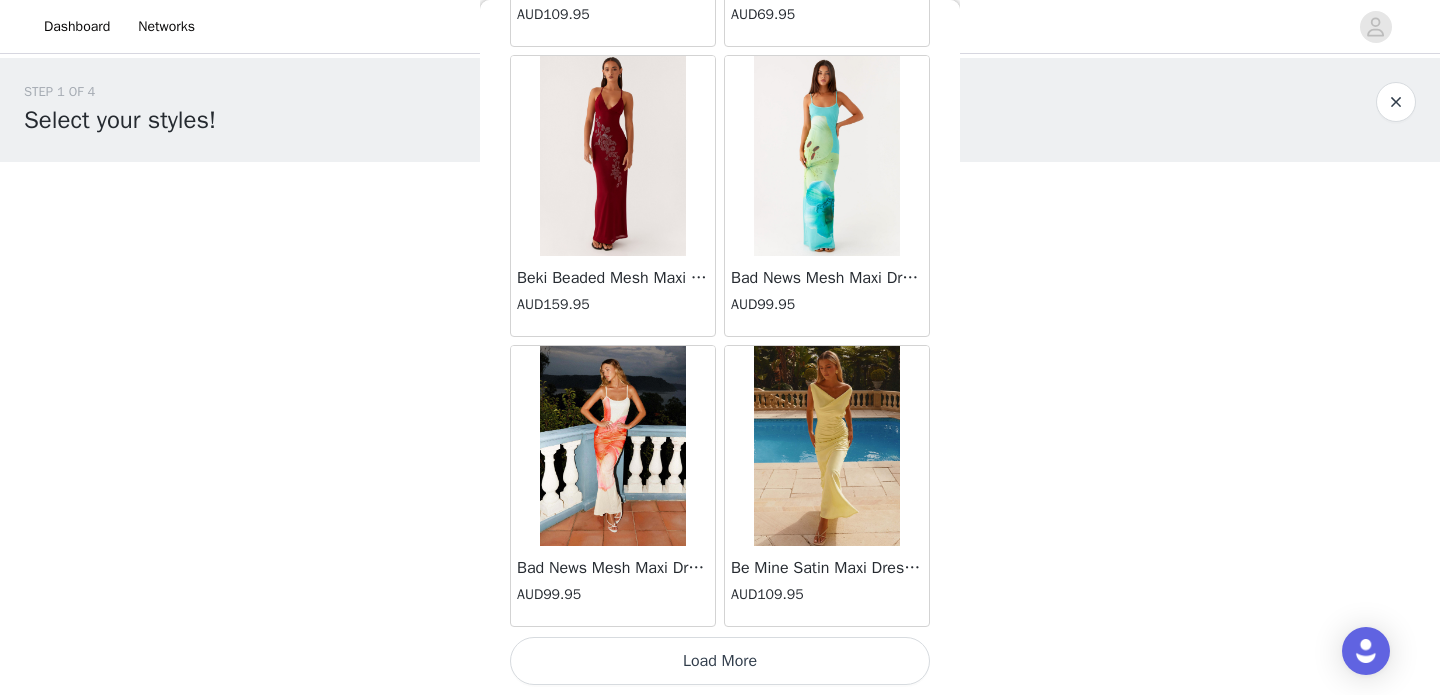 click on "Load More" at bounding box center [720, 661] 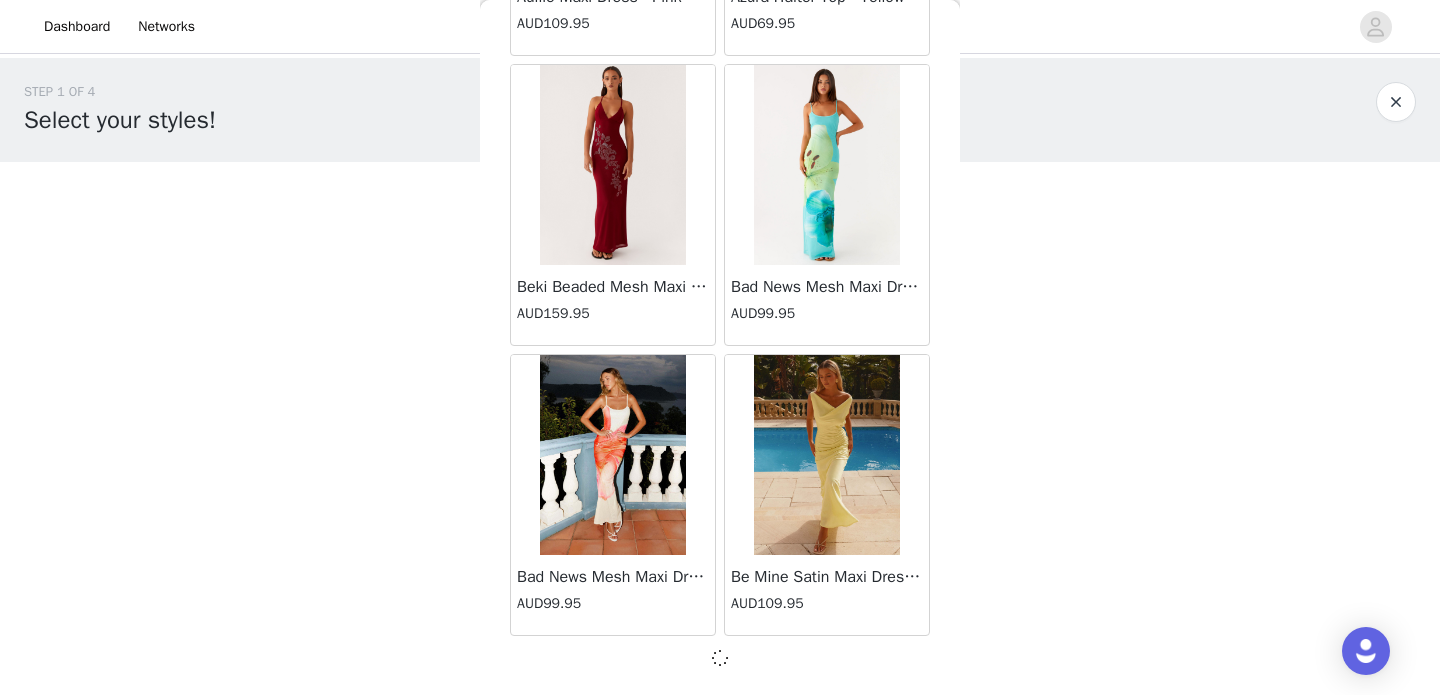 scroll, scrollTop: 2356, scrollLeft: 0, axis: vertical 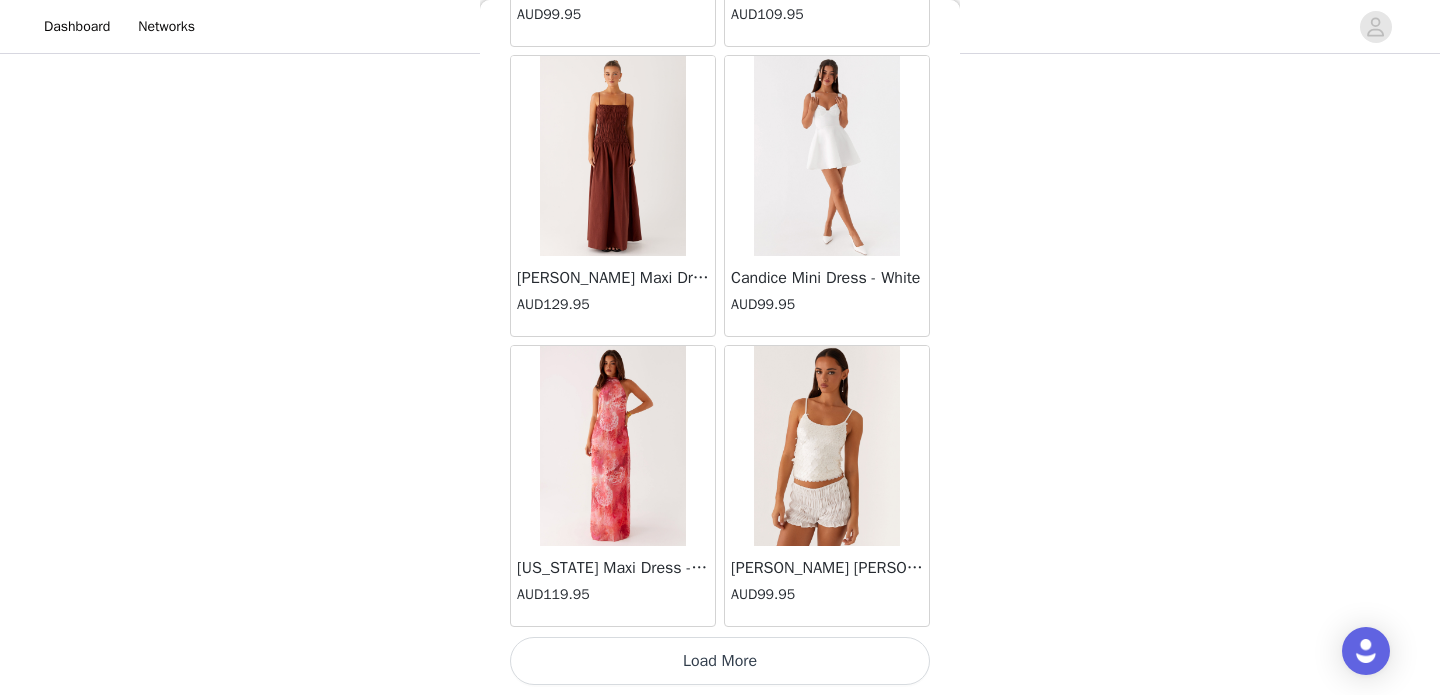click on "Britta Sequin Cami Top - White" at bounding box center (827, 568) 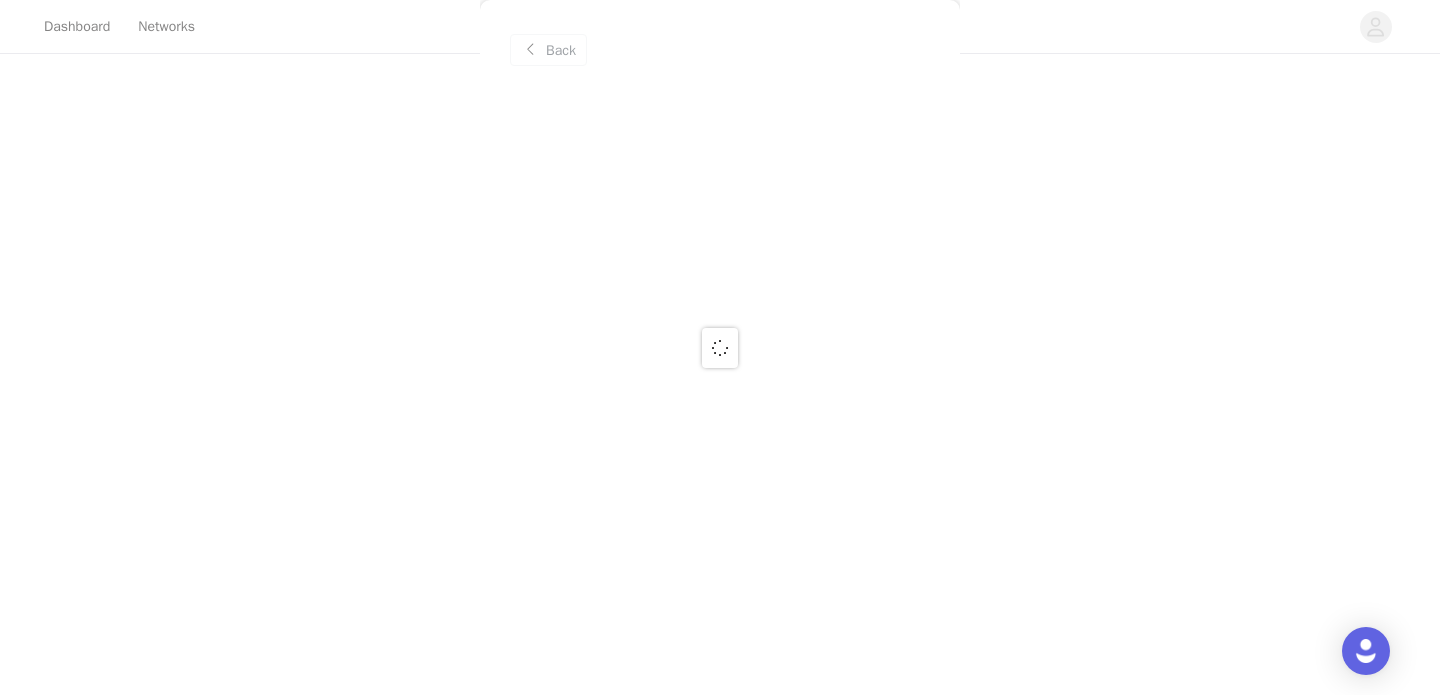 scroll, scrollTop: 0, scrollLeft: 0, axis: both 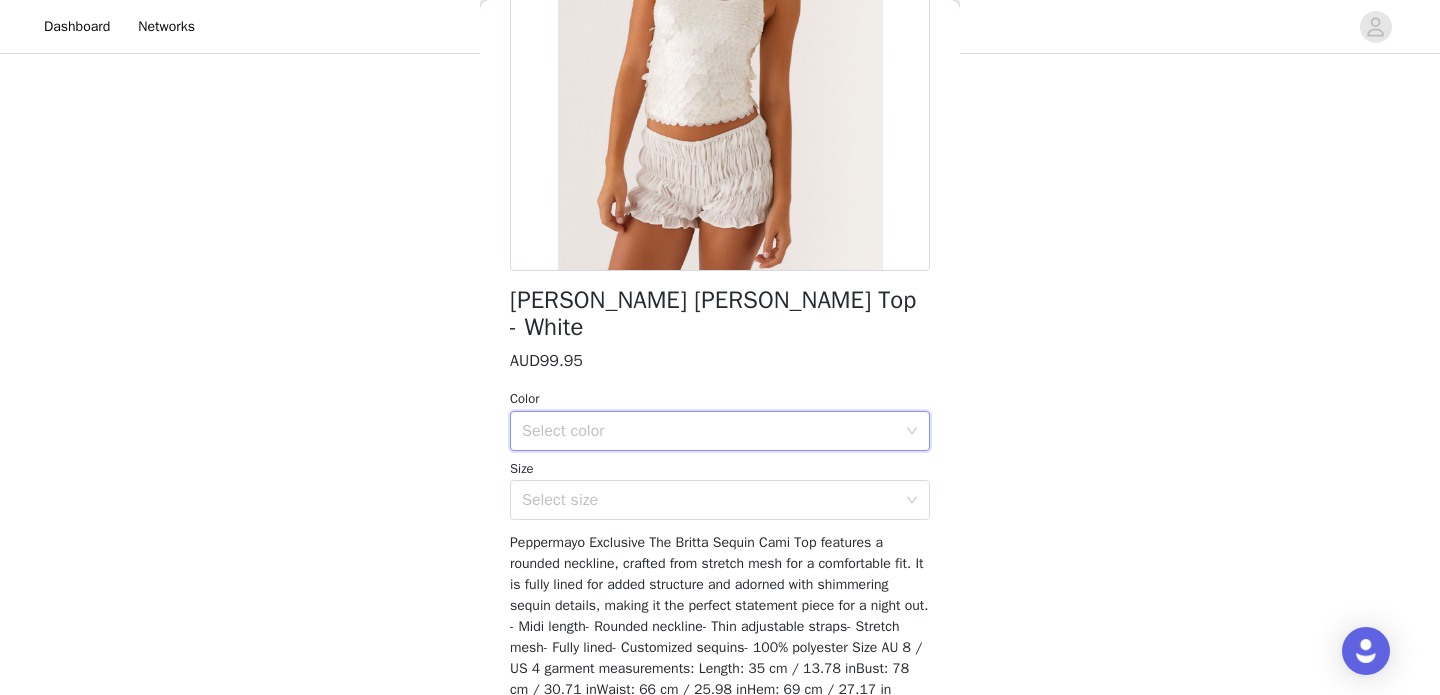 click on "Select color" at bounding box center [713, 431] 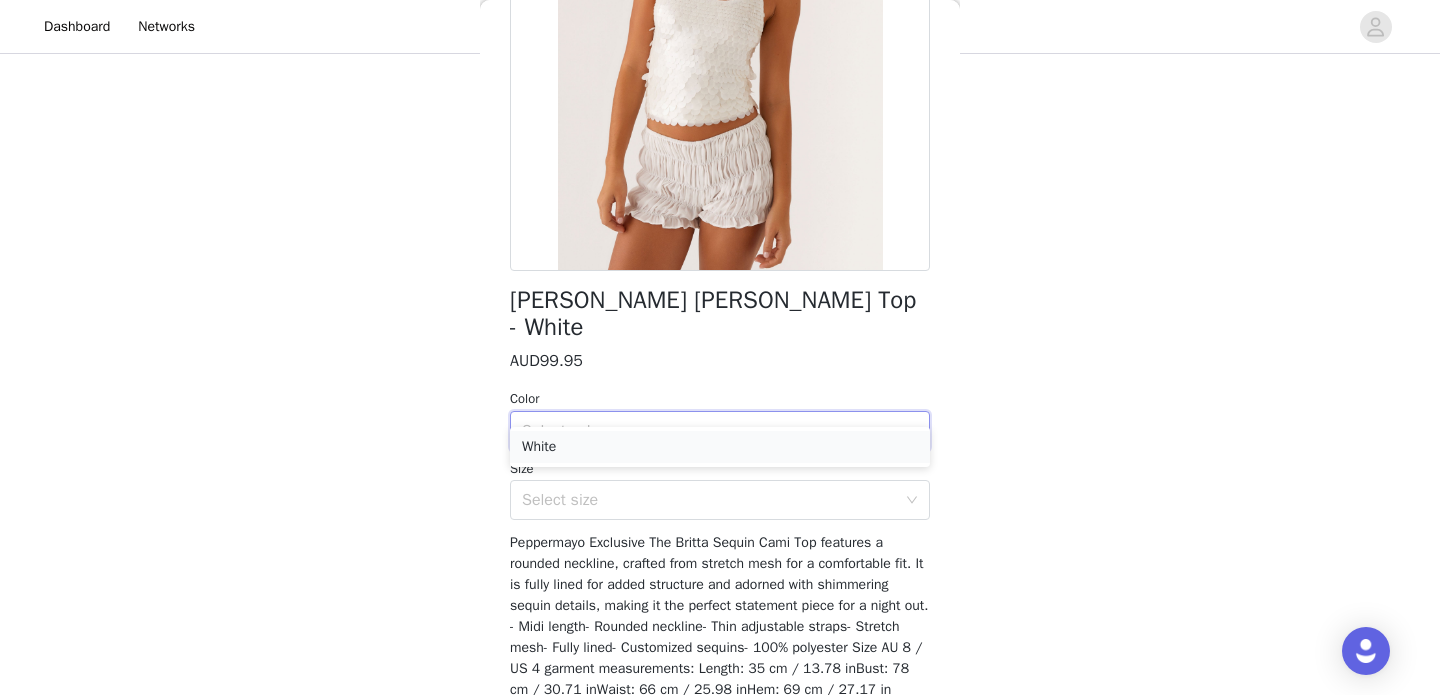click on "White" at bounding box center (720, 447) 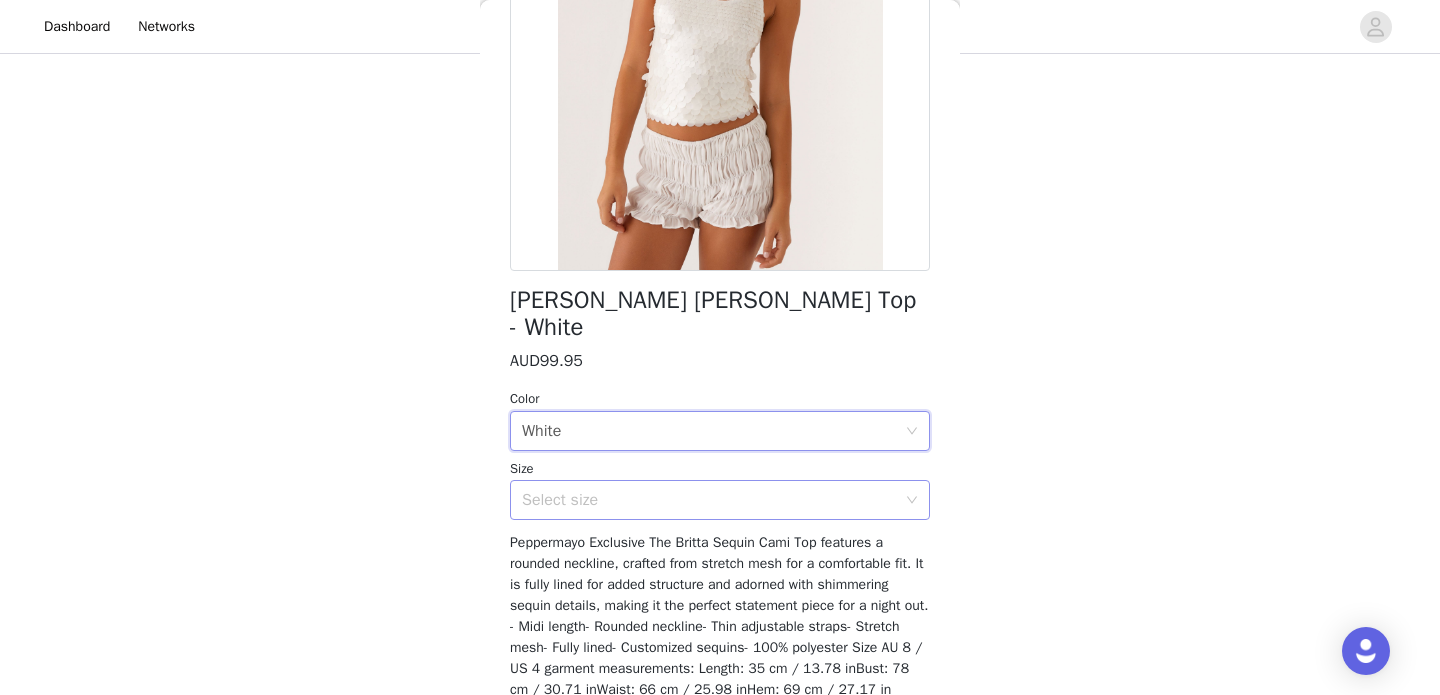 click on "Select size" at bounding box center [709, 500] 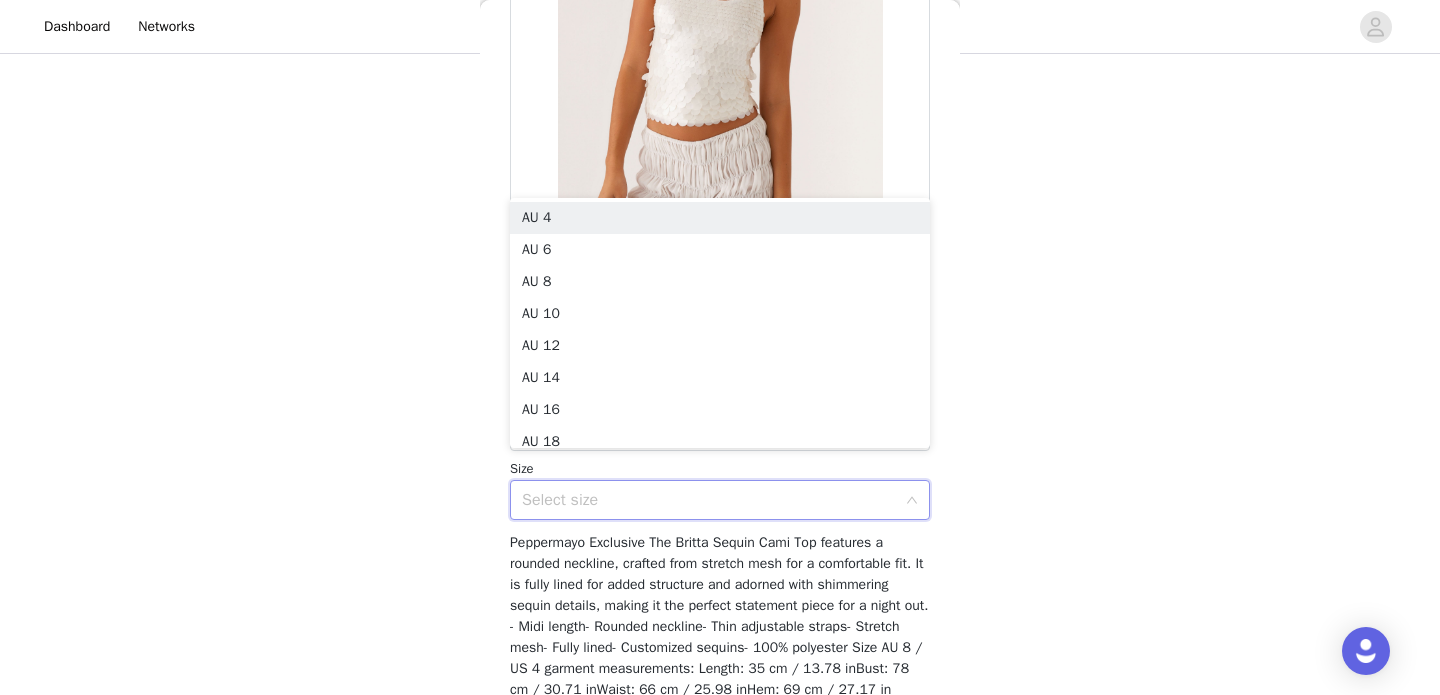click on "Select size" at bounding box center [709, 500] 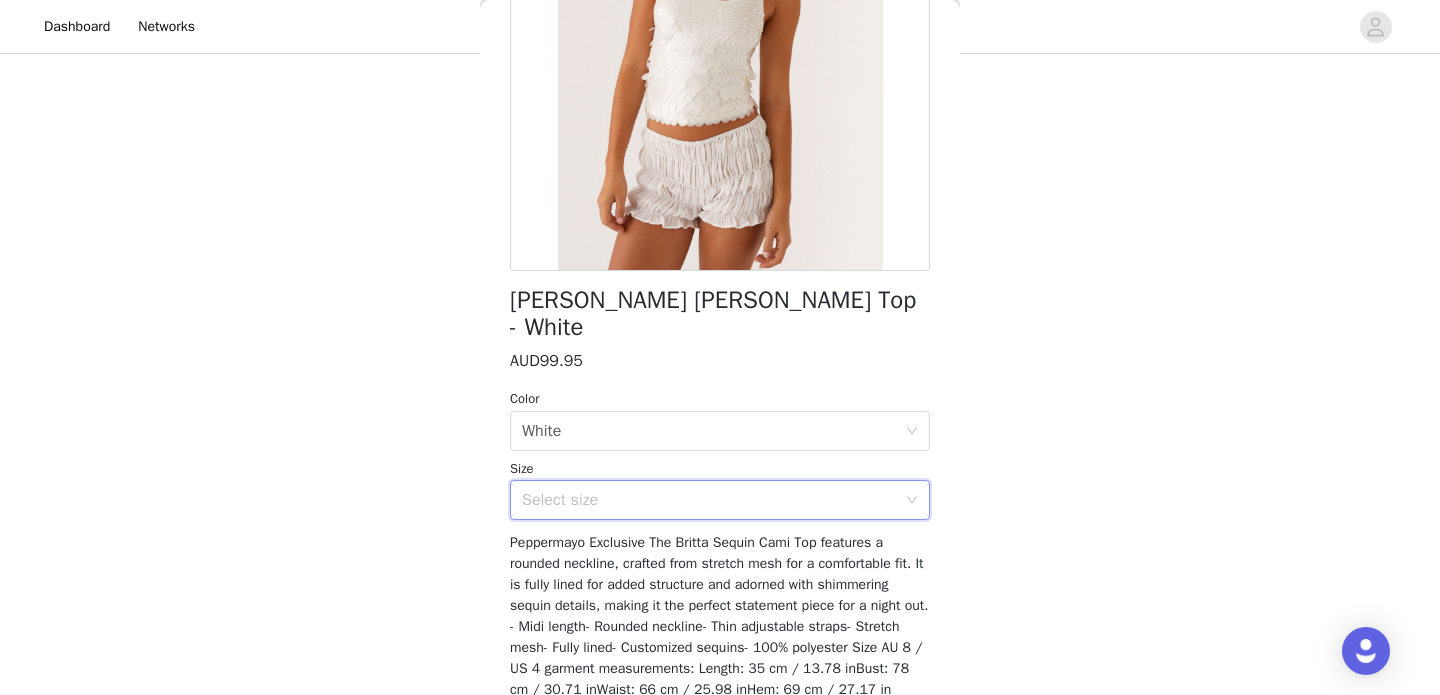 click on "Select size" at bounding box center (709, 500) 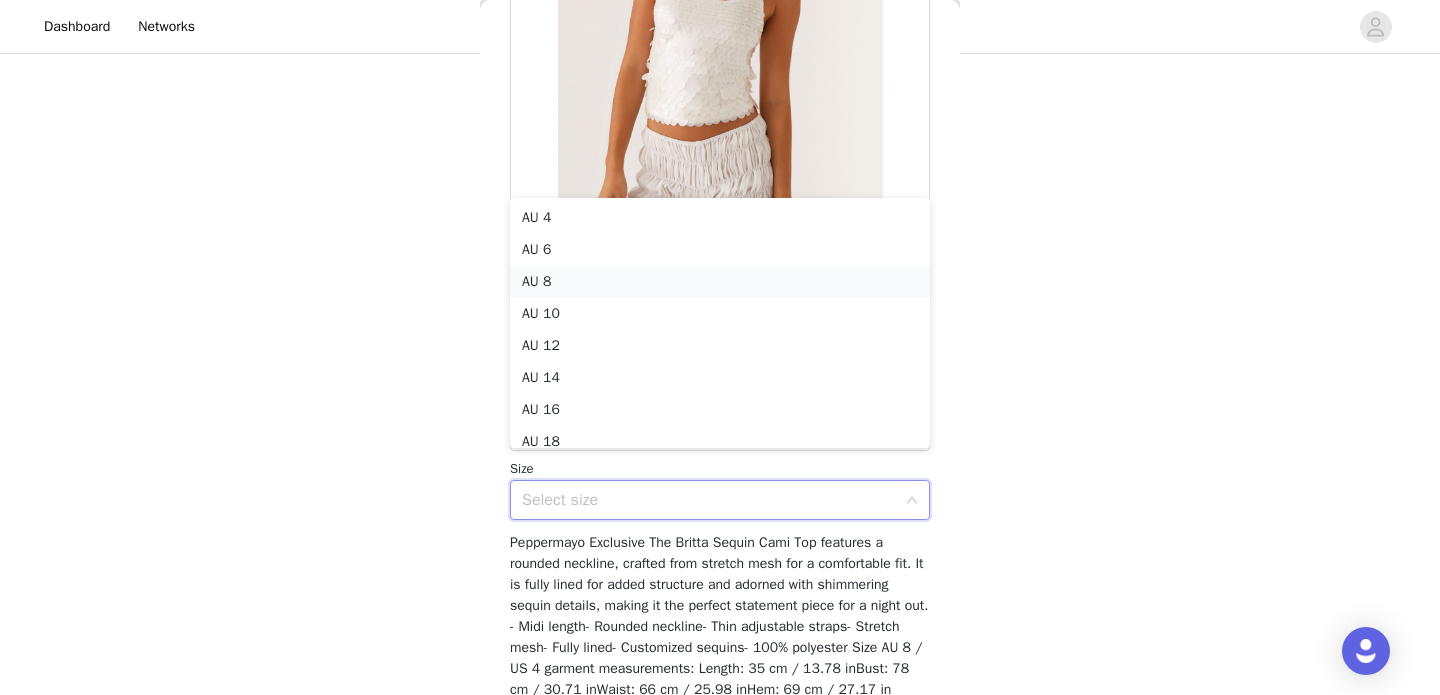 click on "AU 8" at bounding box center (720, 282) 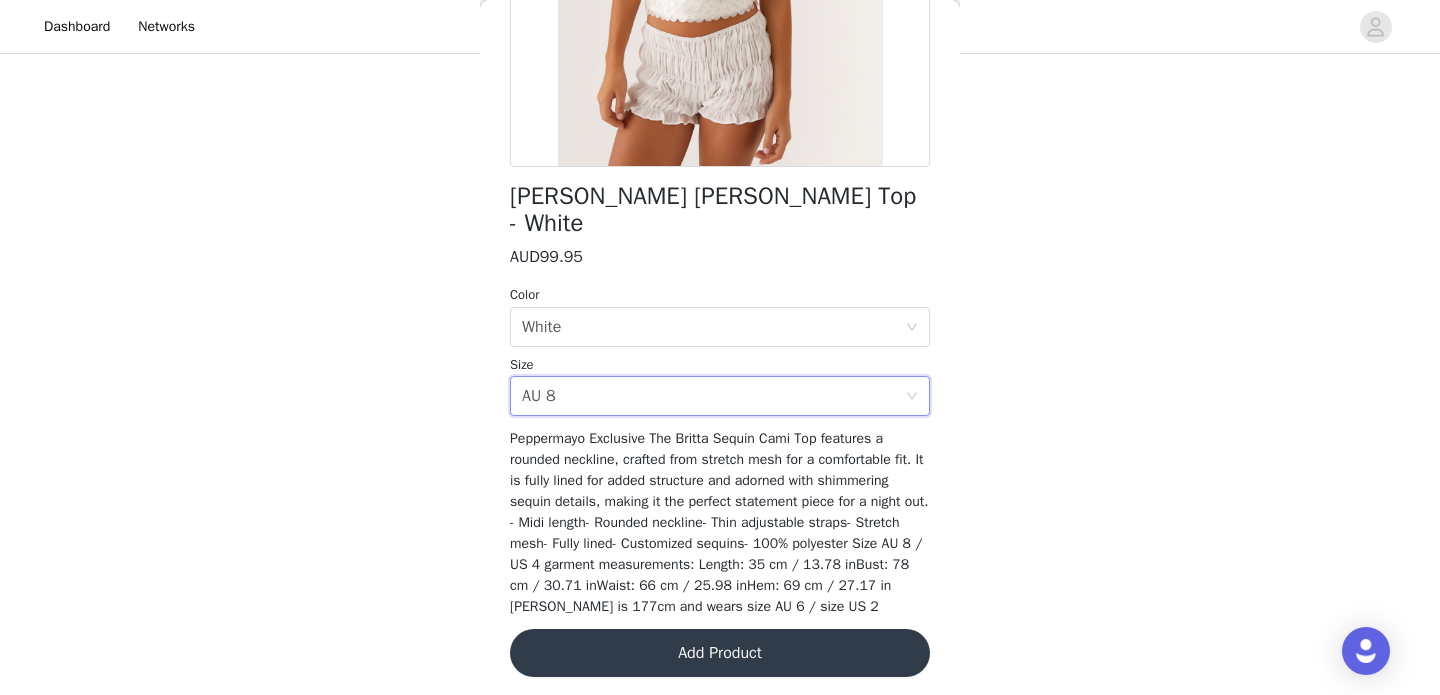scroll, scrollTop: 382, scrollLeft: 0, axis: vertical 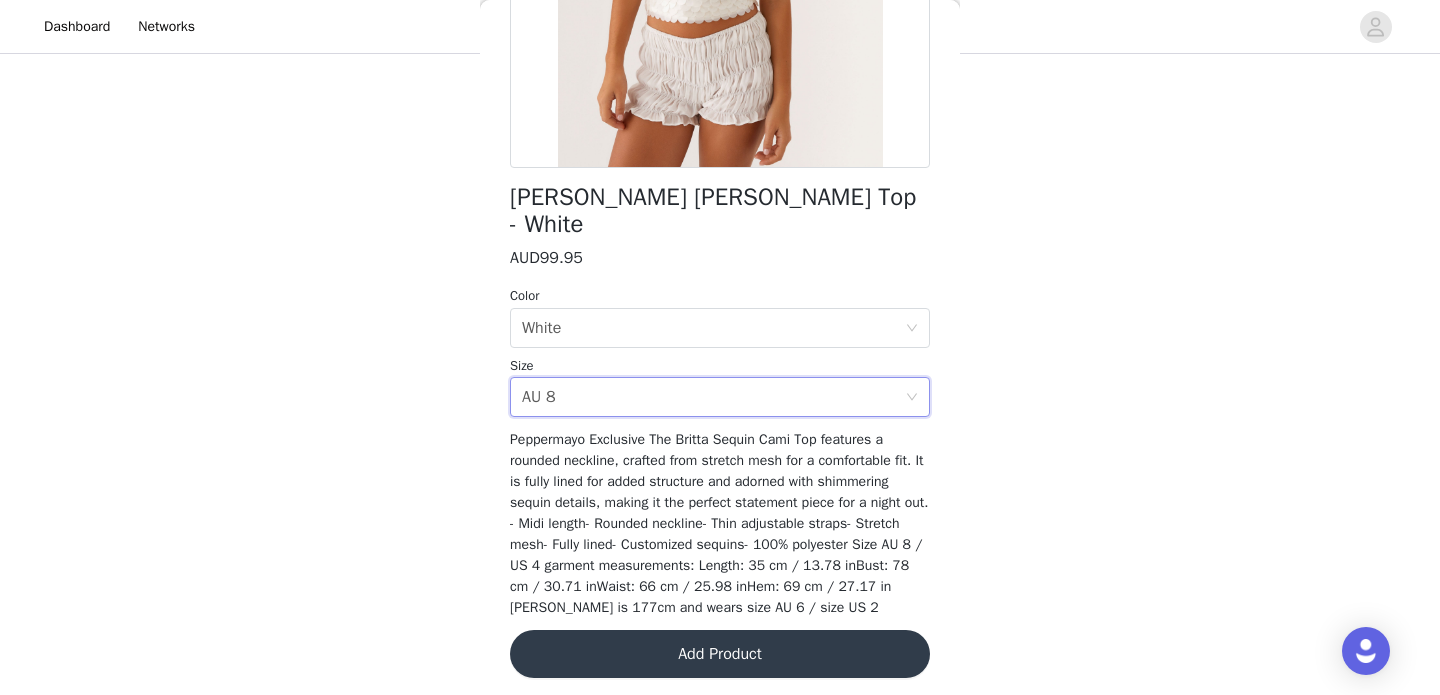 click on "Add Product" at bounding box center (720, 654) 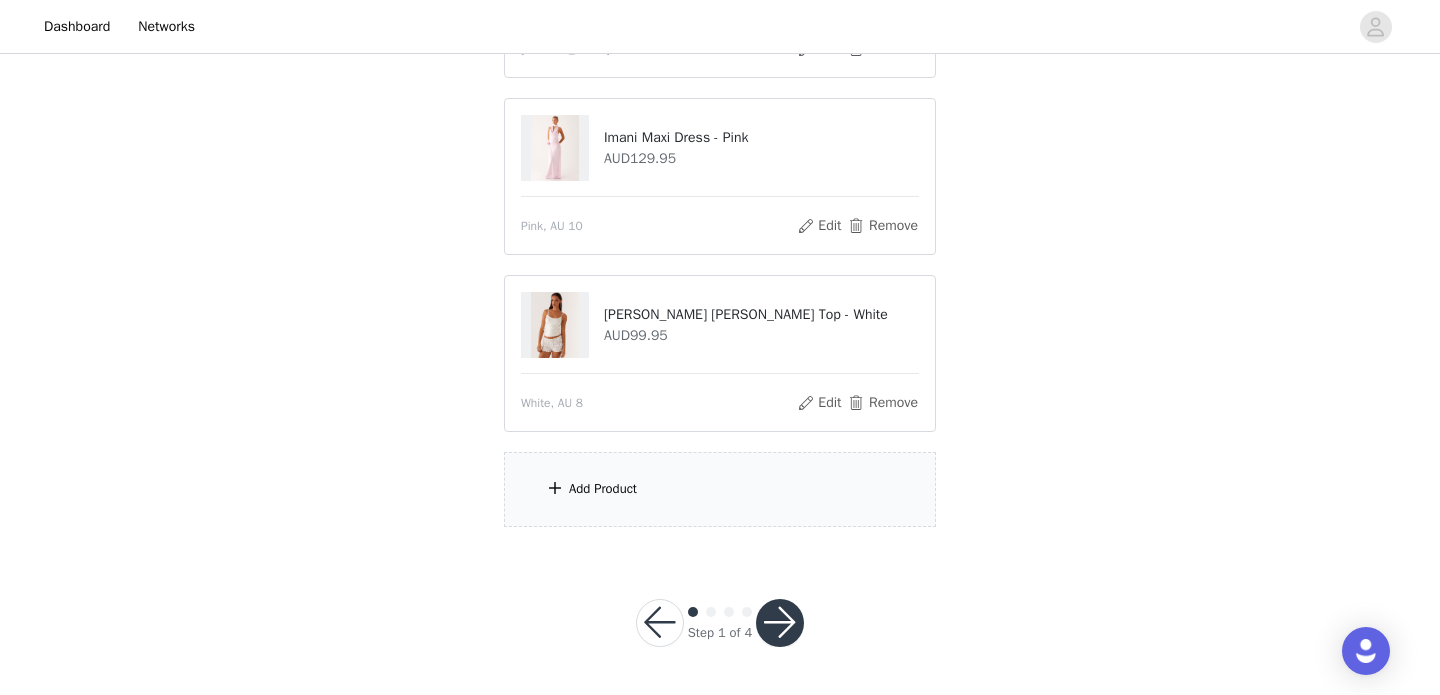 scroll, scrollTop: 354, scrollLeft: 0, axis: vertical 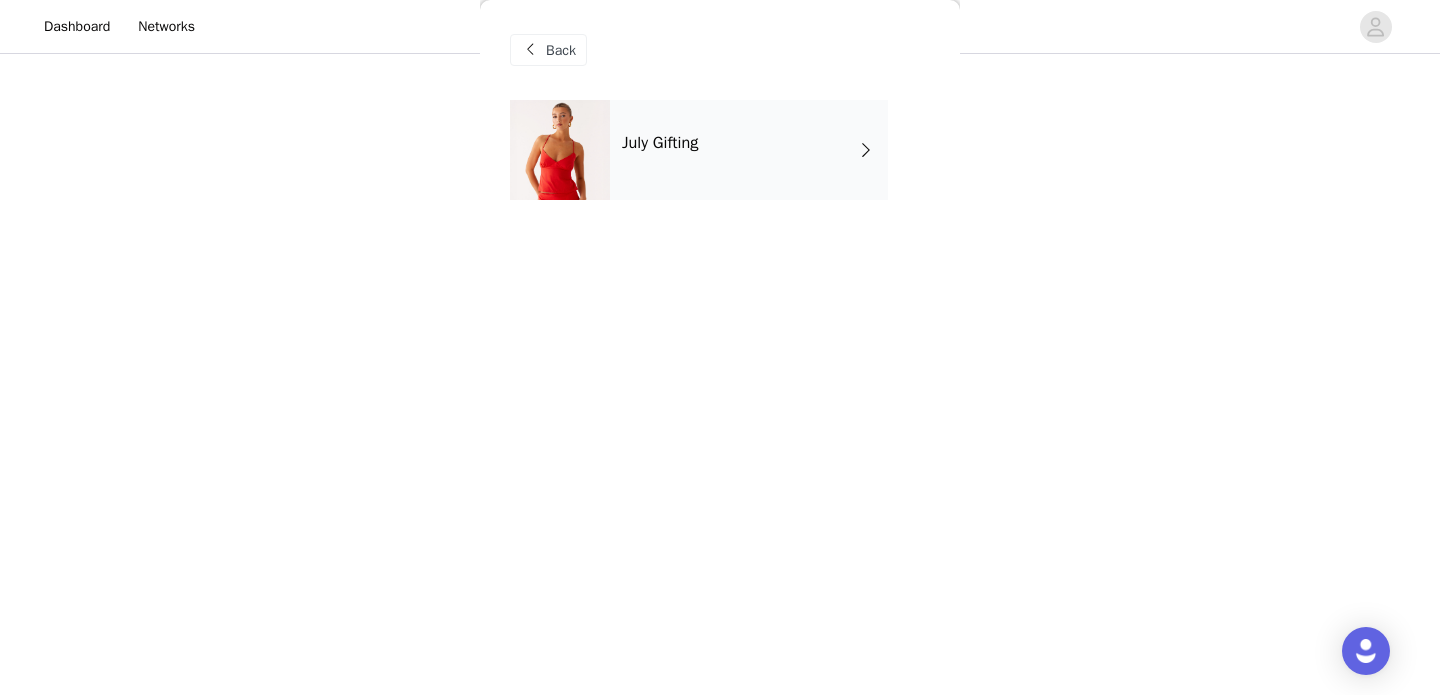 click on "July Gifting" at bounding box center (749, 150) 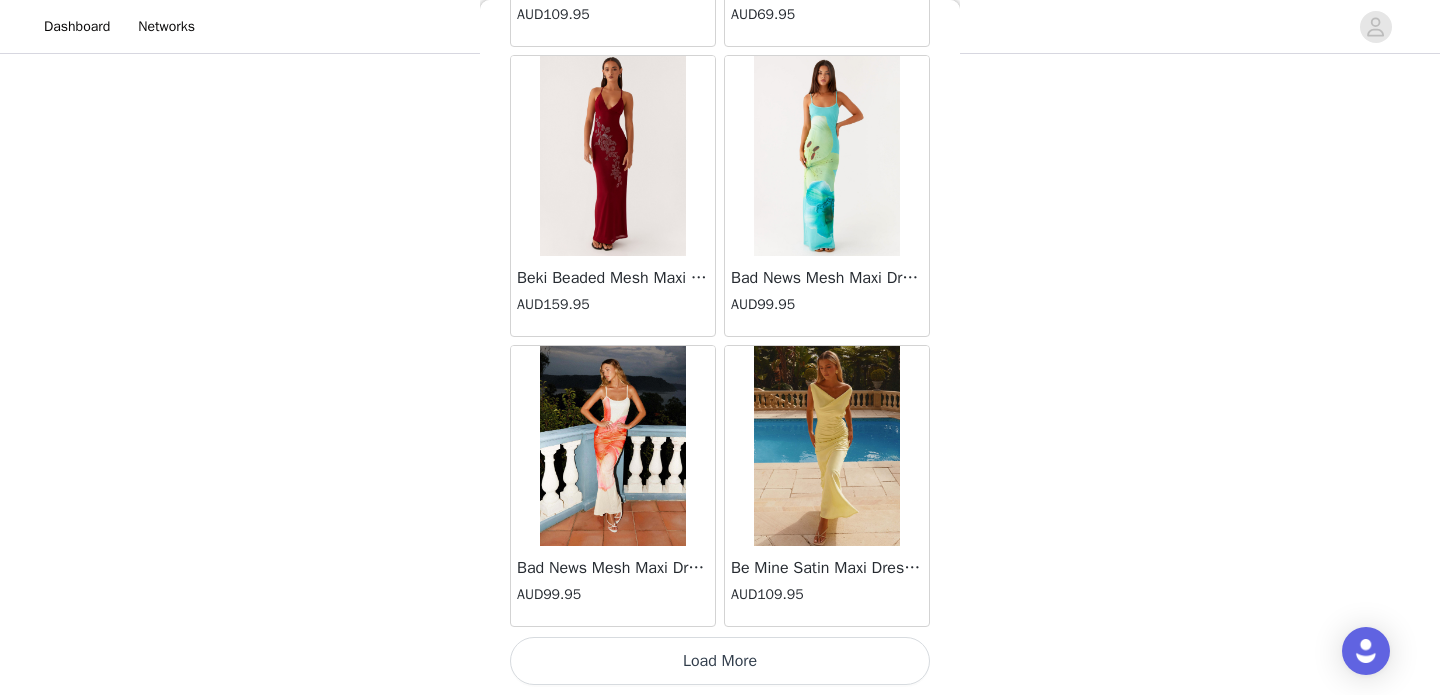 scroll, scrollTop: 2365, scrollLeft: 0, axis: vertical 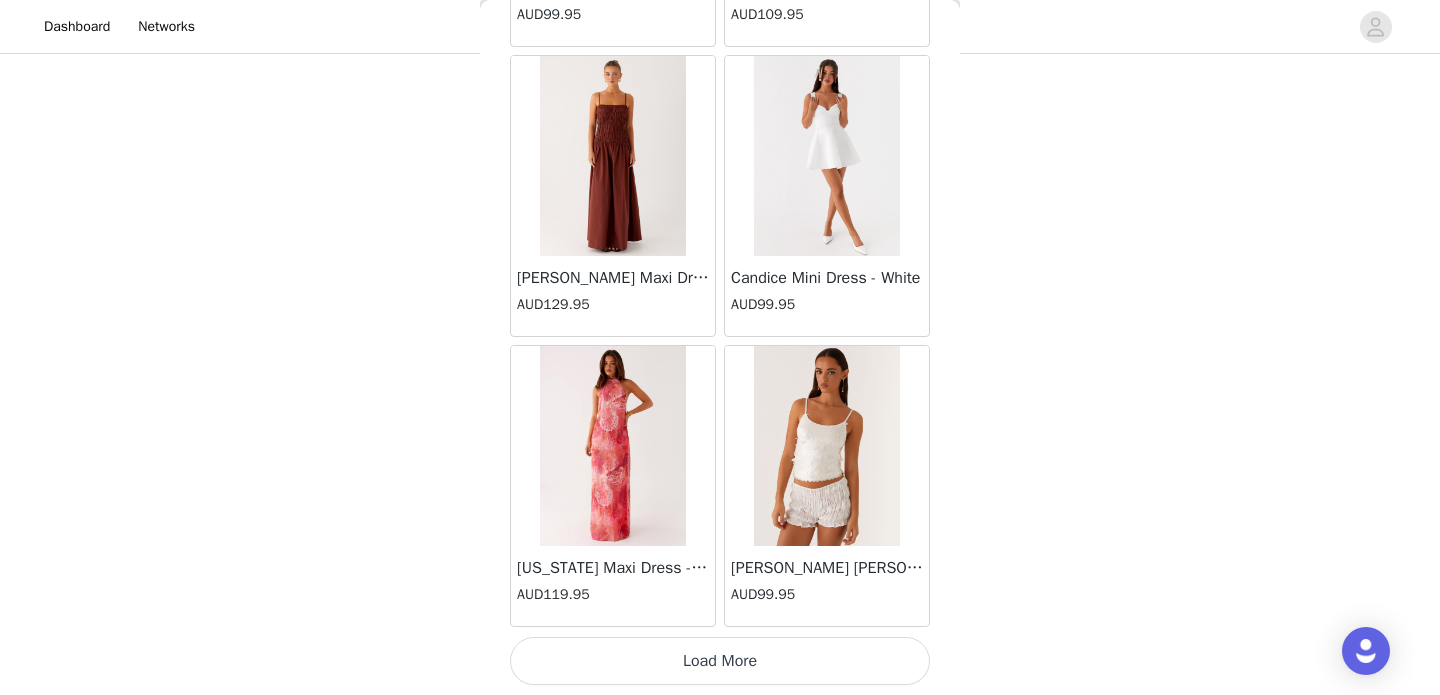 click on "Load More" at bounding box center (720, 661) 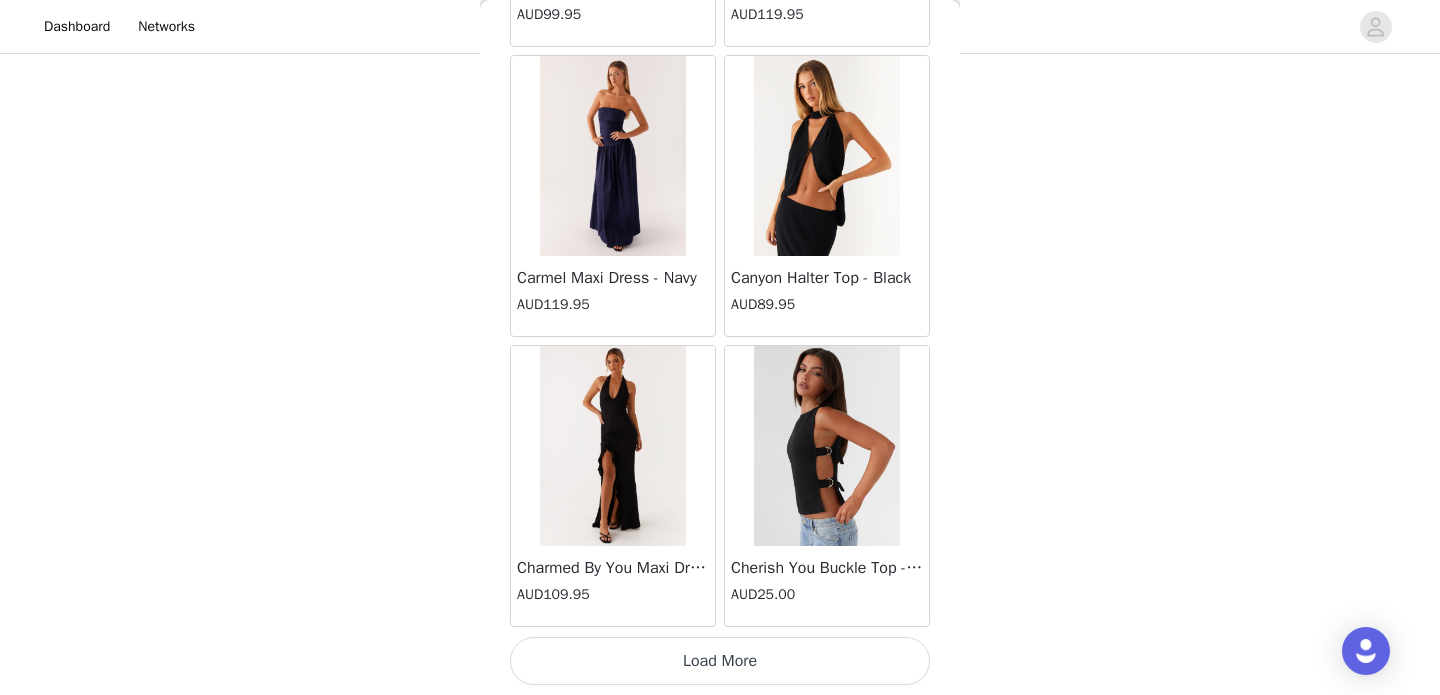 scroll, scrollTop: 8165, scrollLeft: 0, axis: vertical 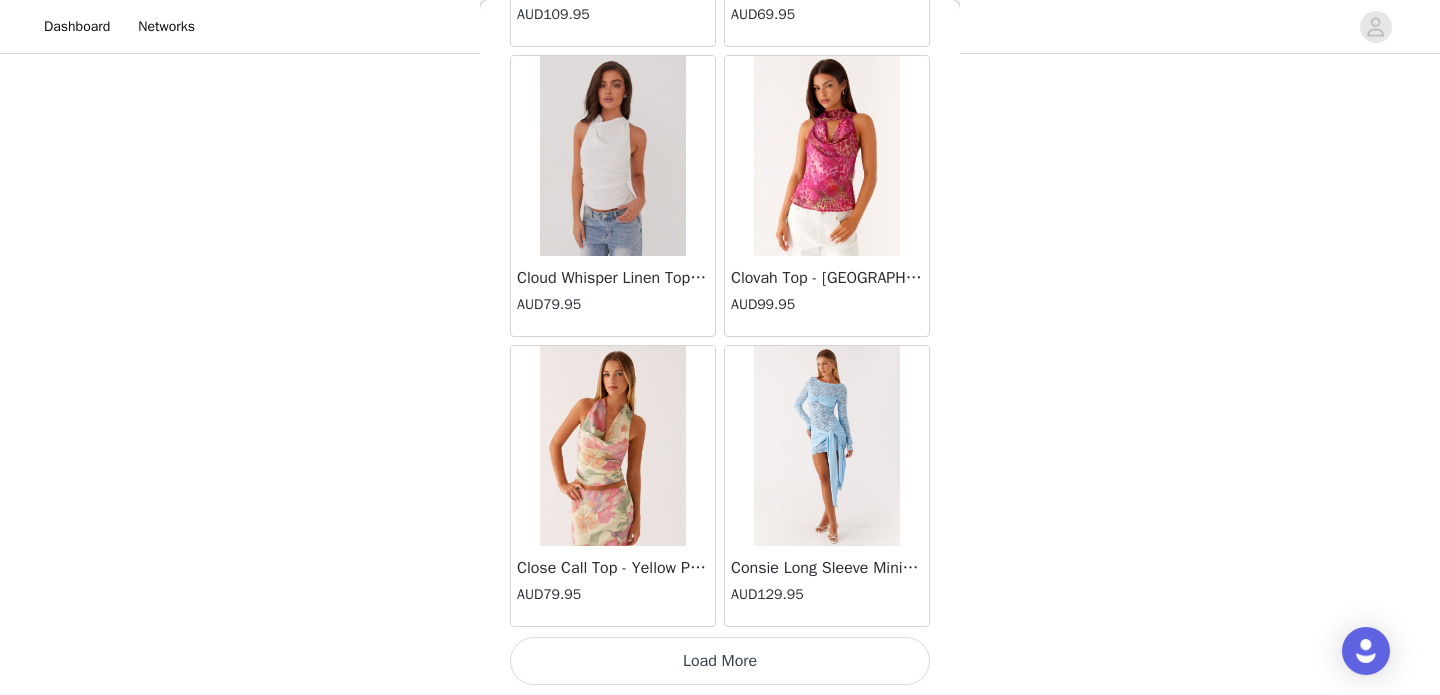 click on "Load More" at bounding box center [720, 661] 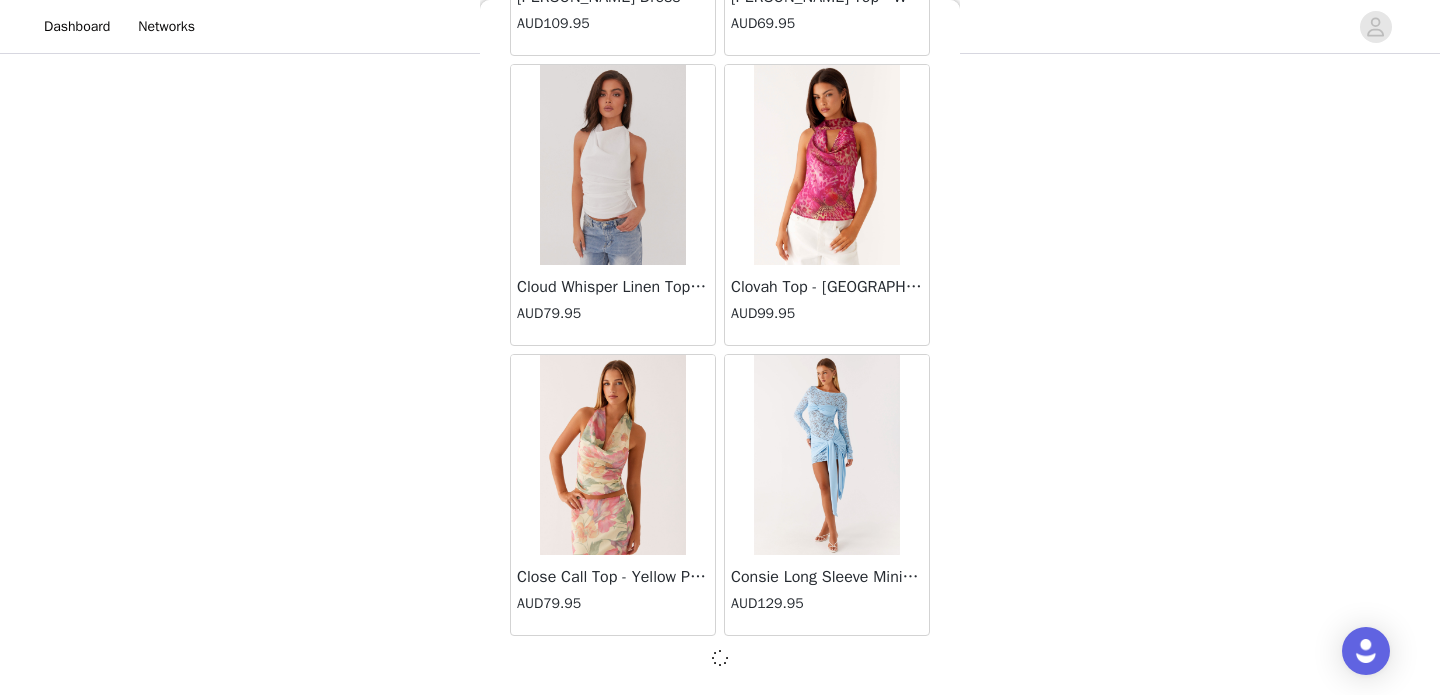 scroll, scrollTop: 11056, scrollLeft: 0, axis: vertical 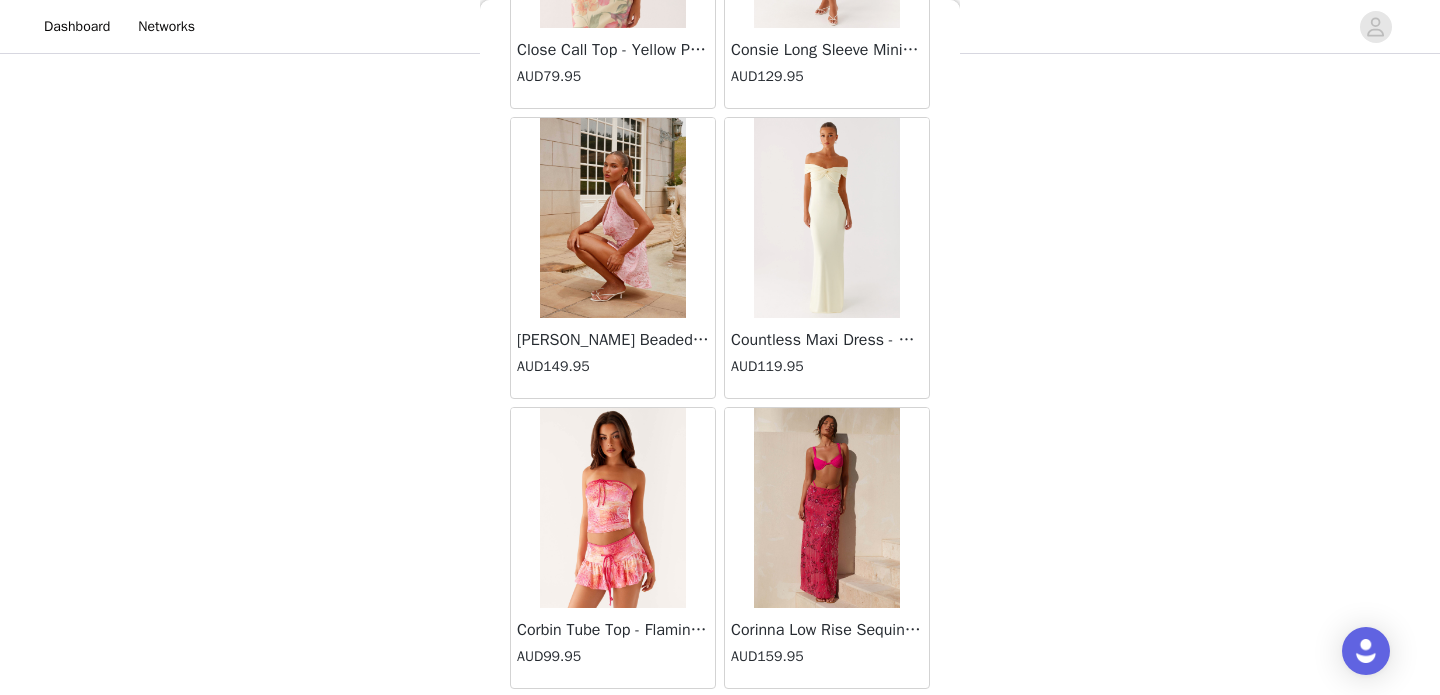click at bounding box center [612, 218] 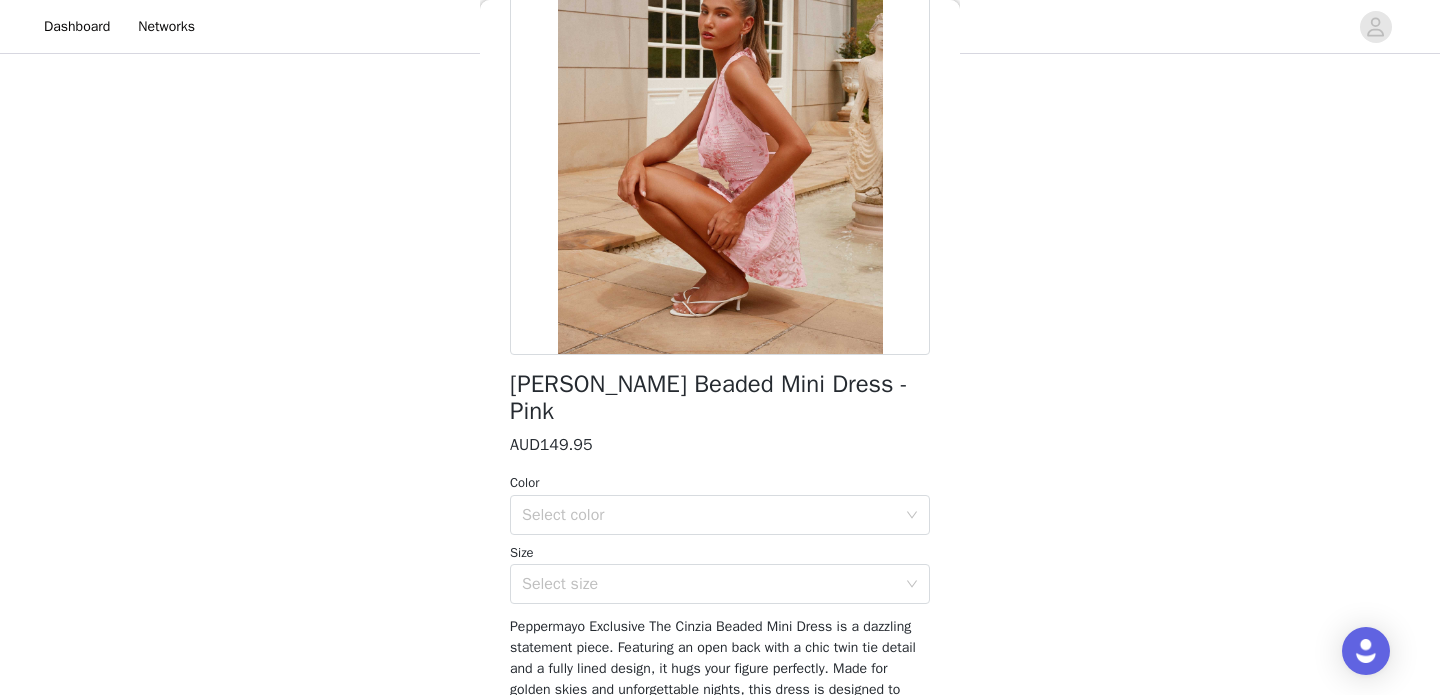 scroll, scrollTop: 196, scrollLeft: 0, axis: vertical 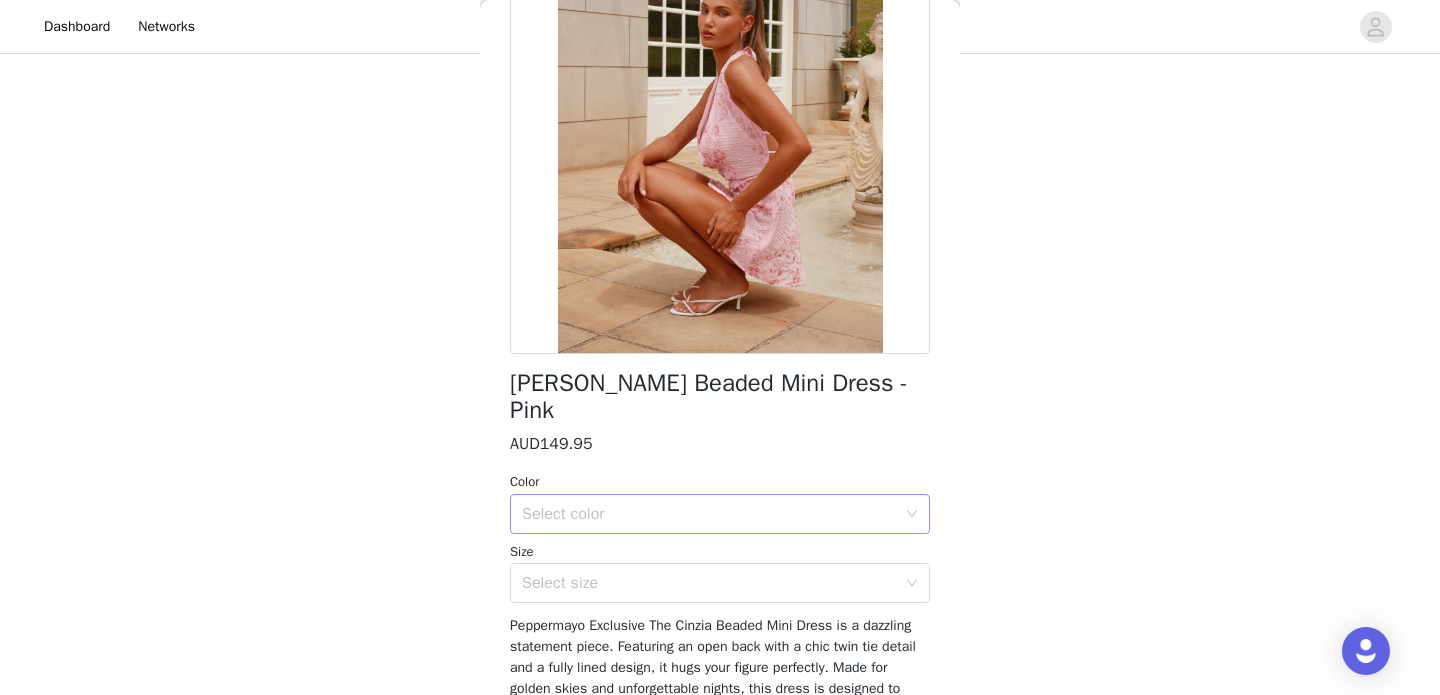 click on "Select color" at bounding box center [709, 514] 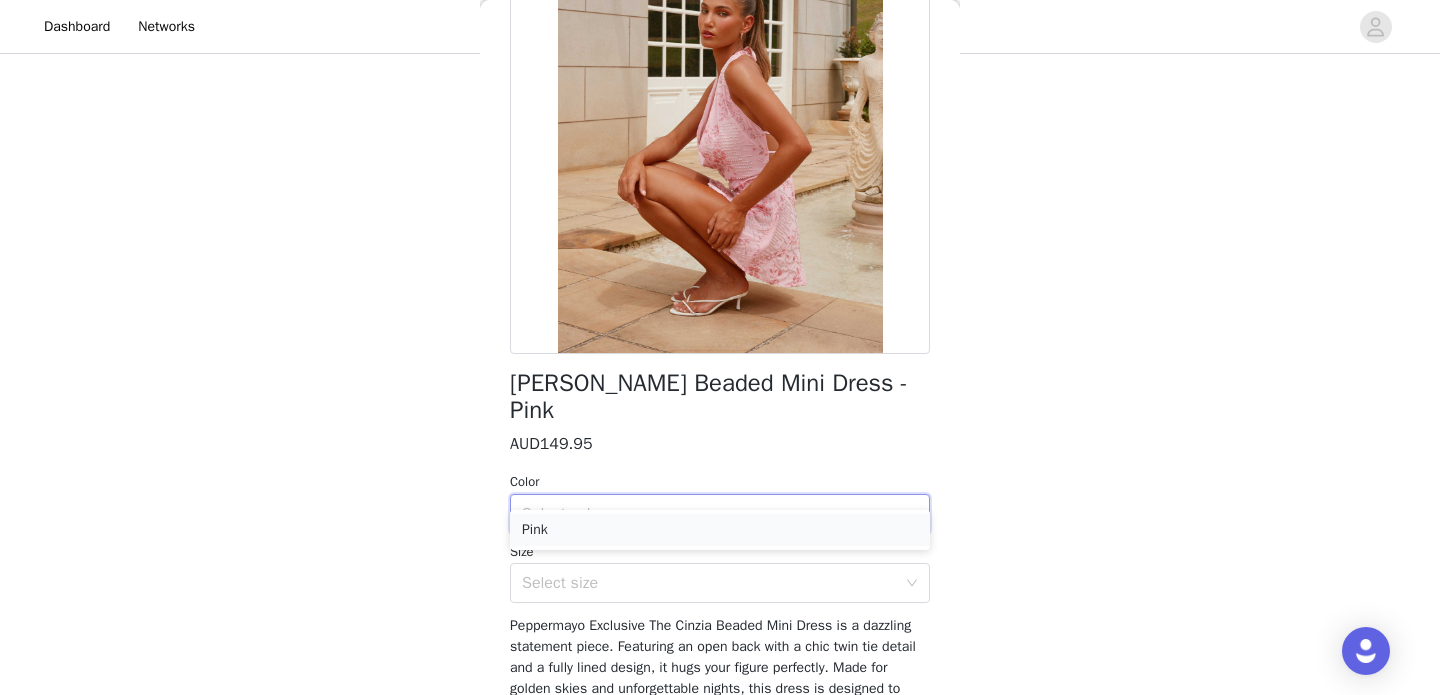 click on "Pink" at bounding box center [720, 530] 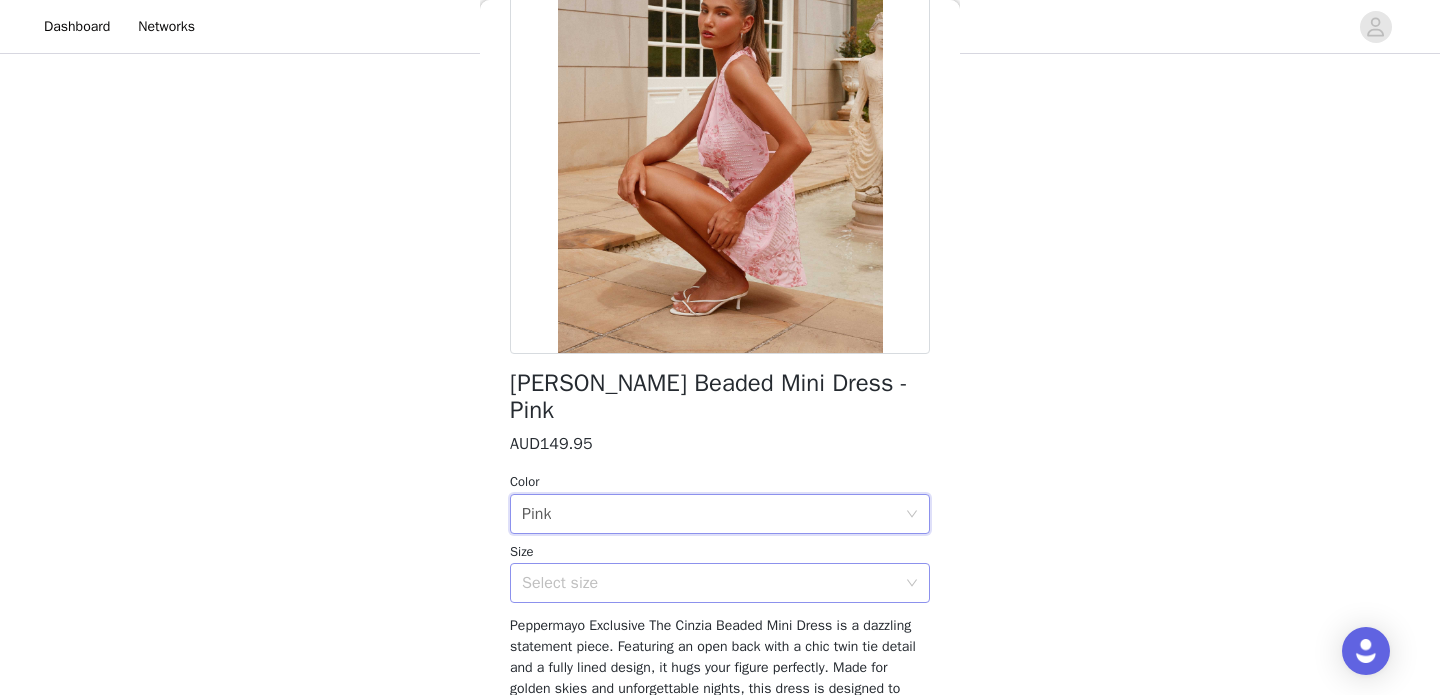 click on "Select size" at bounding box center [709, 583] 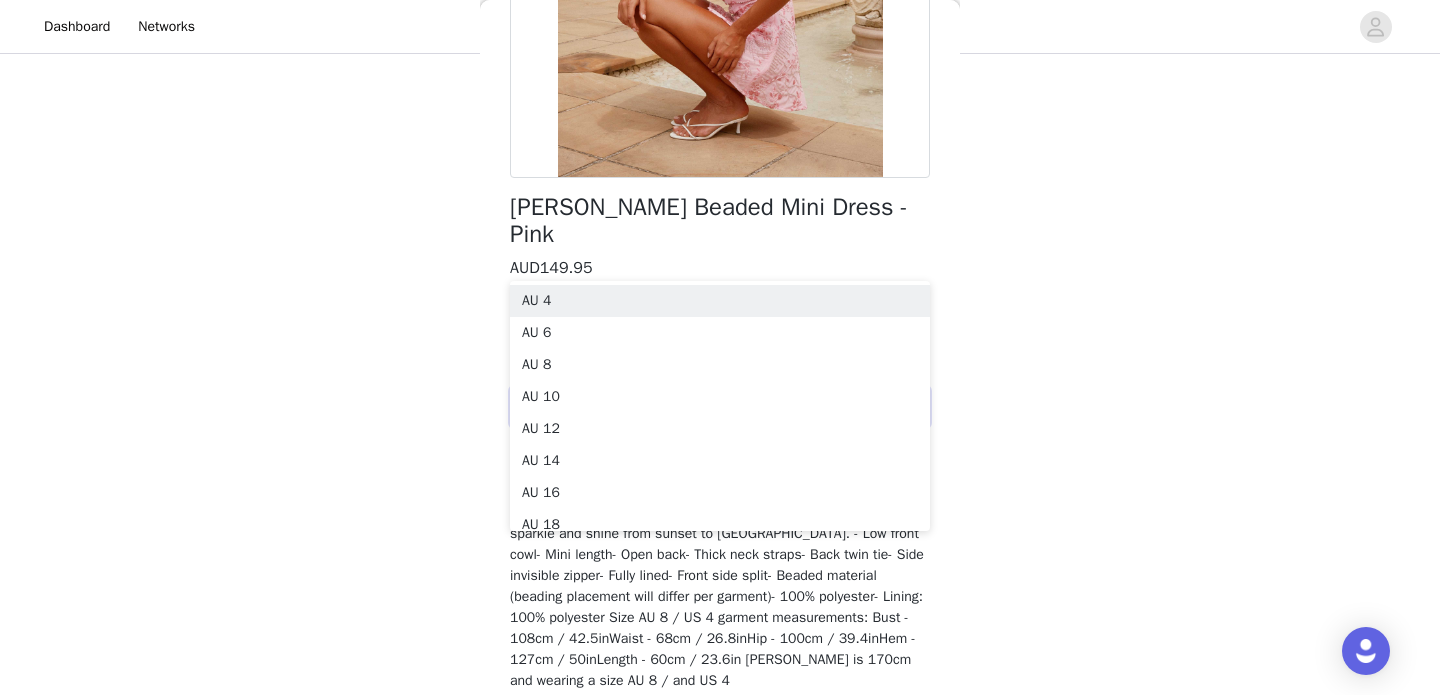 scroll, scrollTop: 375, scrollLeft: 0, axis: vertical 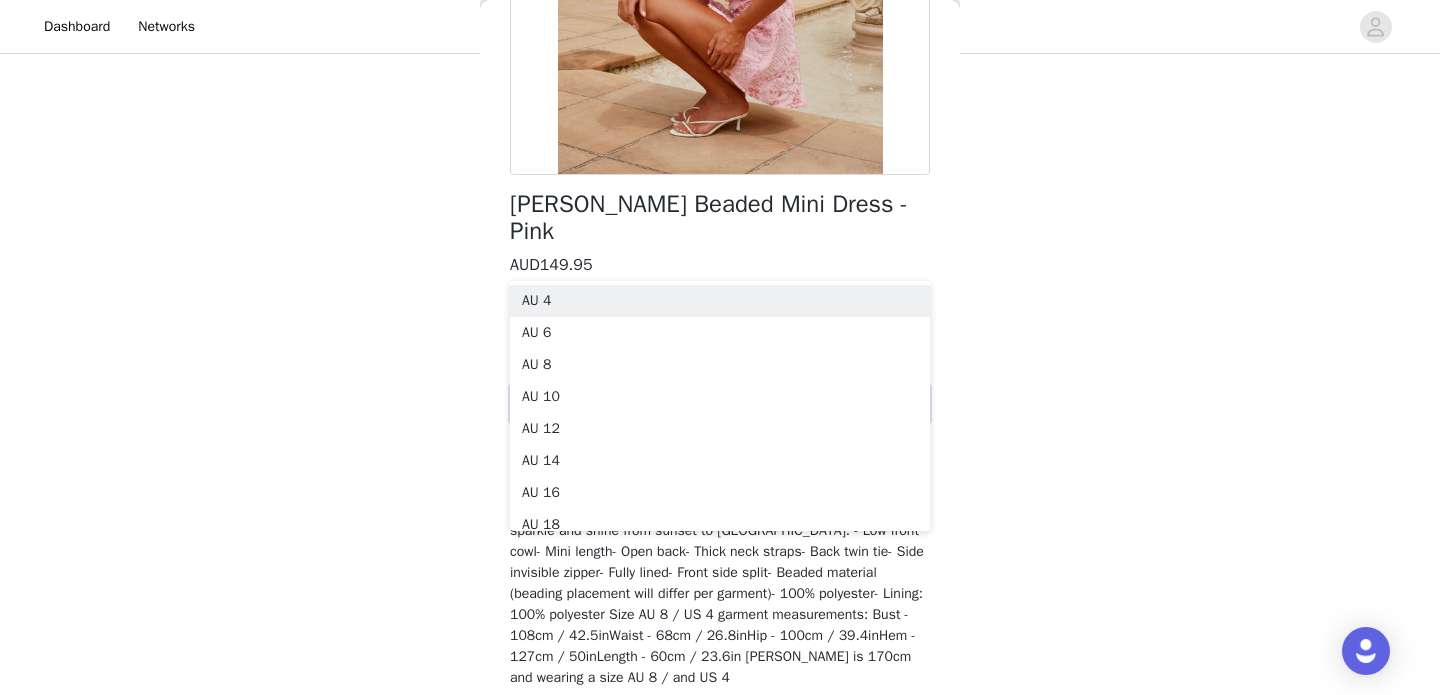click on "Peppermayo Exclusive The Cinzia Beaded Mini Dress is a dazzling statement piece. Featuring an open back with a chic twin tie detail and a fully lined design, it hugs your figure perfectly. Made for golden skies and unforgettable nights, this dress is designed to sparkle and shine from sunset to sundown. - Low front cowl- Mini length- Open back- Thick neck straps- Back twin tie- Side invisible zipper- Fully lined- Front side split- Beaded material (beading placement will differ per garment)- 100% polyester- Lining: 100% polyester Size AU 8 / US 4 garment measurements: Bust - 108cm / 42.5inWaist - 68cm / 26.8inHip - 100cm / 39.4inHem - 127cm / 50inLength - 60cm / 23.6in Olivia is 170cm and wearing a size AU 8 / and US 4" at bounding box center (717, 562) 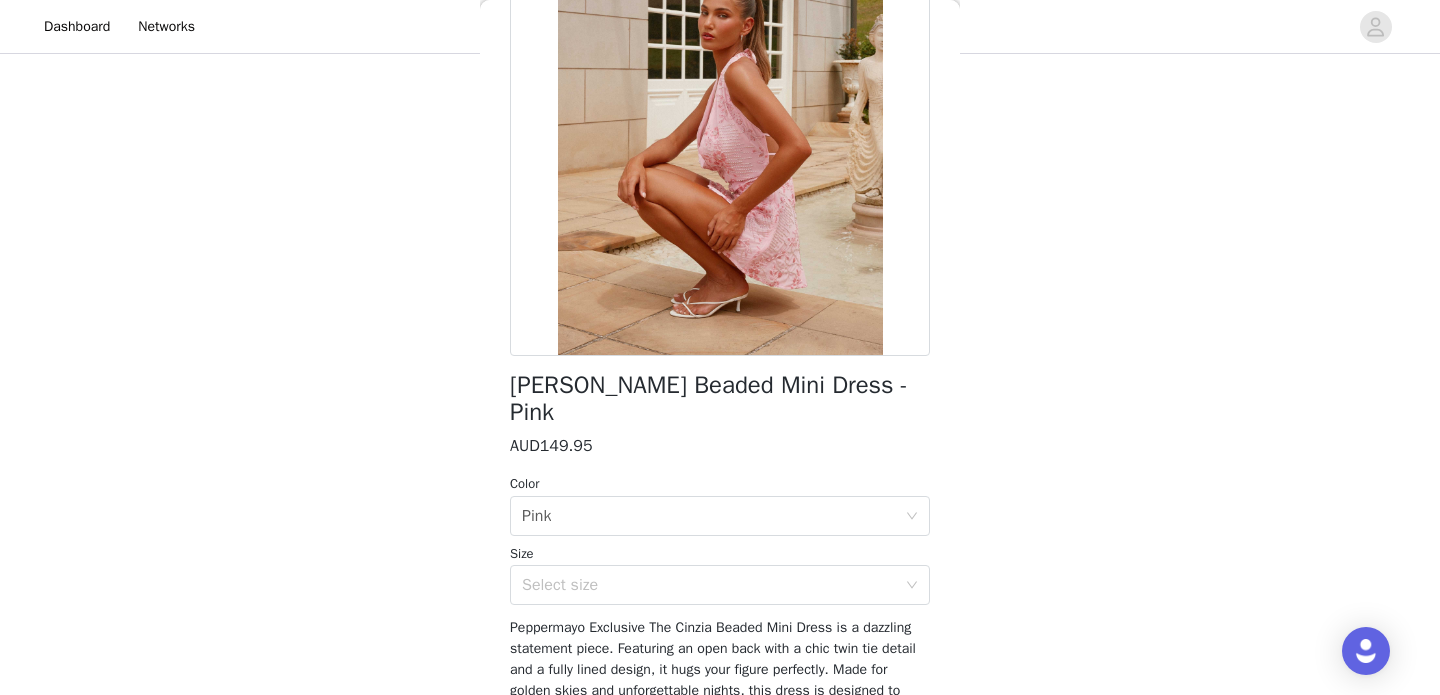 scroll, scrollTop: 188, scrollLeft: 0, axis: vertical 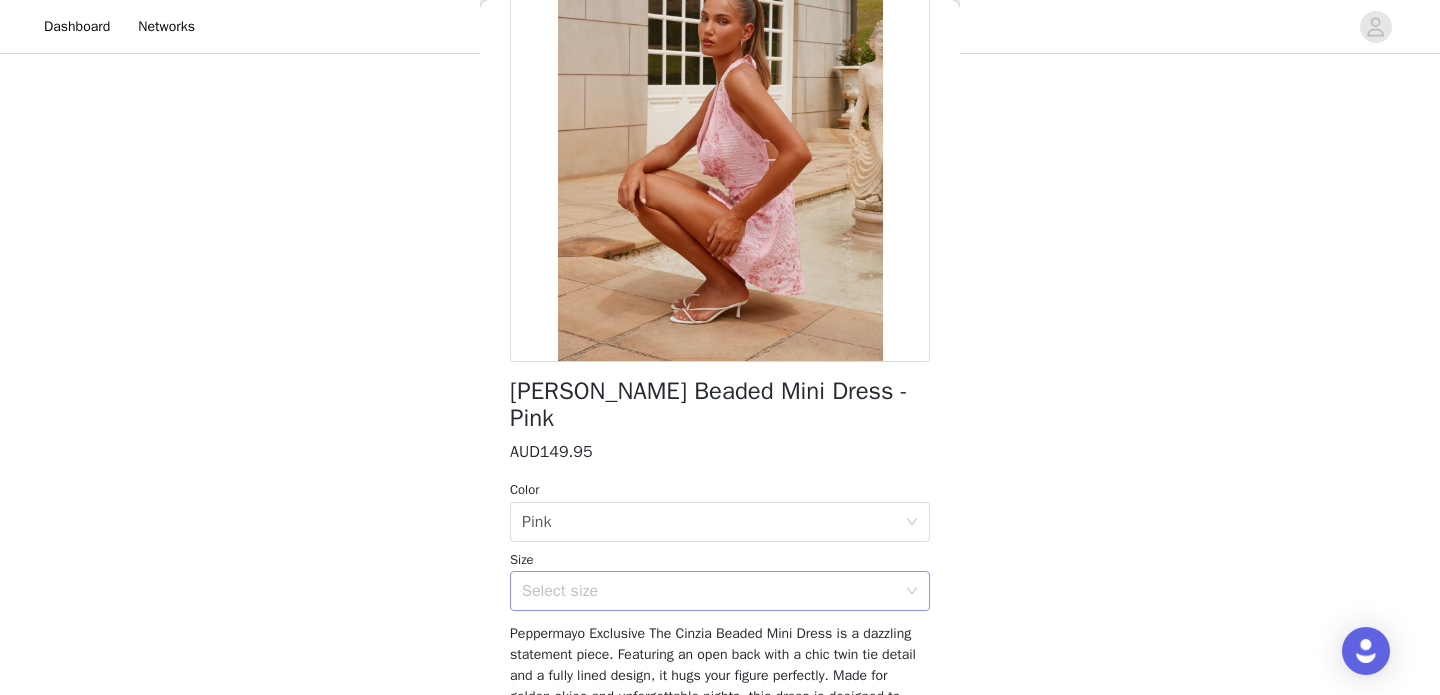 click on "Select size" at bounding box center [713, 591] 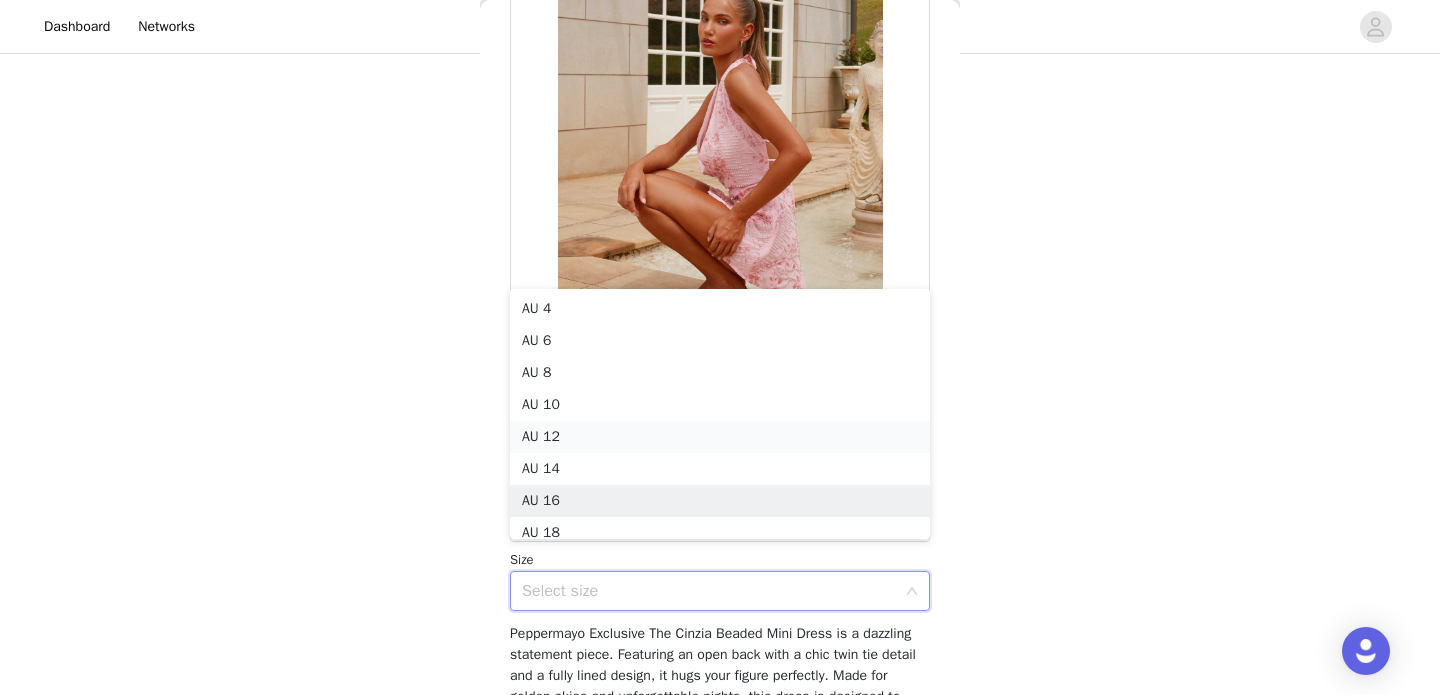 scroll, scrollTop: 10, scrollLeft: 0, axis: vertical 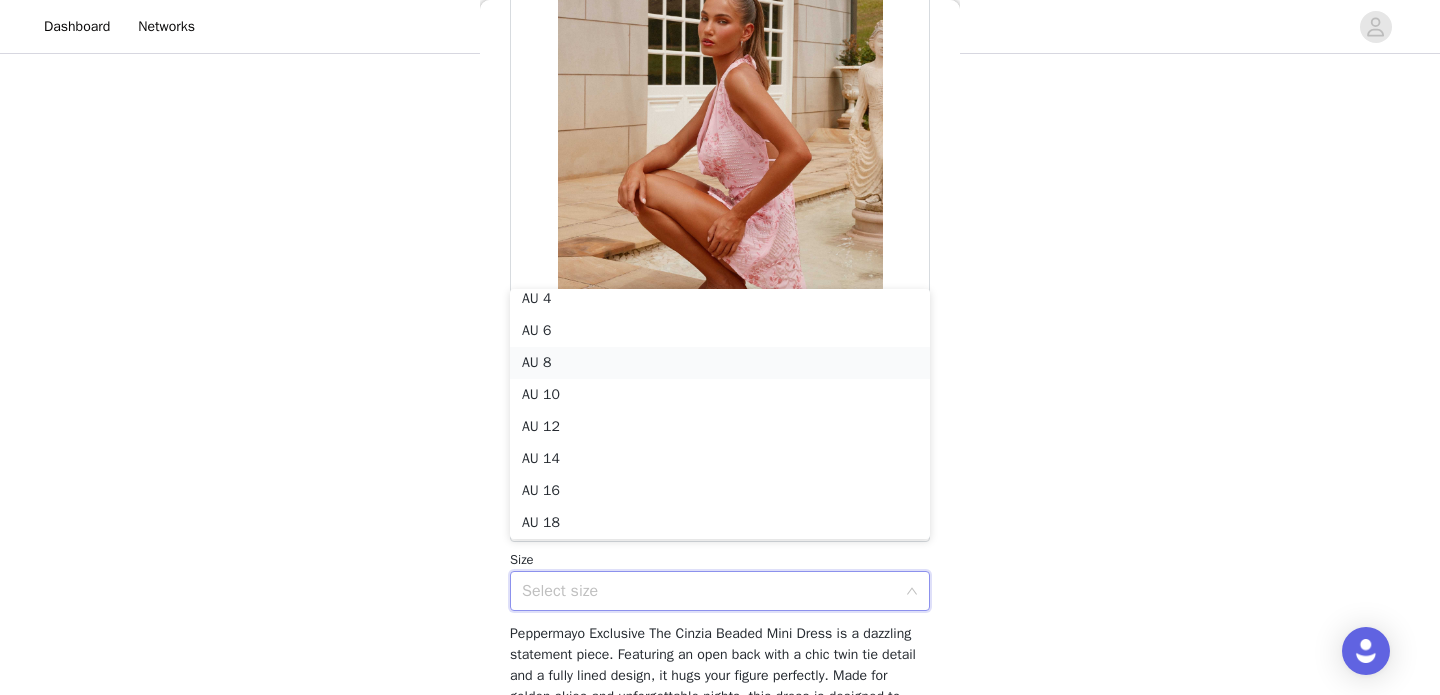 click on "AU 8" at bounding box center (720, 363) 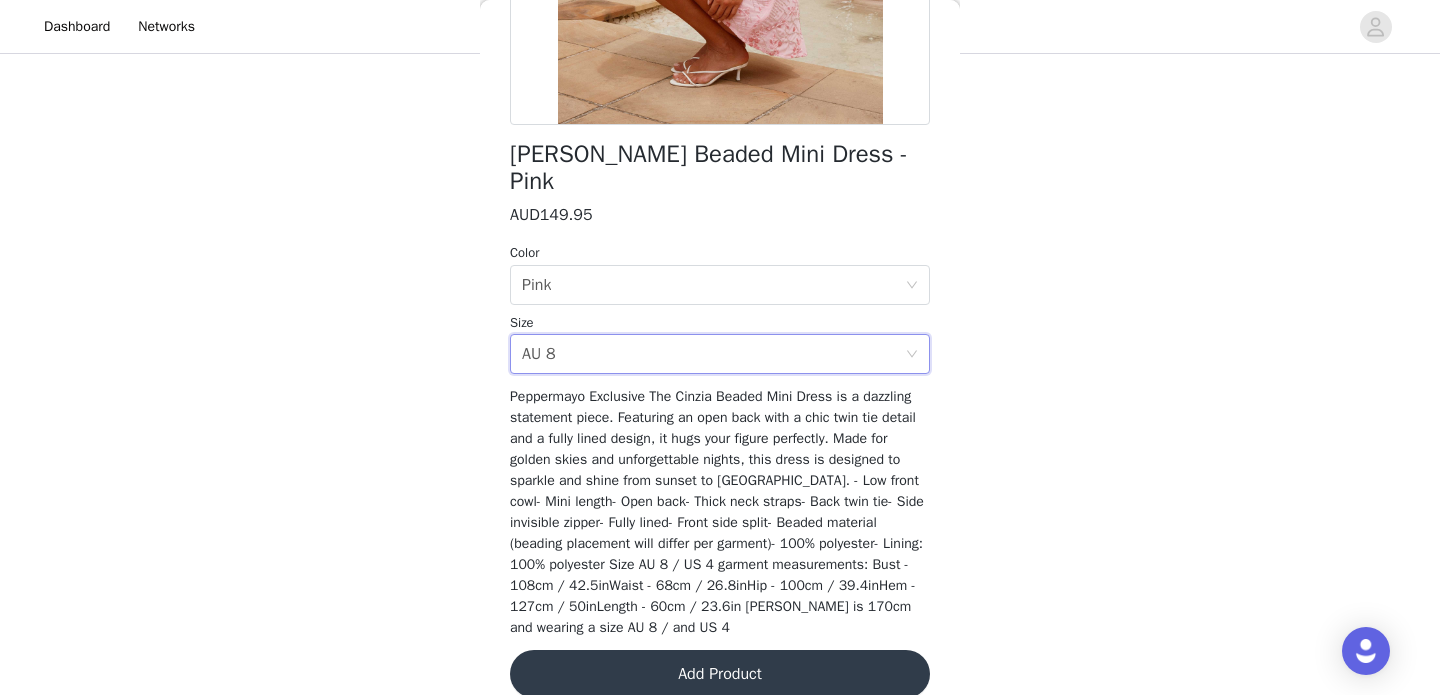 scroll, scrollTop: 424, scrollLeft: 0, axis: vertical 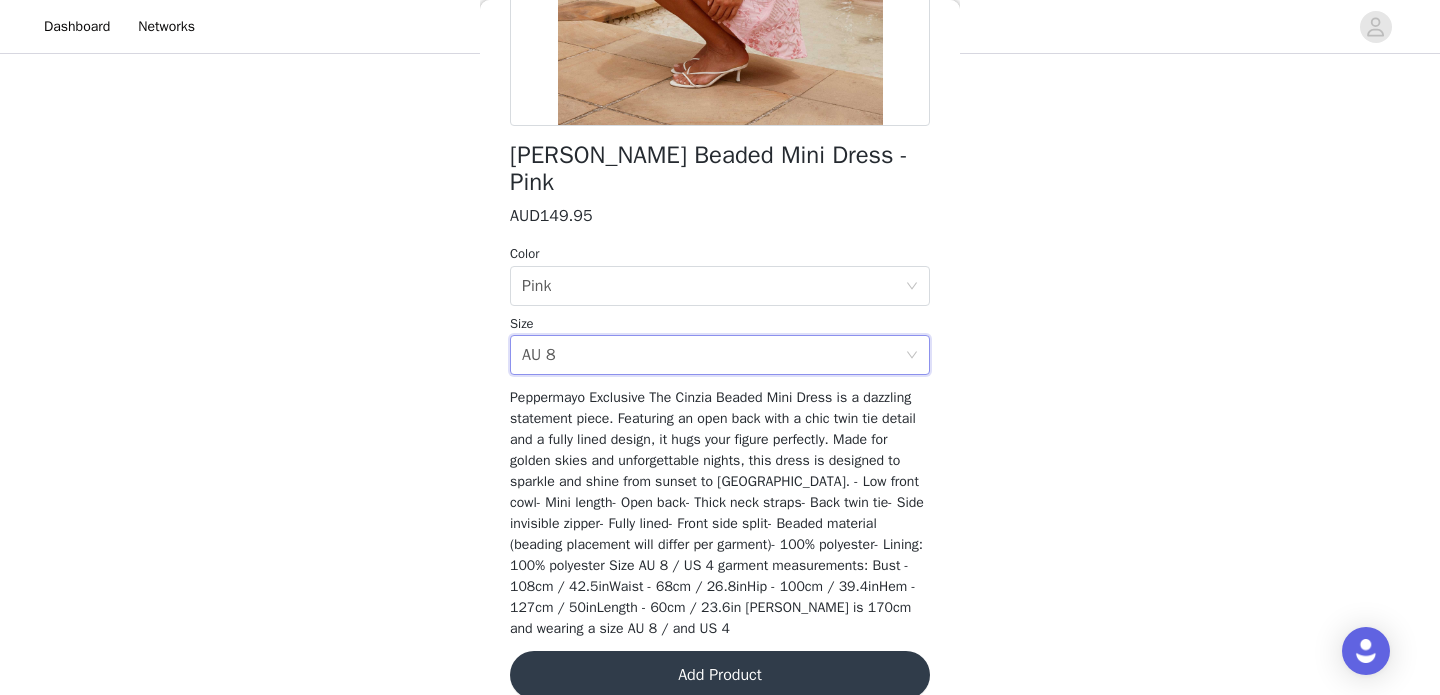 click on "Add Product" at bounding box center [720, 675] 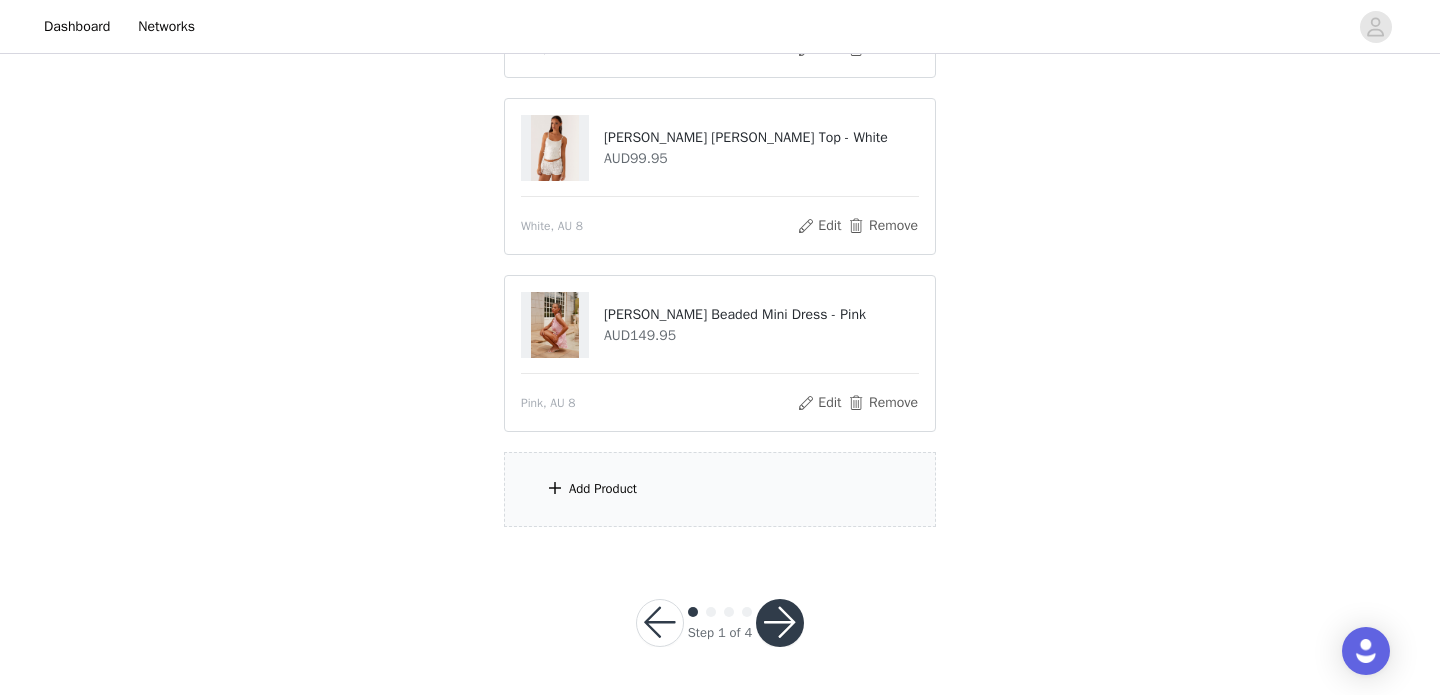 scroll, scrollTop: 531, scrollLeft: 0, axis: vertical 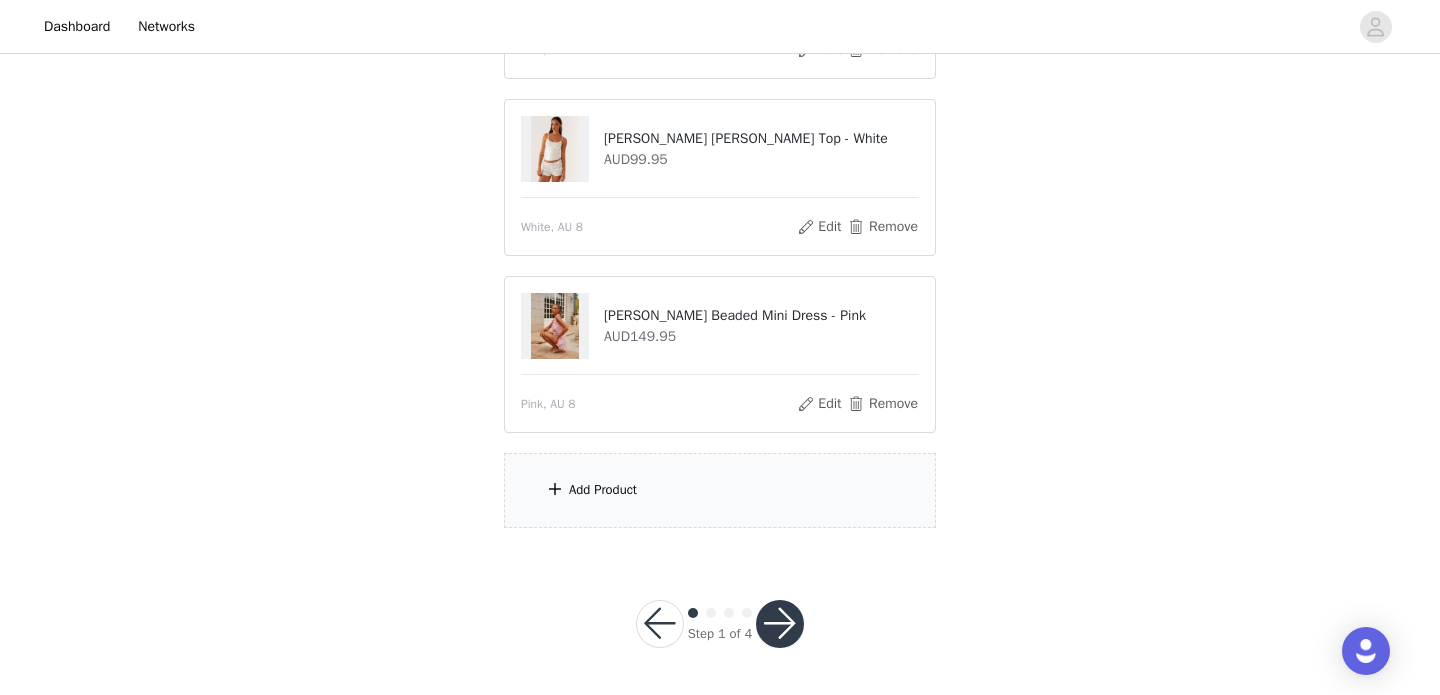 click on "Add Product" at bounding box center [603, 490] 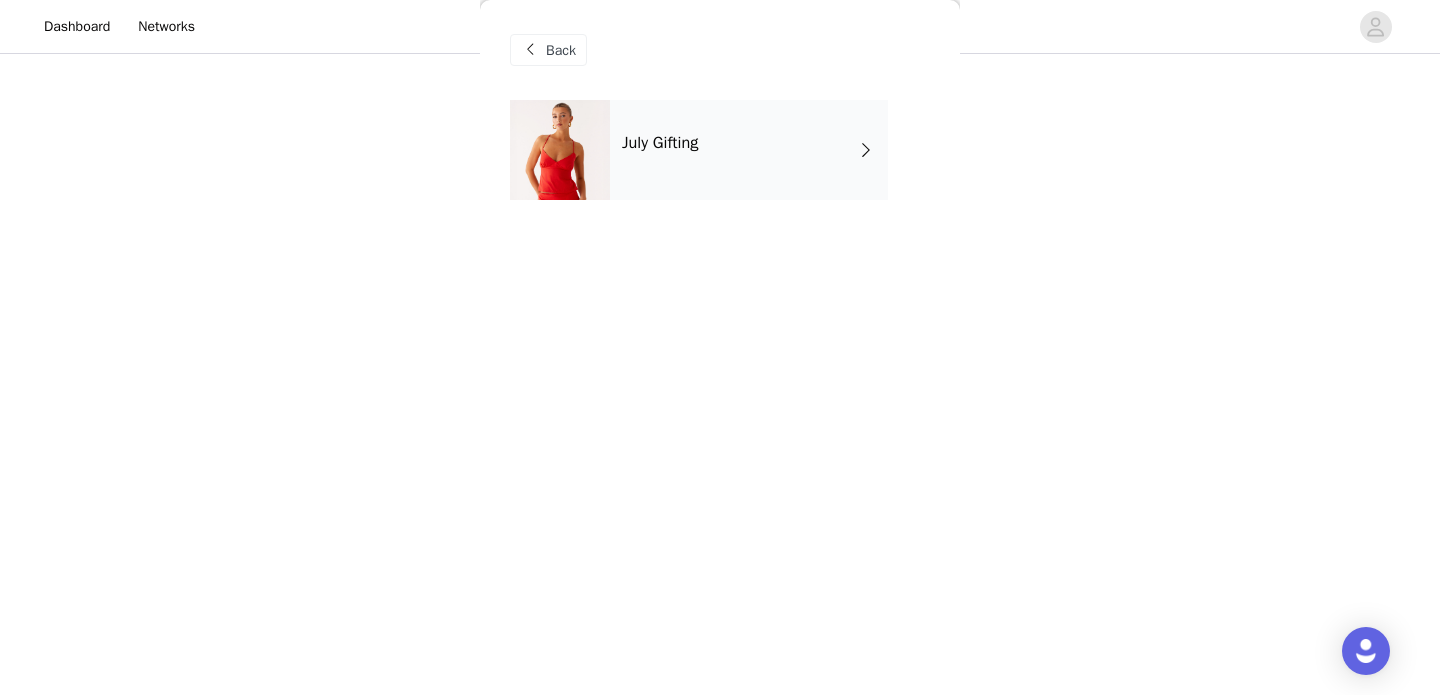 click on "July Gifting" at bounding box center [749, 150] 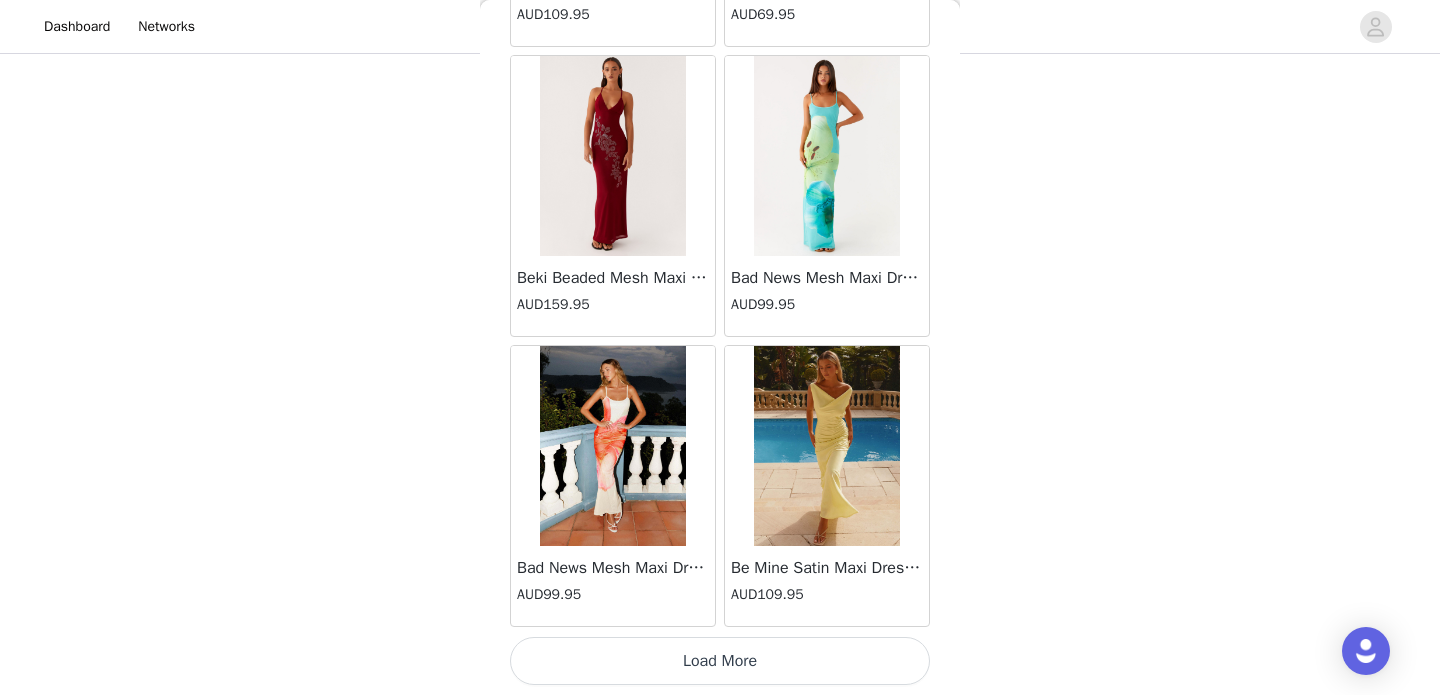 click on "Load More" at bounding box center (720, 661) 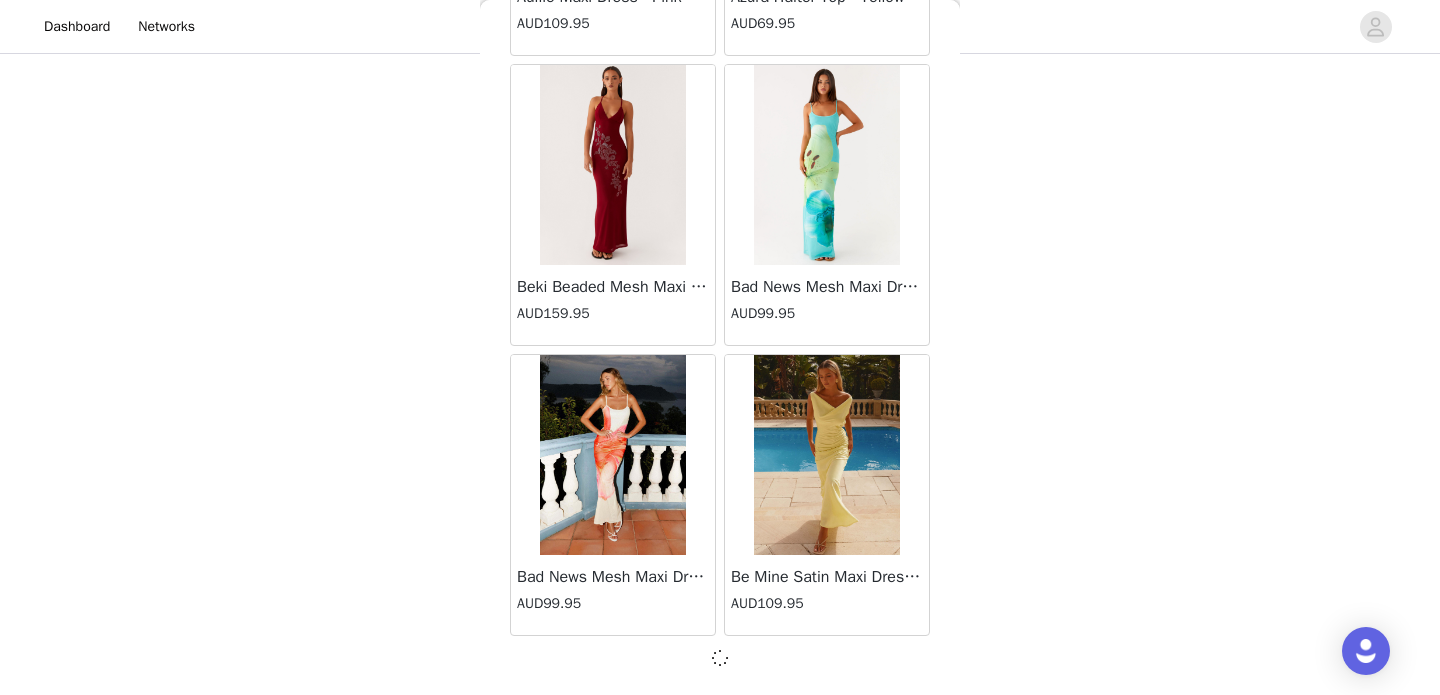 scroll, scrollTop: 2356, scrollLeft: 0, axis: vertical 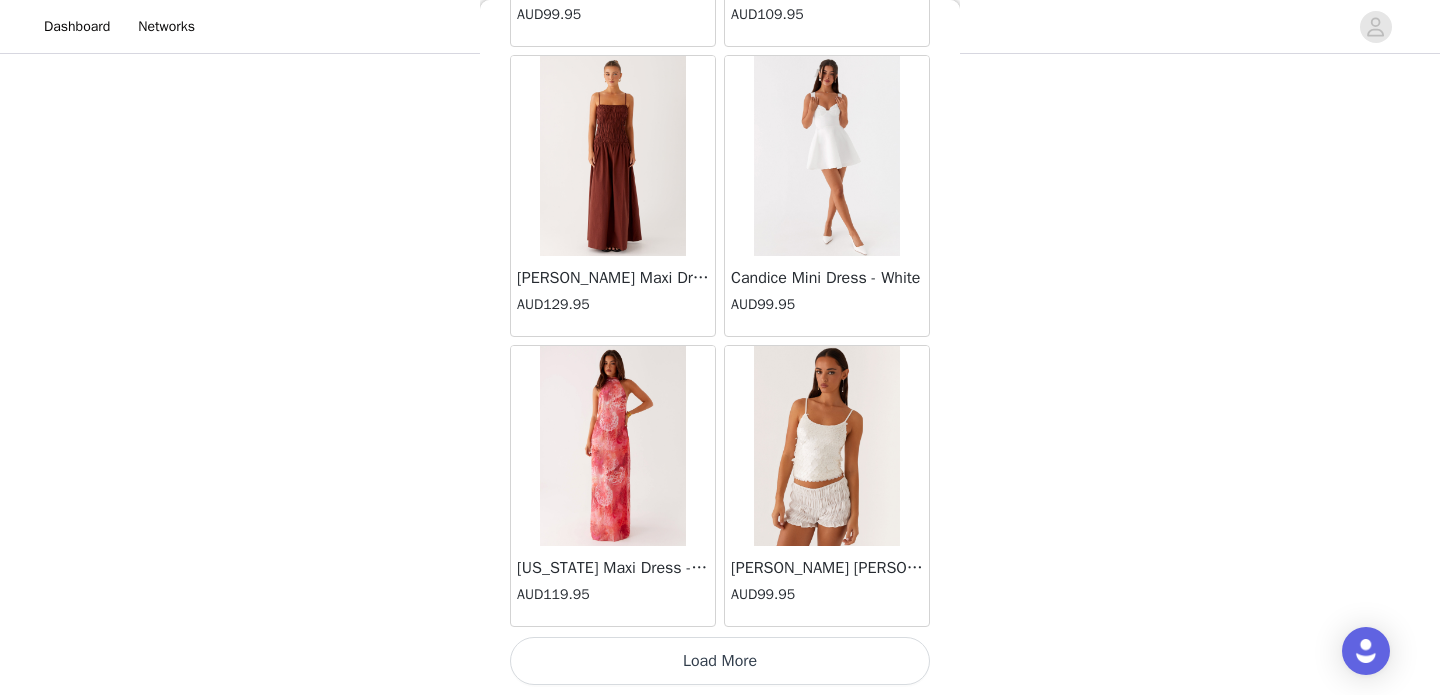 click on "Load More" at bounding box center (720, 661) 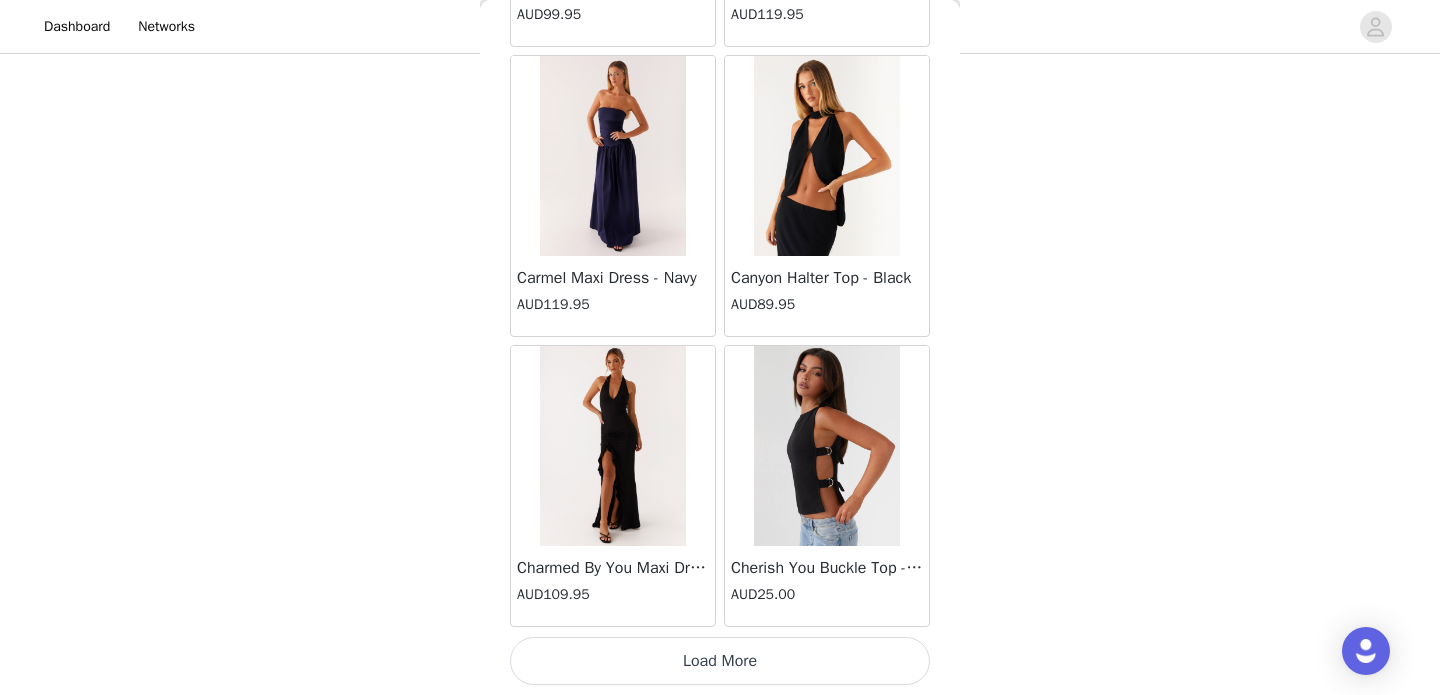 scroll, scrollTop: 8165, scrollLeft: 0, axis: vertical 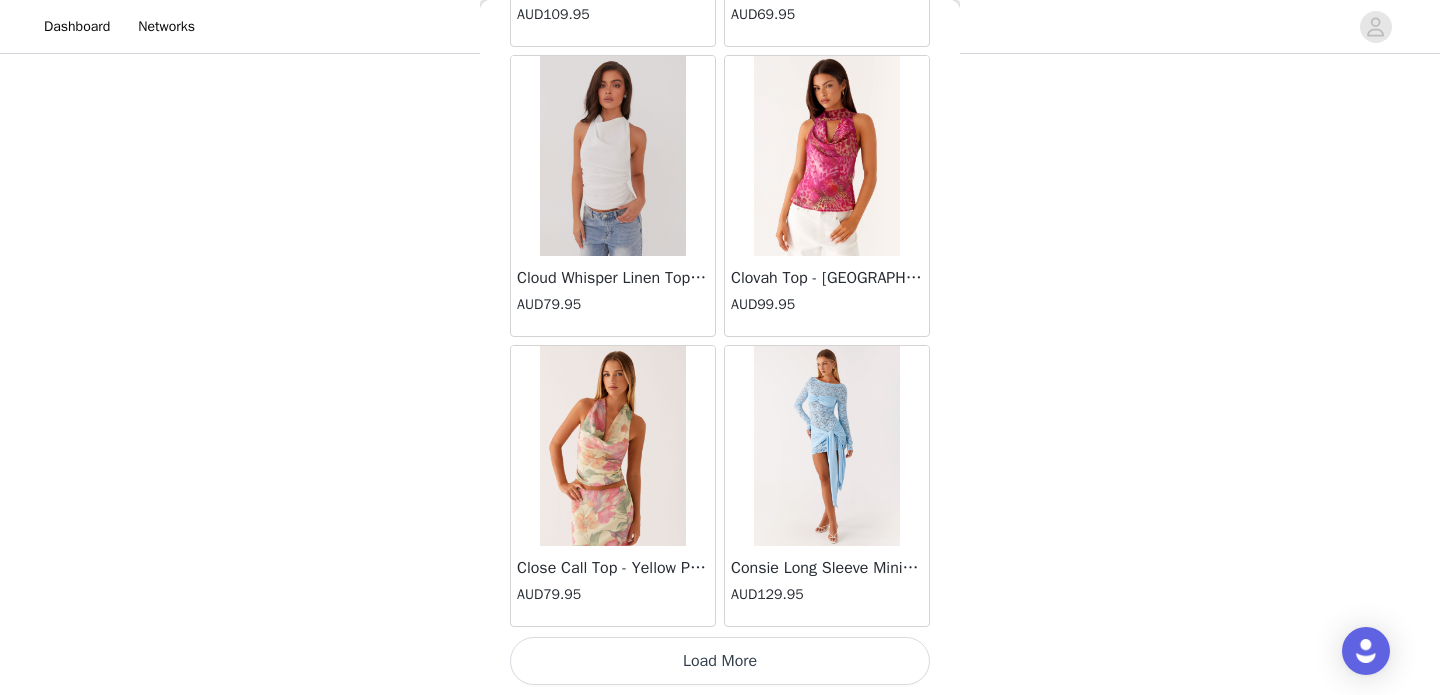 click on "Load More" at bounding box center [720, 661] 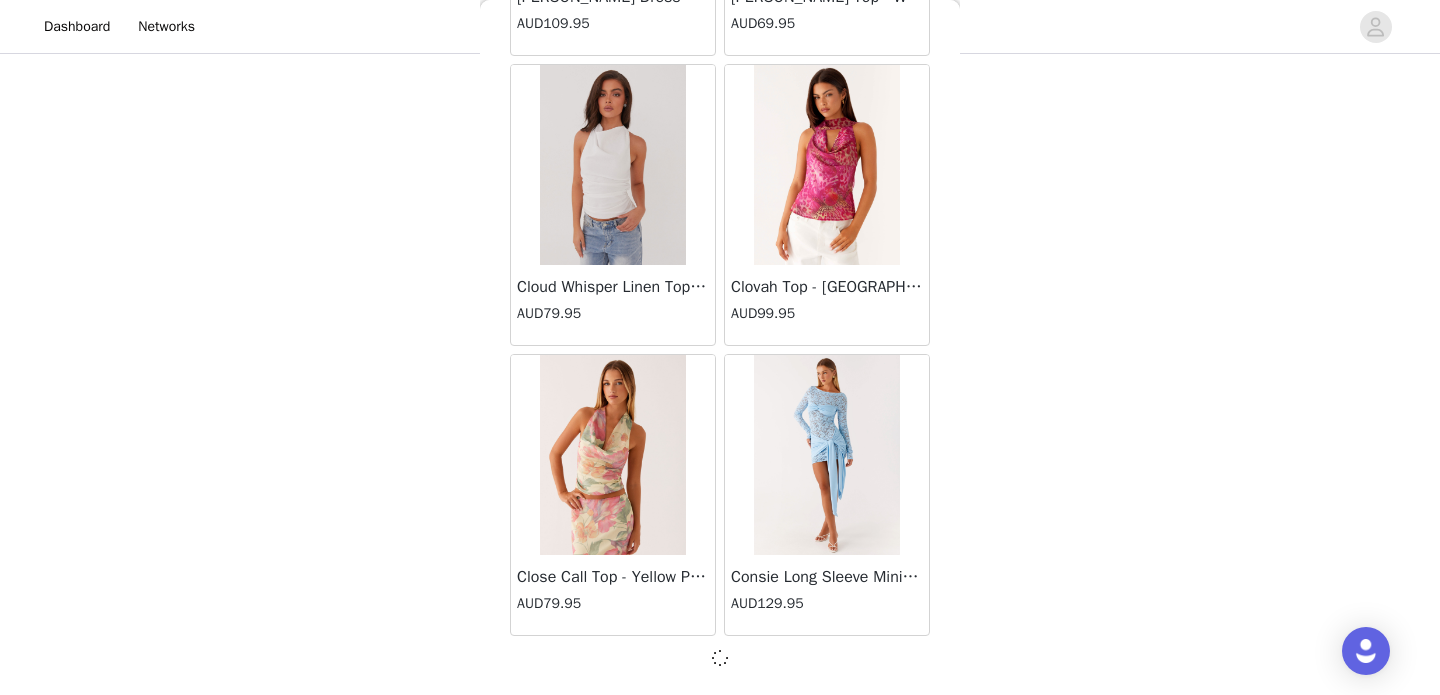 scroll, scrollTop: 537, scrollLeft: 0, axis: vertical 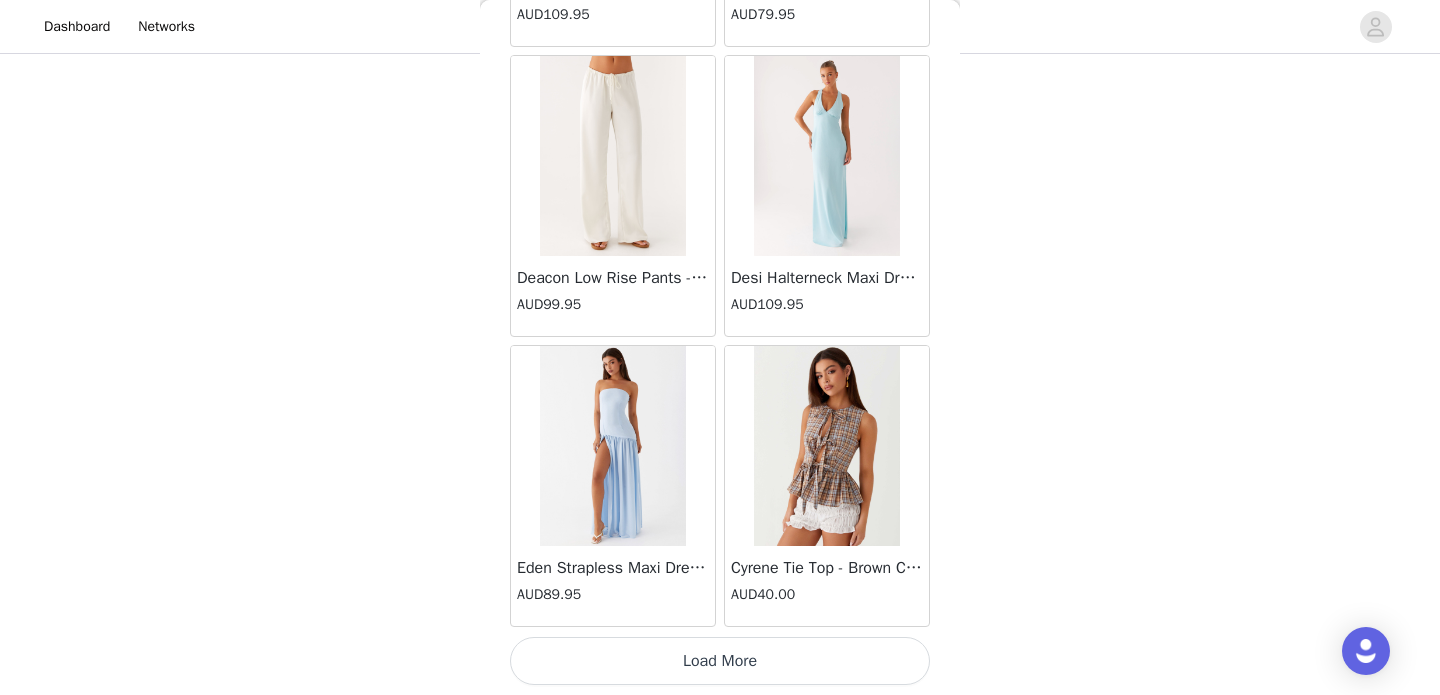 click at bounding box center (612, 446) 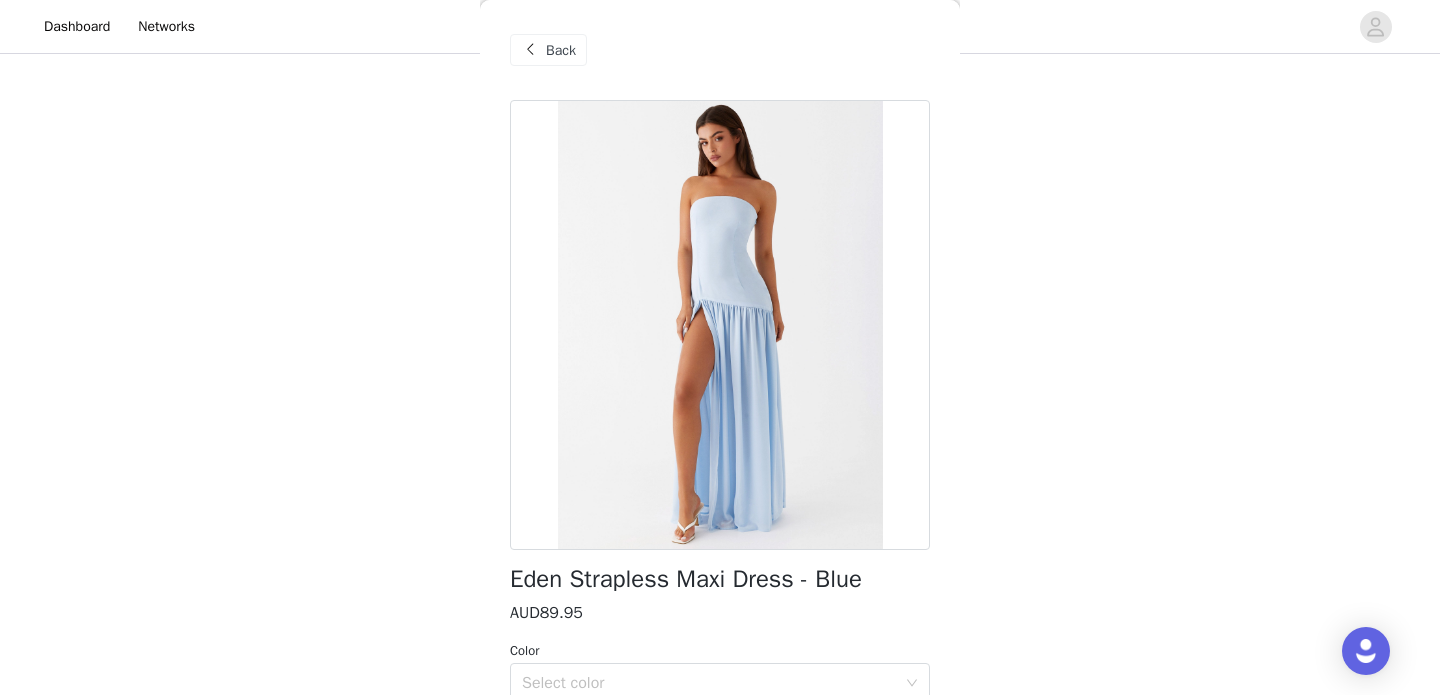 scroll, scrollTop: 189, scrollLeft: 0, axis: vertical 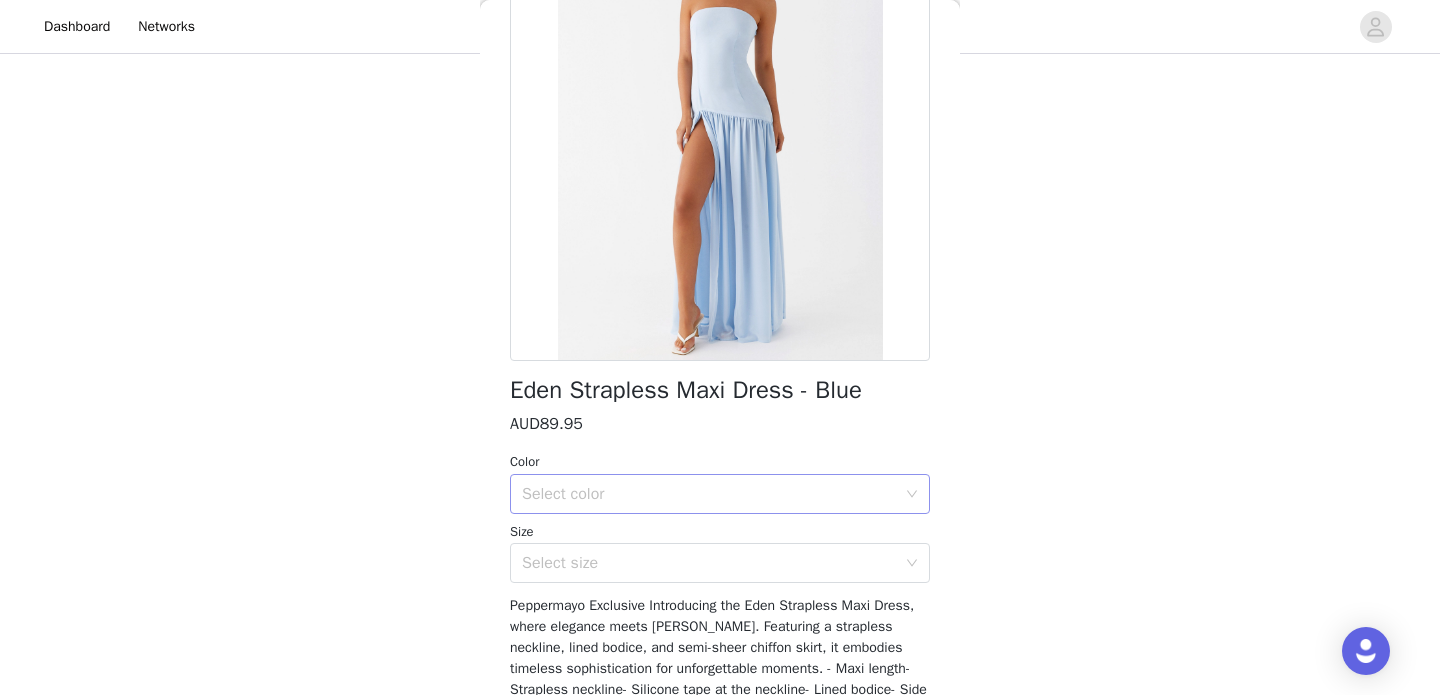 click on "Select color" at bounding box center [709, 494] 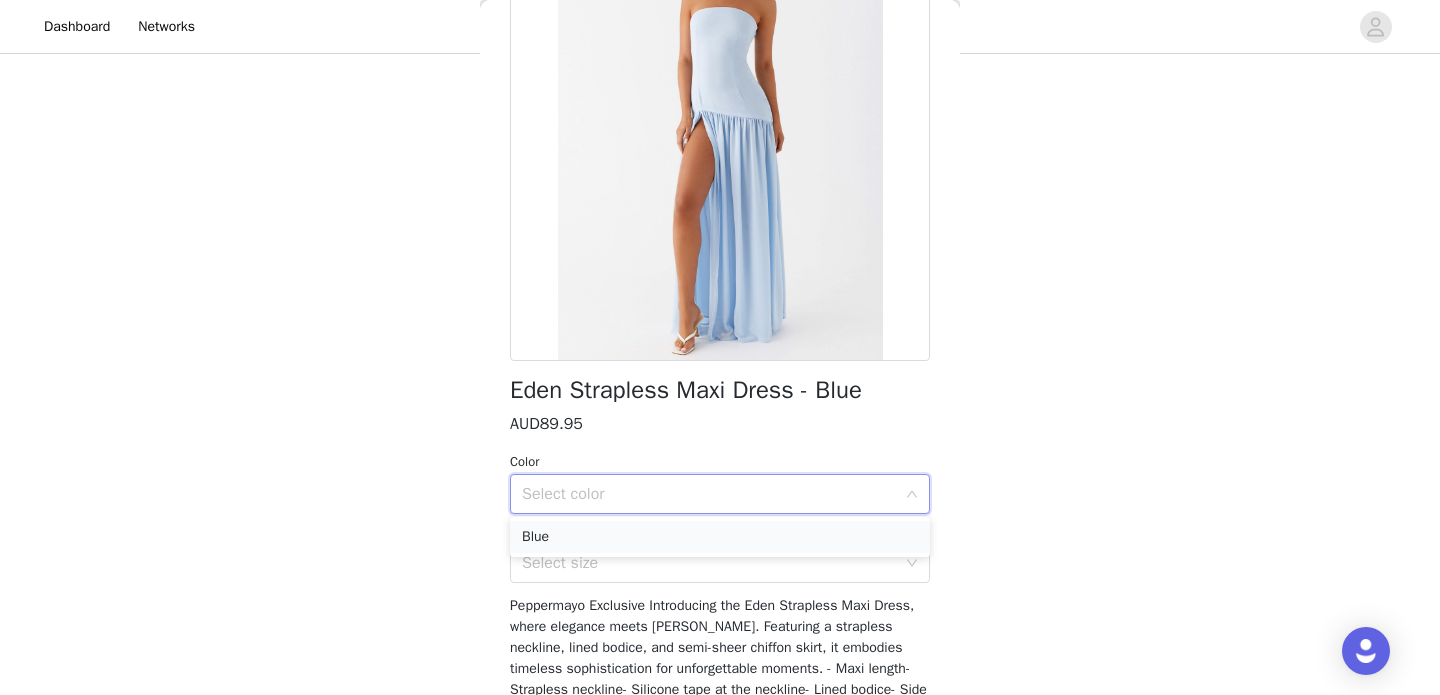 click on "Blue" at bounding box center [720, 537] 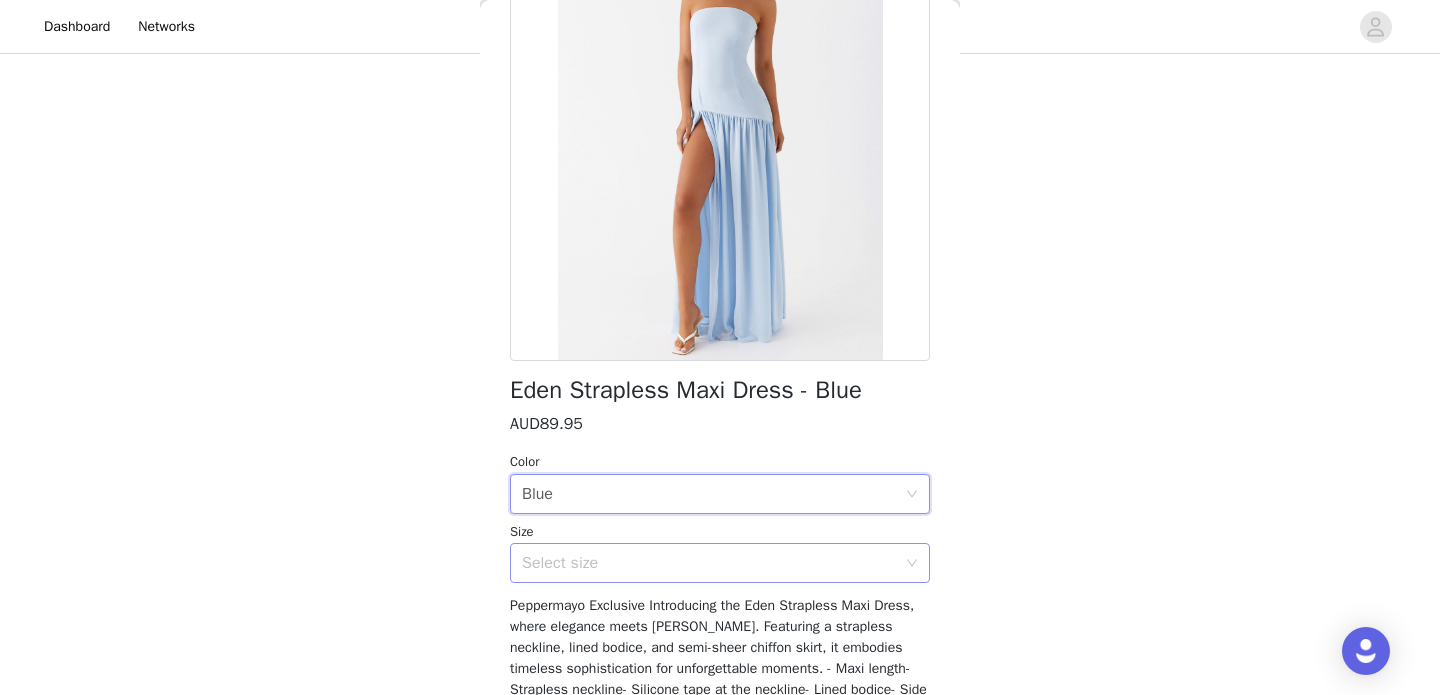 click on "Select size" at bounding box center (709, 563) 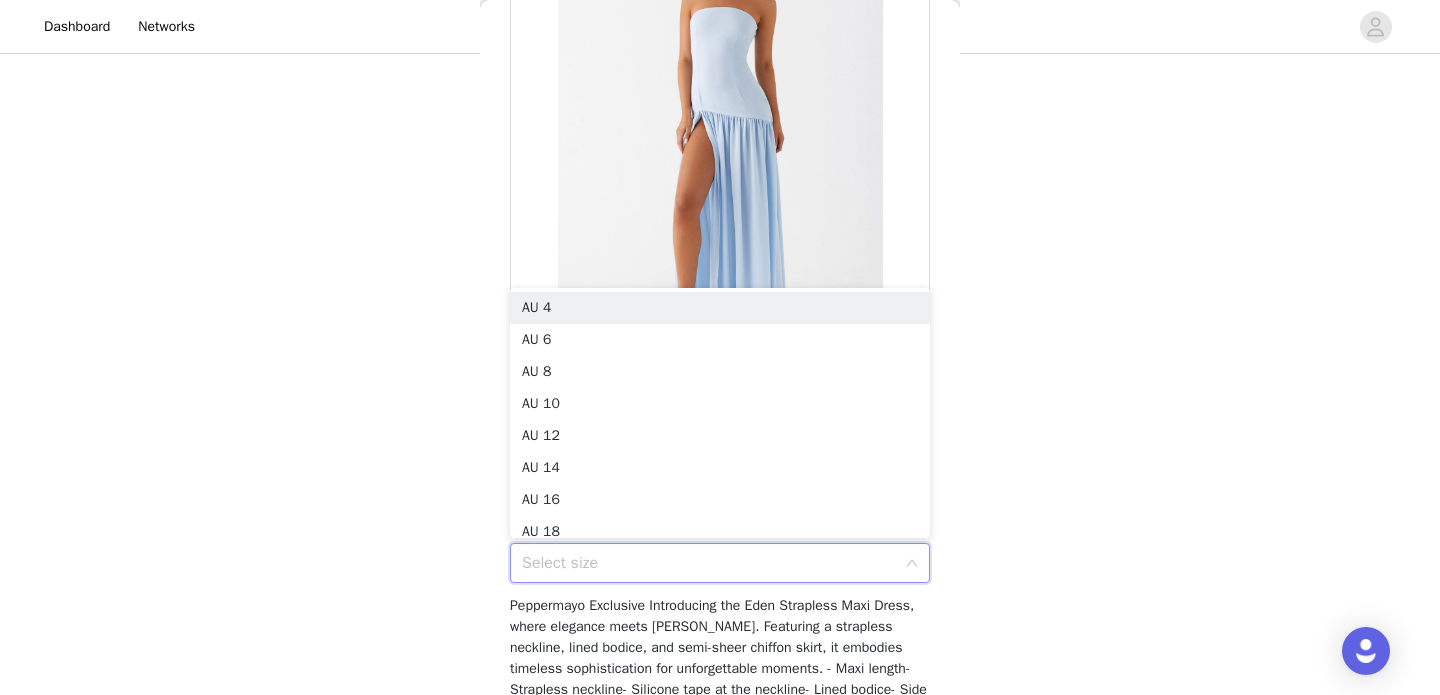 click on "Select size" at bounding box center [709, 563] 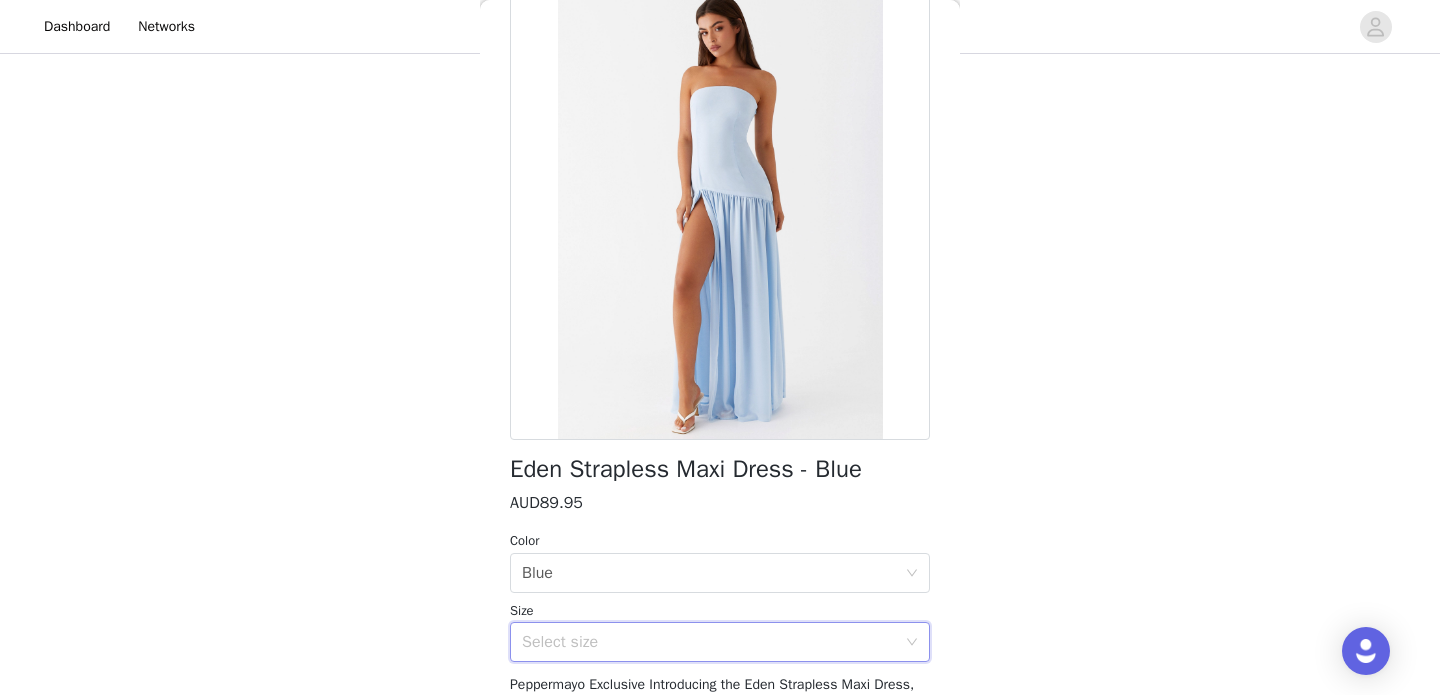 scroll, scrollTop: 114, scrollLeft: 0, axis: vertical 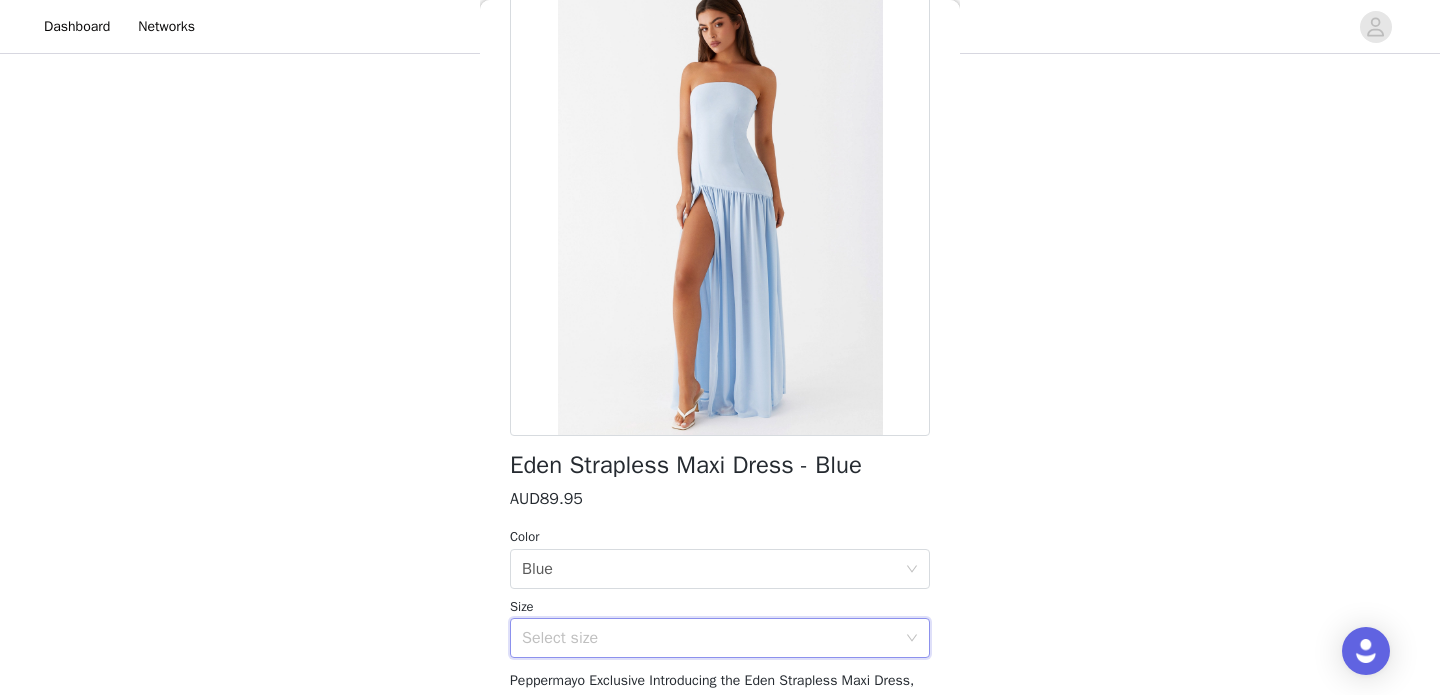 click on "Select size" at bounding box center [709, 638] 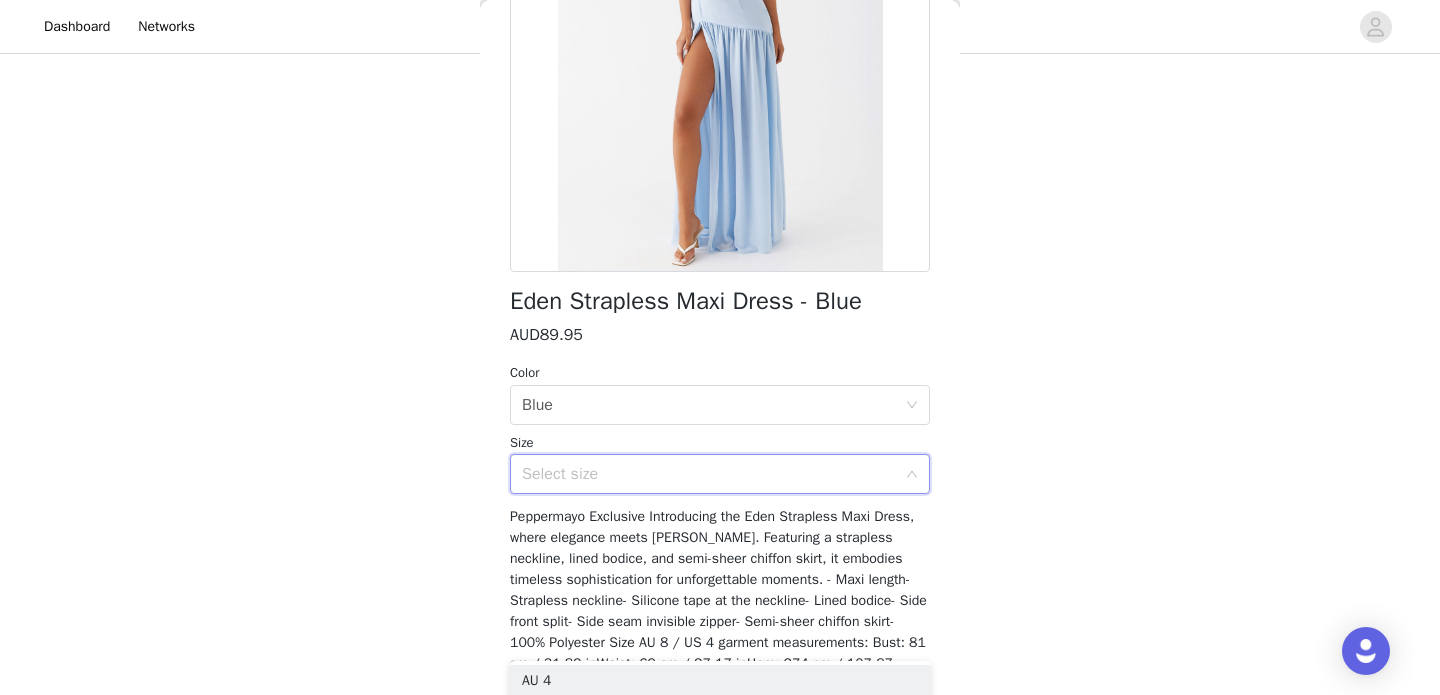 scroll, scrollTop: 280, scrollLeft: 0, axis: vertical 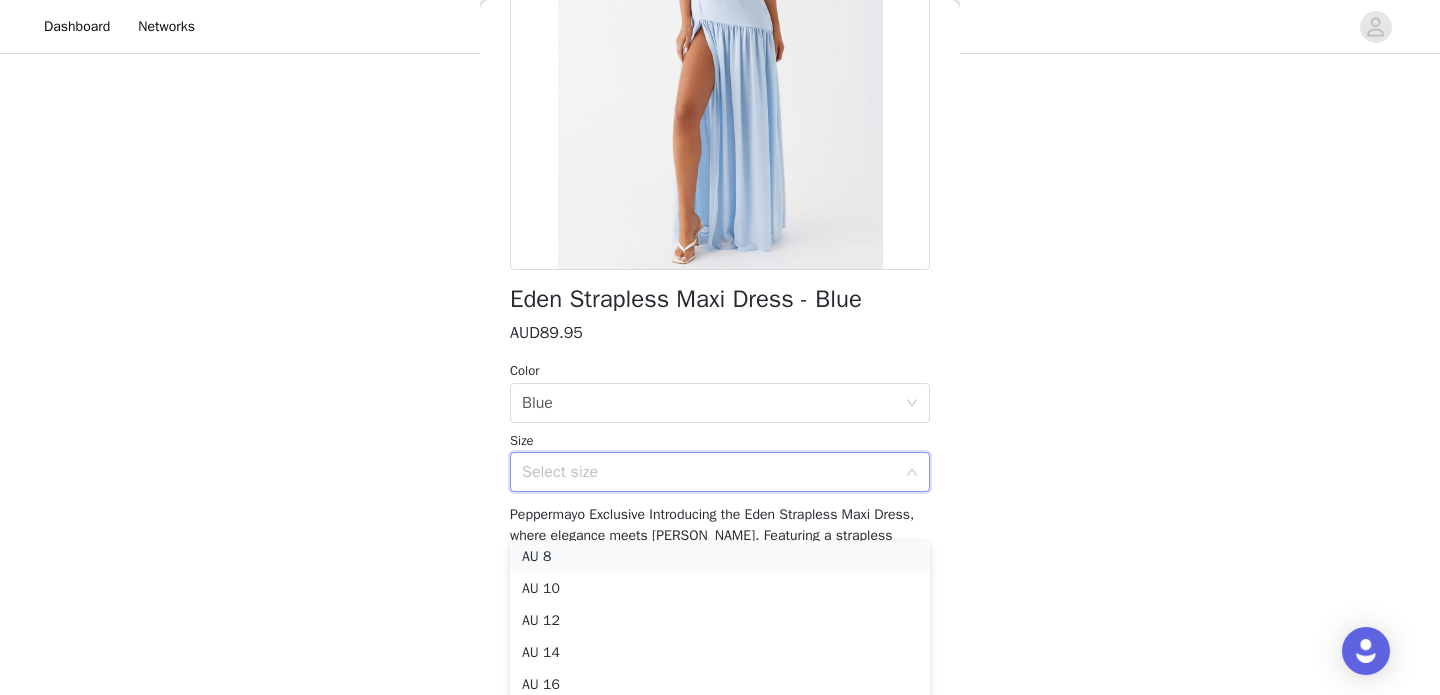 click on "AU 8" at bounding box center (720, 557) 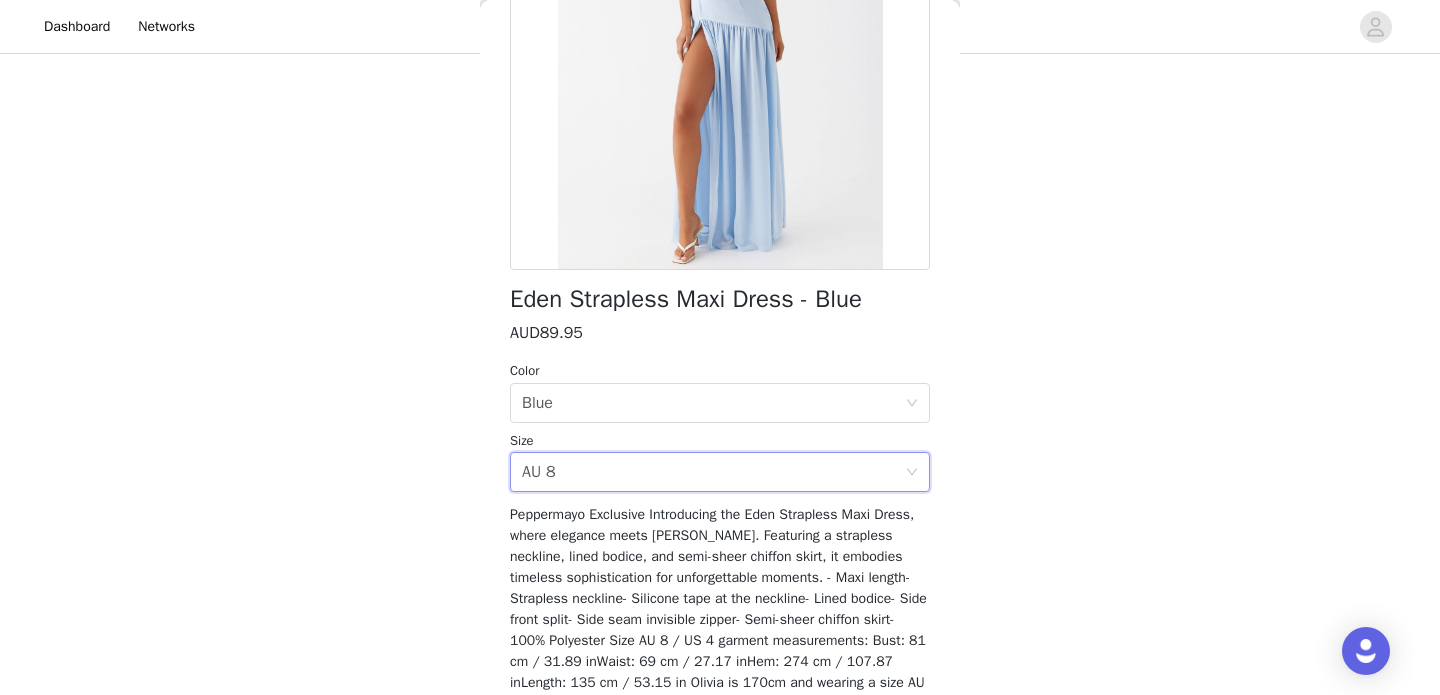 scroll, scrollTop: 531, scrollLeft: 0, axis: vertical 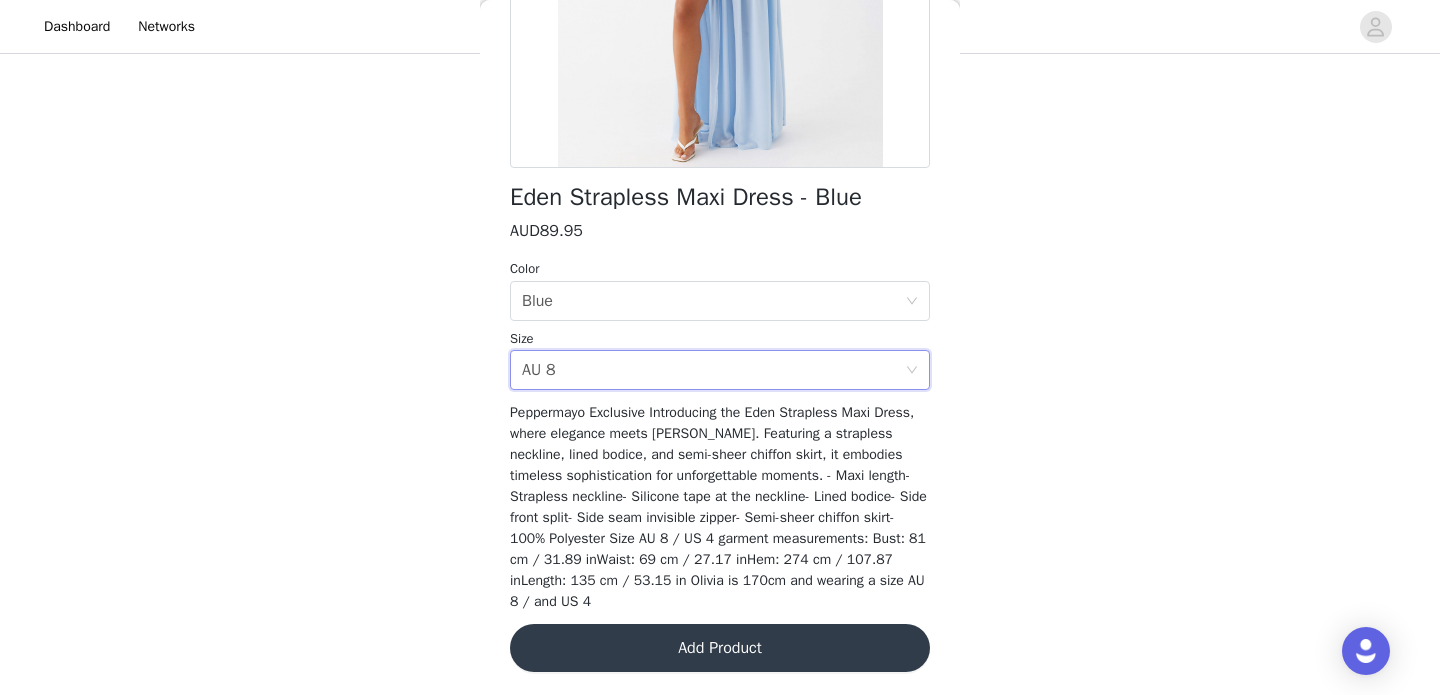 click on "Add Product" at bounding box center [720, 648] 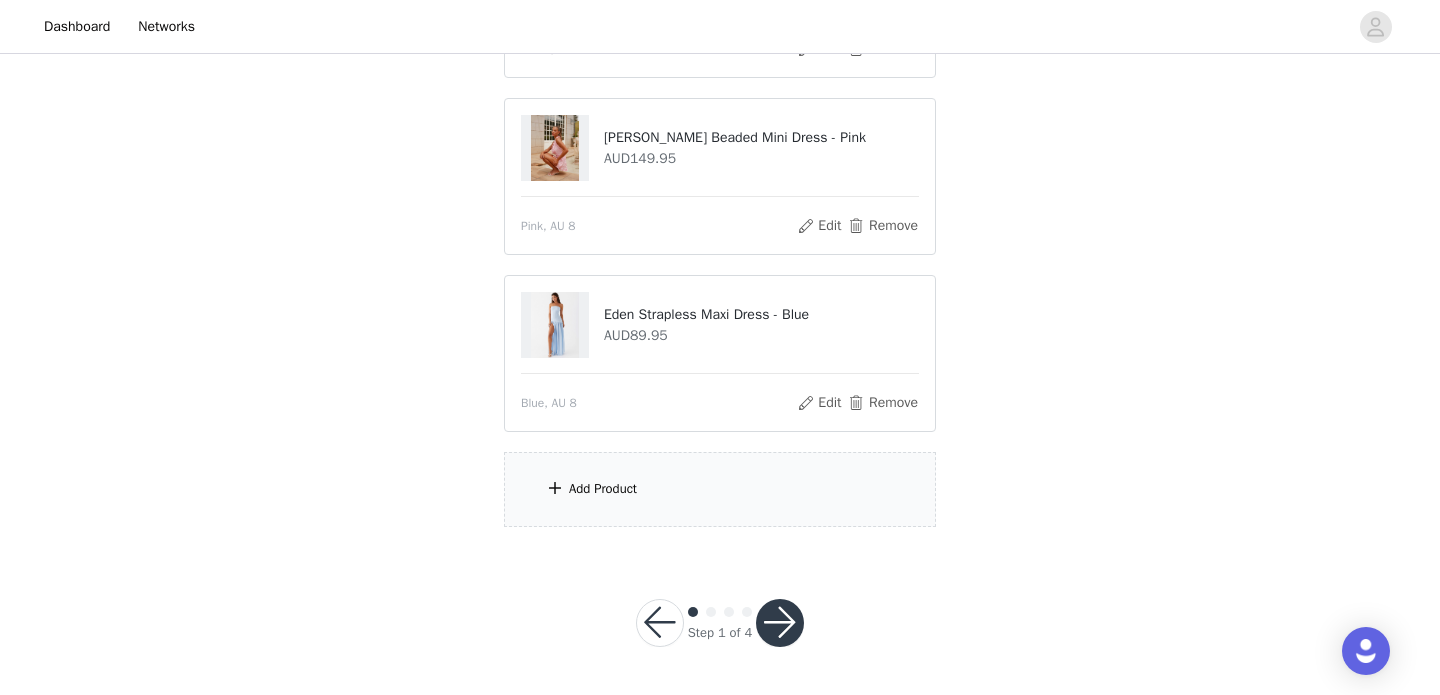 scroll, scrollTop: 708, scrollLeft: 0, axis: vertical 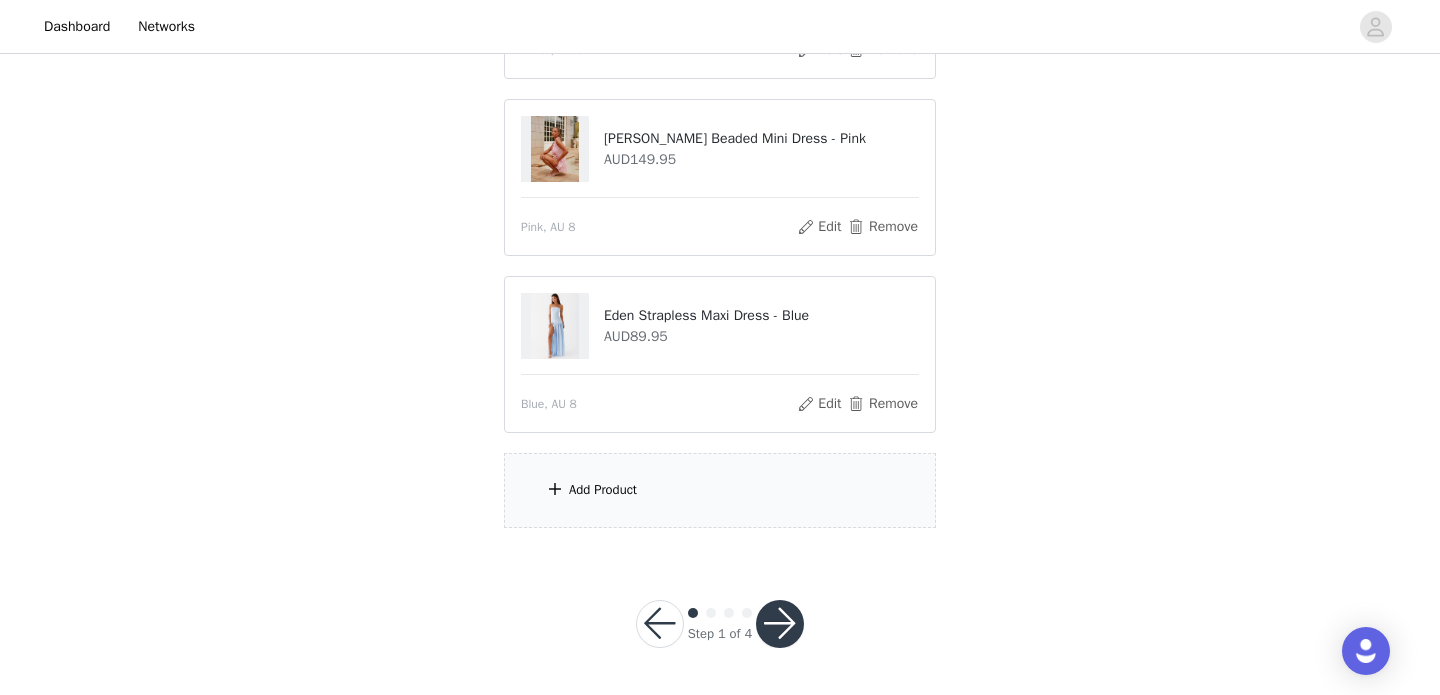 click on "Add Product" at bounding box center [603, 490] 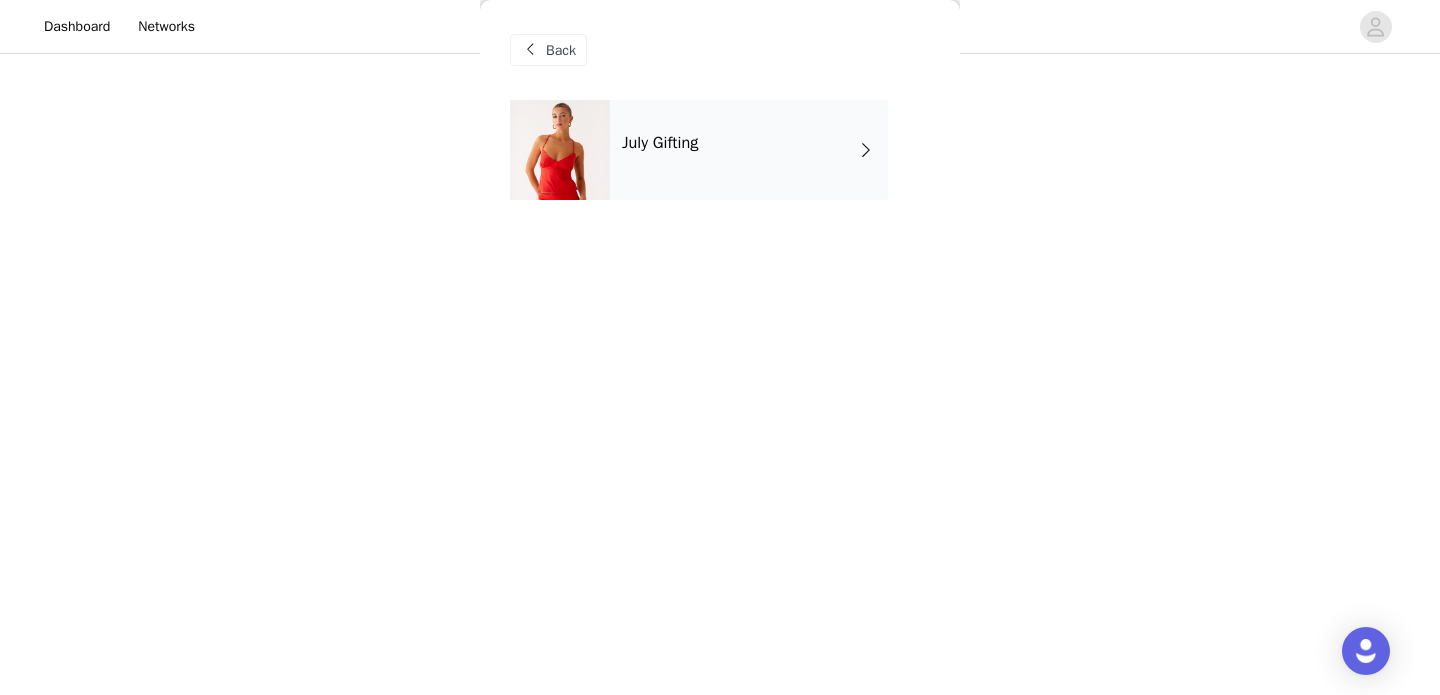 click on "July Gifting" at bounding box center [749, 150] 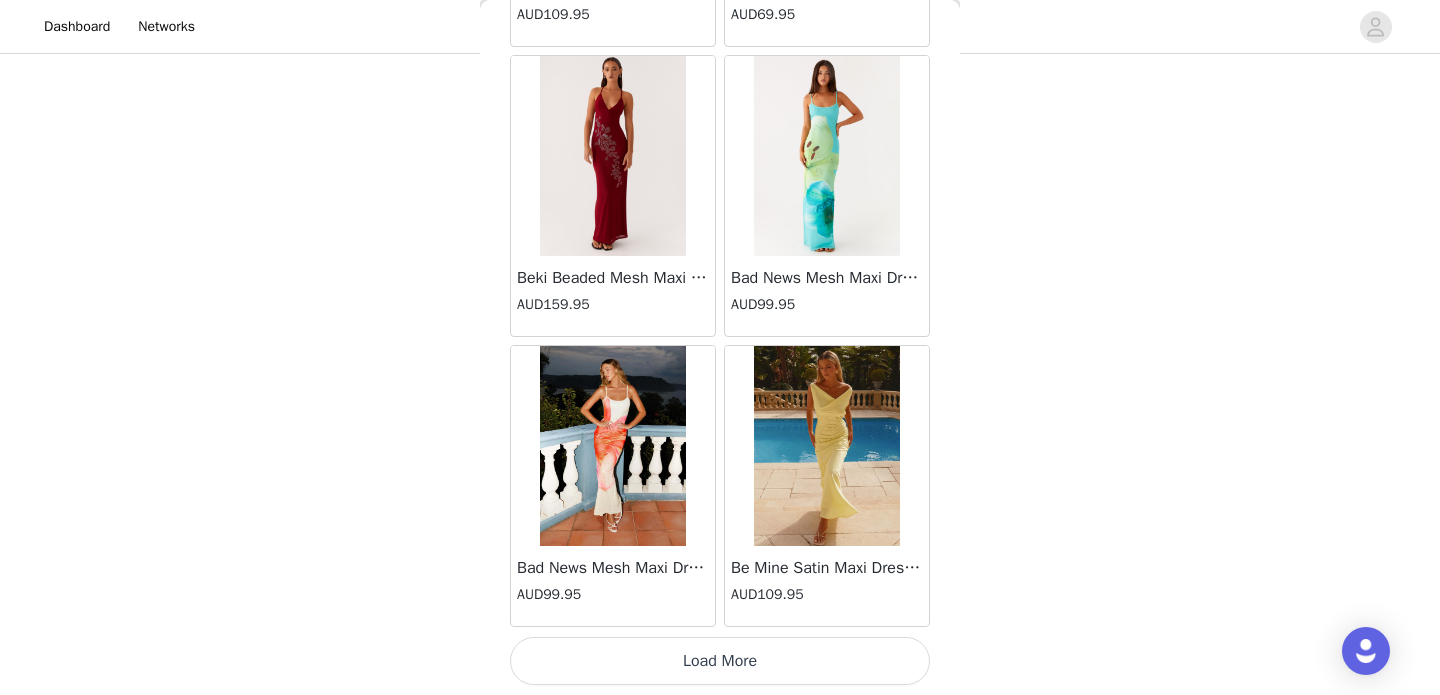 click on "Load More" at bounding box center [720, 661] 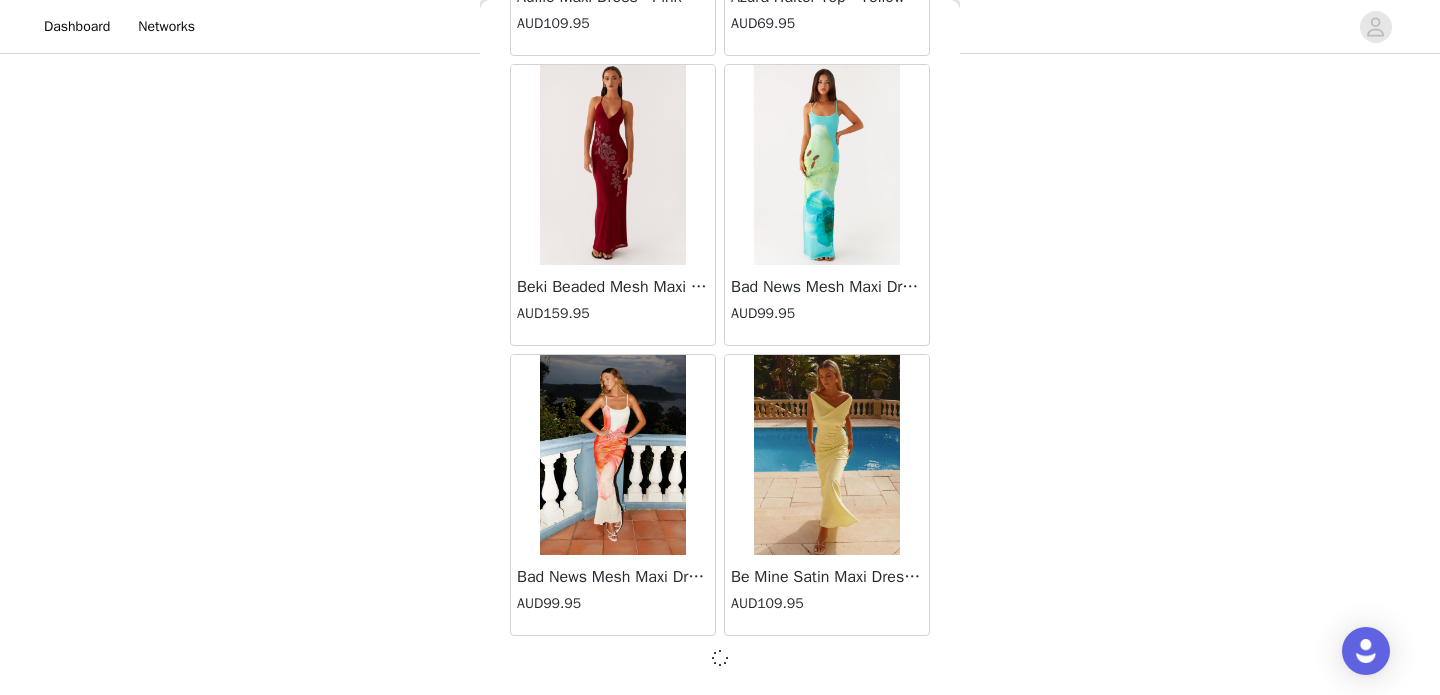 scroll, scrollTop: 2356, scrollLeft: 0, axis: vertical 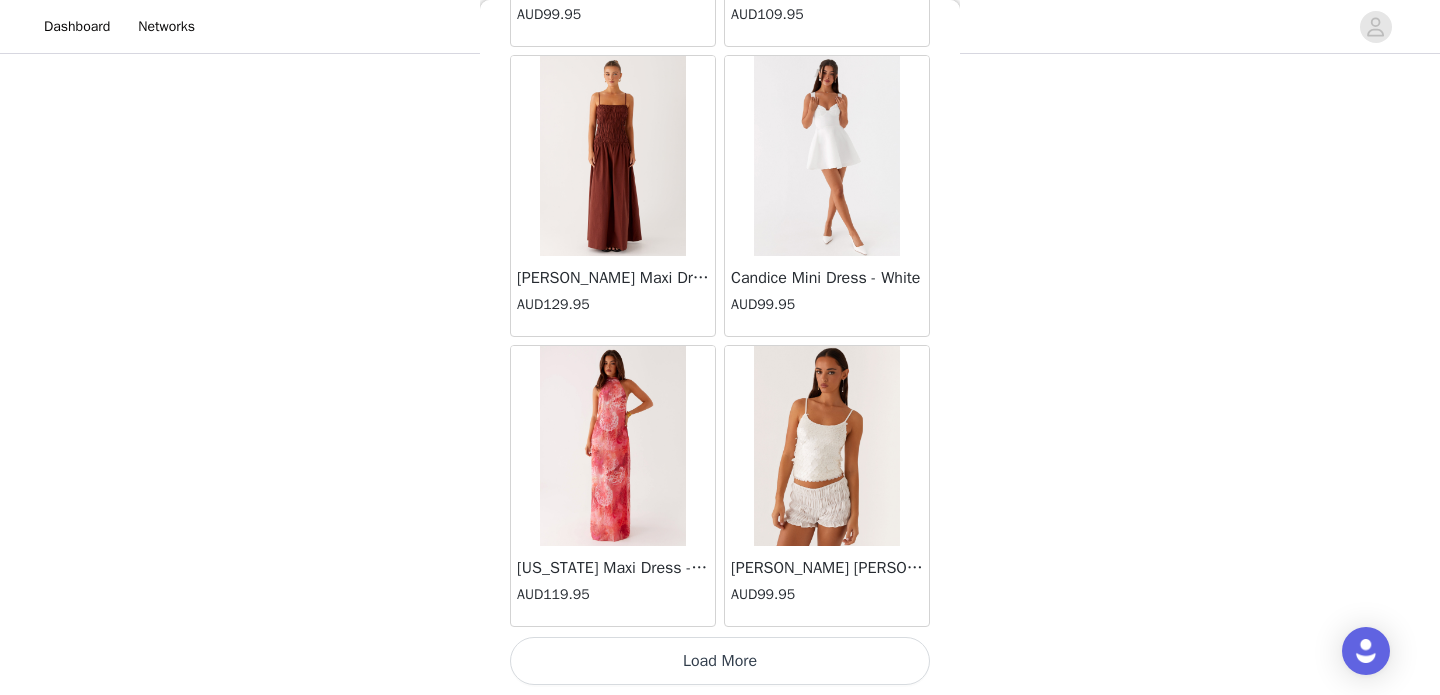 click on "Load More" at bounding box center (720, 661) 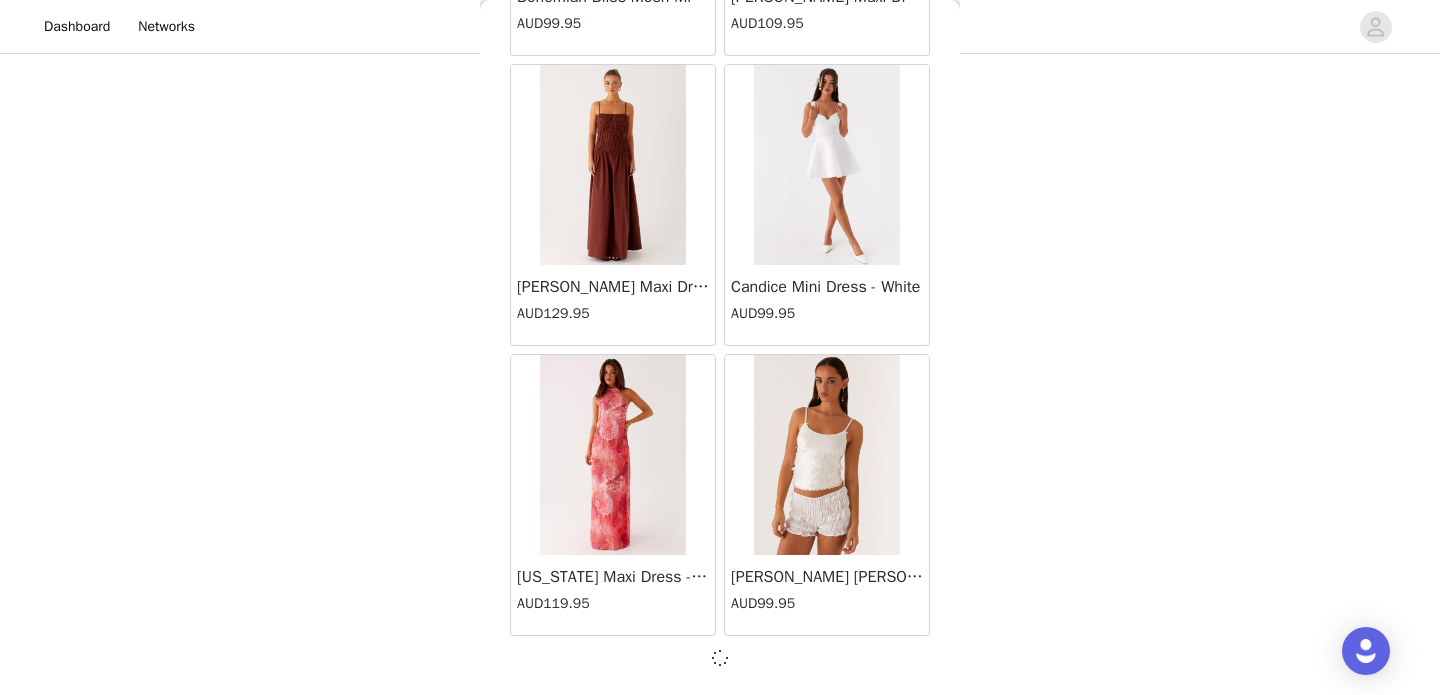 scroll, scrollTop: 708, scrollLeft: 0, axis: vertical 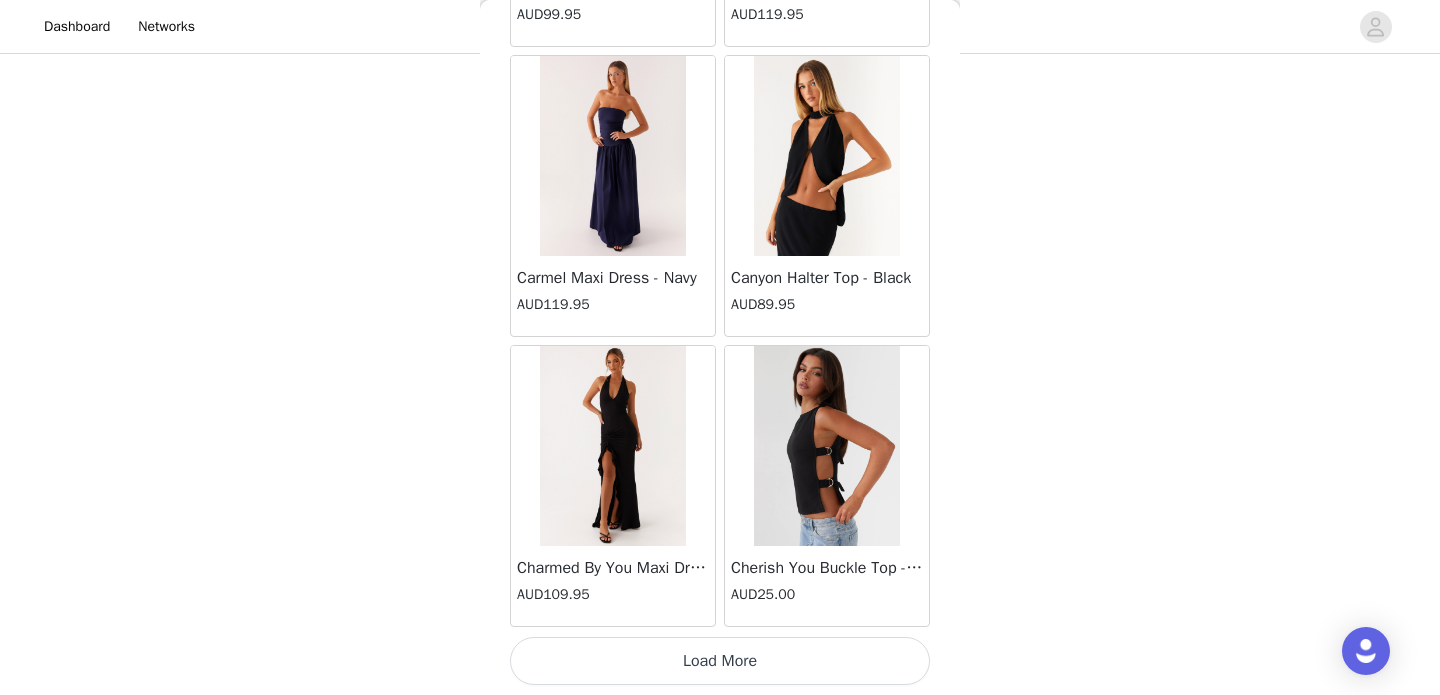 click on "Load More" at bounding box center [720, 661] 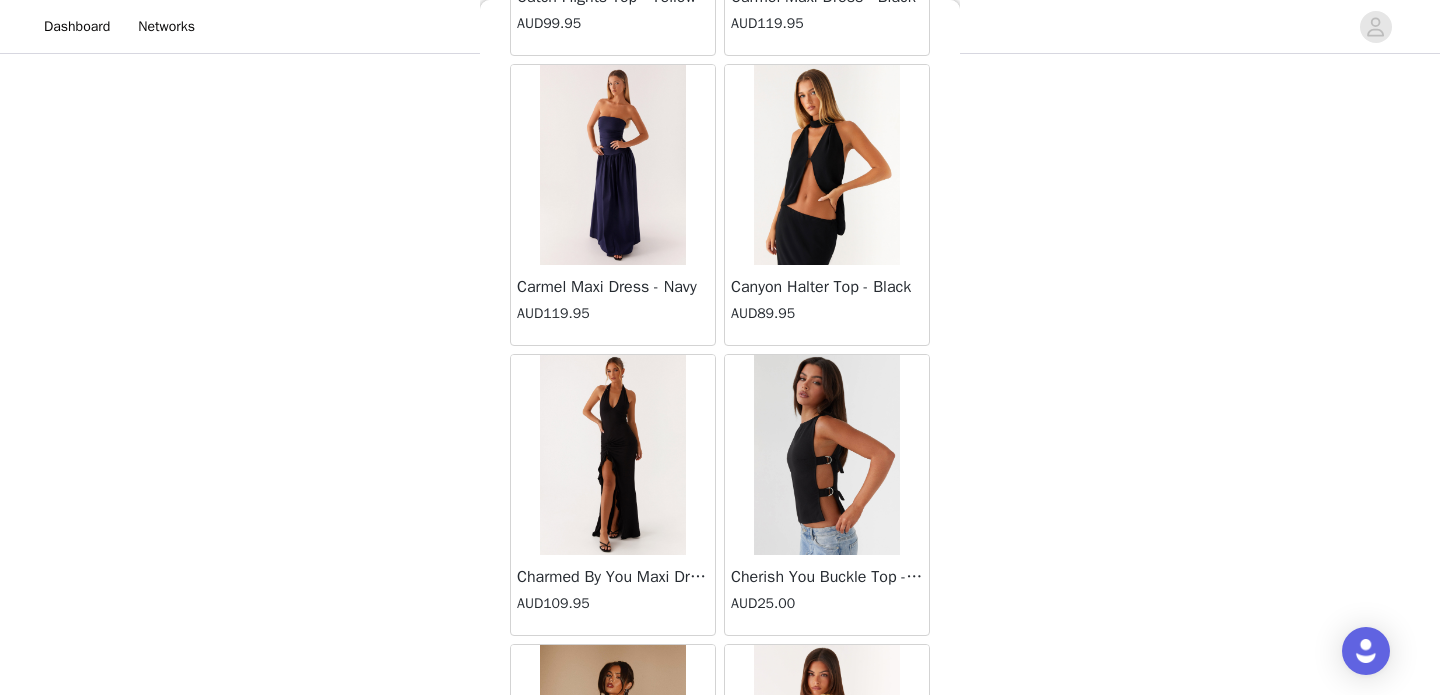 scroll, scrollTop: 709, scrollLeft: 0, axis: vertical 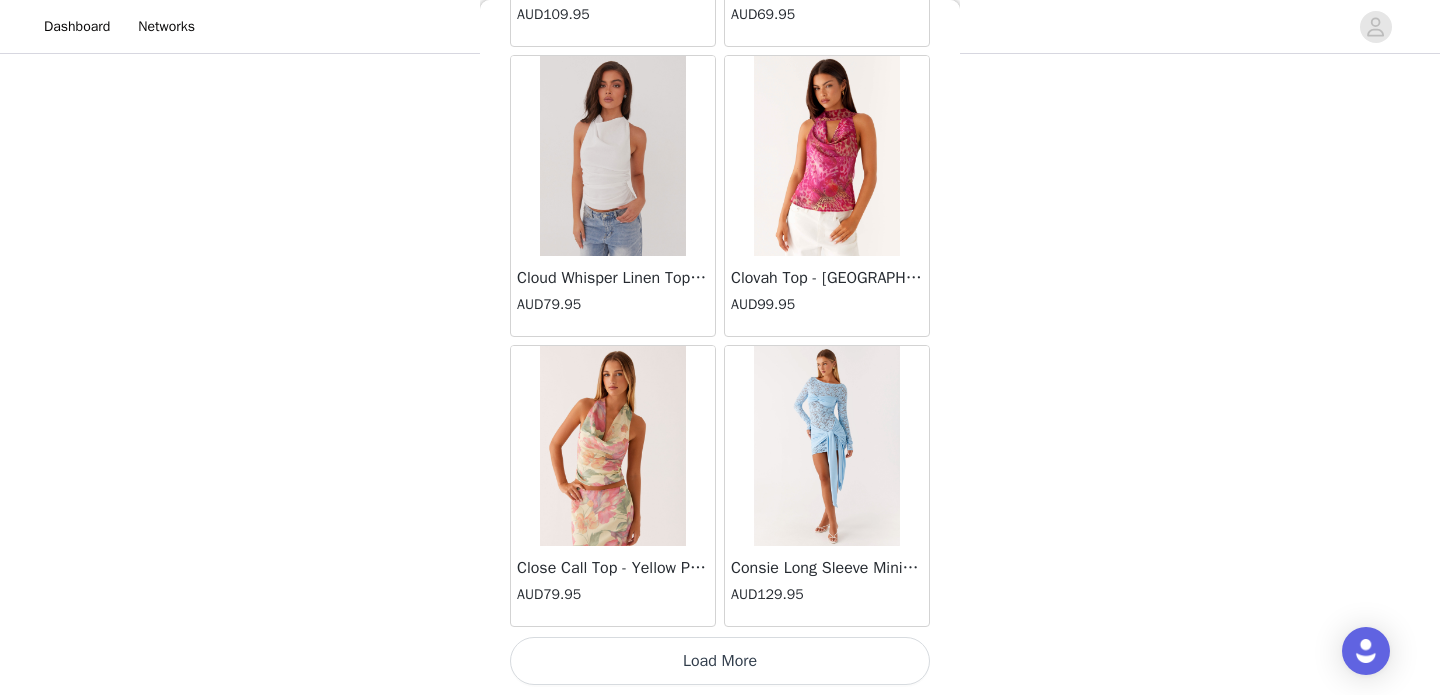 click on "Load More" at bounding box center (720, 661) 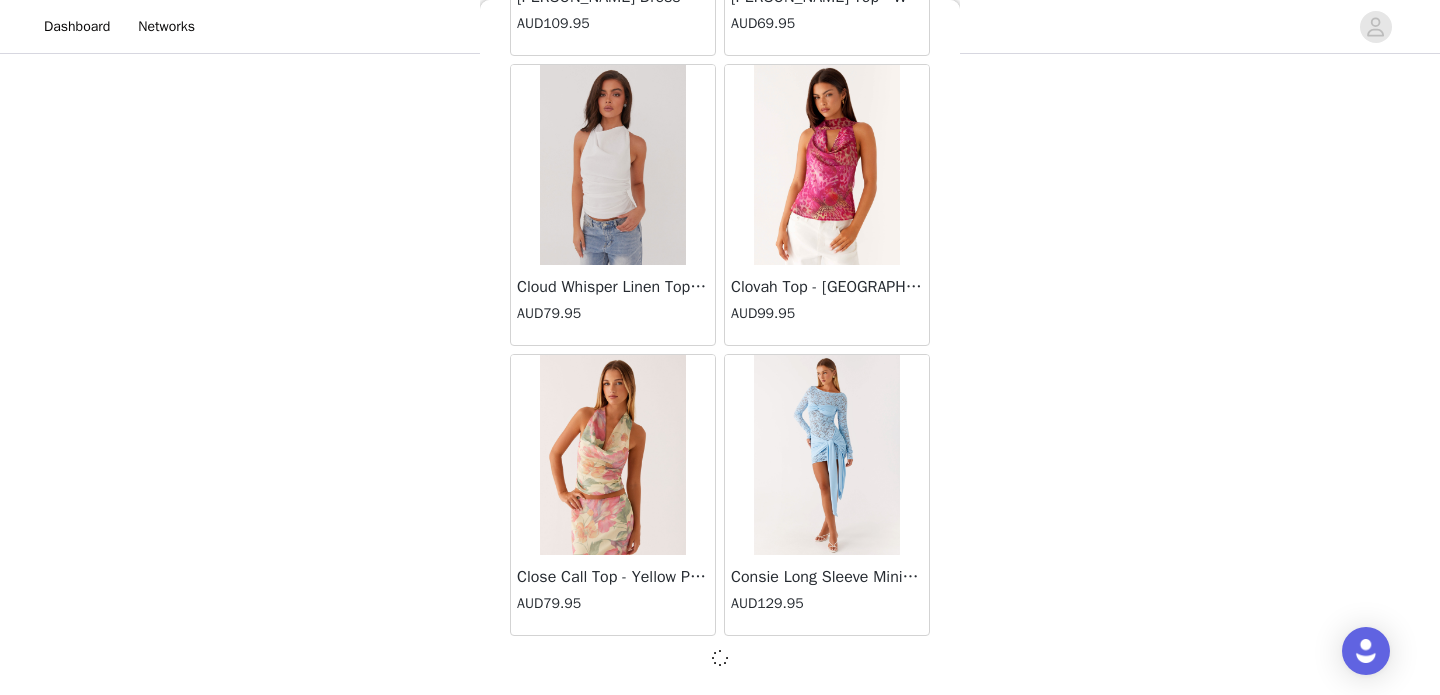 scroll, scrollTop: 11056, scrollLeft: 0, axis: vertical 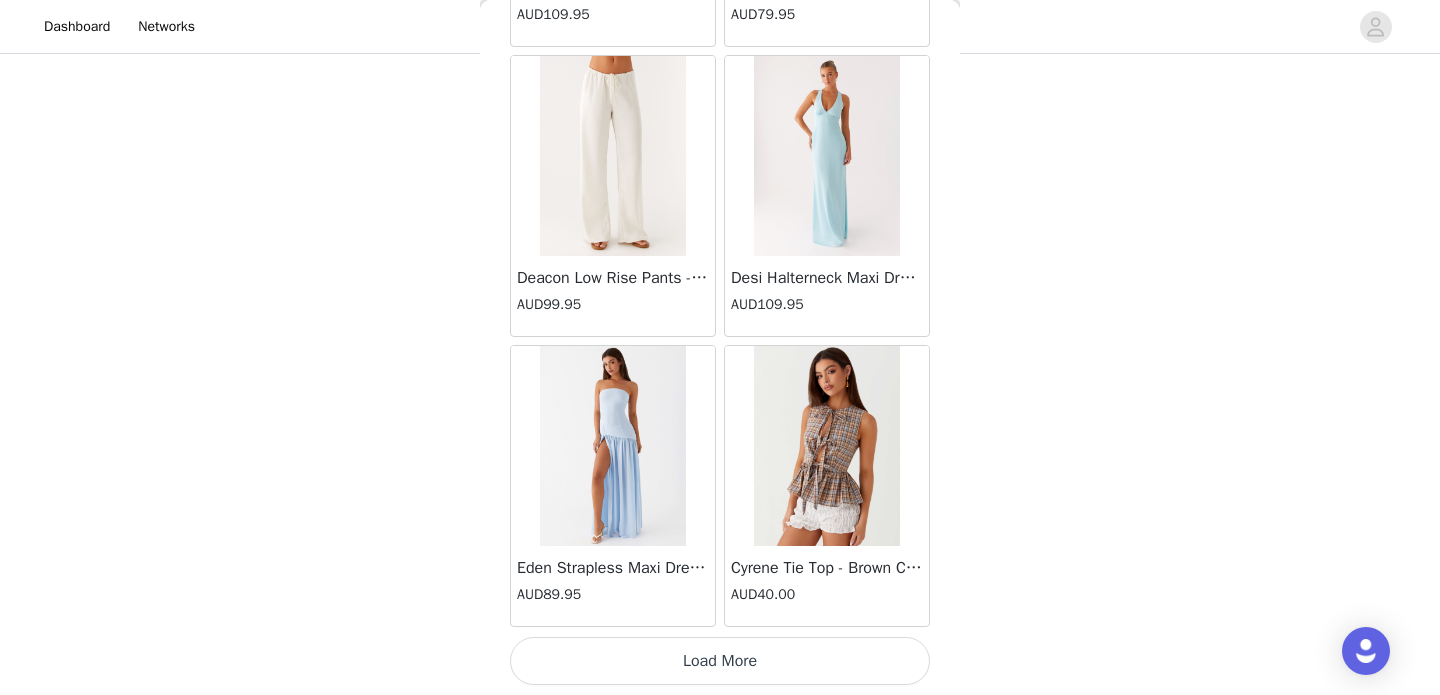 click on "Load More" at bounding box center [720, 661] 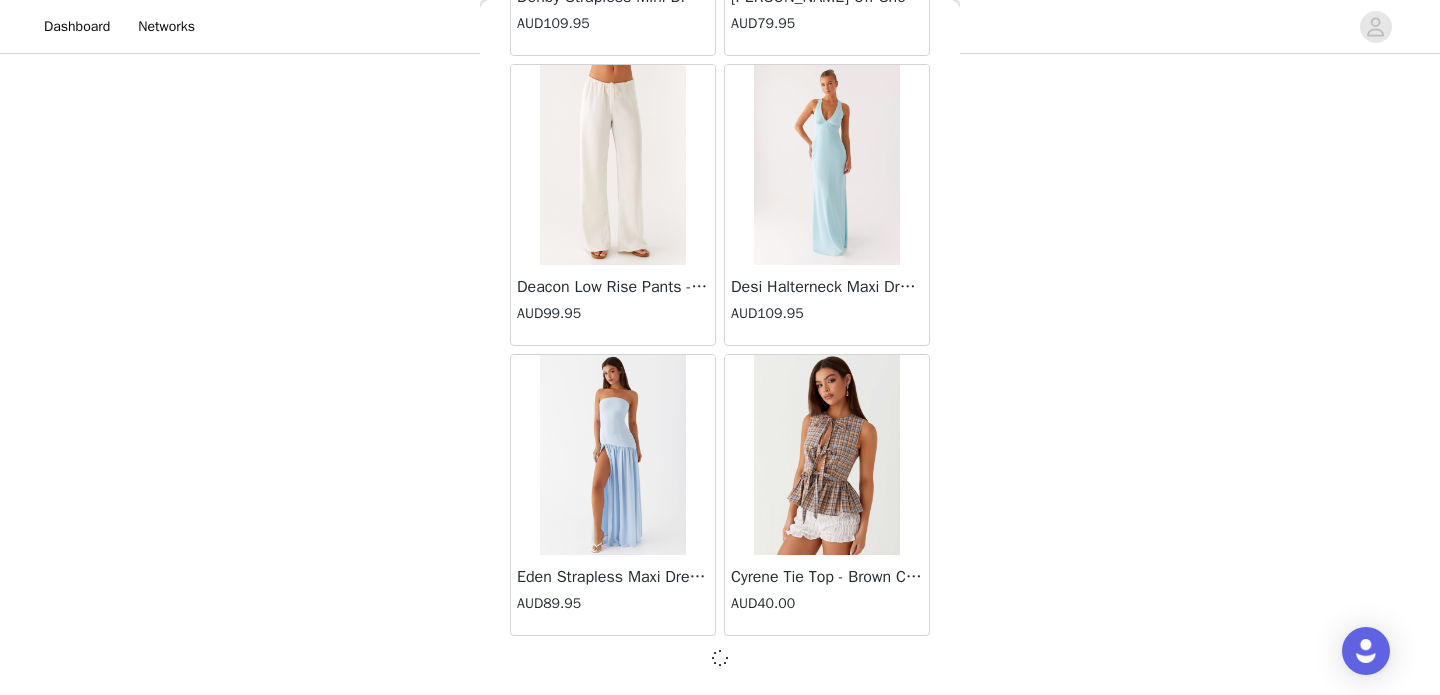 scroll, scrollTop: 13956, scrollLeft: 0, axis: vertical 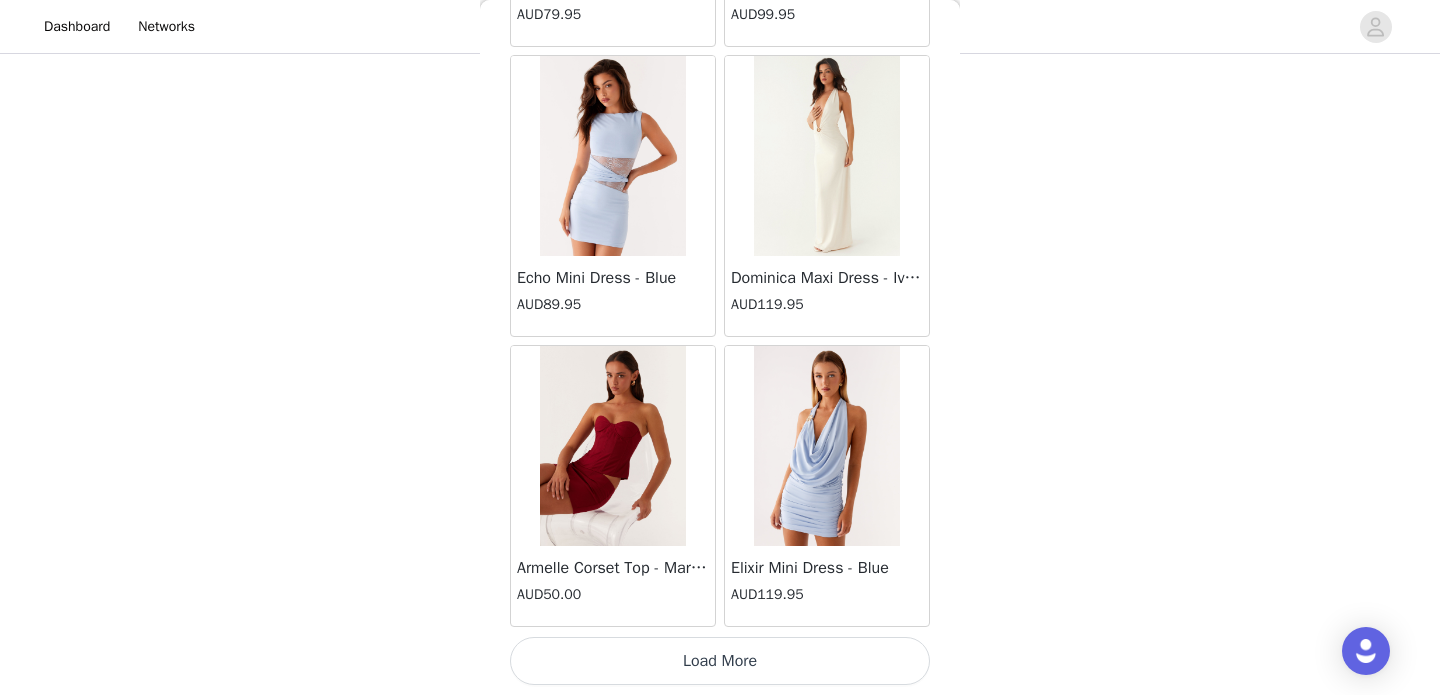click on "Load More" at bounding box center [720, 661] 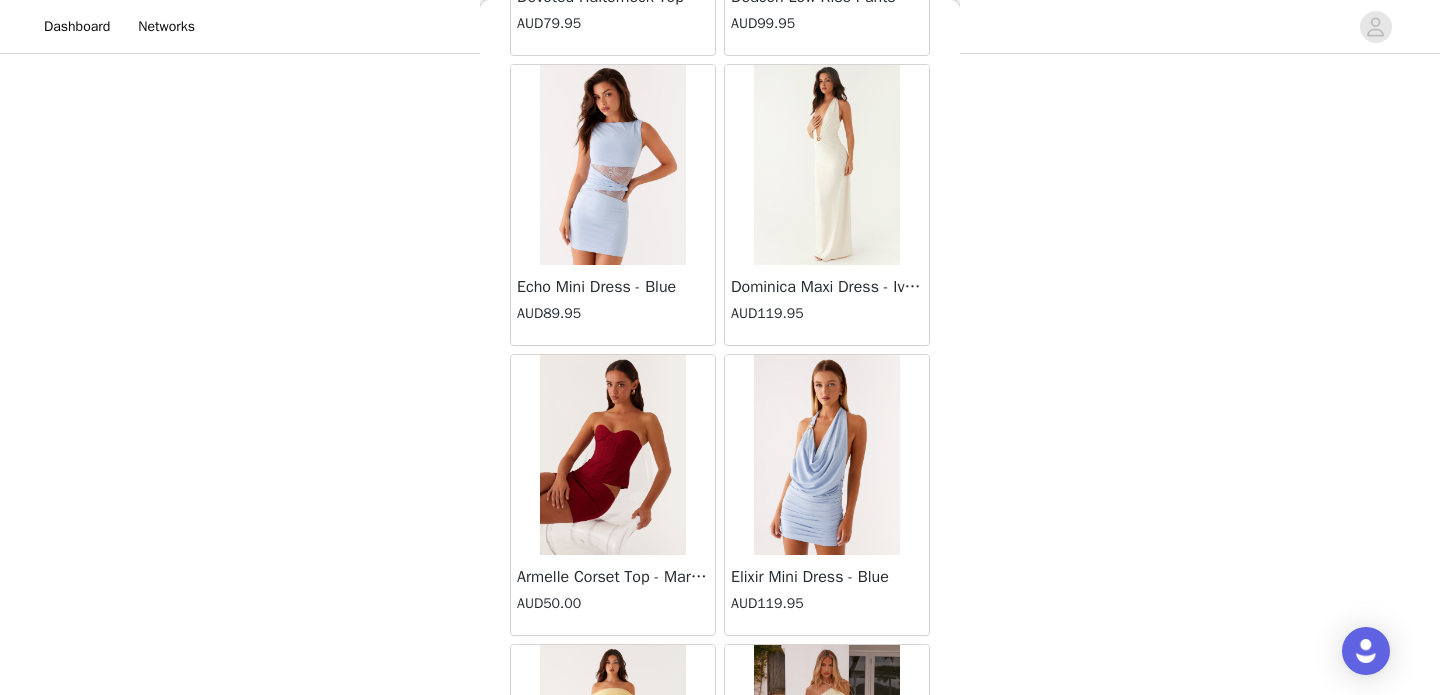 scroll, scrollTop: 709, scrollLeft: 0, axis: vertical 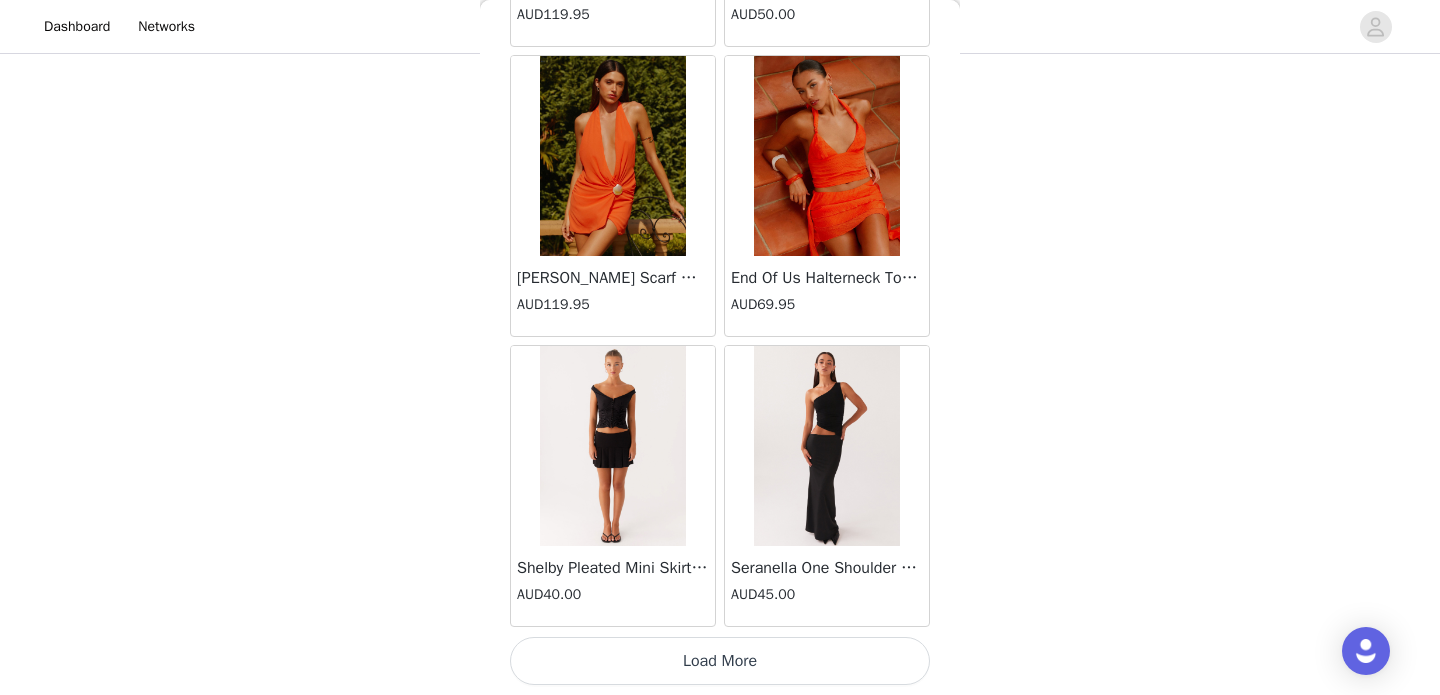 click on "Load More" at bounding box center [720, 661] 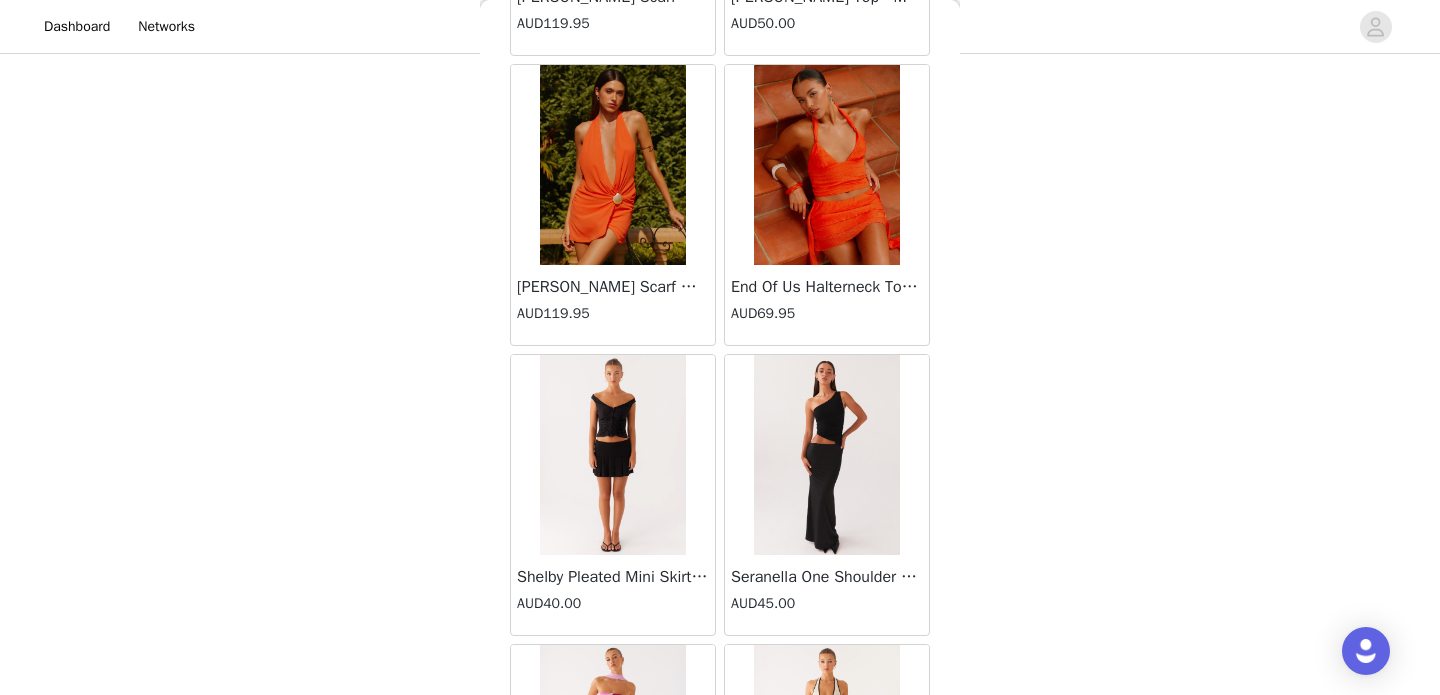 scroll, scrollTop: 709, scrollLeft: 0, axis: vertical 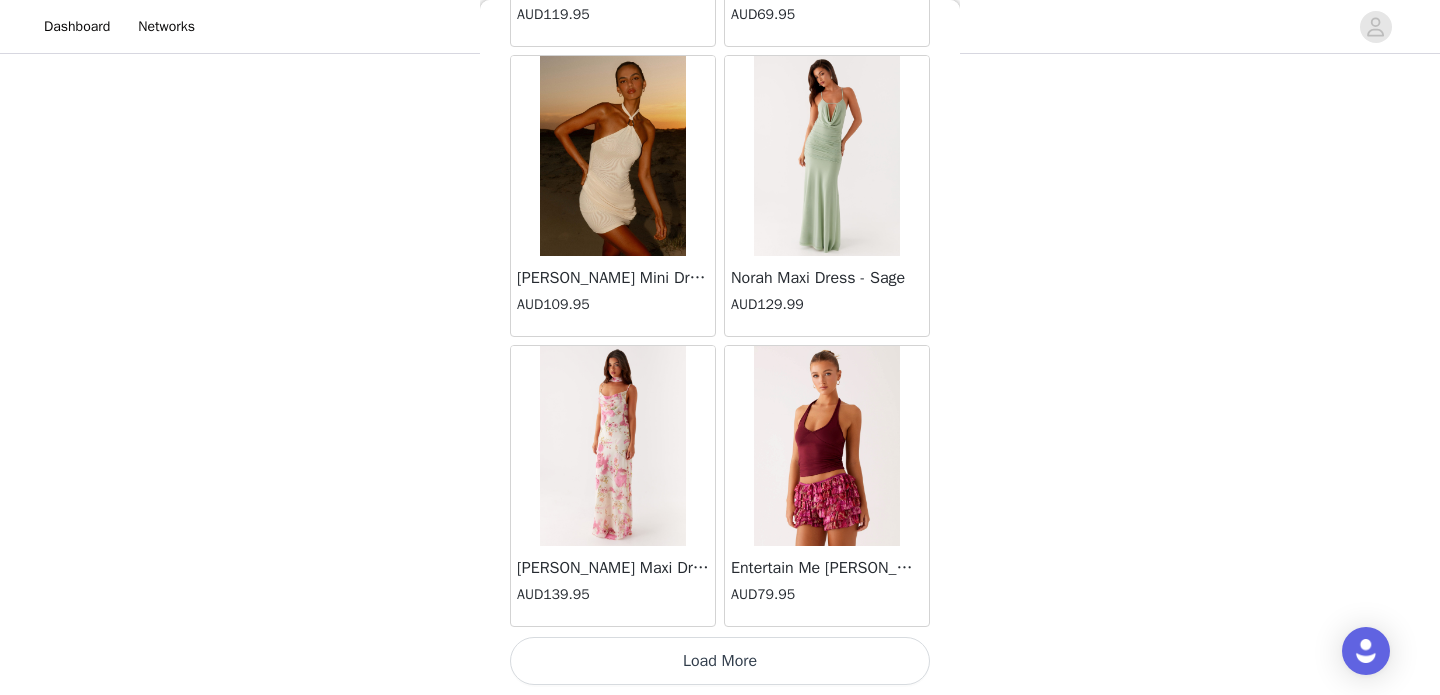 click on "Load More" at bounding box center [720, 661] 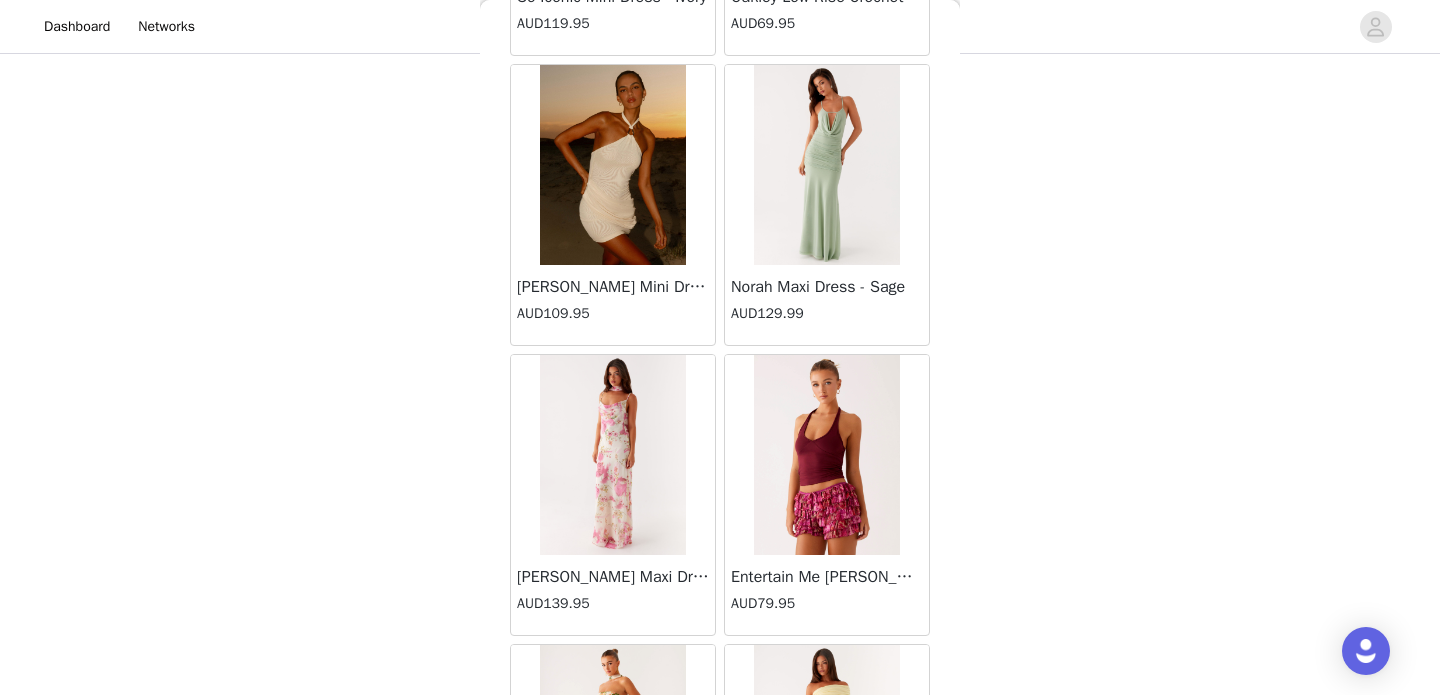 scroll, scrollTop: 708, scrollLeft: 0, axis: vertical 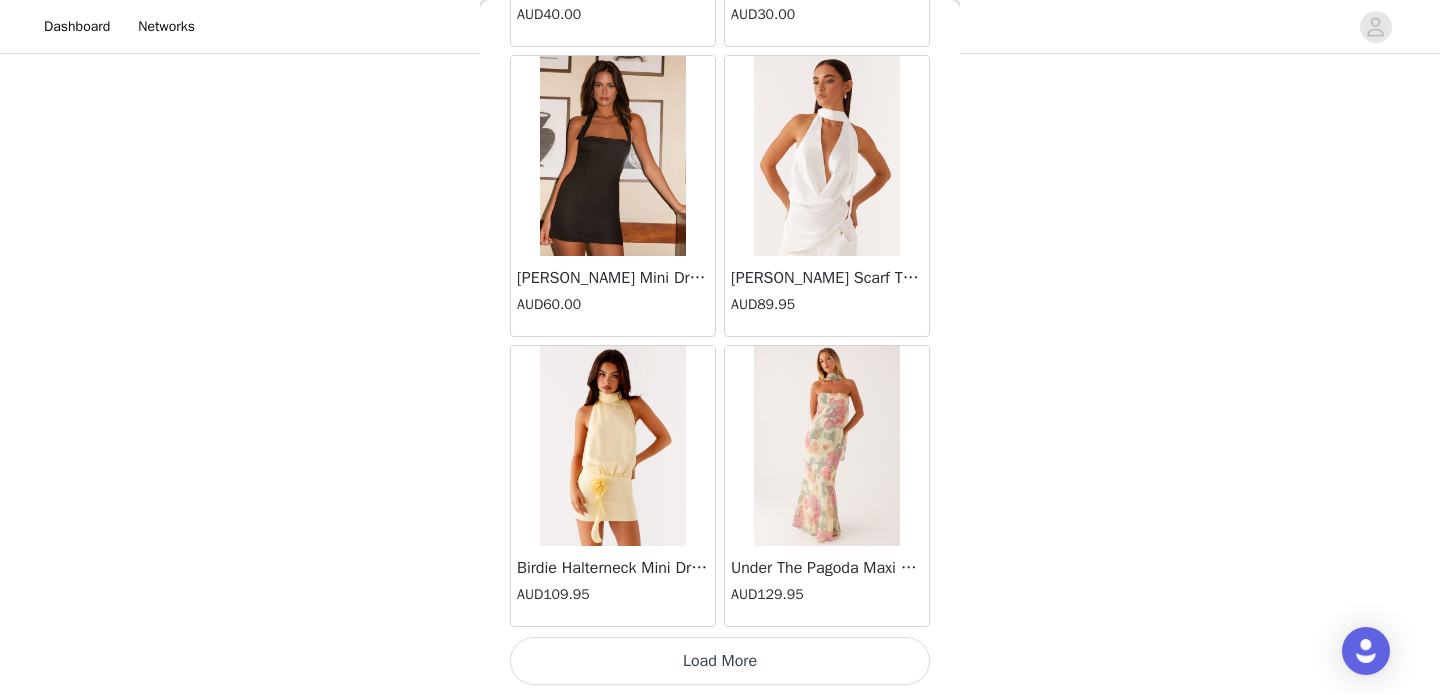 click on "Load More" at bounding box center [720, 661] 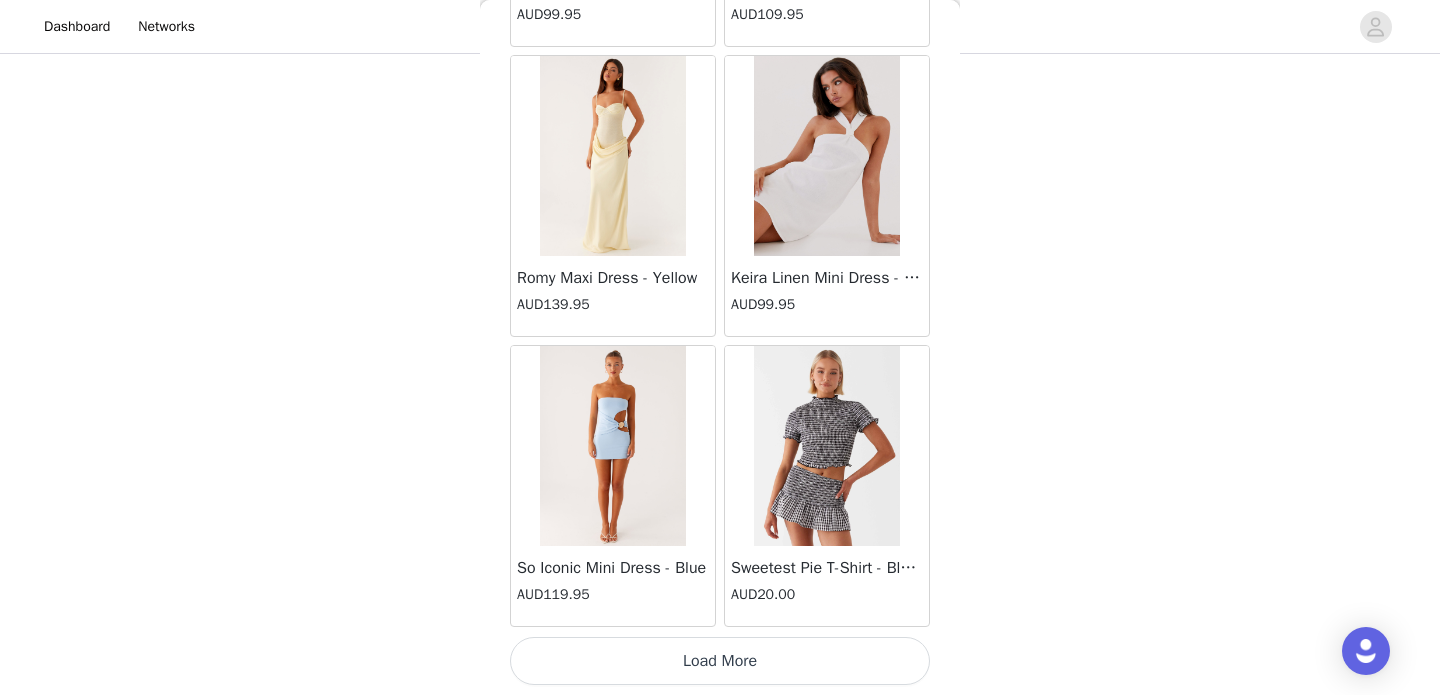 scroll, scrollTop: 28465, scrollLeft: 0, axis: vertical 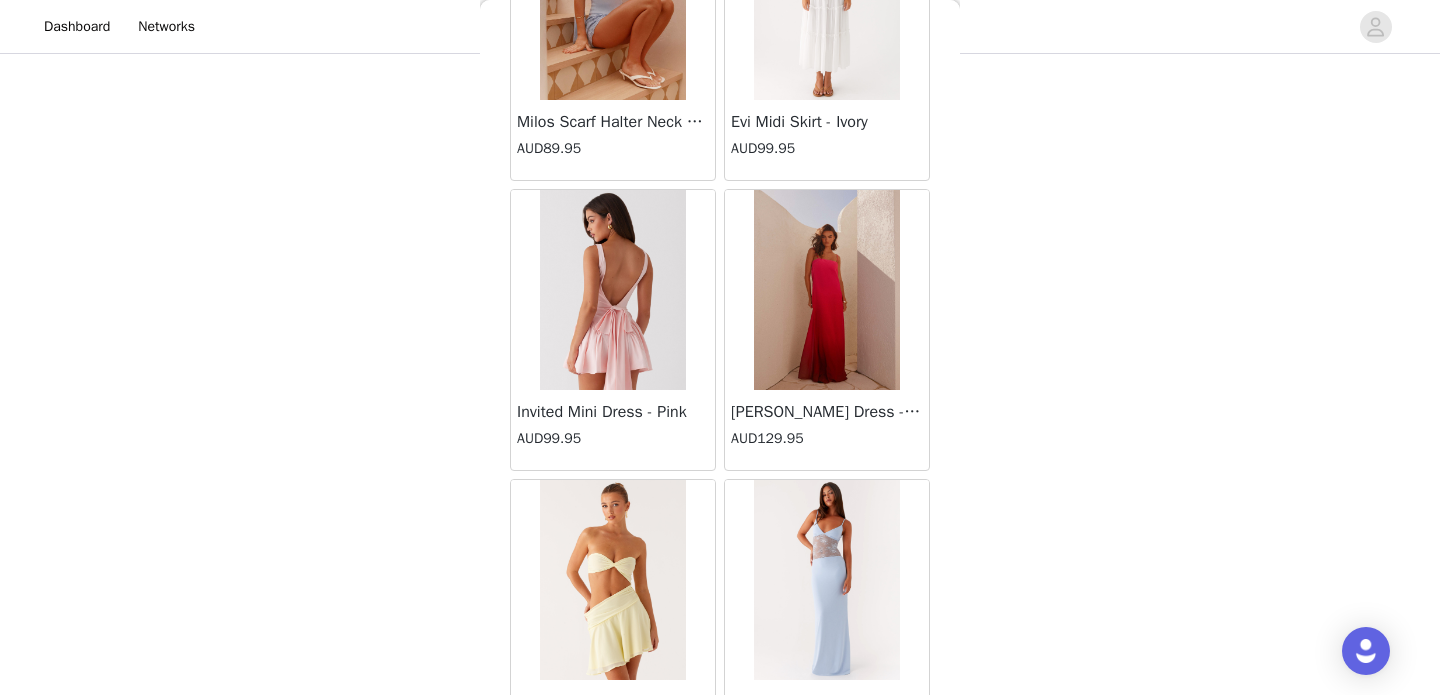 click at bounding box center [612, 290] 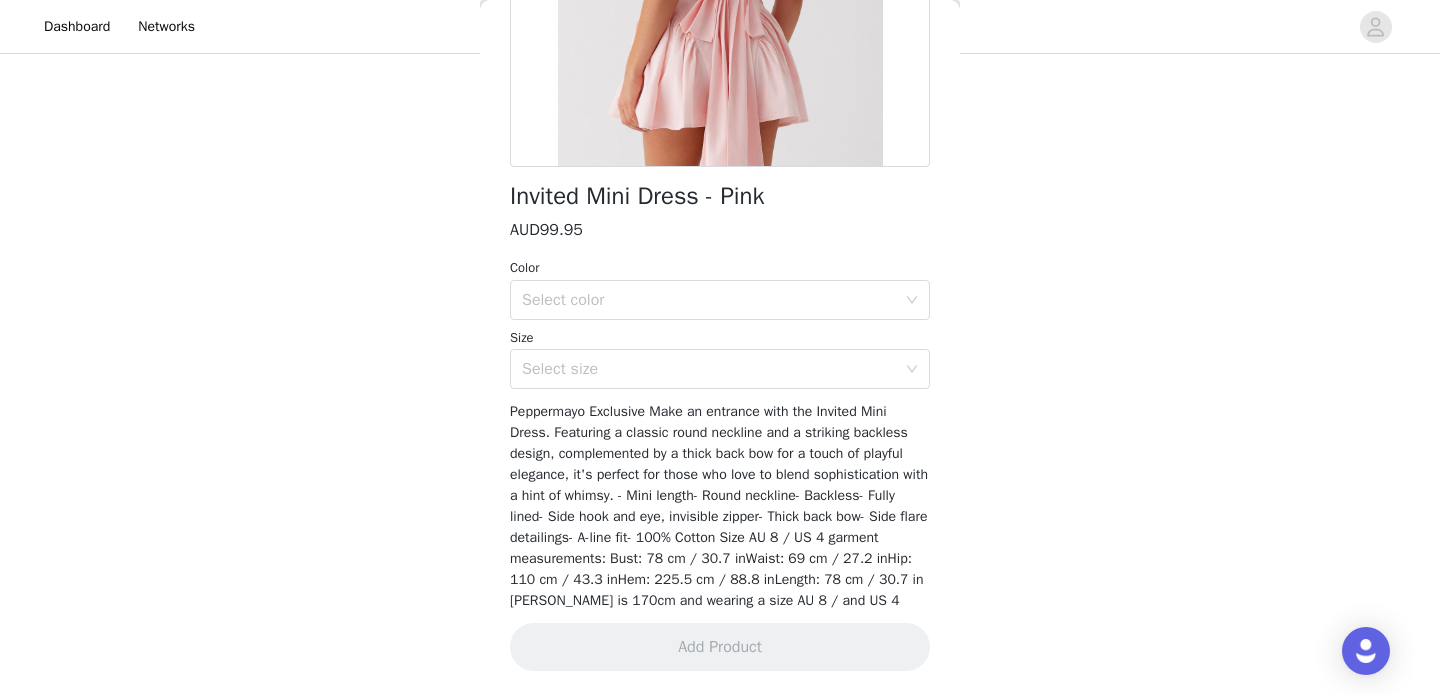 scroll, scrollTop: 382, scrollLeft: 0, axis: vertical 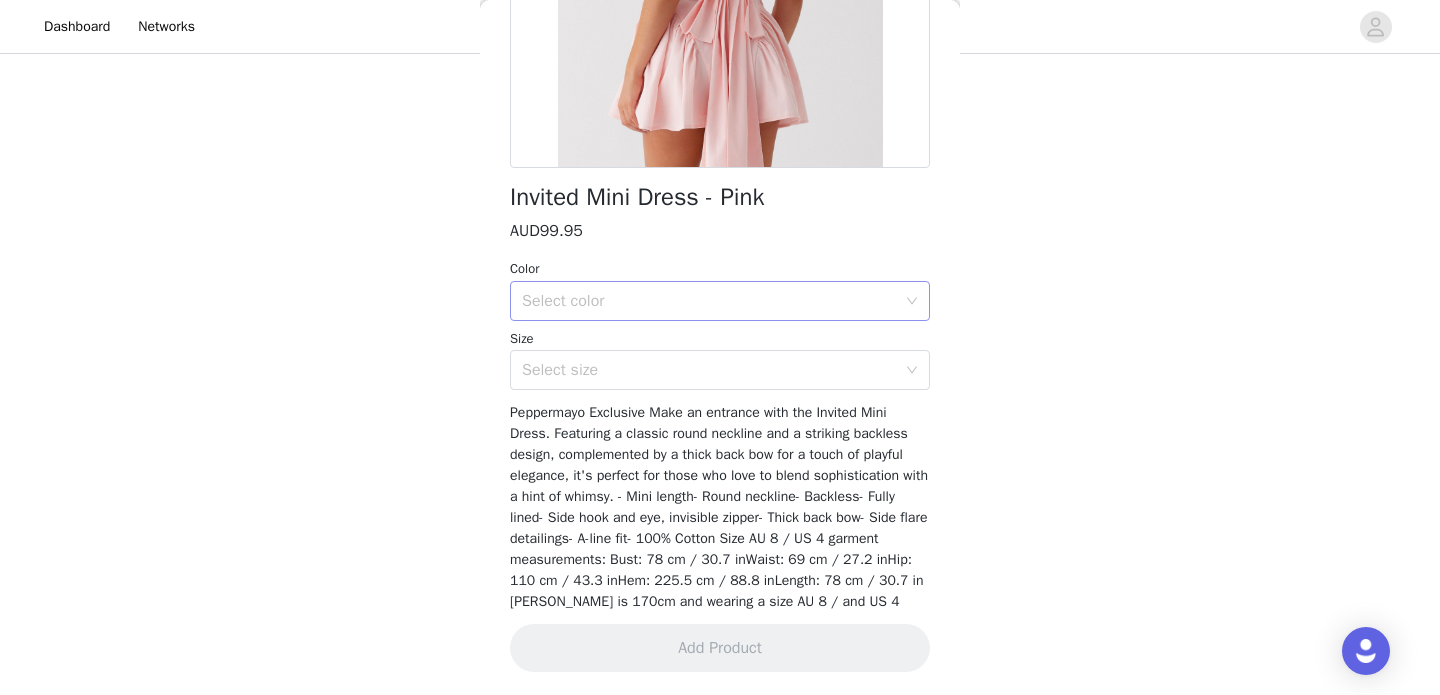 click on "Select color" at bounding box center (709, 301) 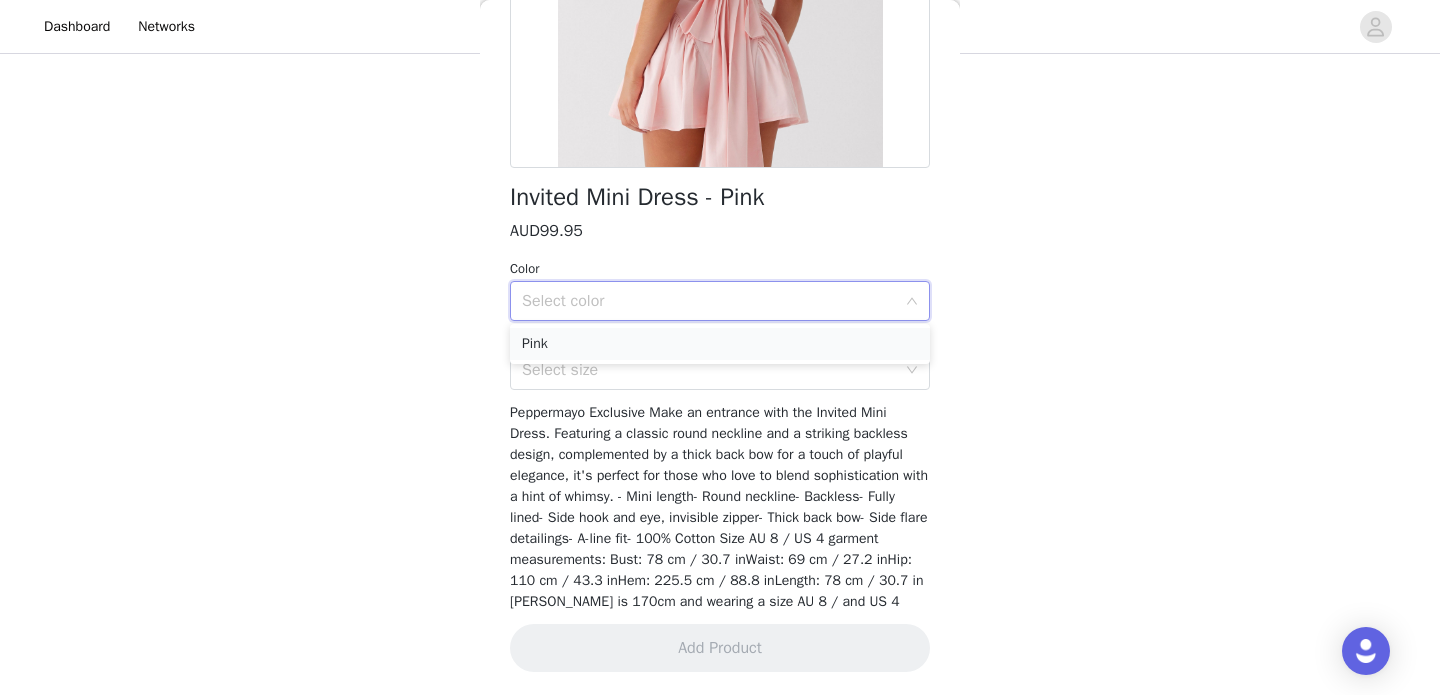 click on "Pink" at bounding box center [720, 344] 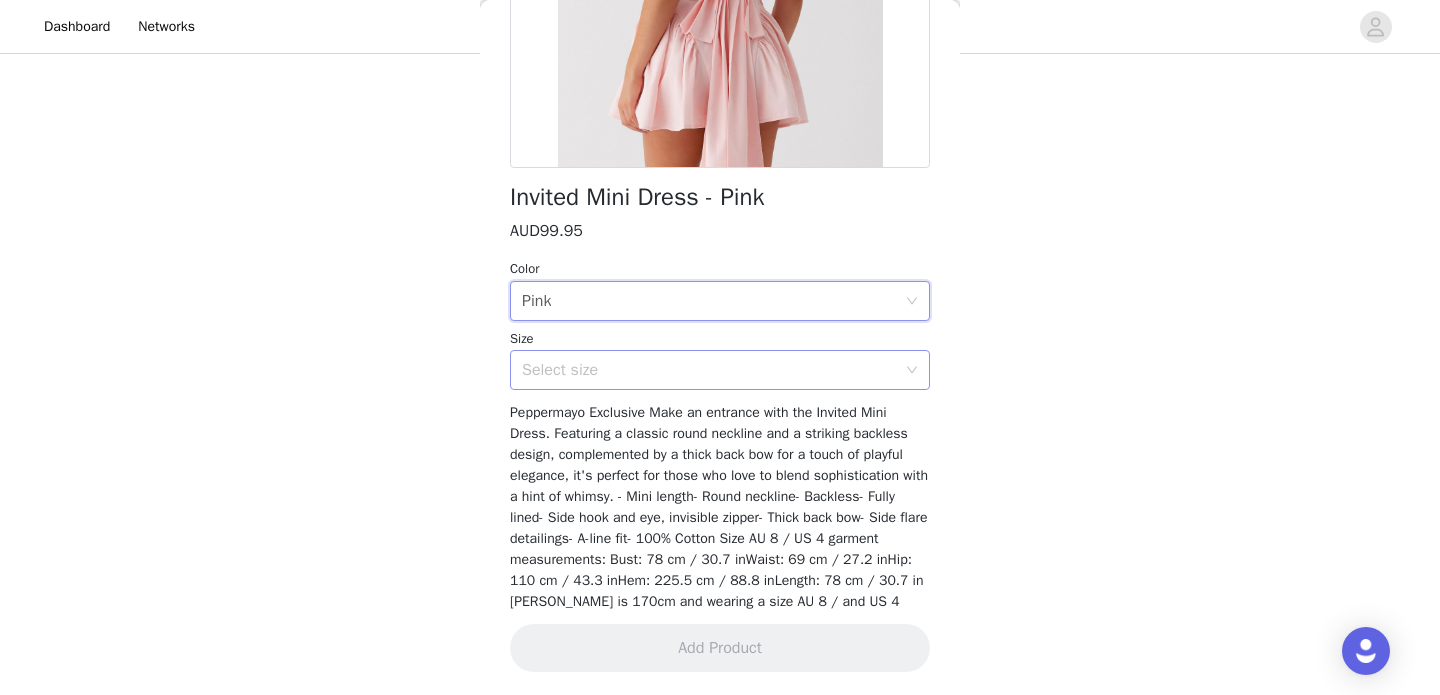 scroll, scrollTop: 109, scrollLeft: 0, axis: vertical 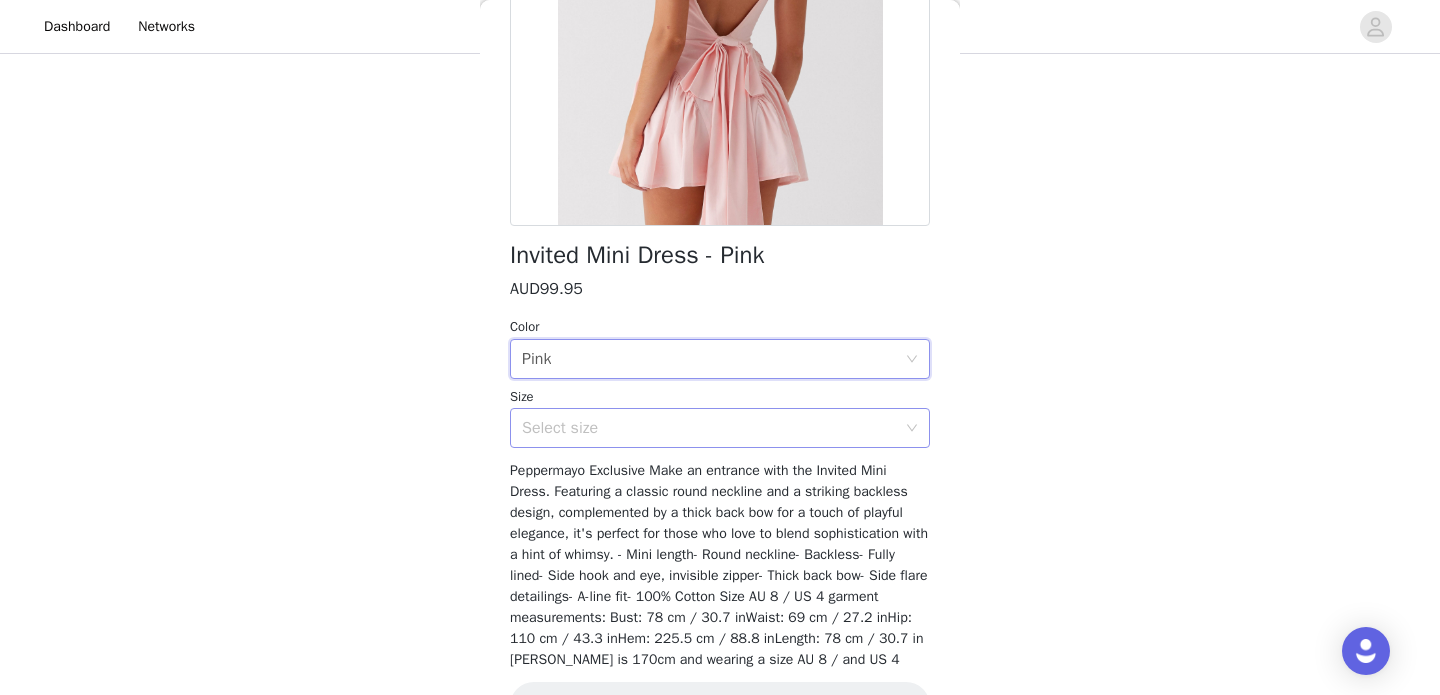 click on "Select size" at bounding box center [713, 428] 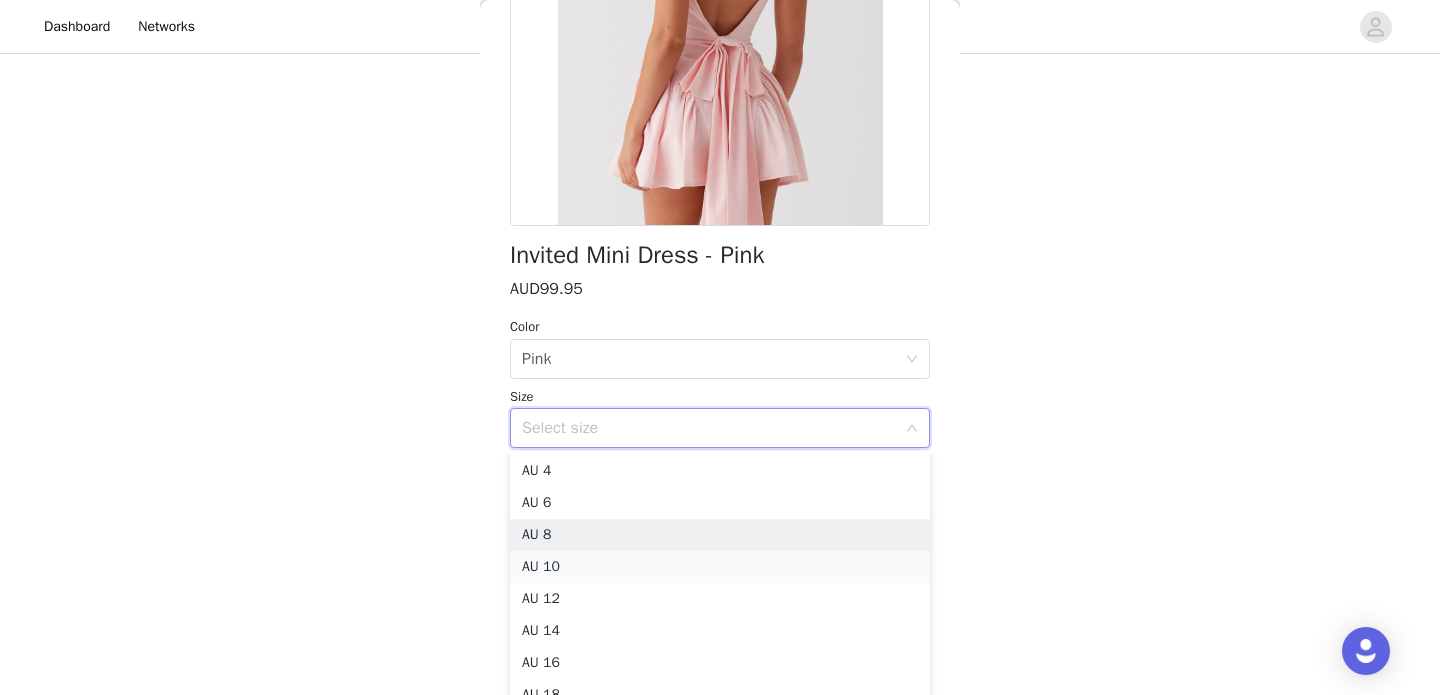click on "AU 10" at bounding box center [720, 567] 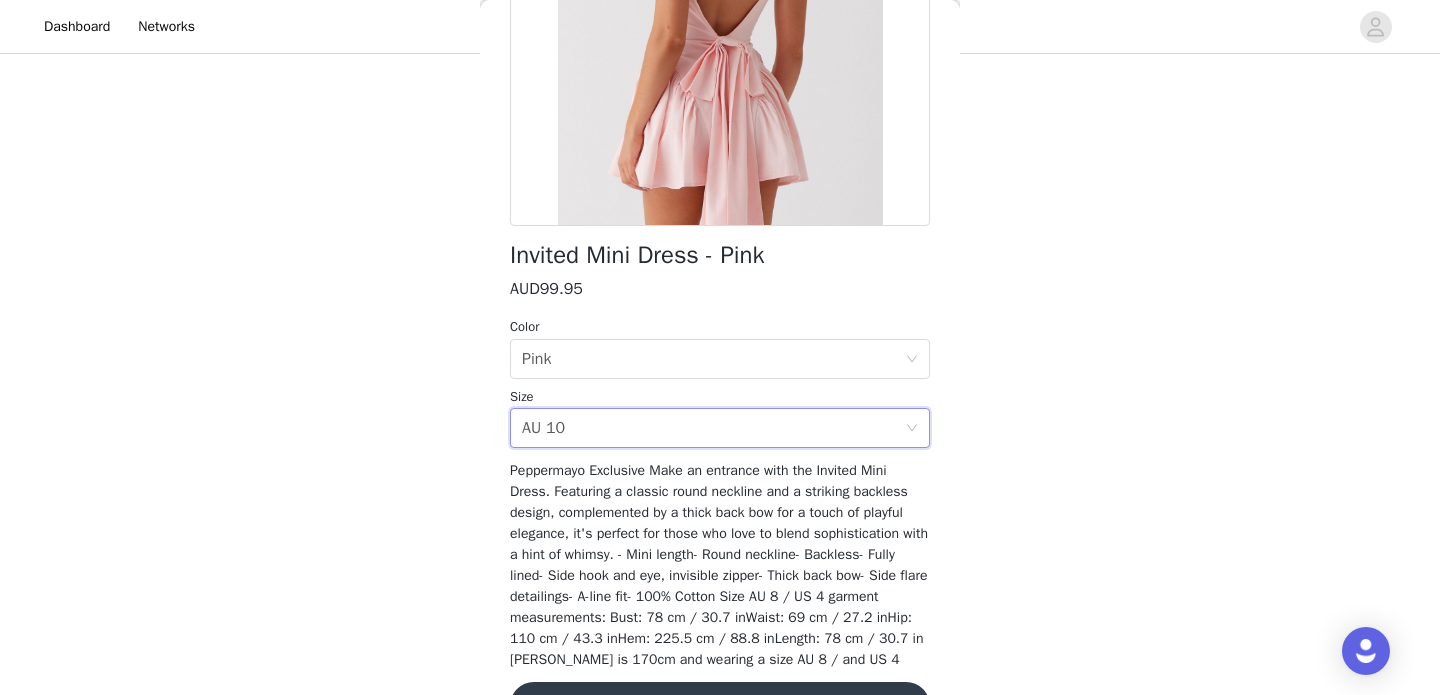 scroll, scrollTop: 0, scrollLeft: 0, axis: both 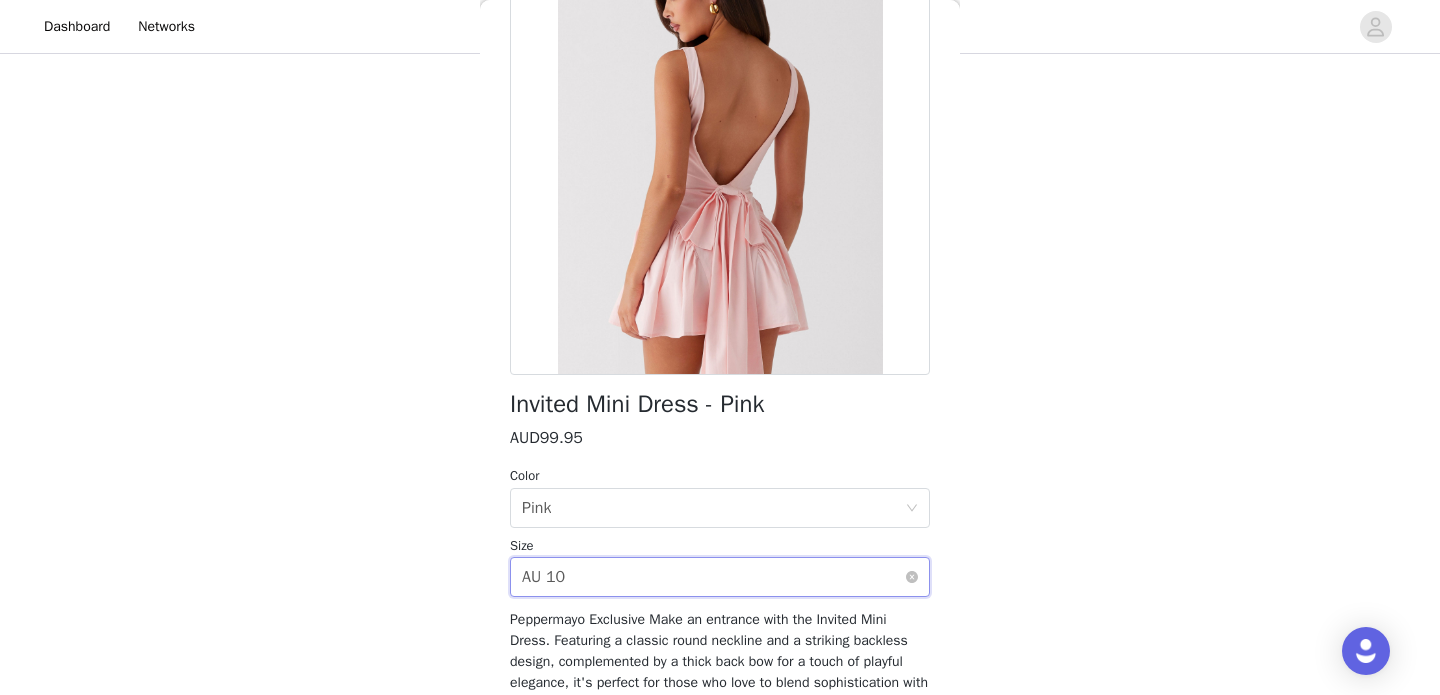 click on "Select size AU 10" at bounding box center [713, 577] 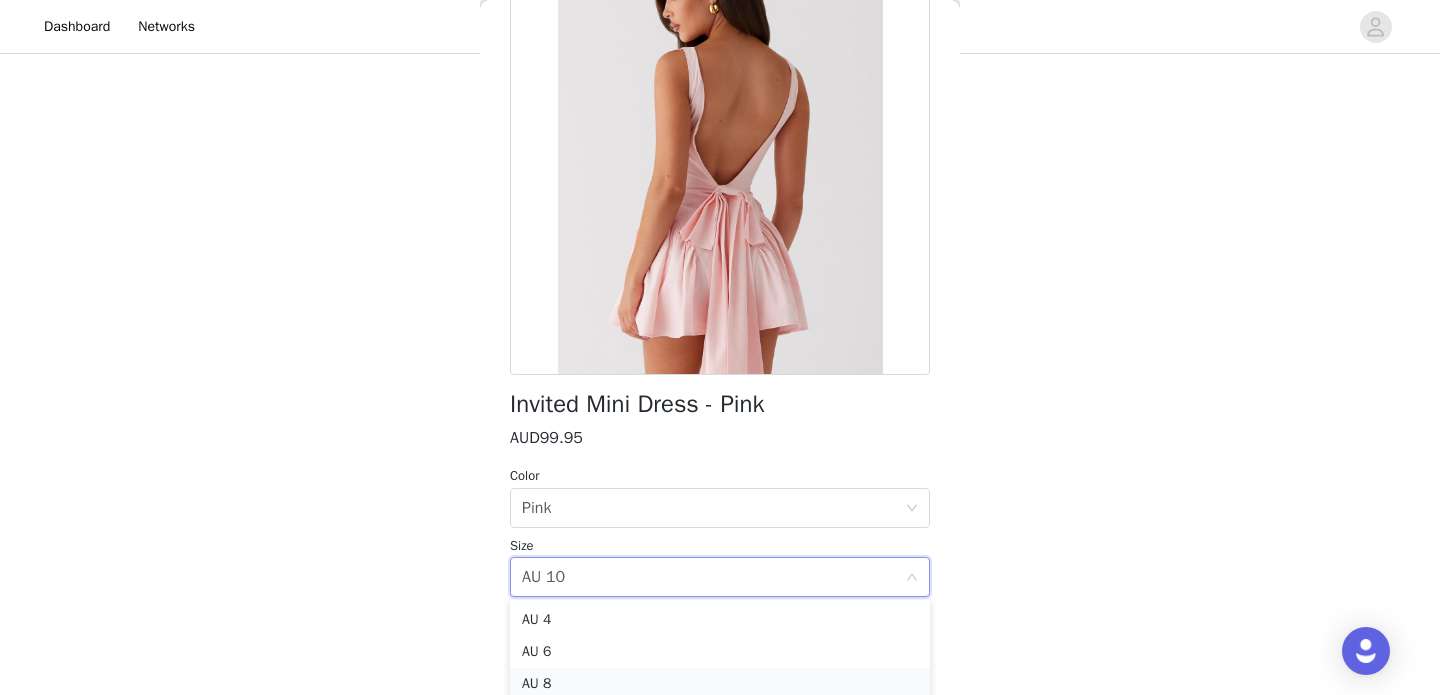 click on "AU 8" at bounding box center [720, 684] 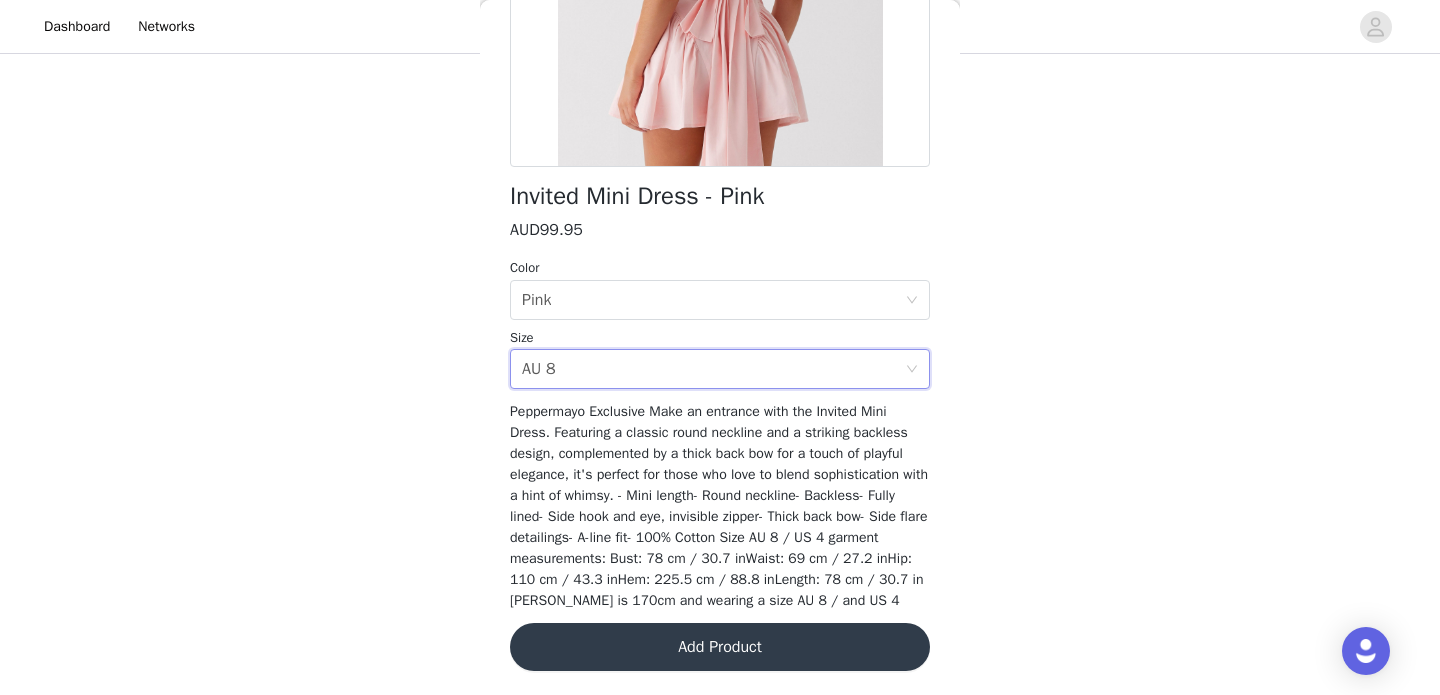 scroll, scrollTop: 382, scrollLeft: 0, axis: vertical 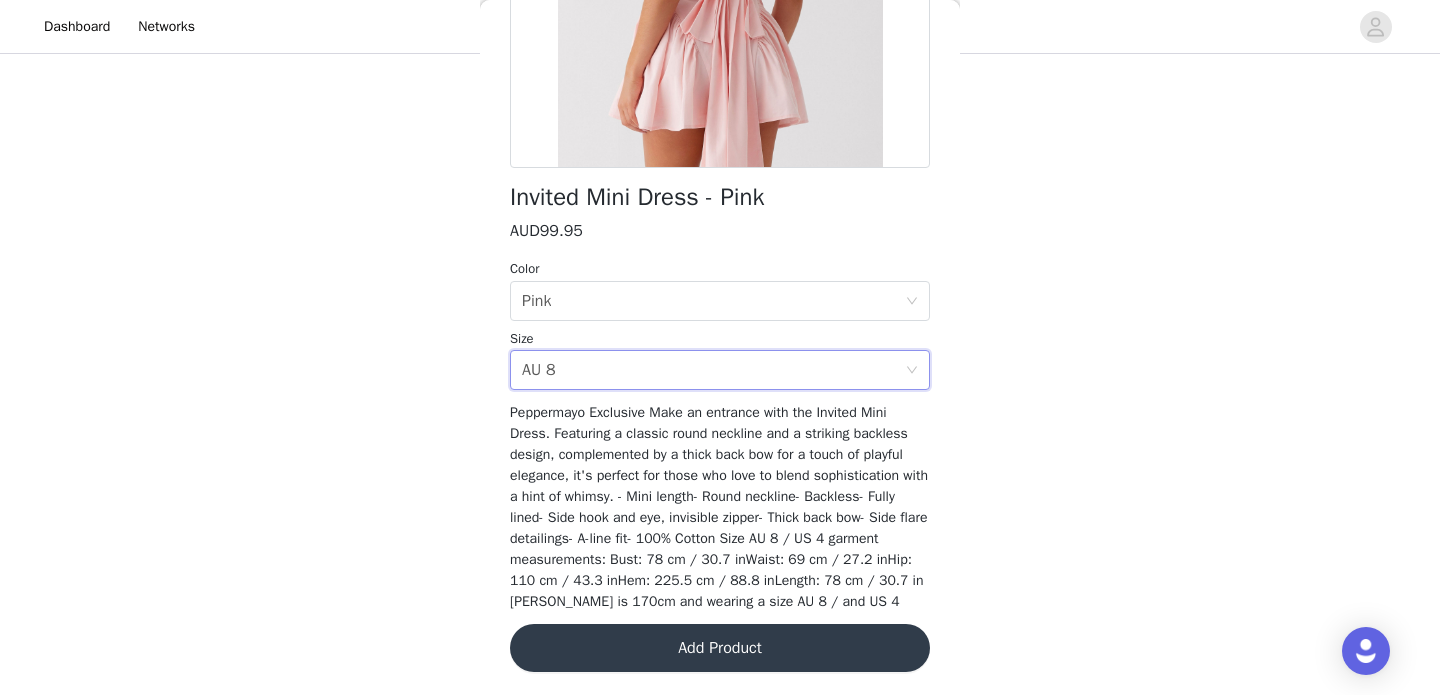 click on "Add Product" at bounding box center [720, 648] 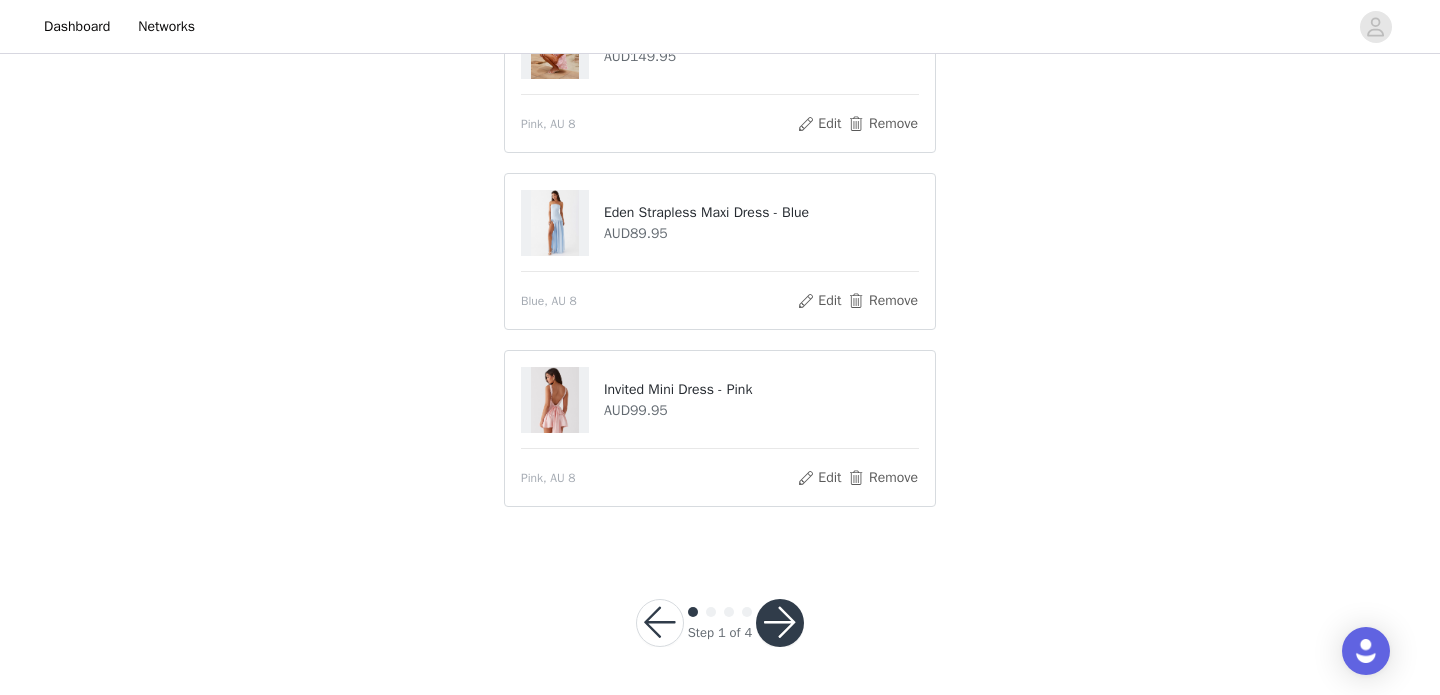 scroll, scrollTop: 756, scrollLeft: 0, axis: vertical 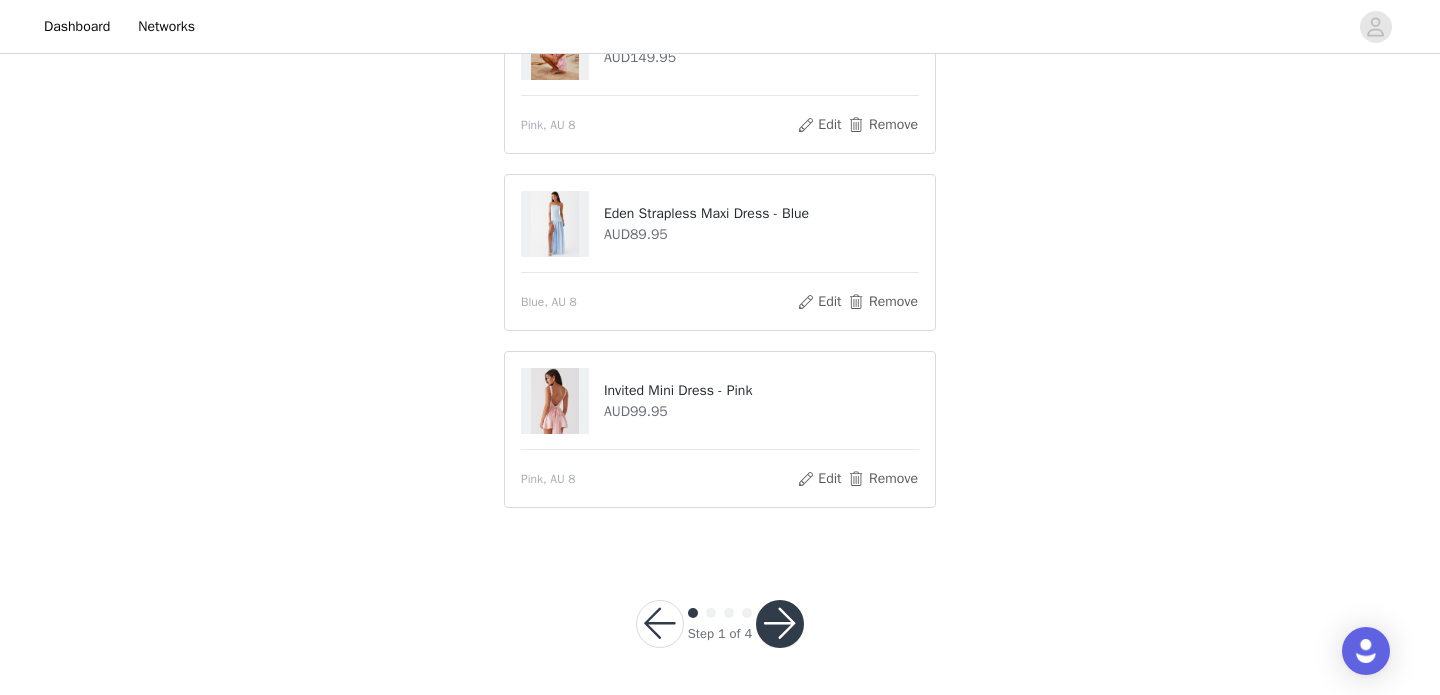 click at bounding box center [780, 624] 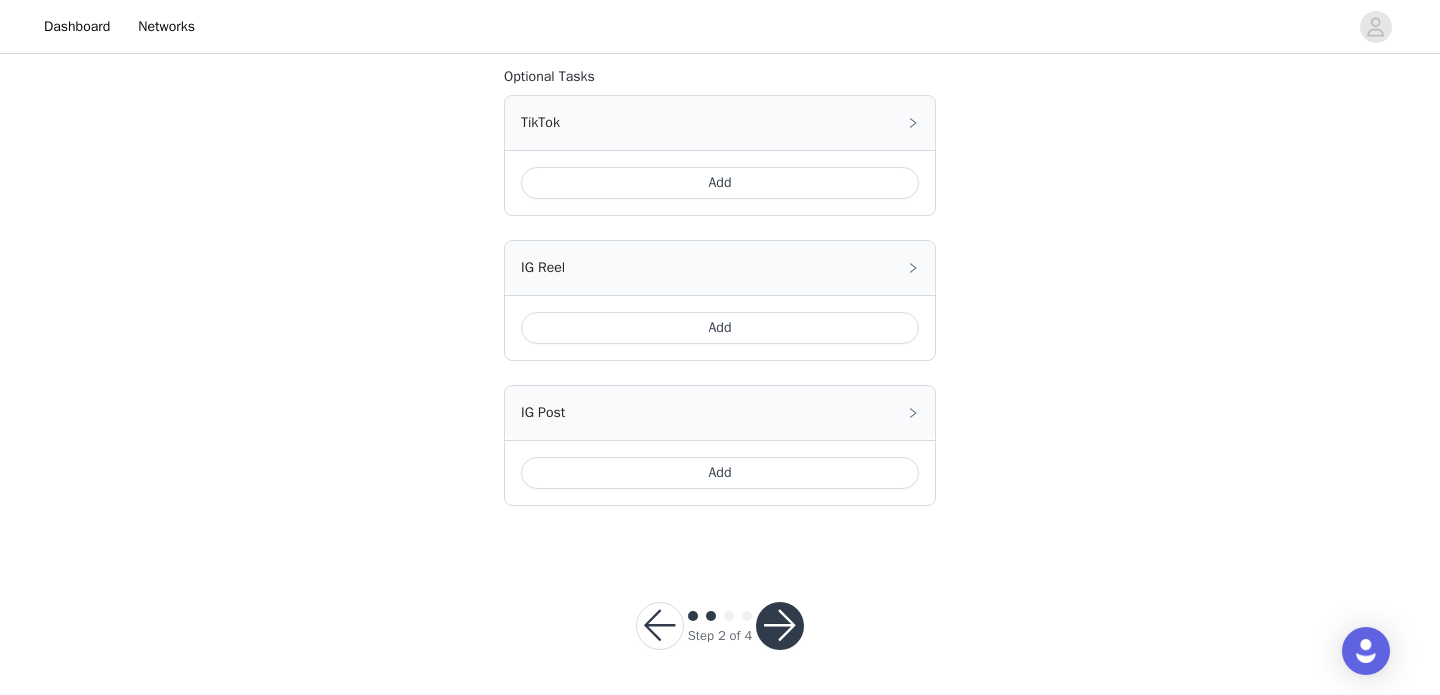 scroll, scrollTop: 1249, scrollLeft: 0, axis: vertical 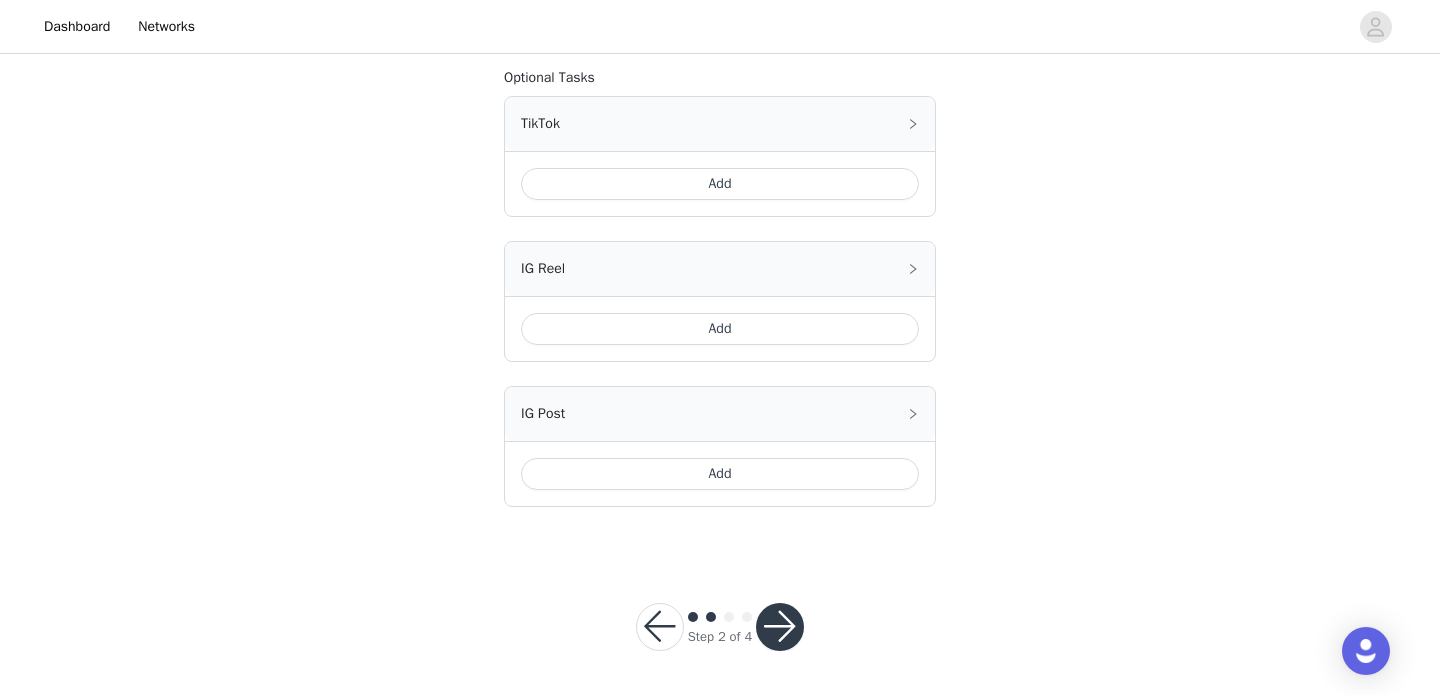 click at bounding box center [780, 627] 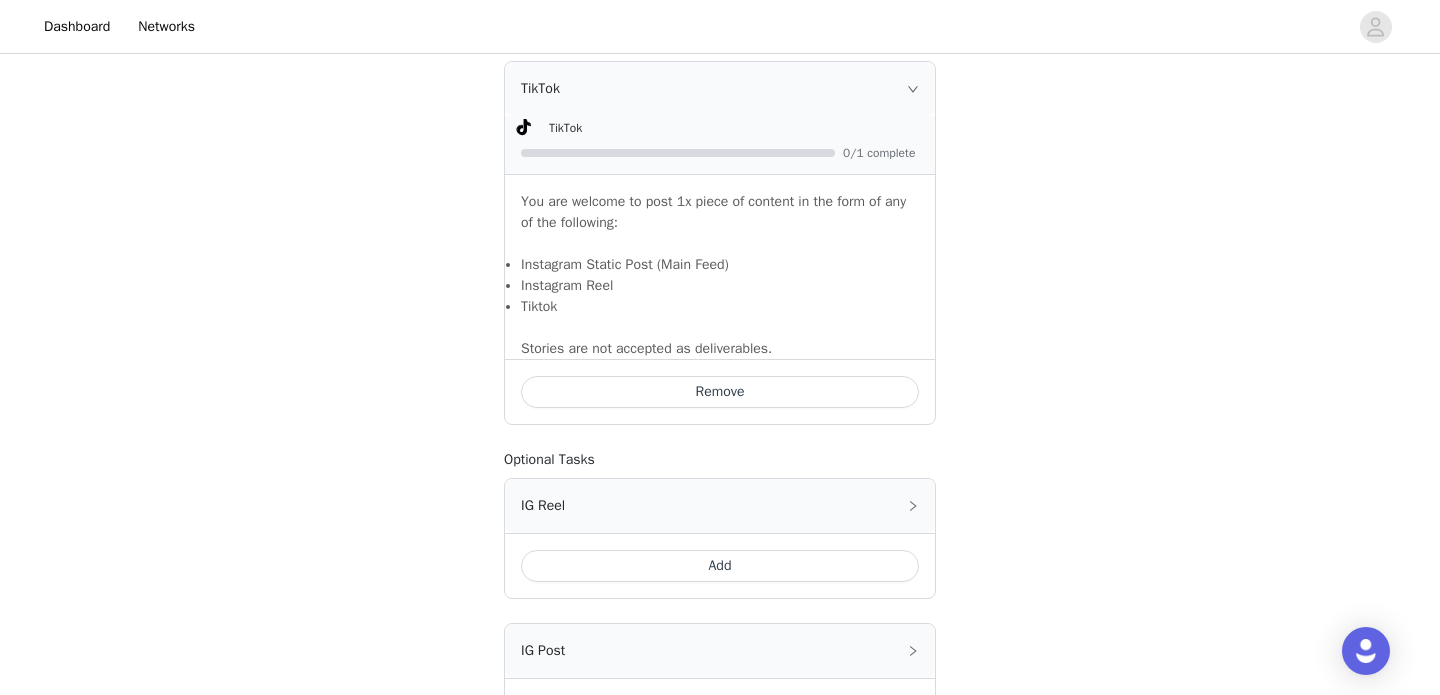 scroll, scrollTop: 1294, scrollLeft: 0, axis: vertical 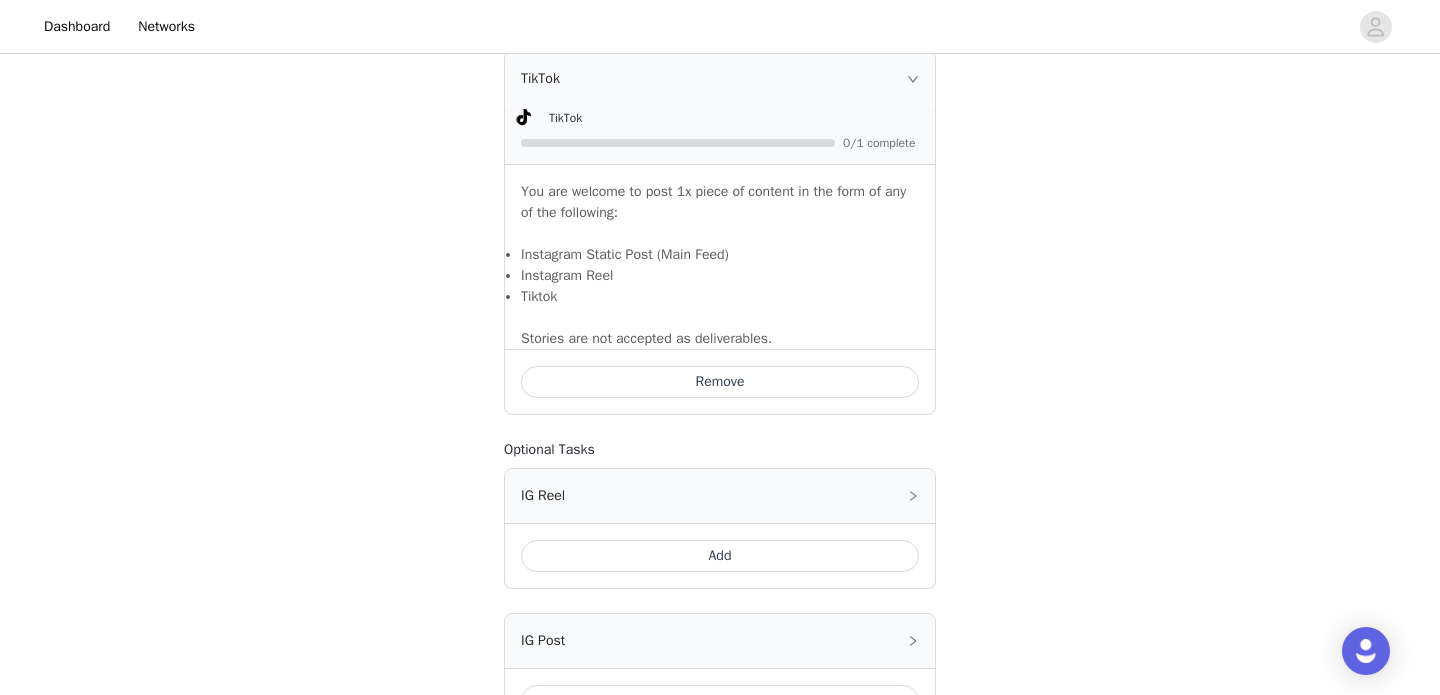 click on "Remove" at bounding box center [720, 382] 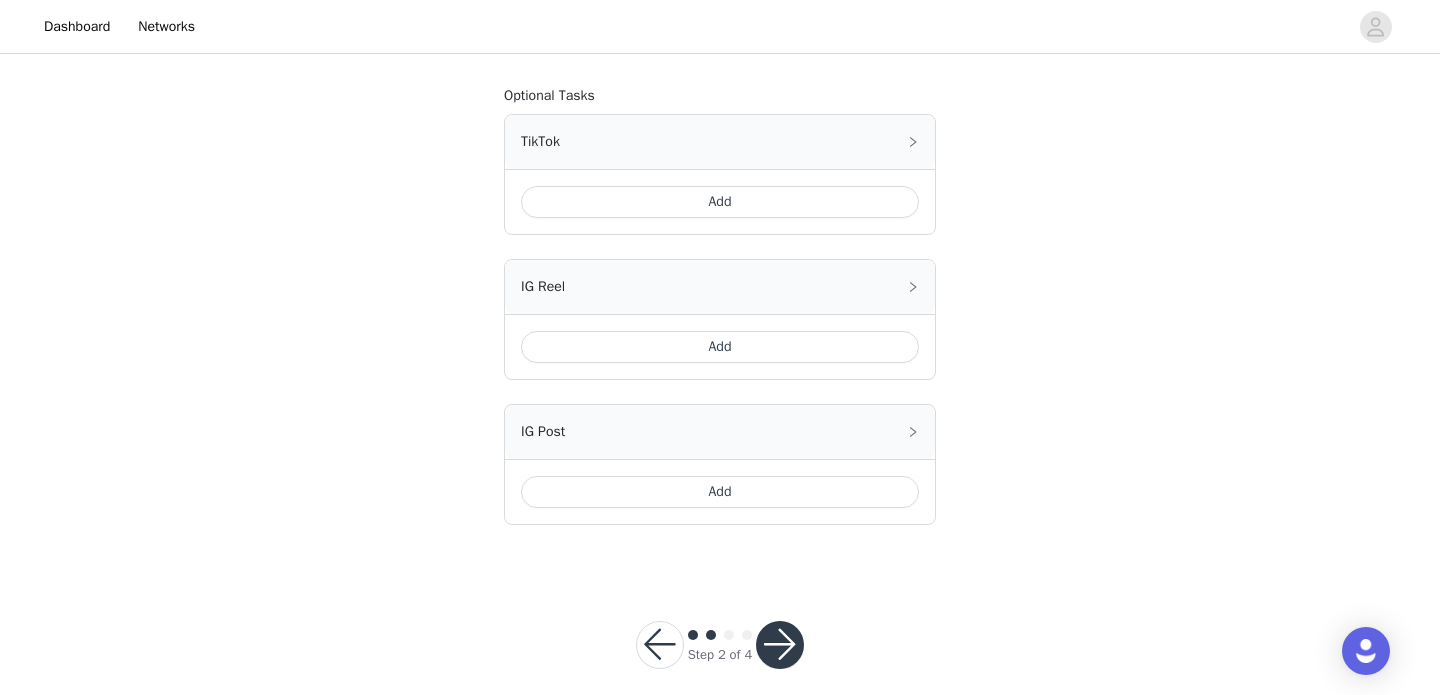 scroll, scrollTop: 1229, scrollLeft: 0, axis: vertical 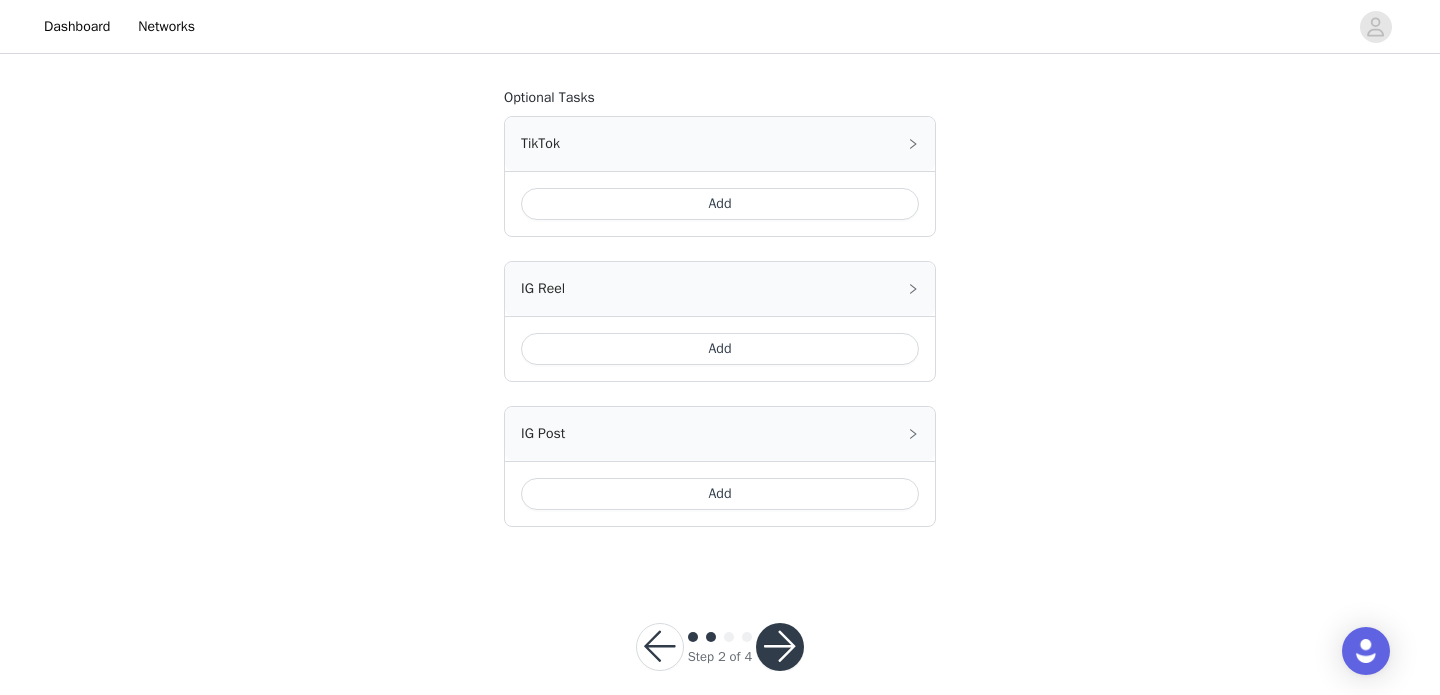 click on "TikTok" at bounding box center [720, 144] 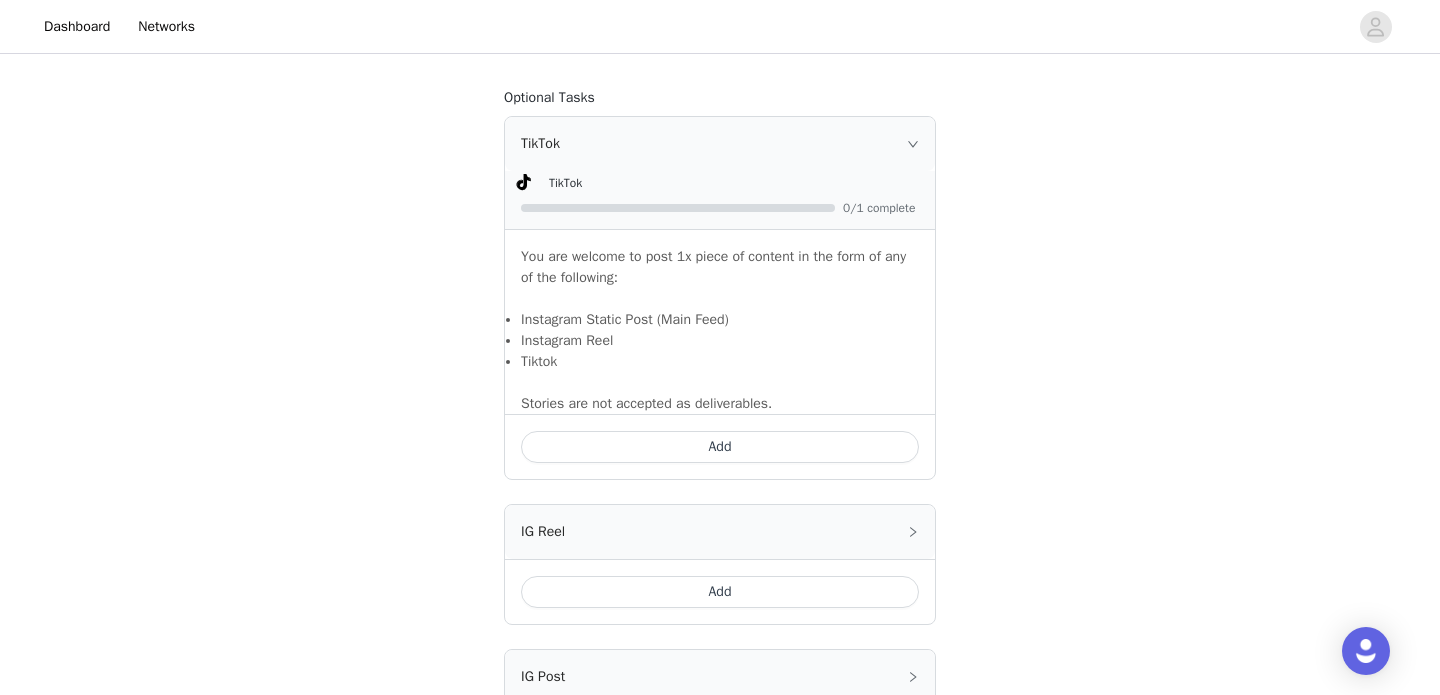 click on "TikTok" at bounding box center [720, 144] 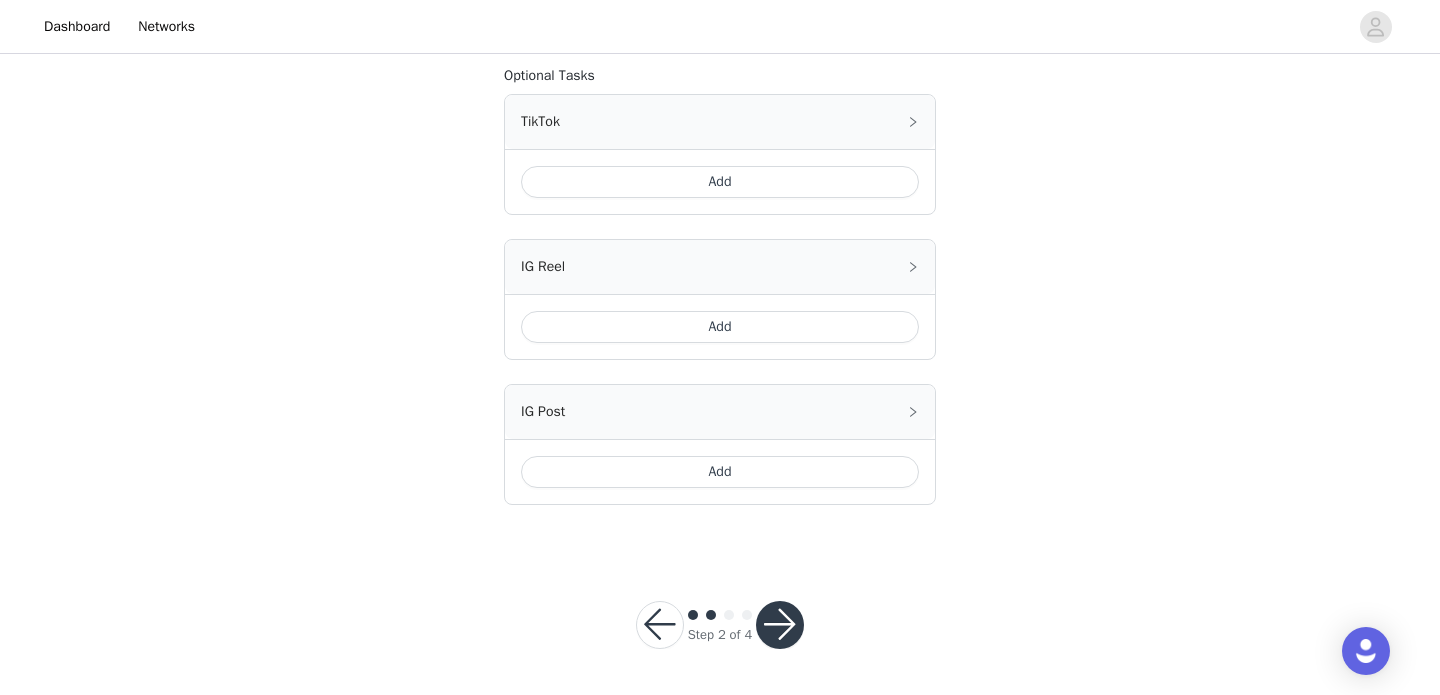 scroll, scrollTop: 1249, scrollLeft: 0, axis: vertical 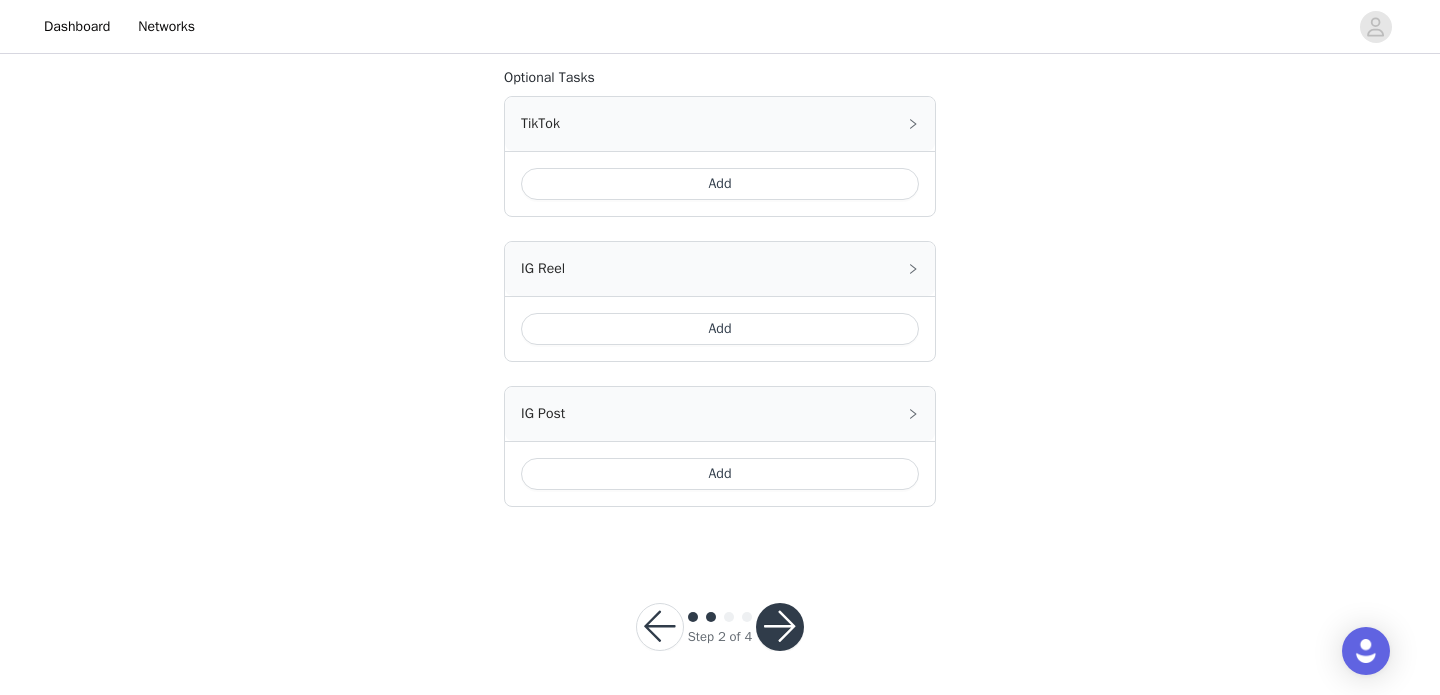 click at bounding box center [780, 627] 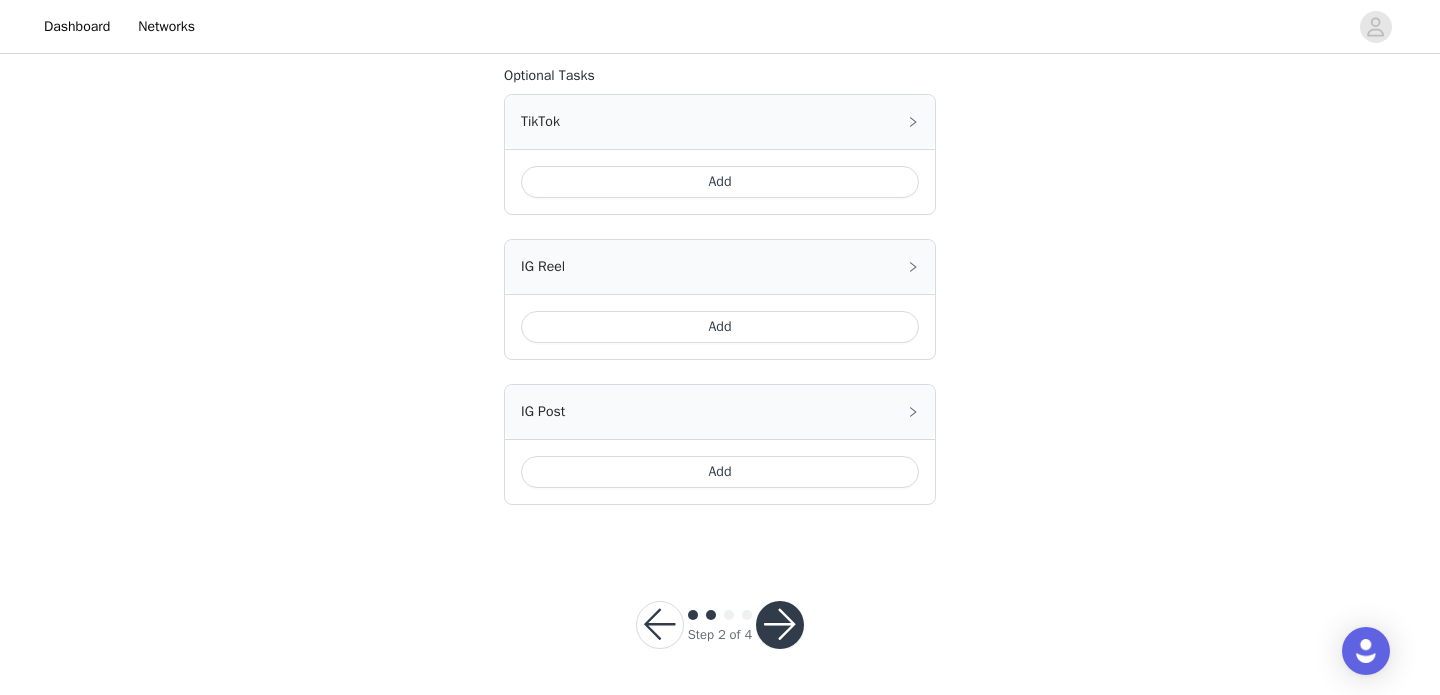 scroll, scrollTop: 1249, scrollLeft: 0, axis: vertical 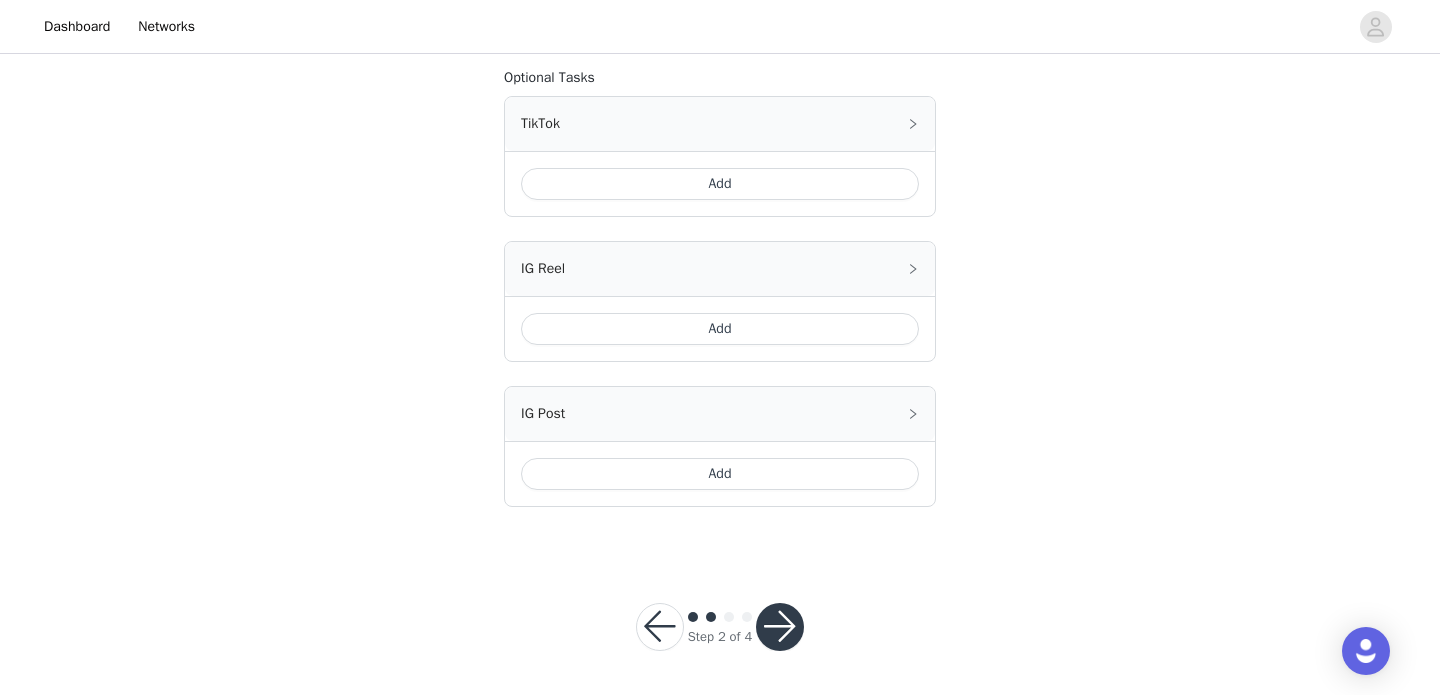 click on "Add" at bounding box center (720, 473) 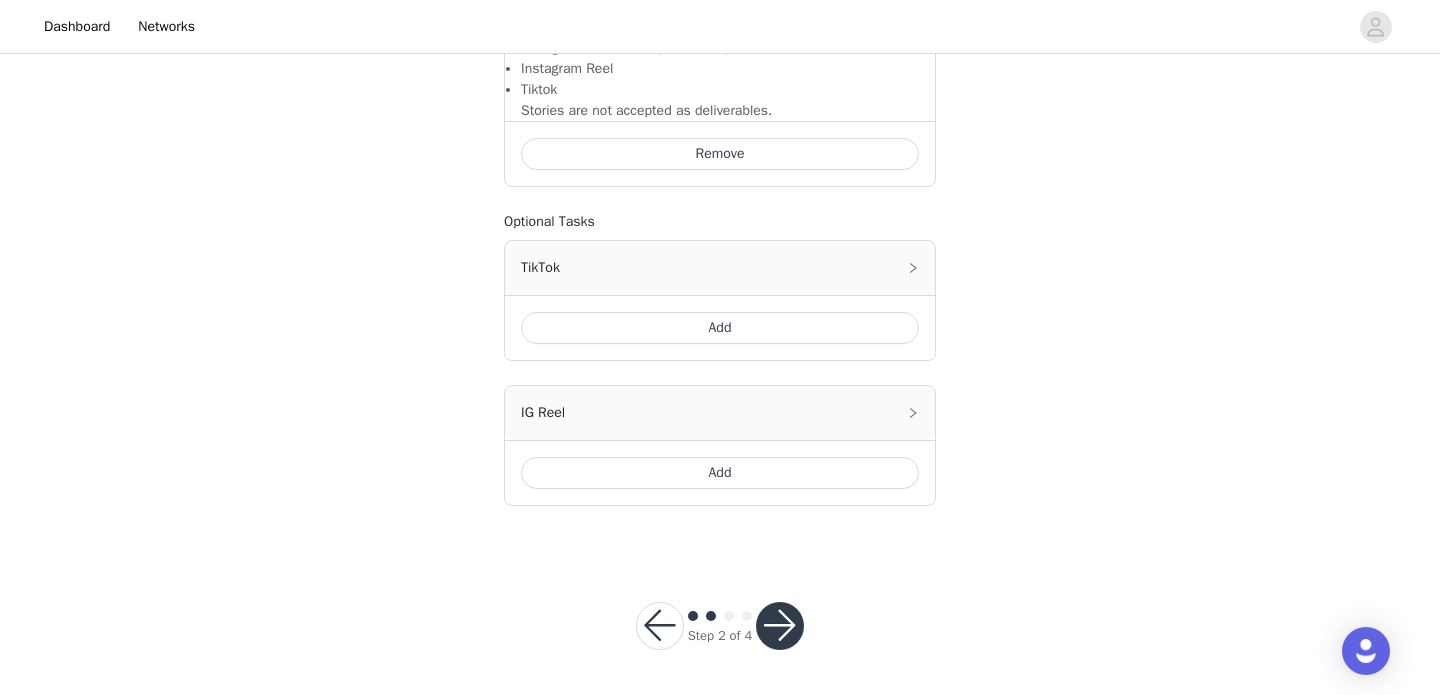 click at bounding box center [780, 626] 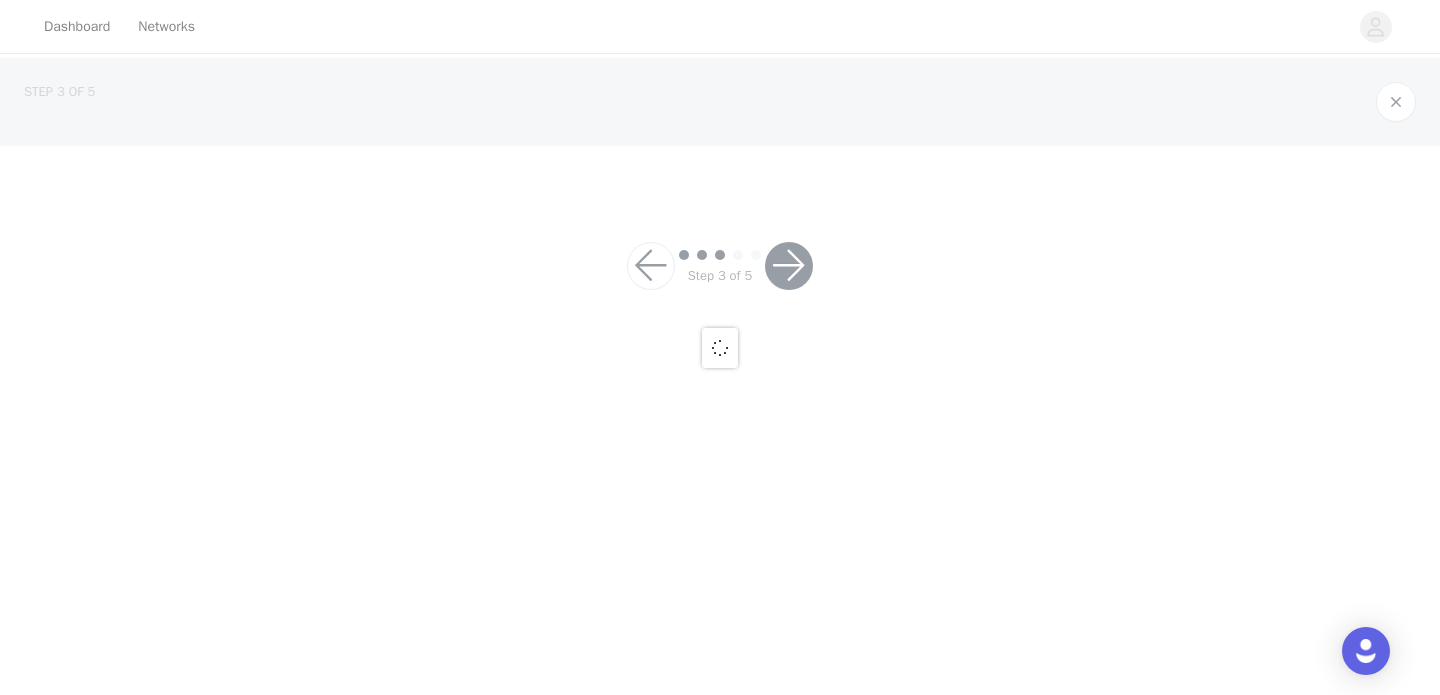 scroll, scrollTop: 0, scrollLeft: 0, axis: both 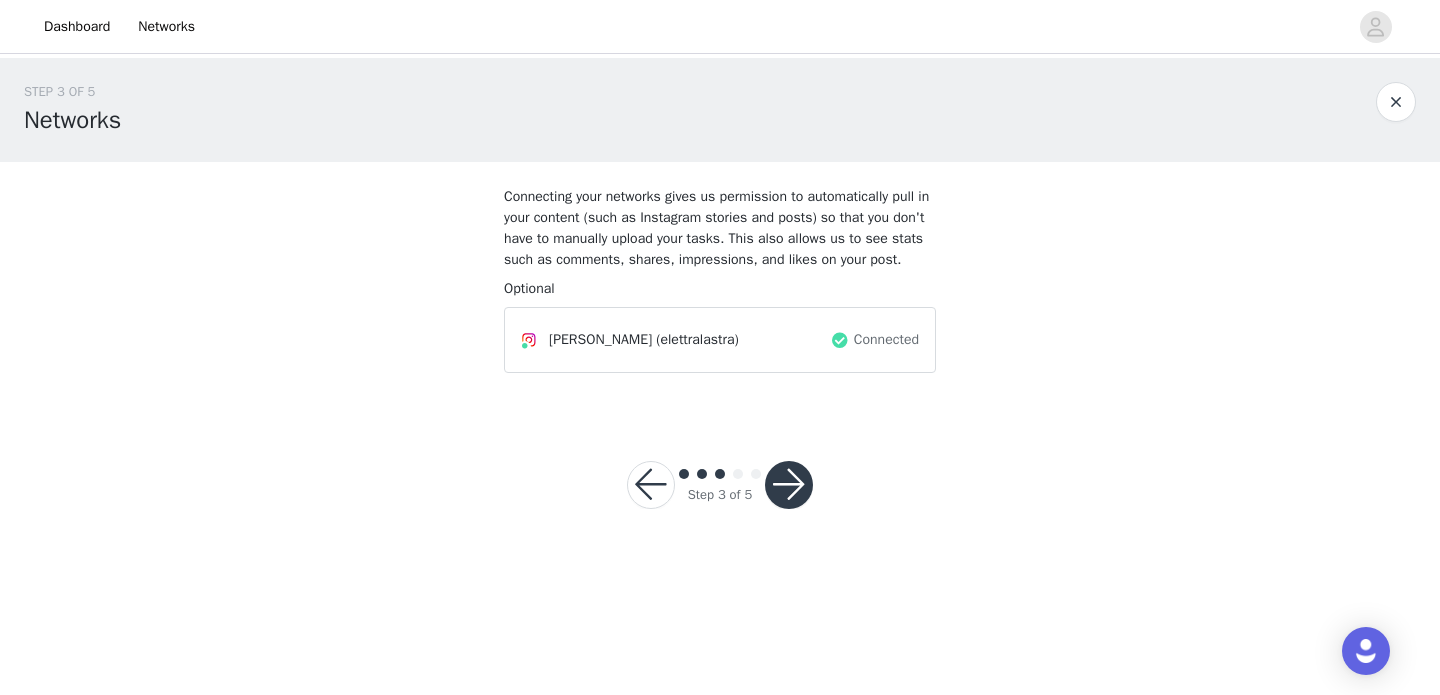 click at bounding box center (789, 485) 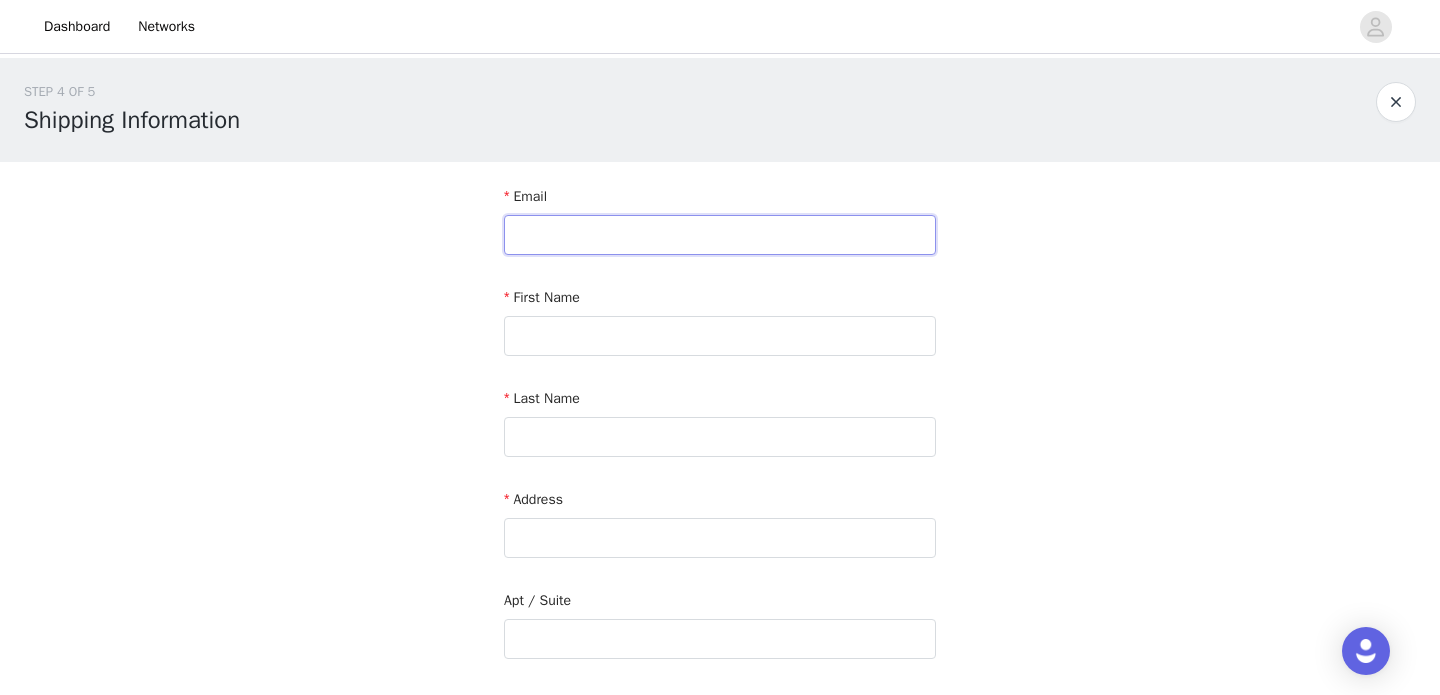 click at bounding box center (720, 235) 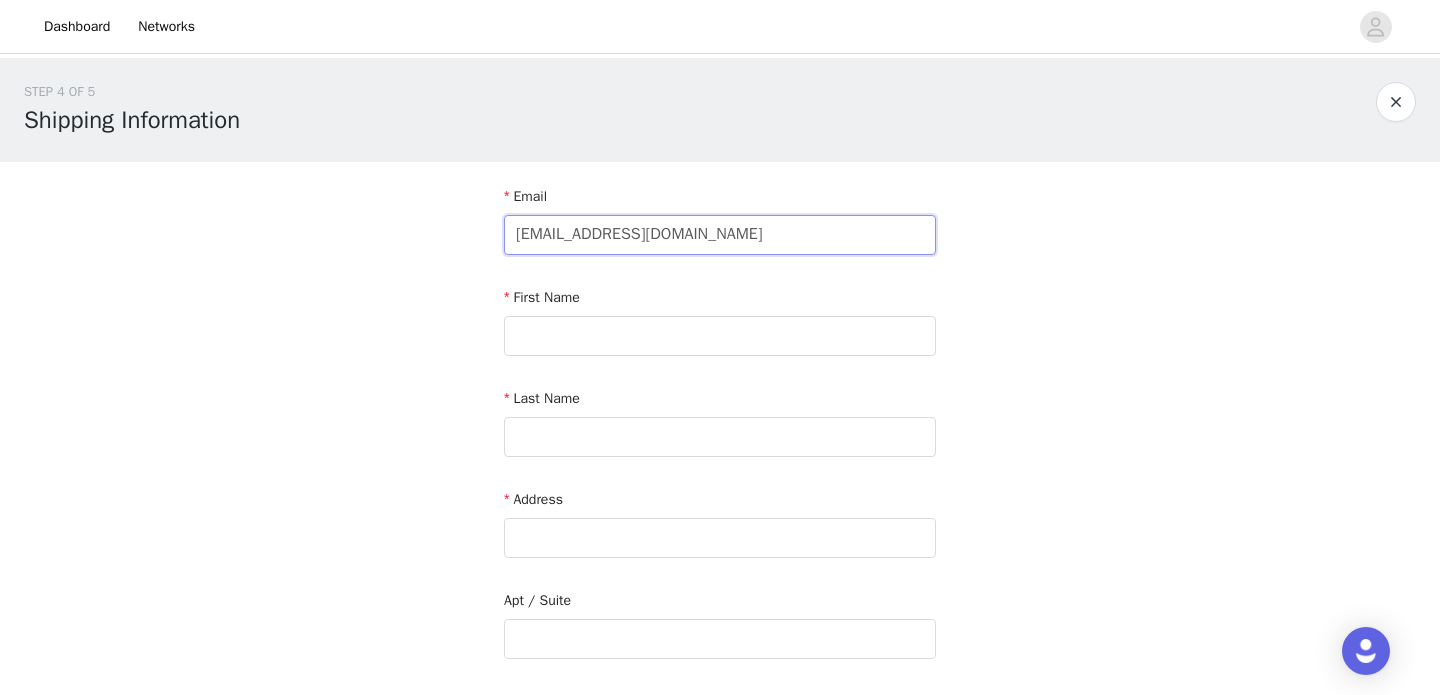 type on "makeupbyelettra@gmail.com" 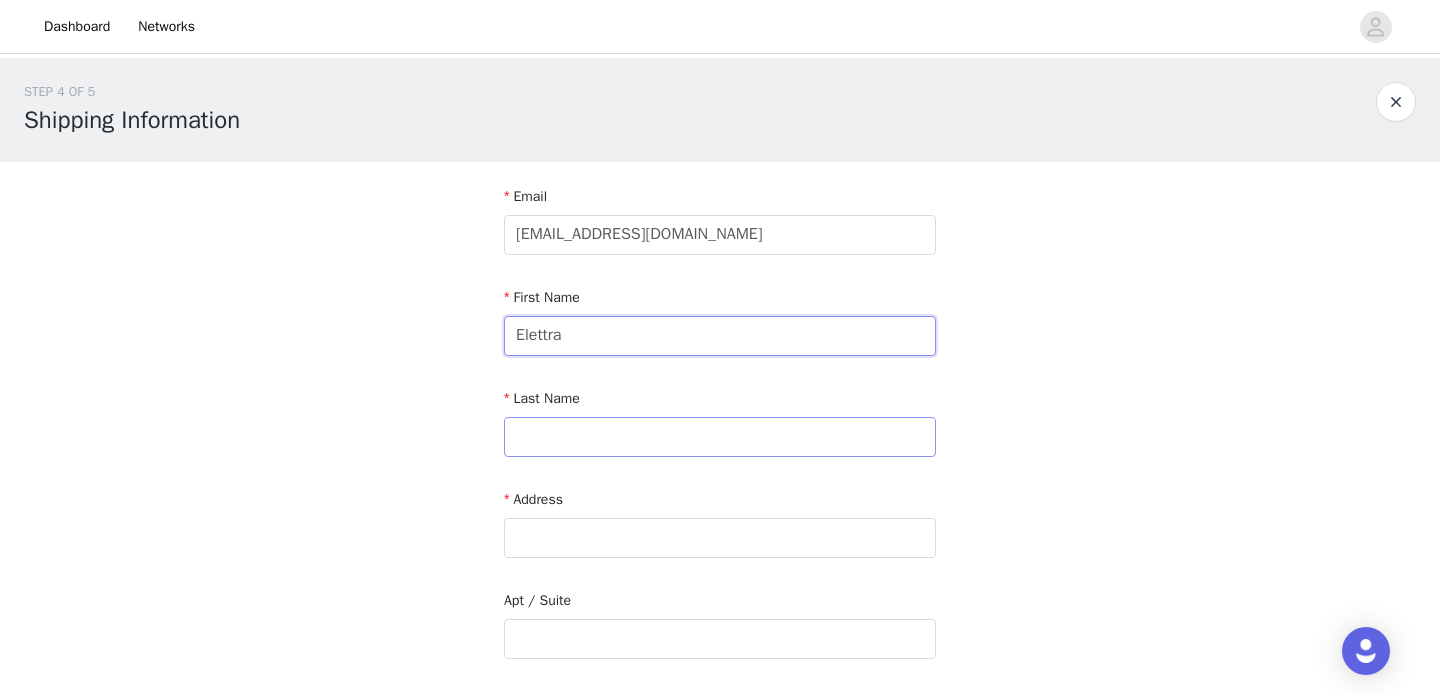 type on "Elettra" 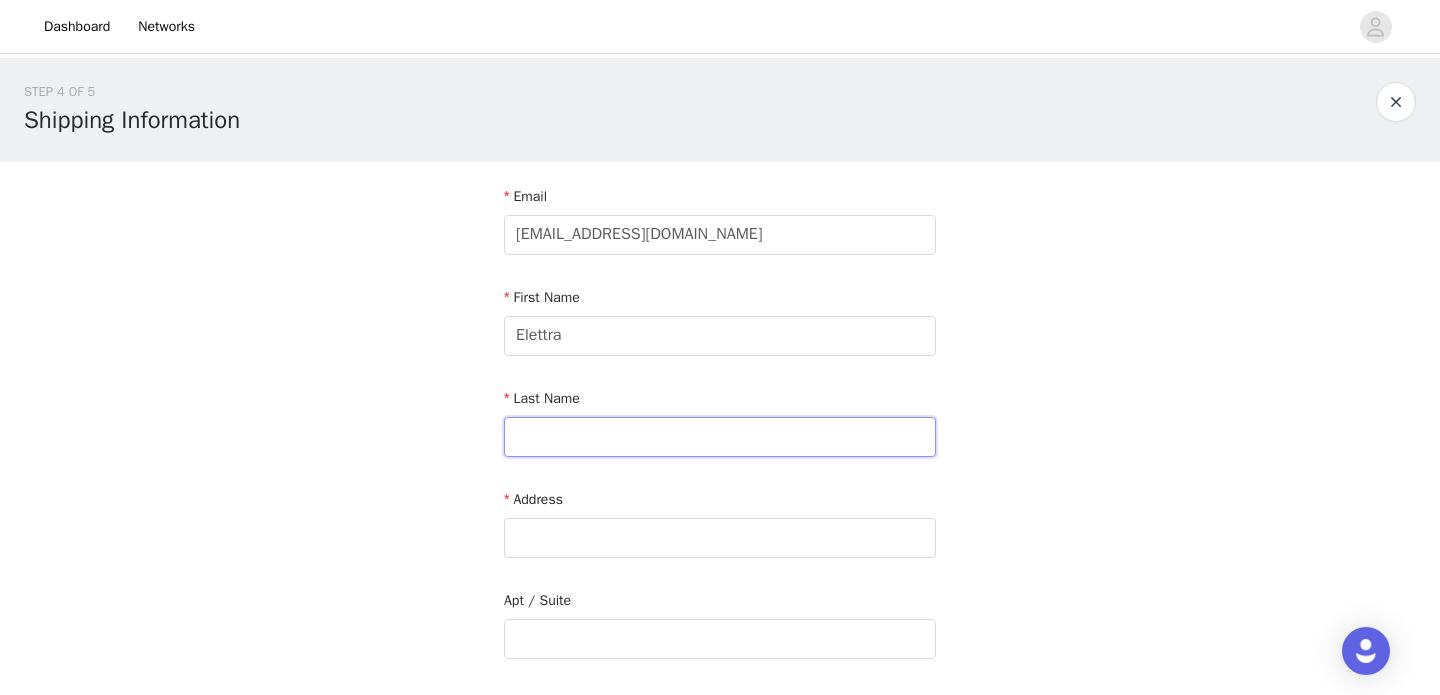 click at bounding box center (720, 437) 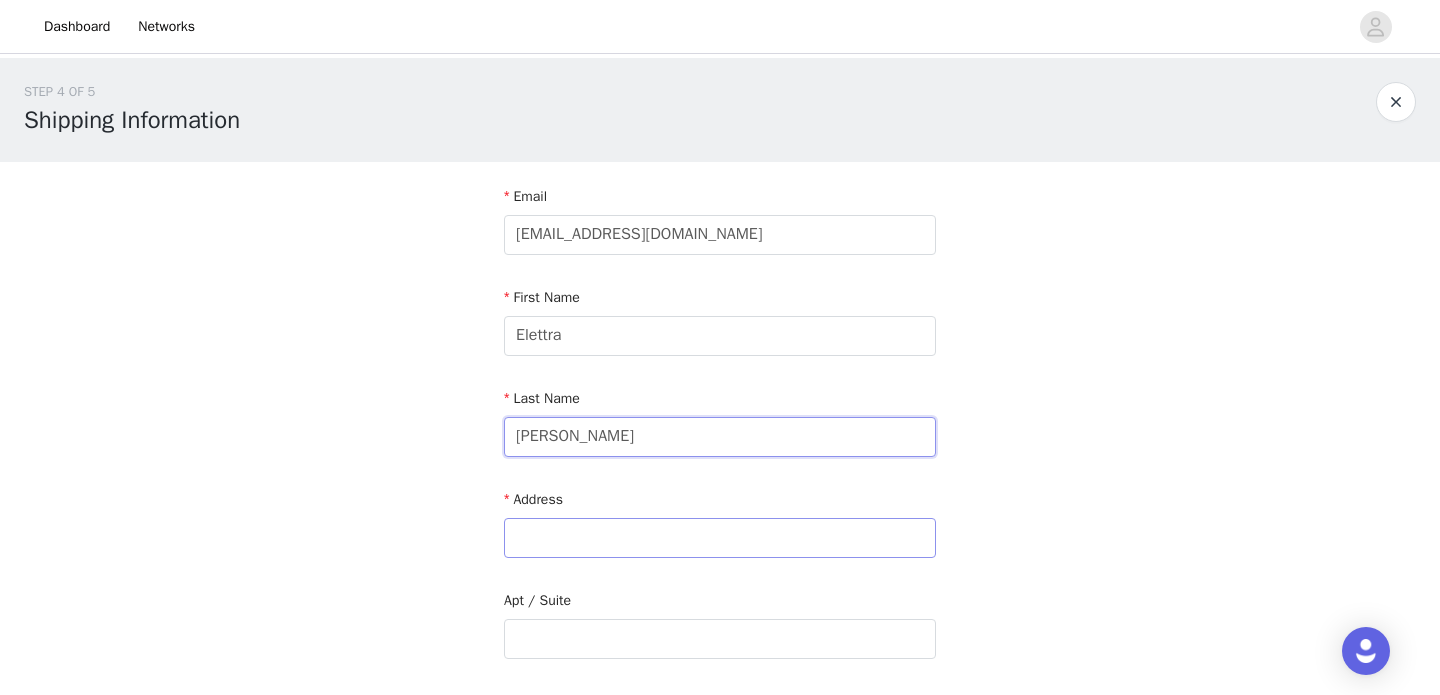 type on "Lastra" 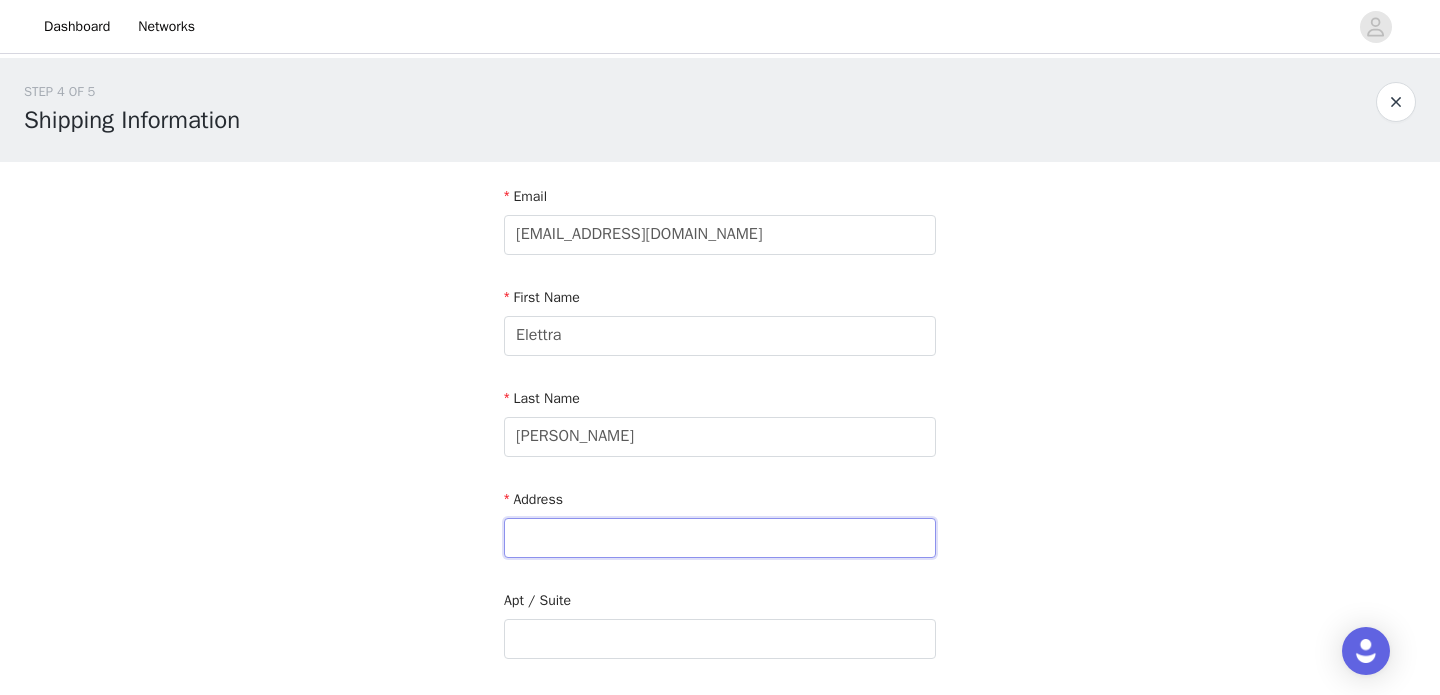 click at bounding box center [720, 538] 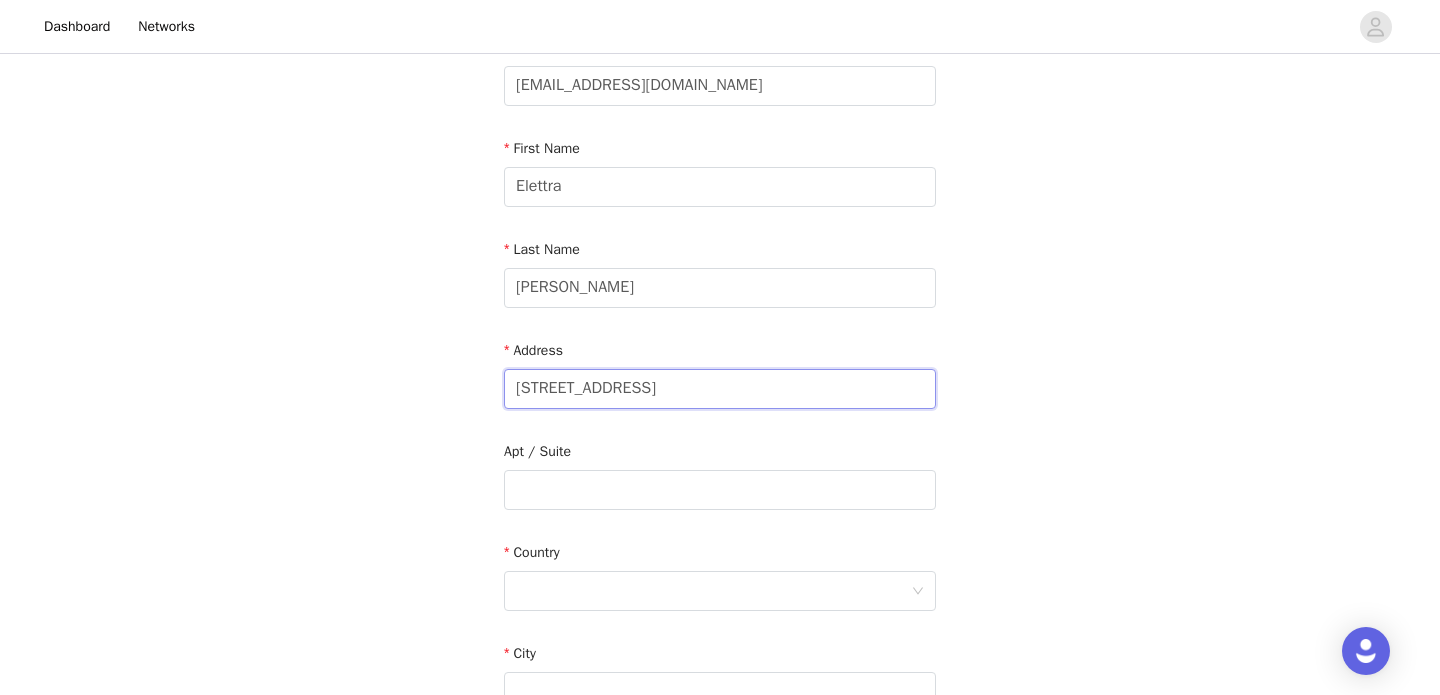scroll, scrollTop: 151, scrollLeft: 0, axis: vertical 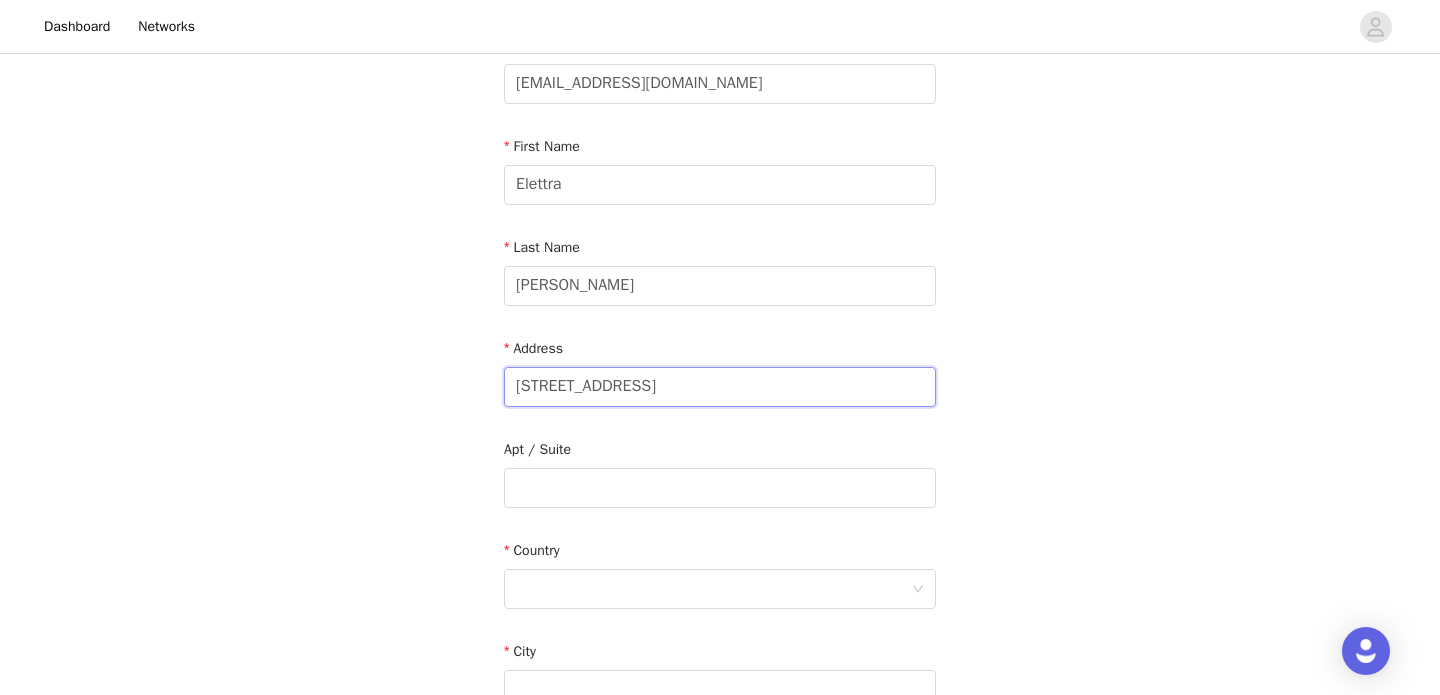type on "Via dei Martiri 16/18" 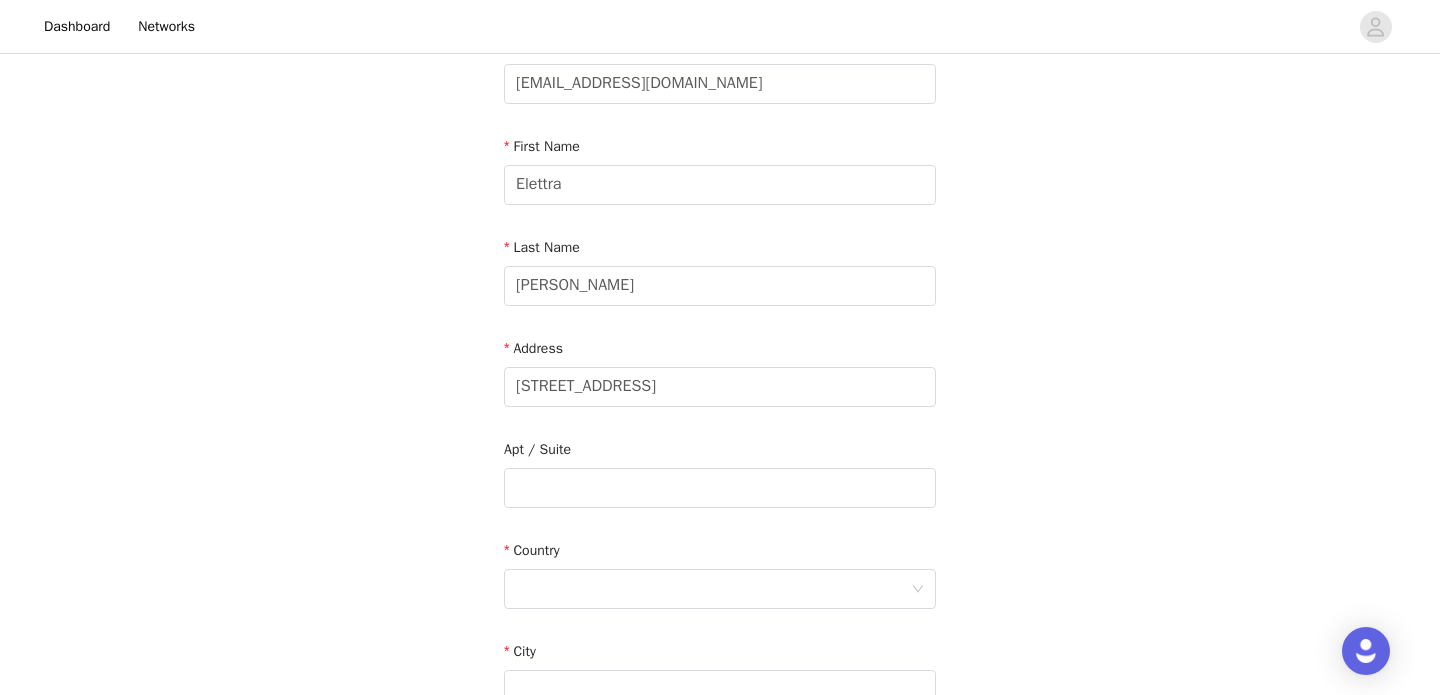 click on "Country" at bounding box center (720, 578) 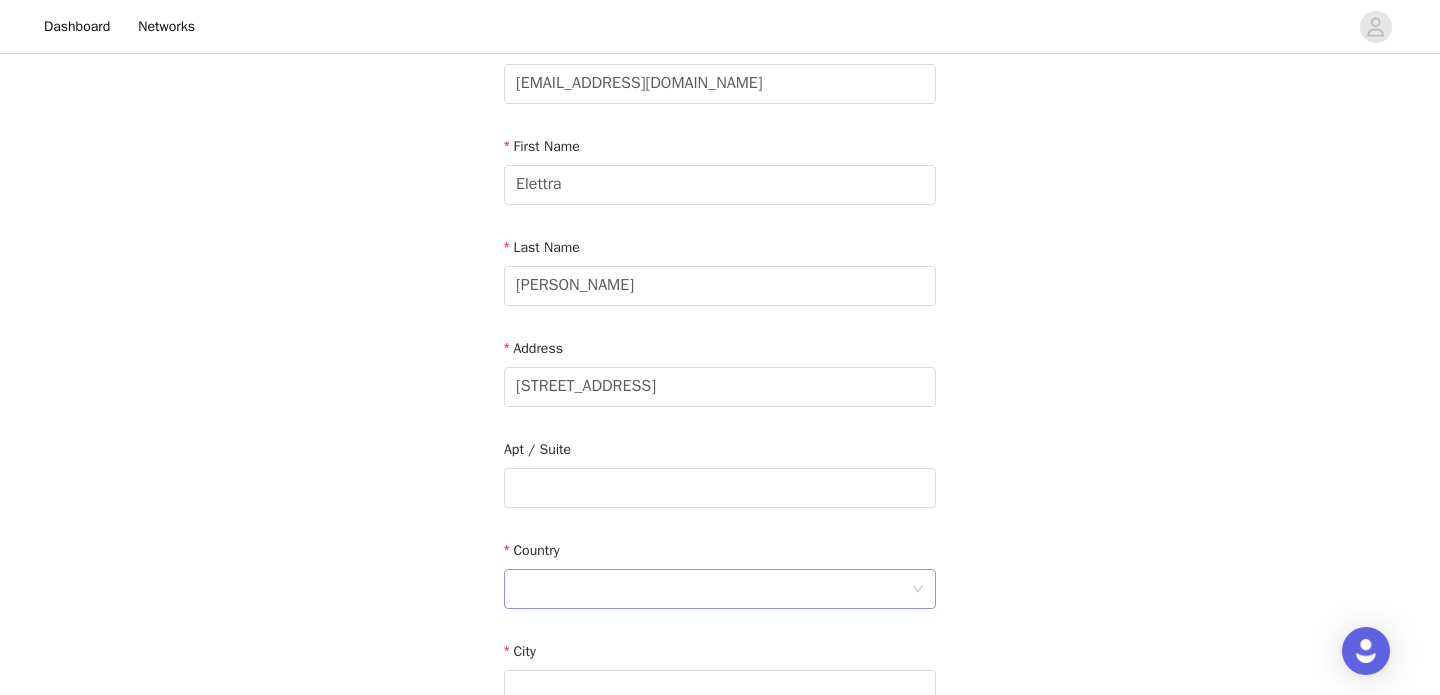 click at bounding box center [713, 589] 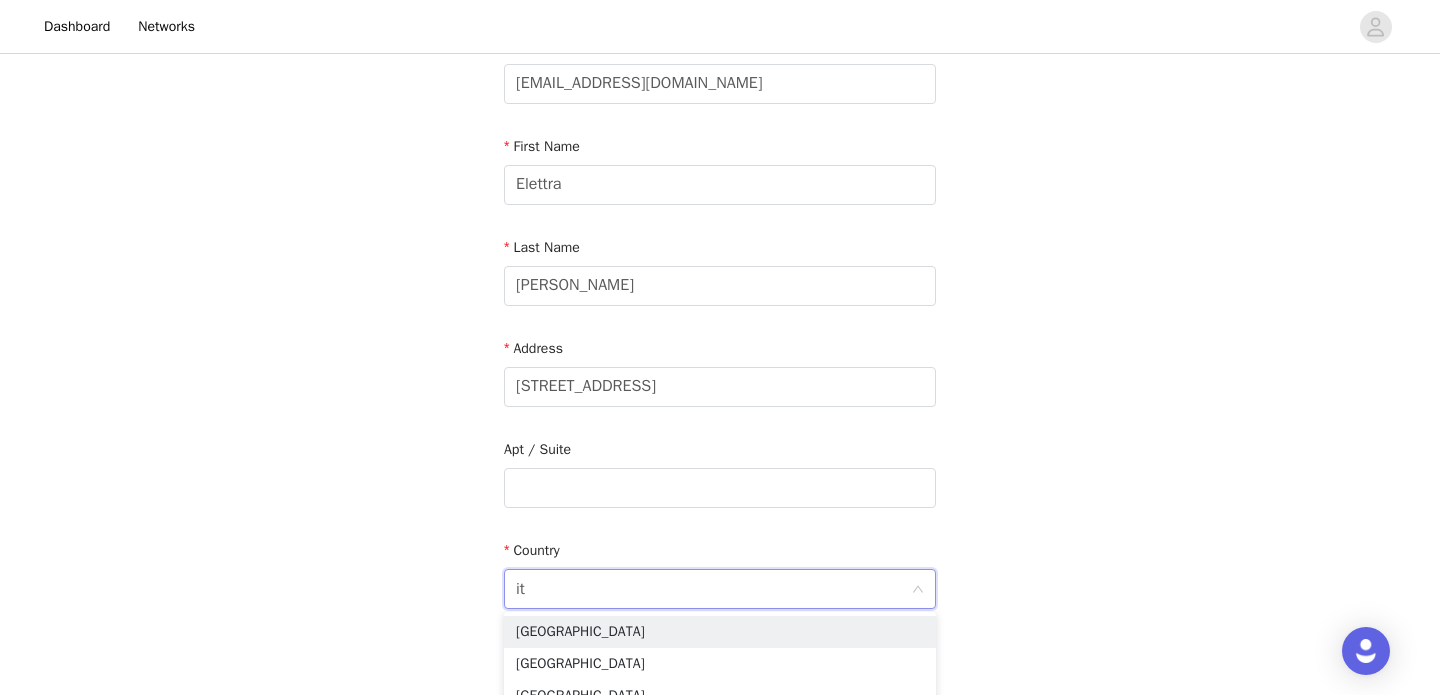 type on "ita" 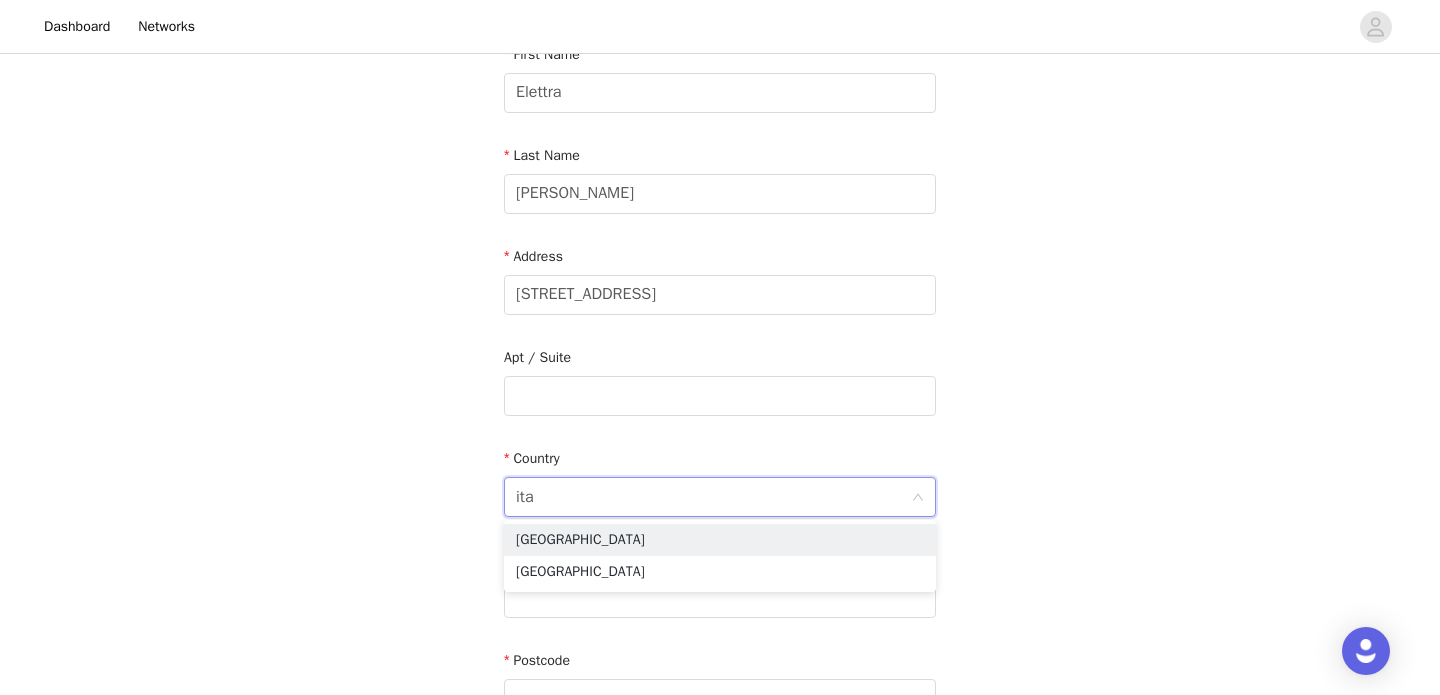 scroll, scrollTop: 259, scrollLeft: 0, axis: vertical 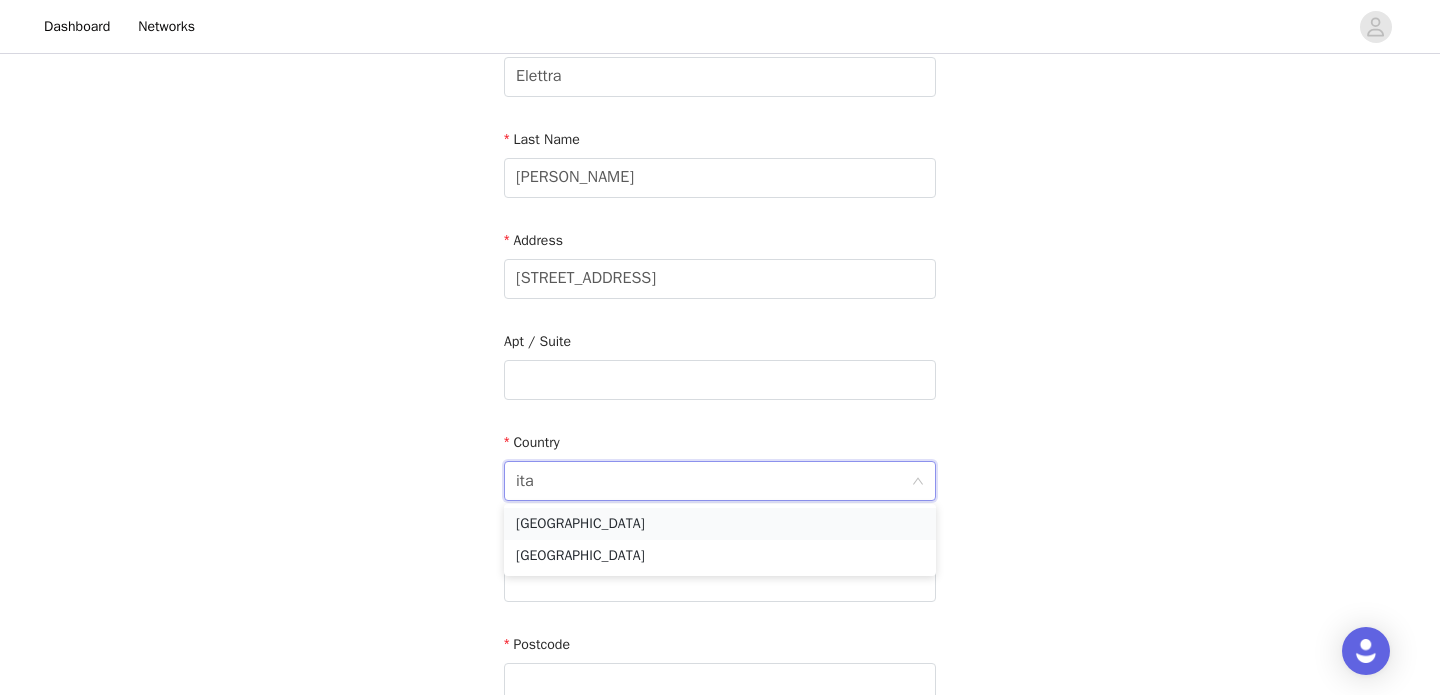 click on "Italy" at bounding box center [720, 524] 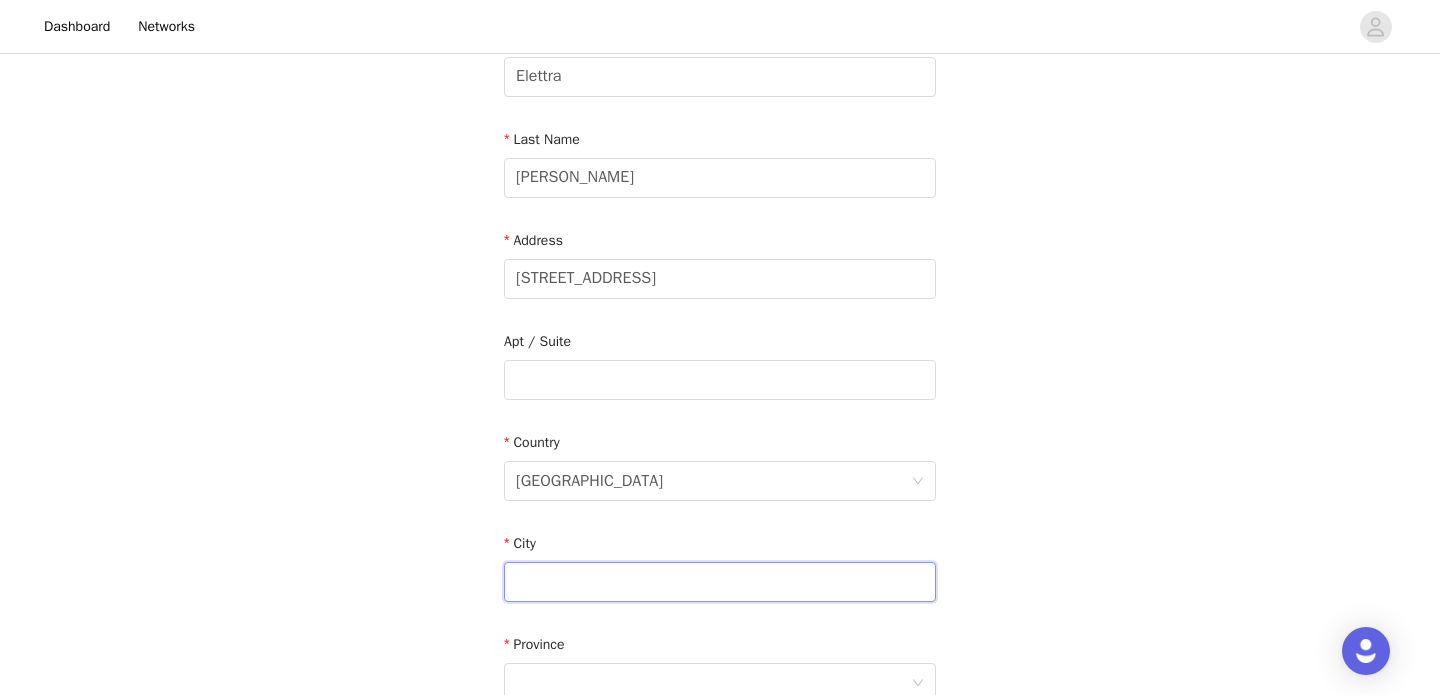 click at bounding box center (720, 582) 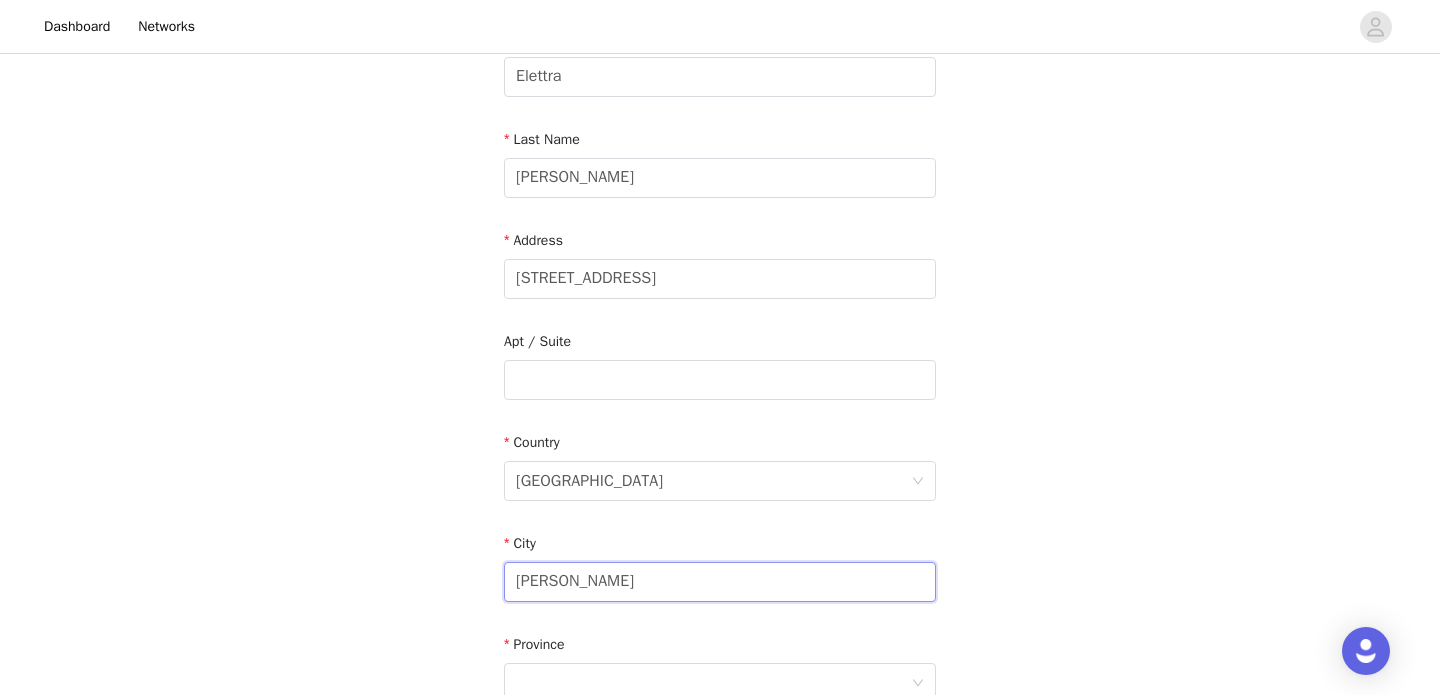 scroll, scrollTop: 465, scrollLeft: 0, axis: vertical 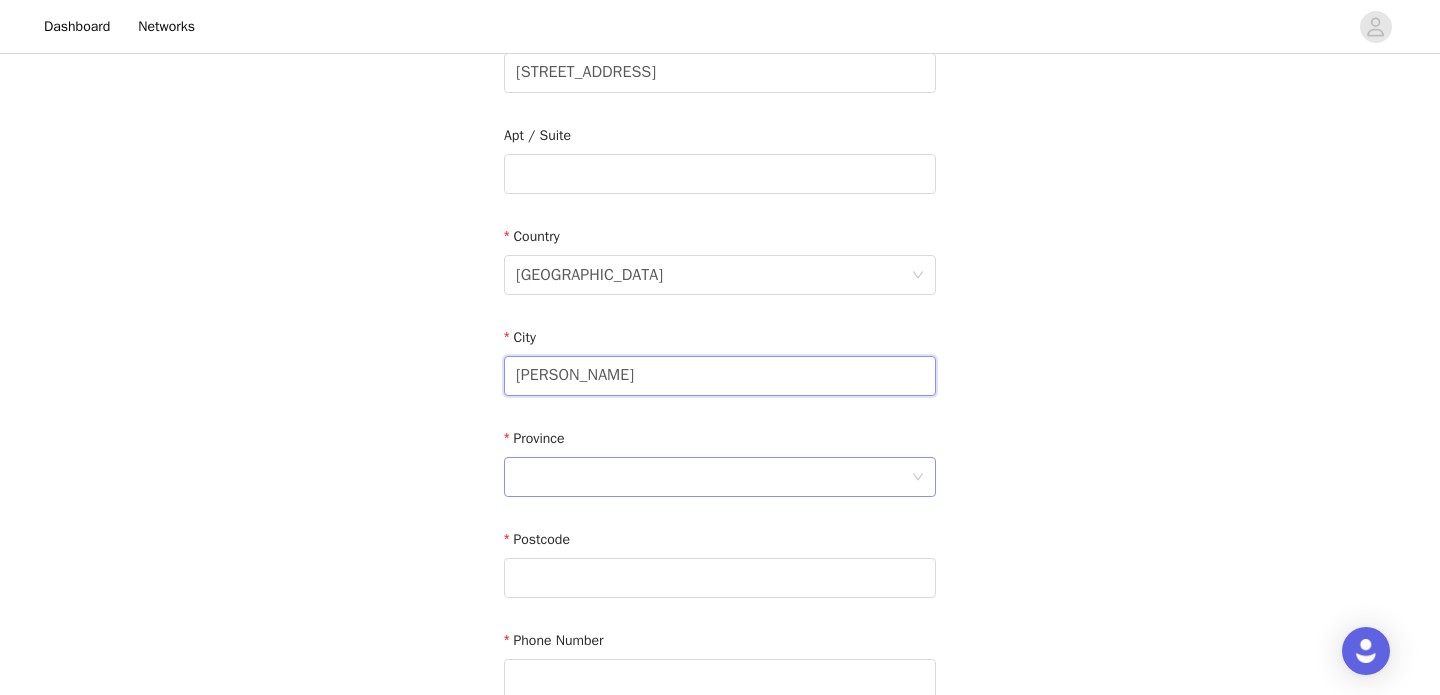 type on "Vedano Olona" 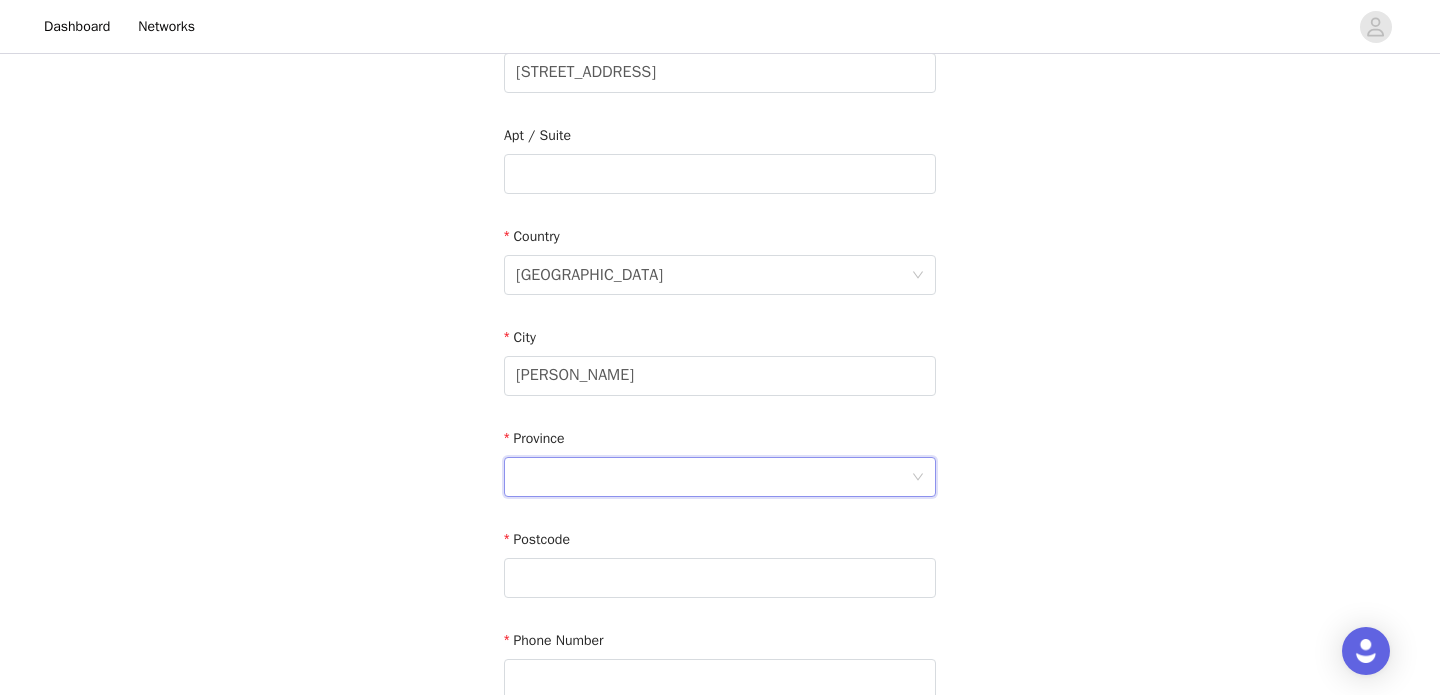 click at bounding box center (713, 477) 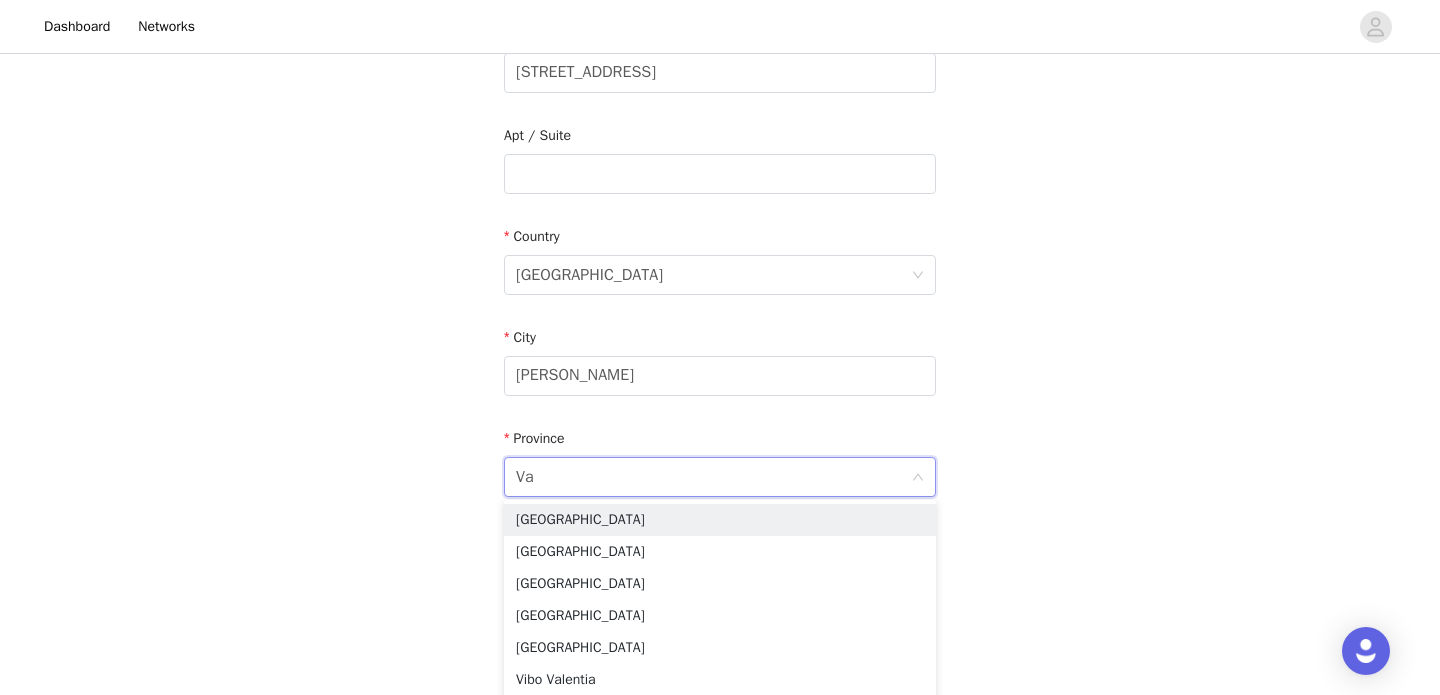 type on "Var" 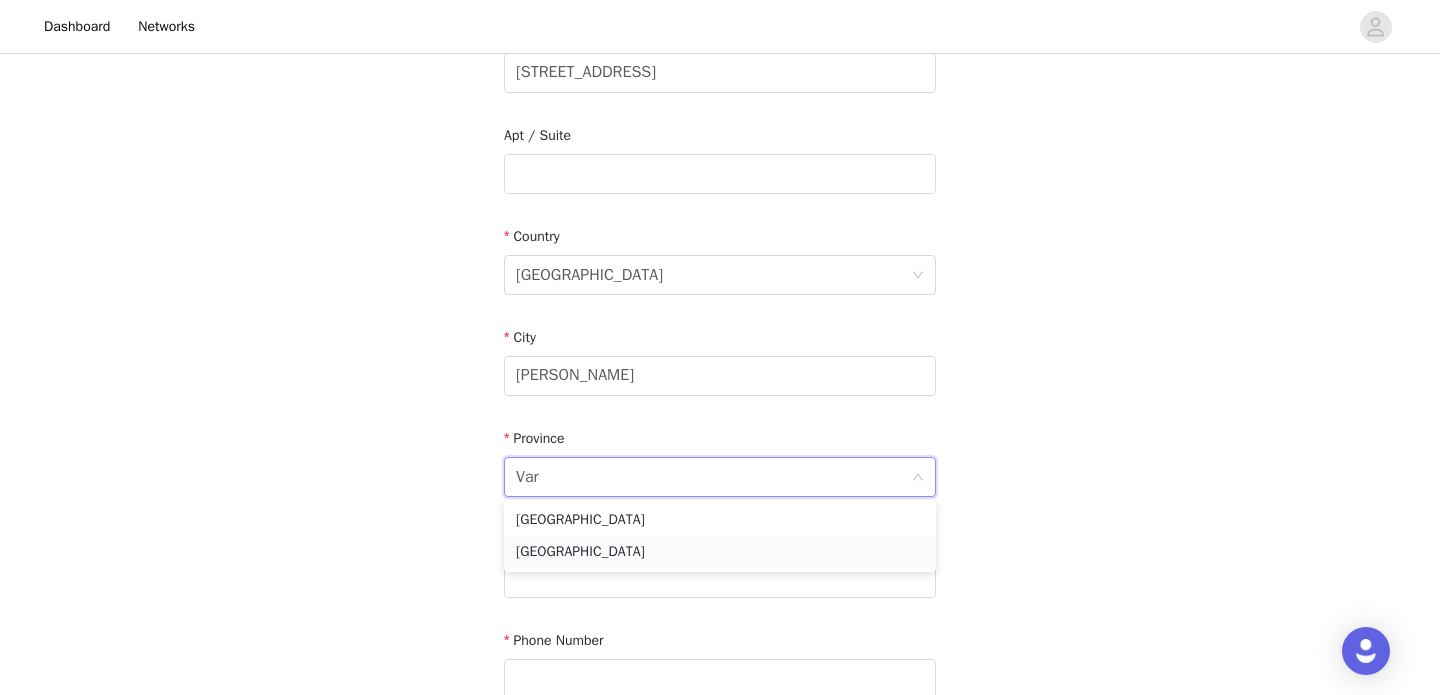 click on "Varese" at bounding box center [720, 552] 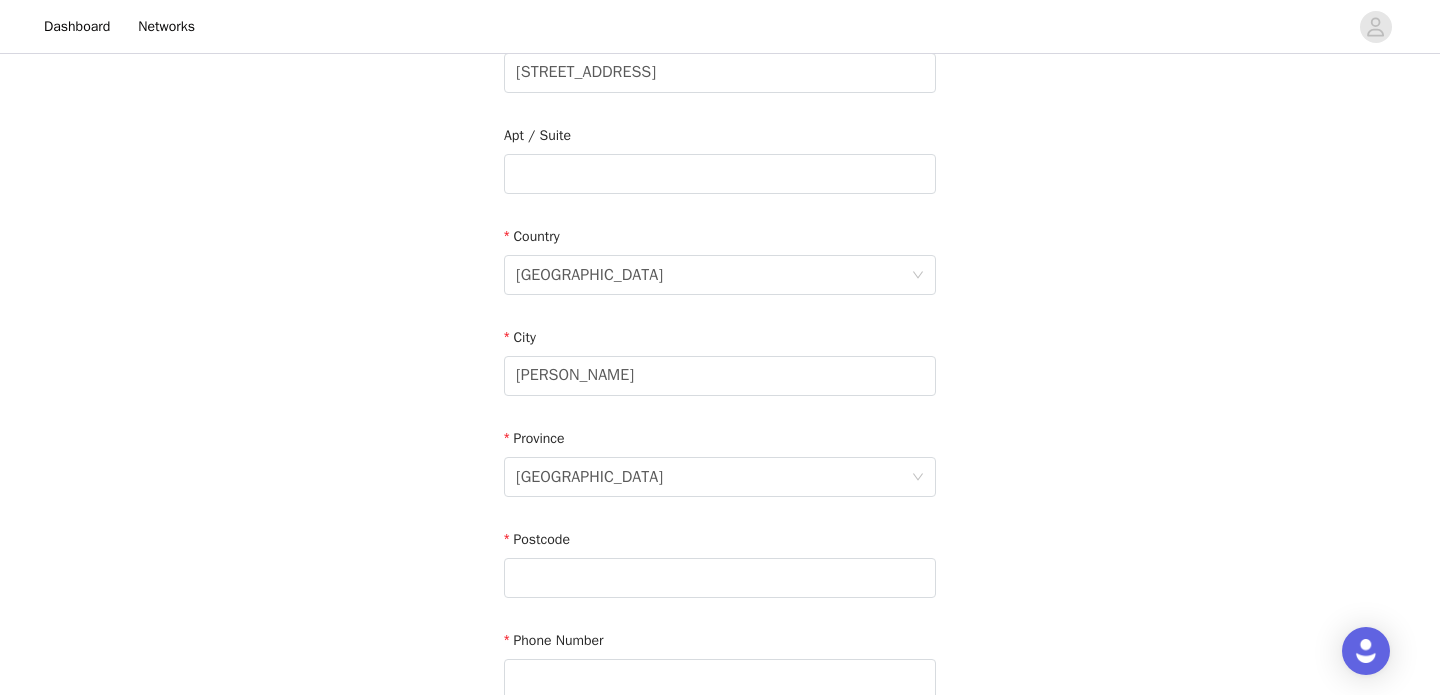 scroll, scrollTop: 559, scrollLeft: 0, axis: vertical 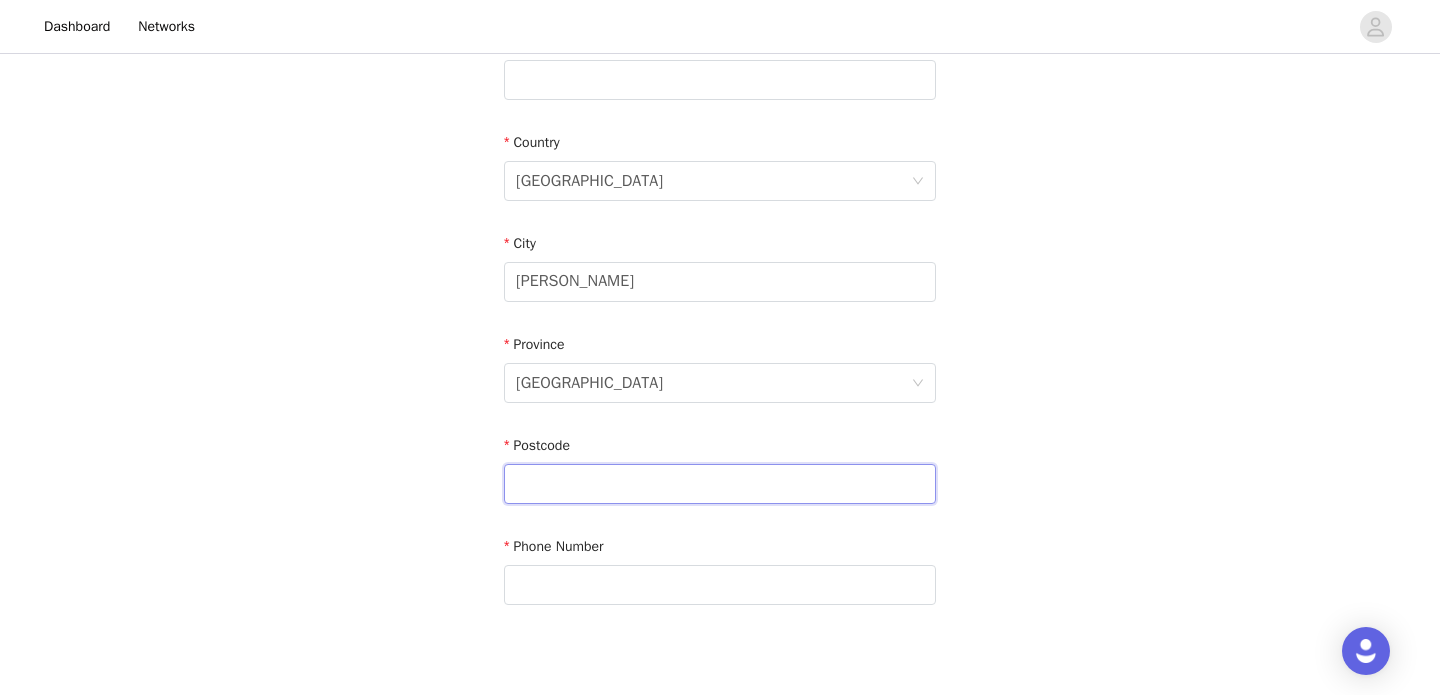 click at bounding box center [720, 484] 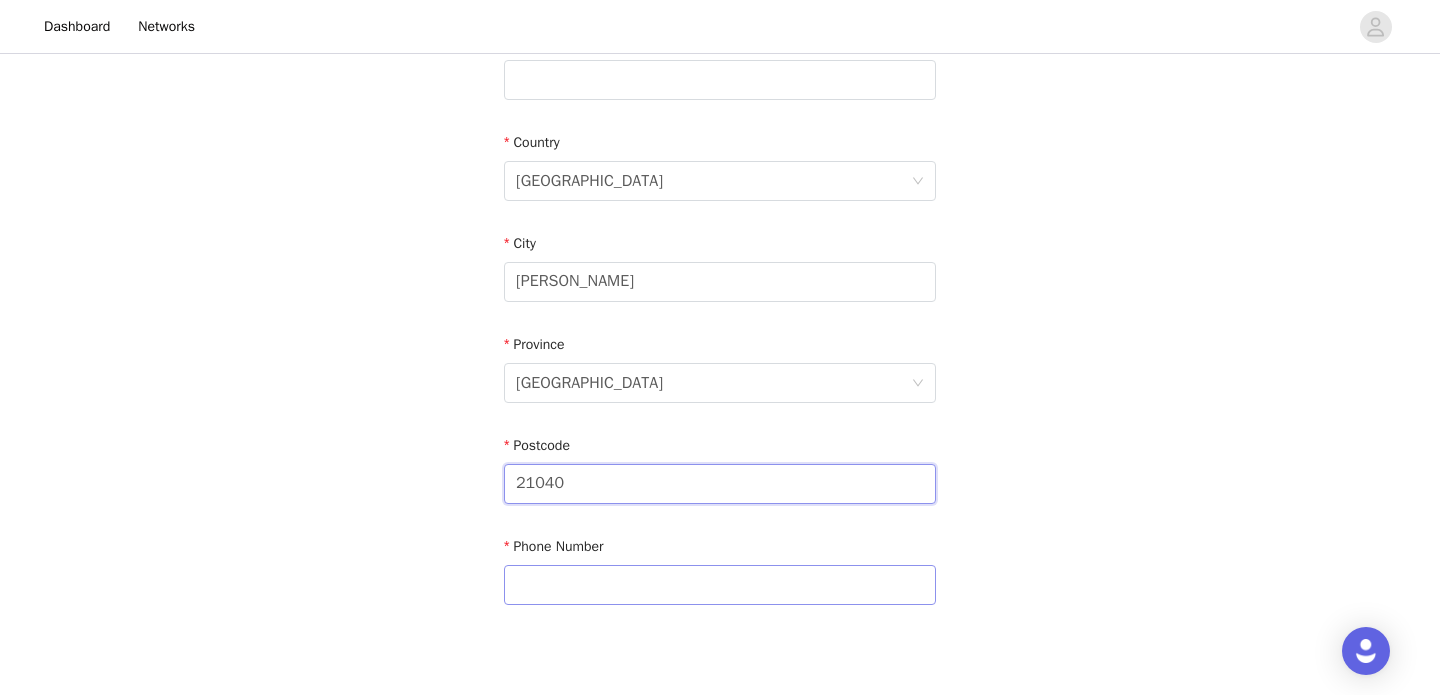 type on "21040" 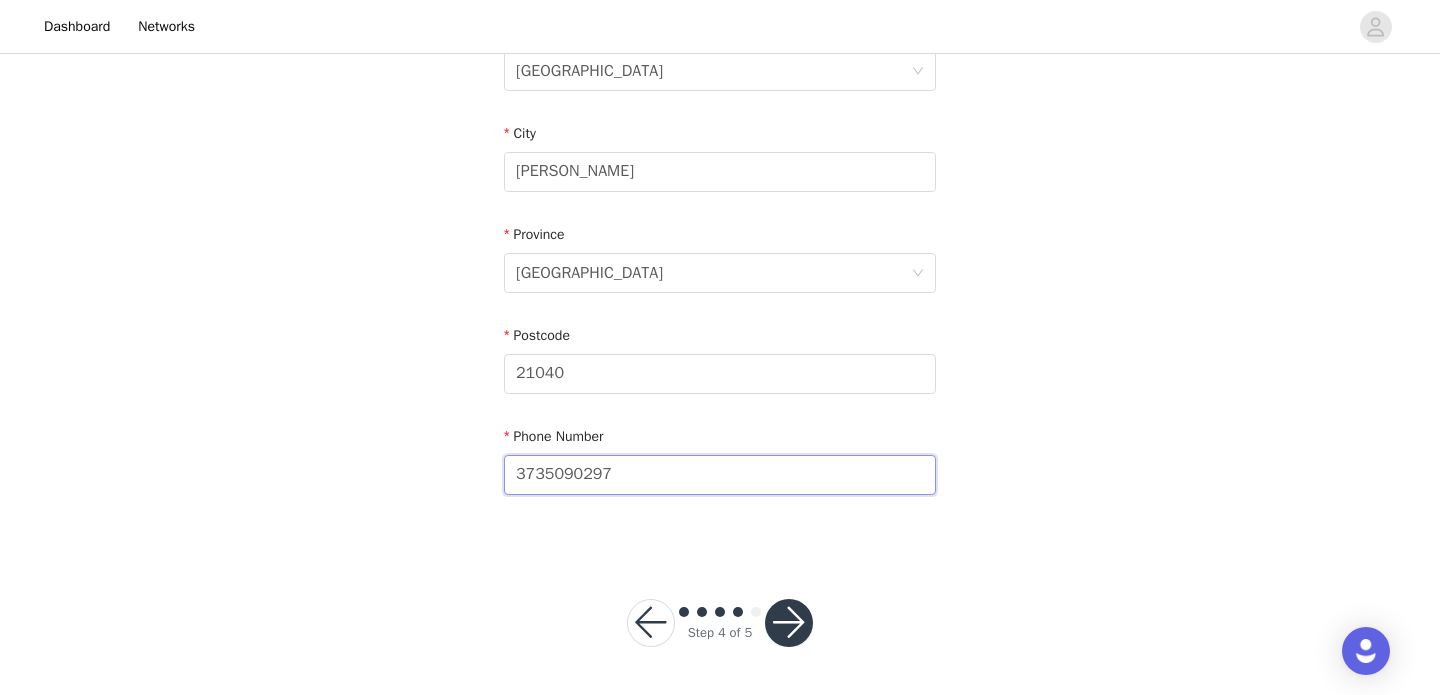 scroll, scrollTop: 668, scrollLeft: 0, axis: vertical 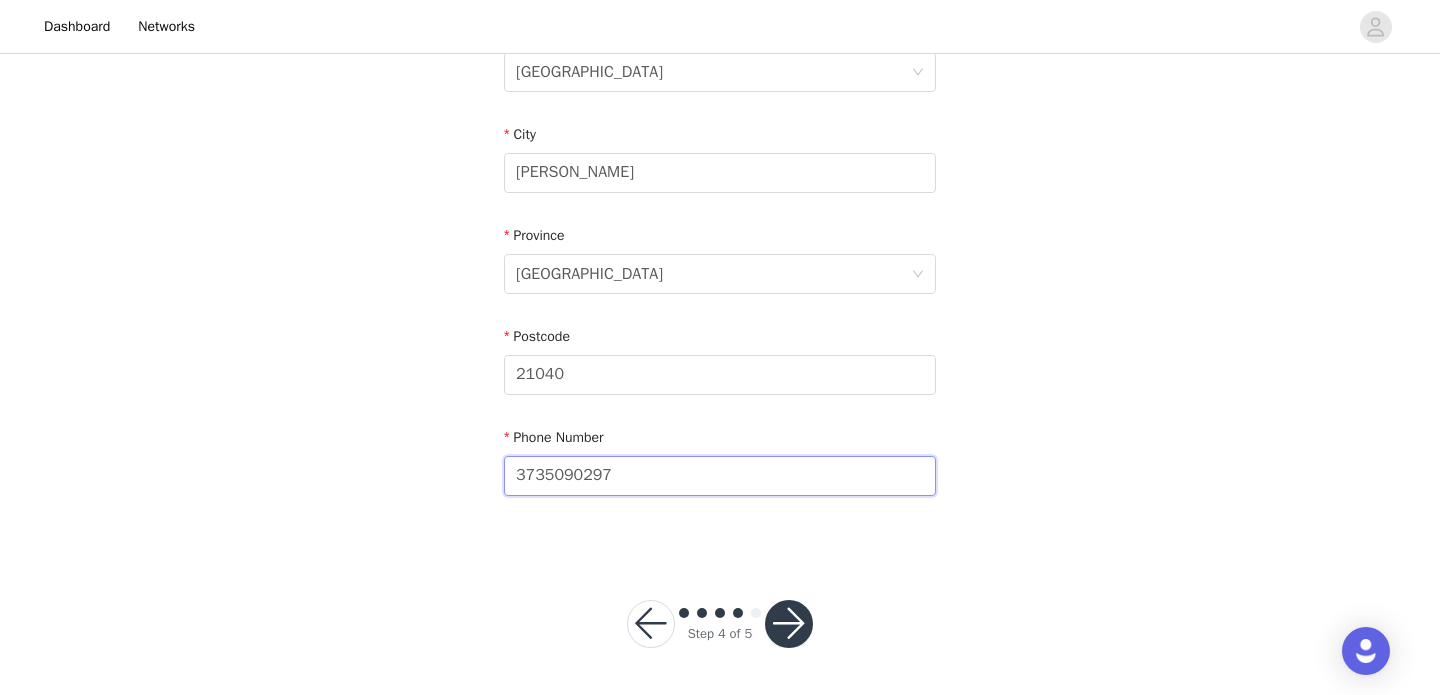 type on "3735090297" 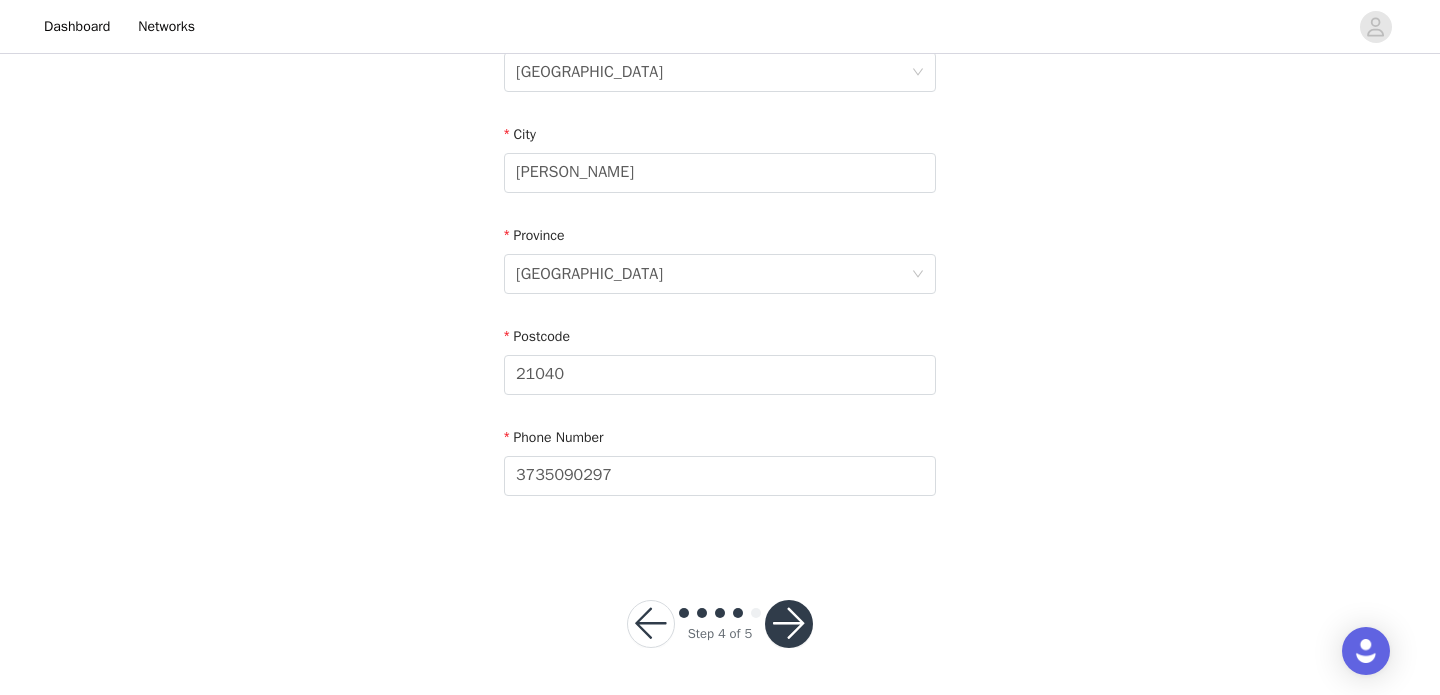 click at bounding box center [789, 624] 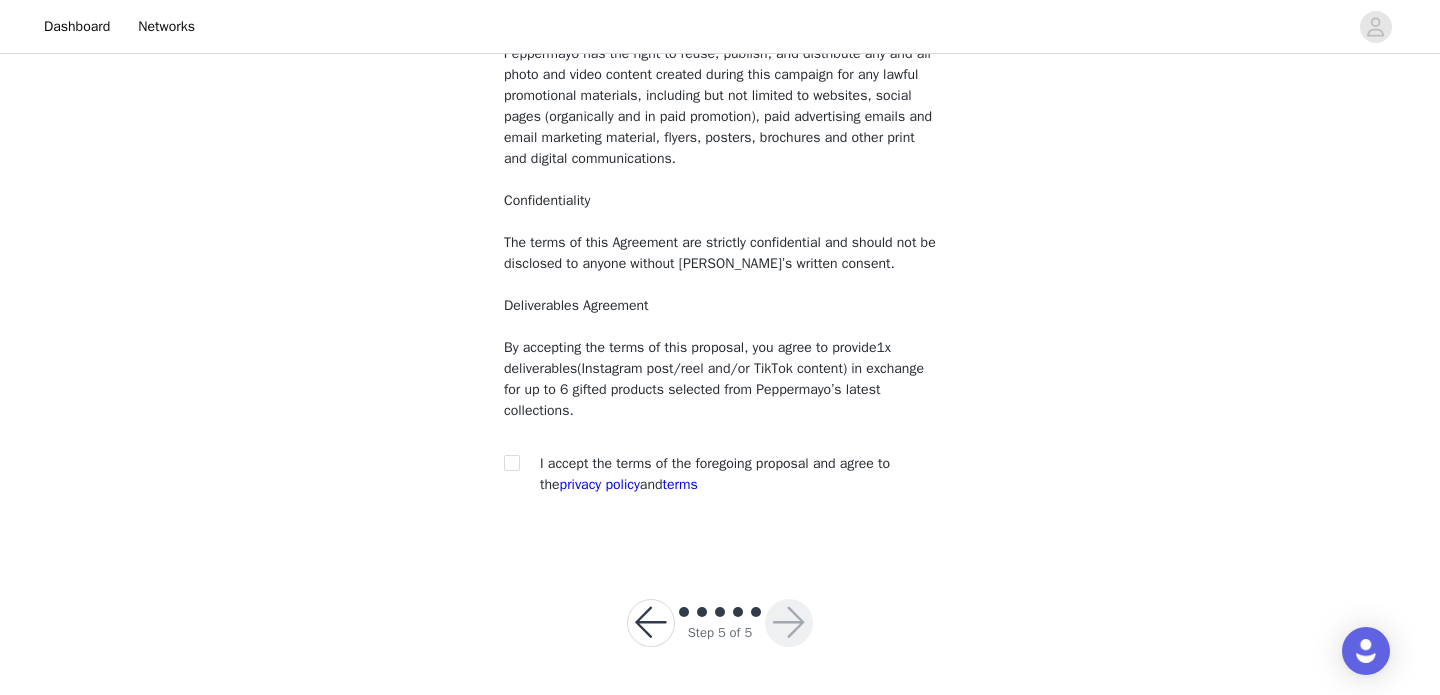 scroll, scrollTop: 229, scrollLeft: 0, axis: vertical 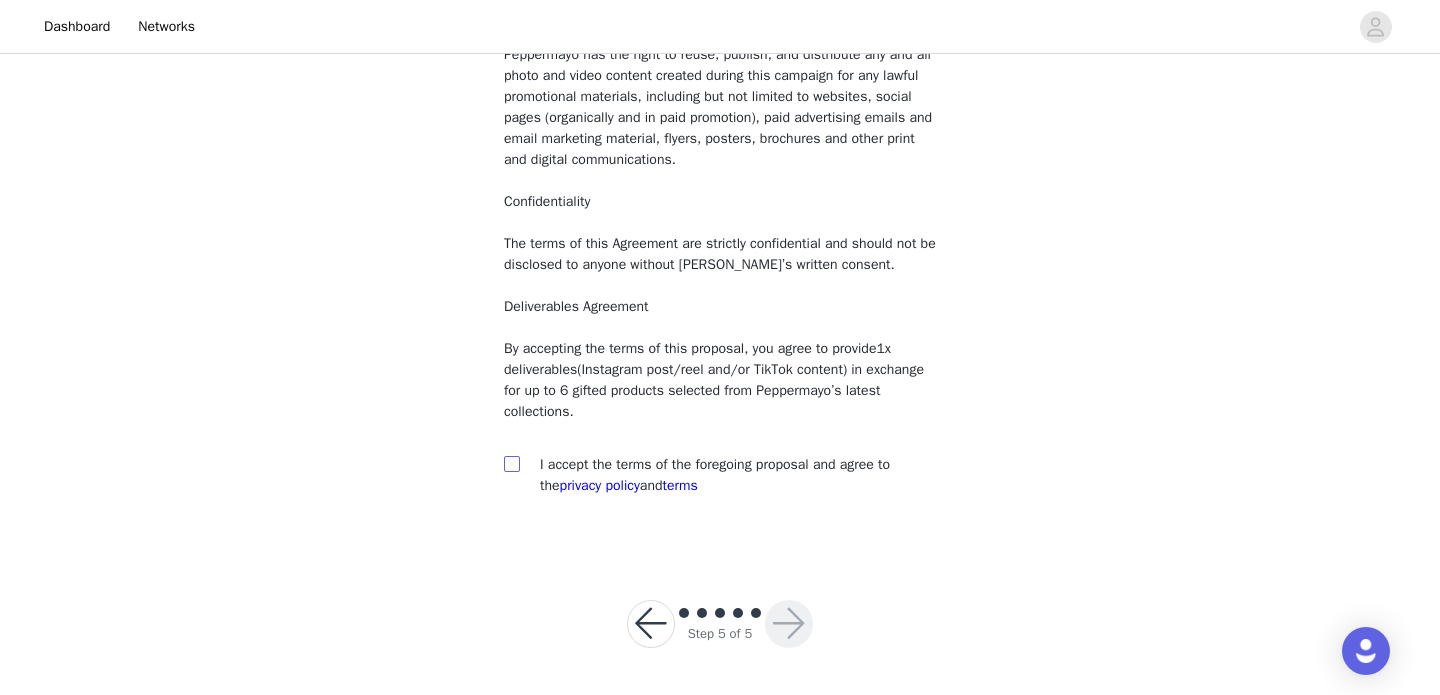 click at bounding box center [511, 463] 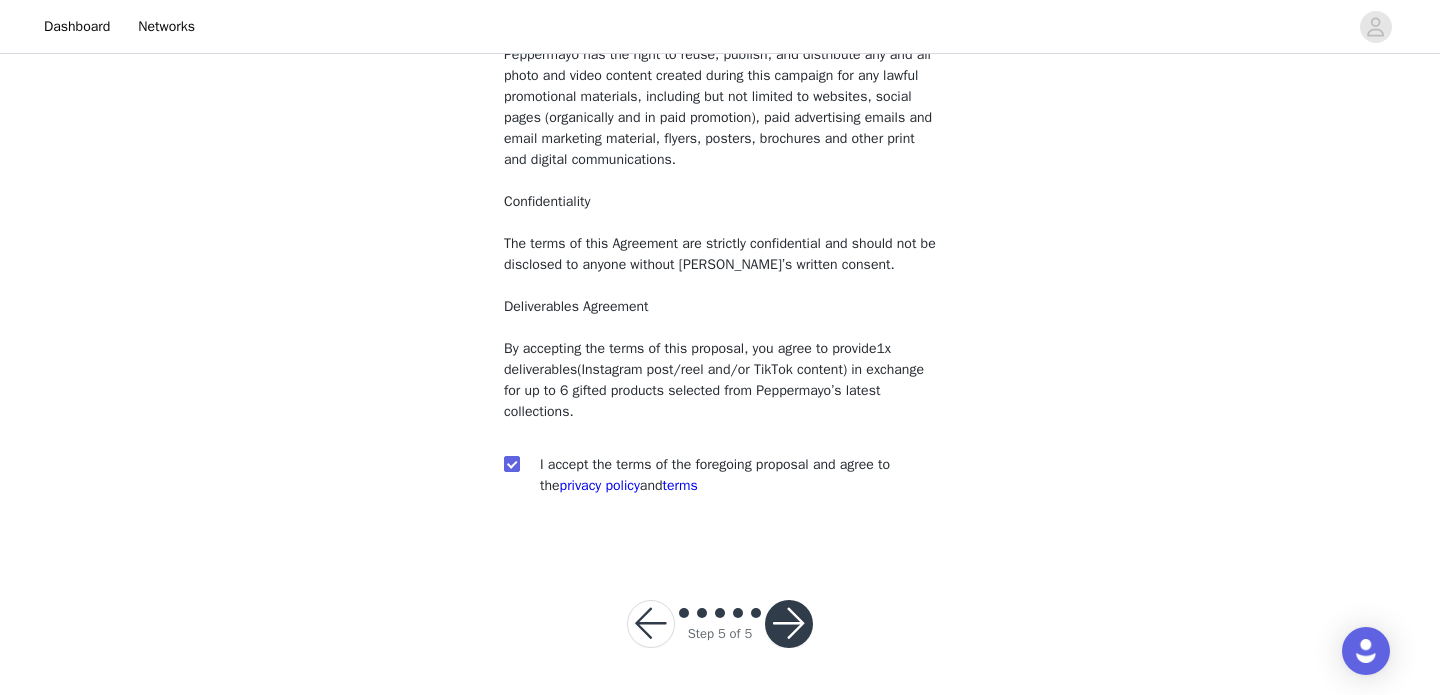 click at bounding box center [789, 624] 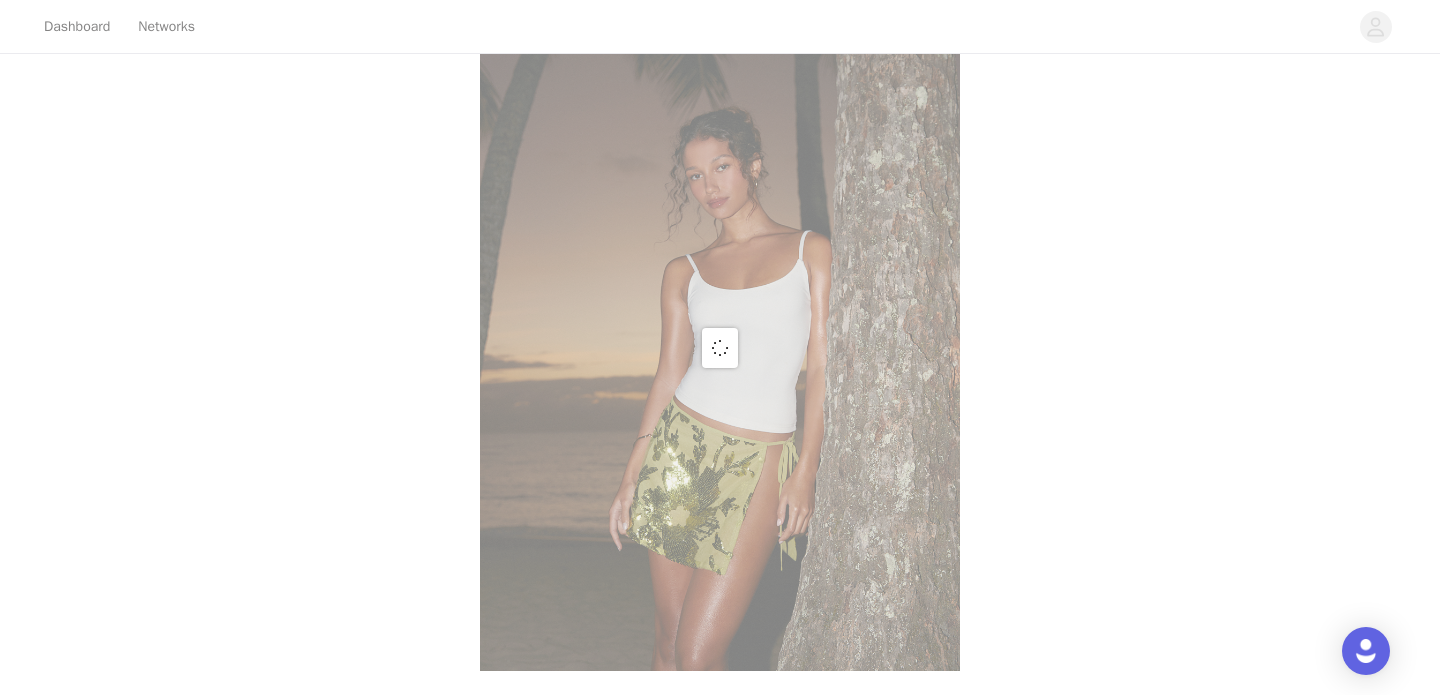scroll, scrollTop: 0, scrollLeft: 0, axis: both 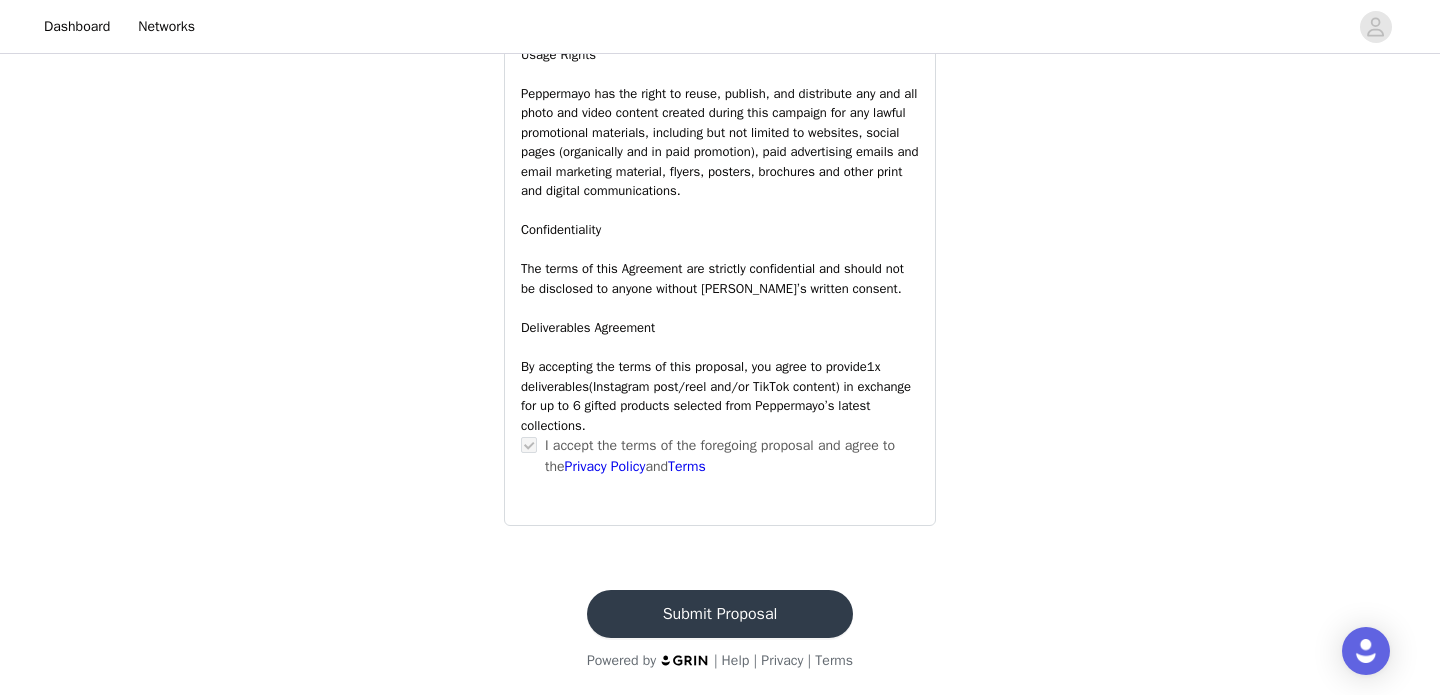 click on "Submit Proposal" at bounding box center [720, 614] 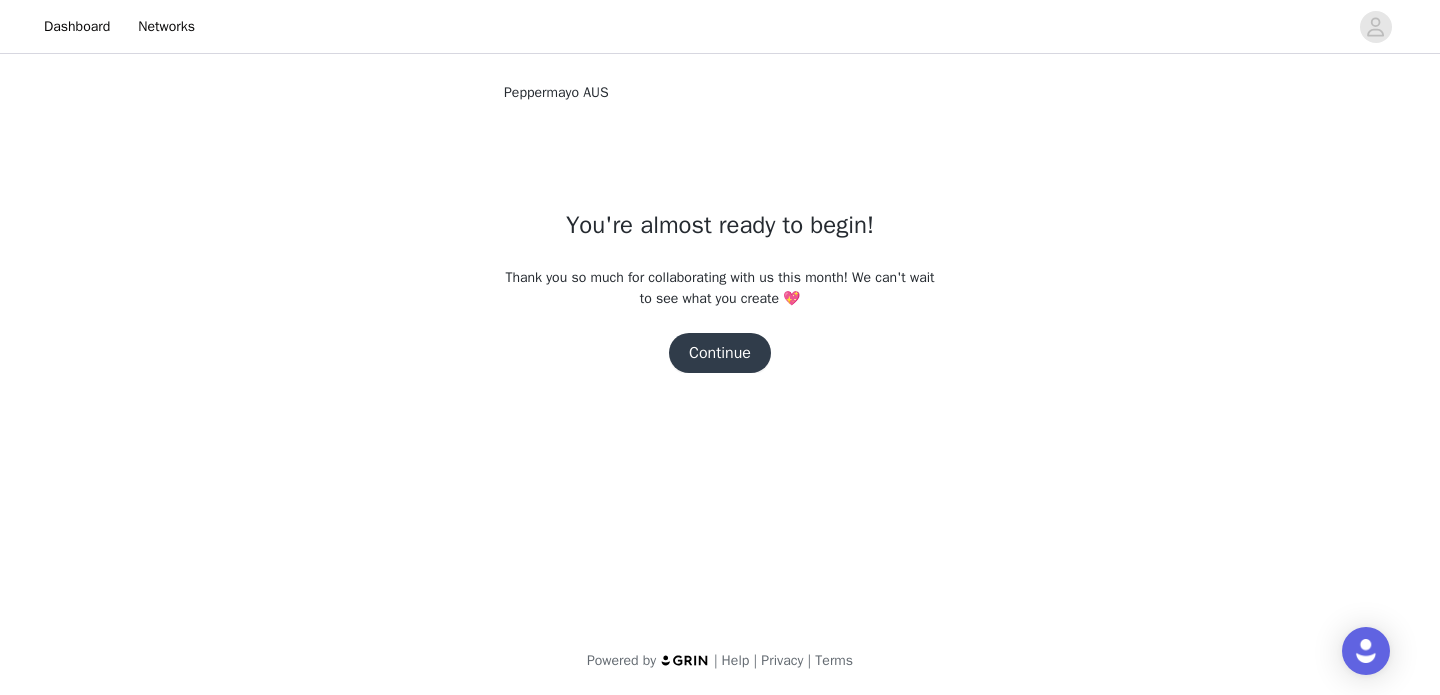 scroll, scrollTop: 0, scrollLeft: 0, axis: both 